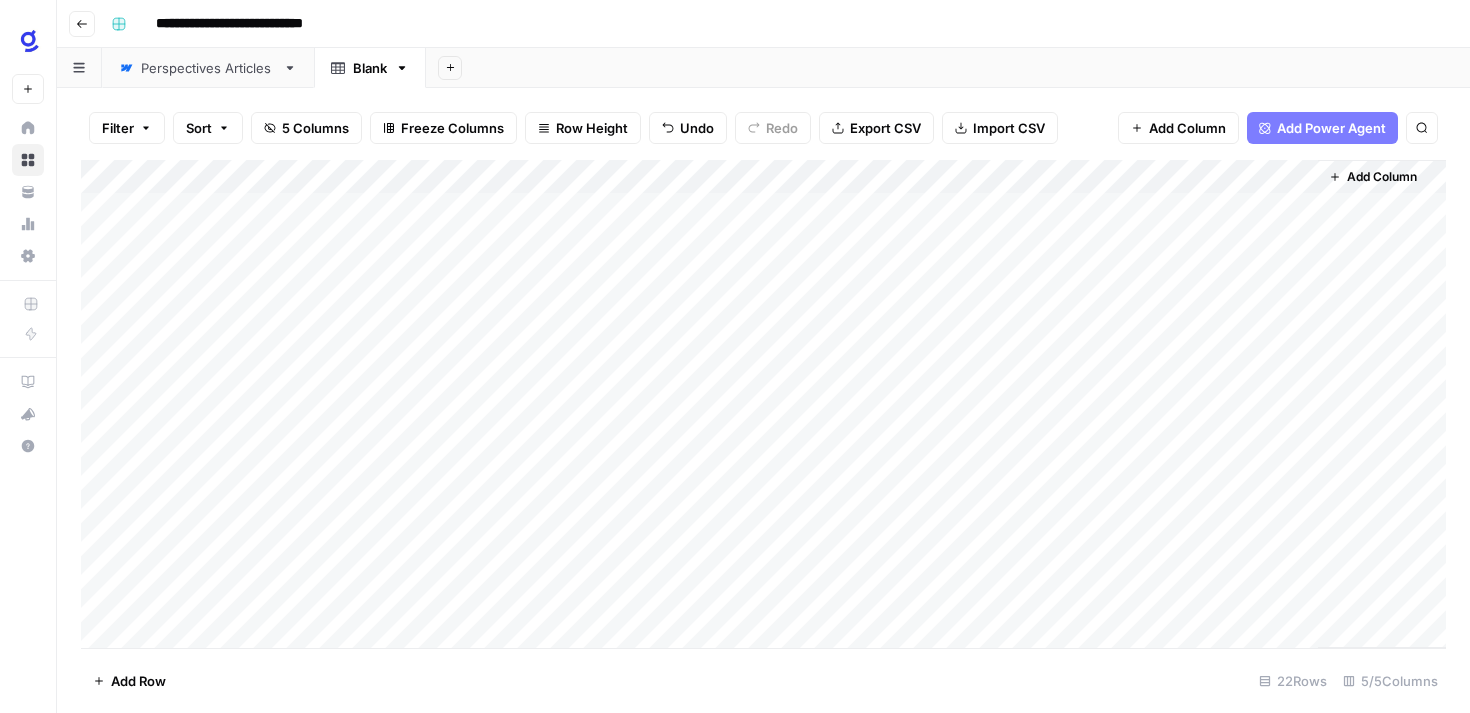 scroll, scrollTop: 0, scrollLeft: 0, axis: both 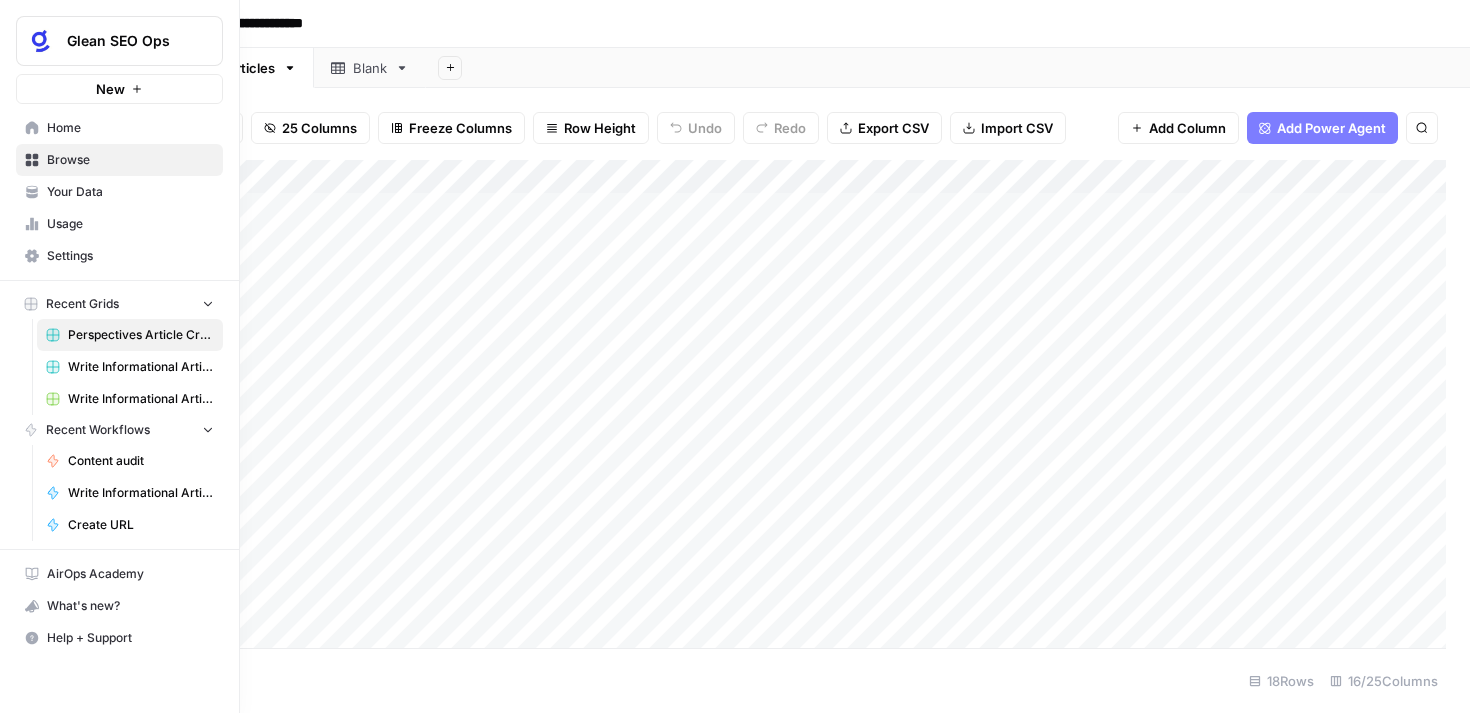 click on "Usage" at bounding box center [130, 224] 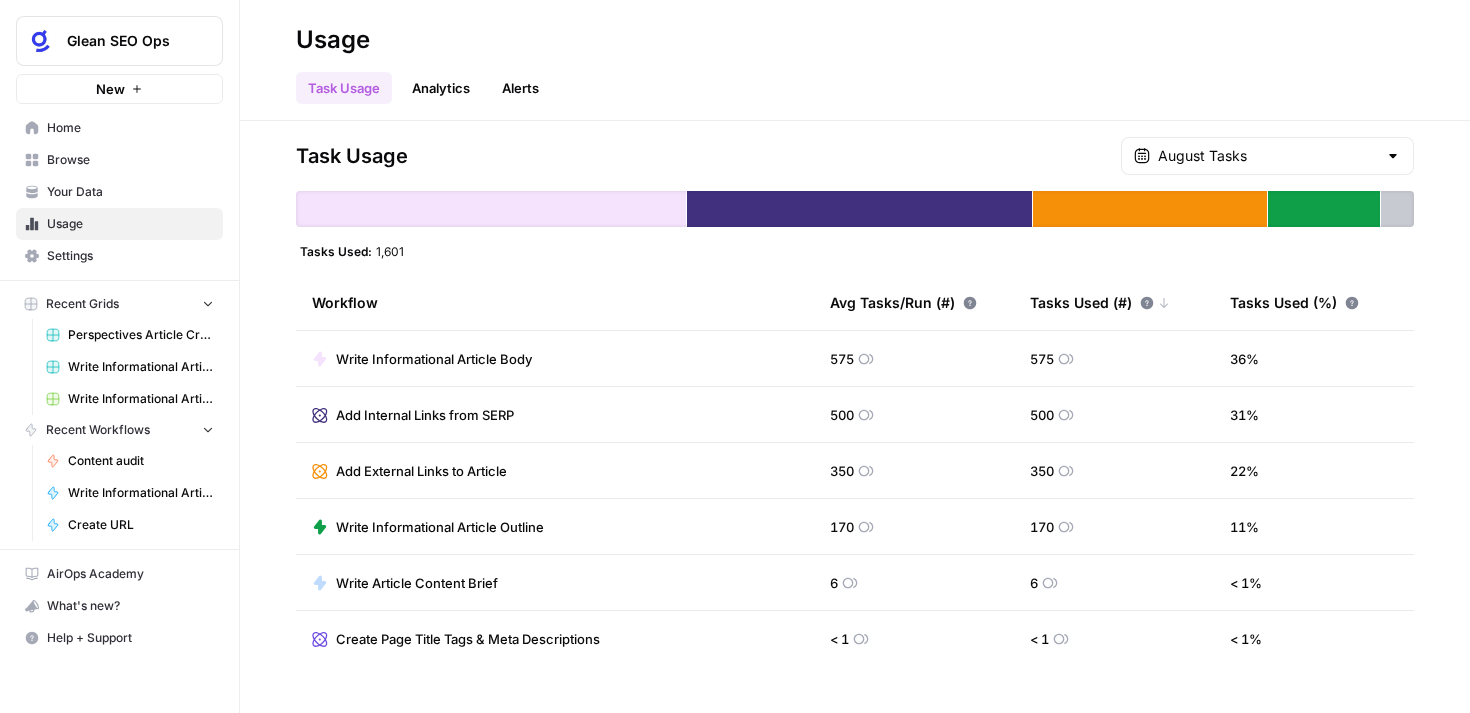 click on "Analytics" at bounding box center [441, 88] 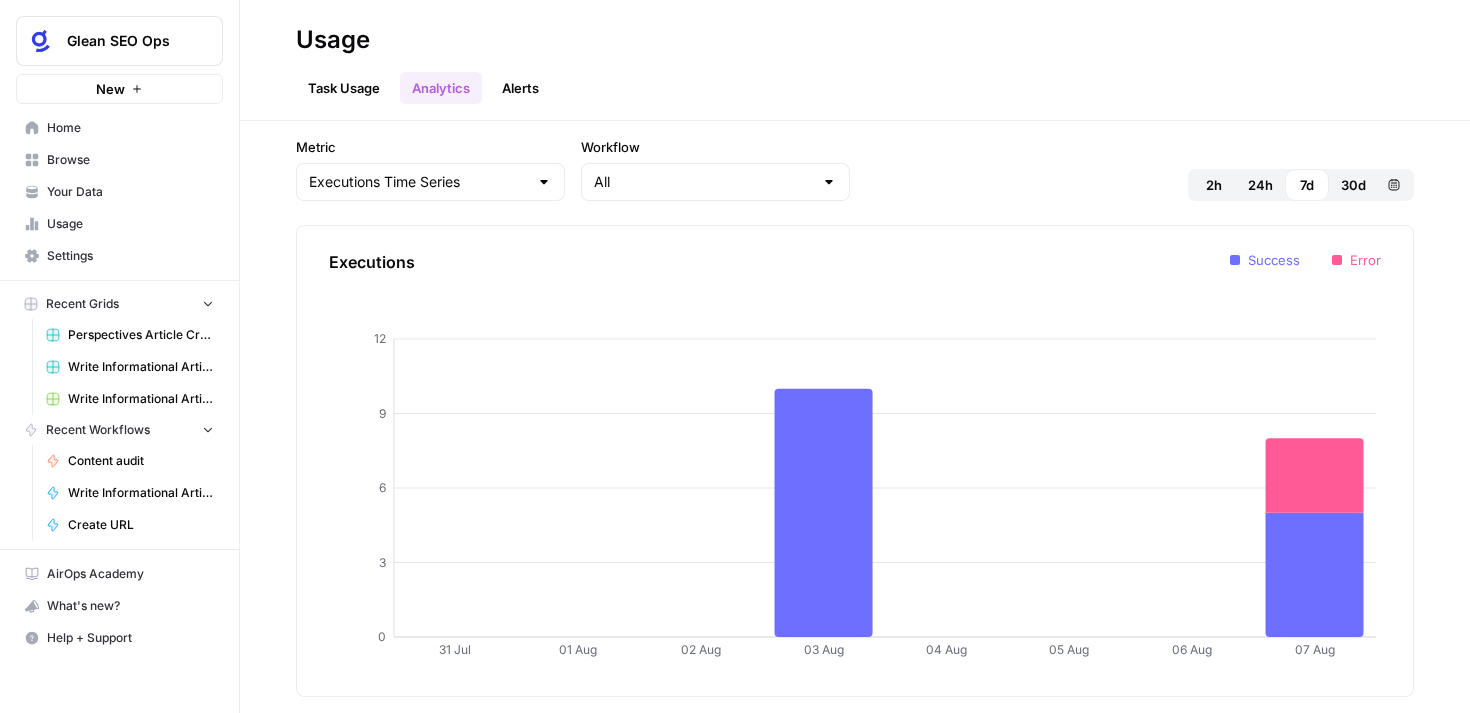 click on "Browse" at bounding box center (130, 160) 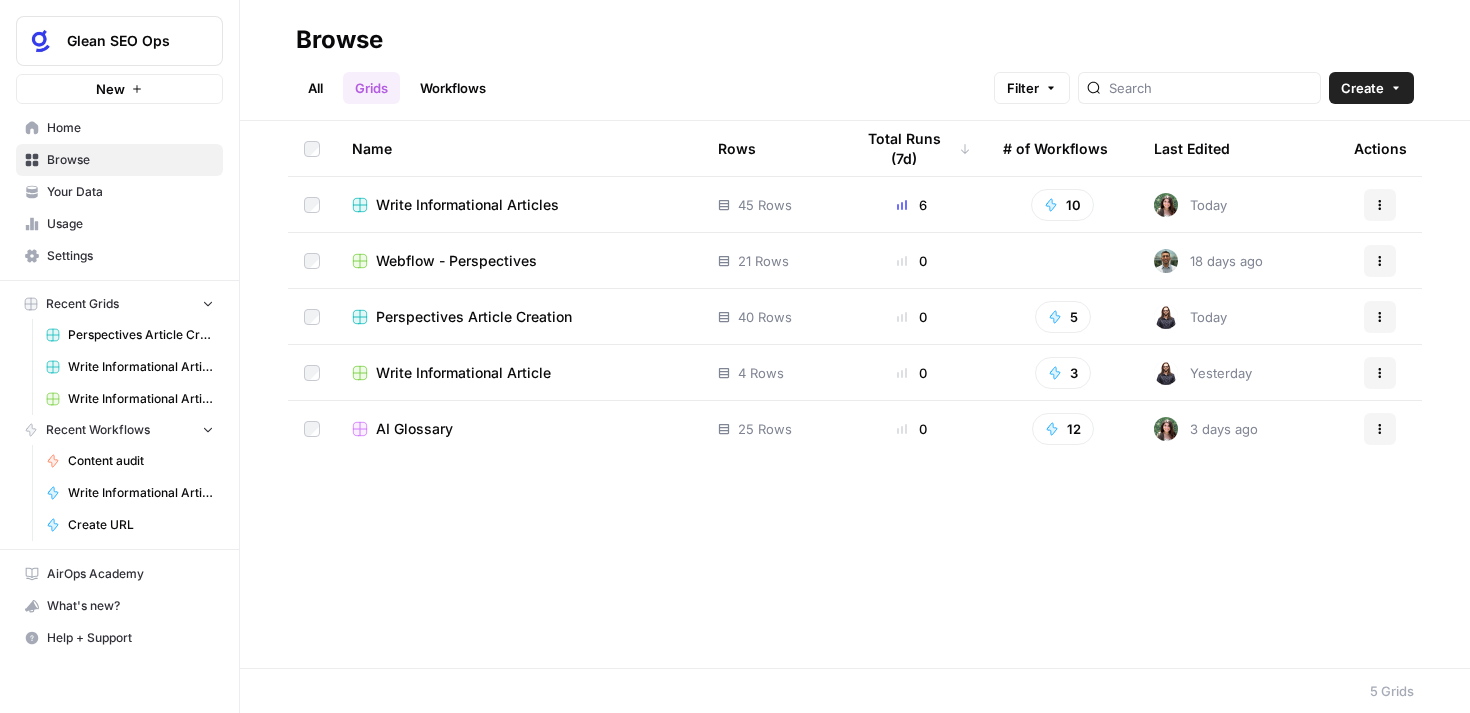 click on "New" at bounding box center (119, 89) 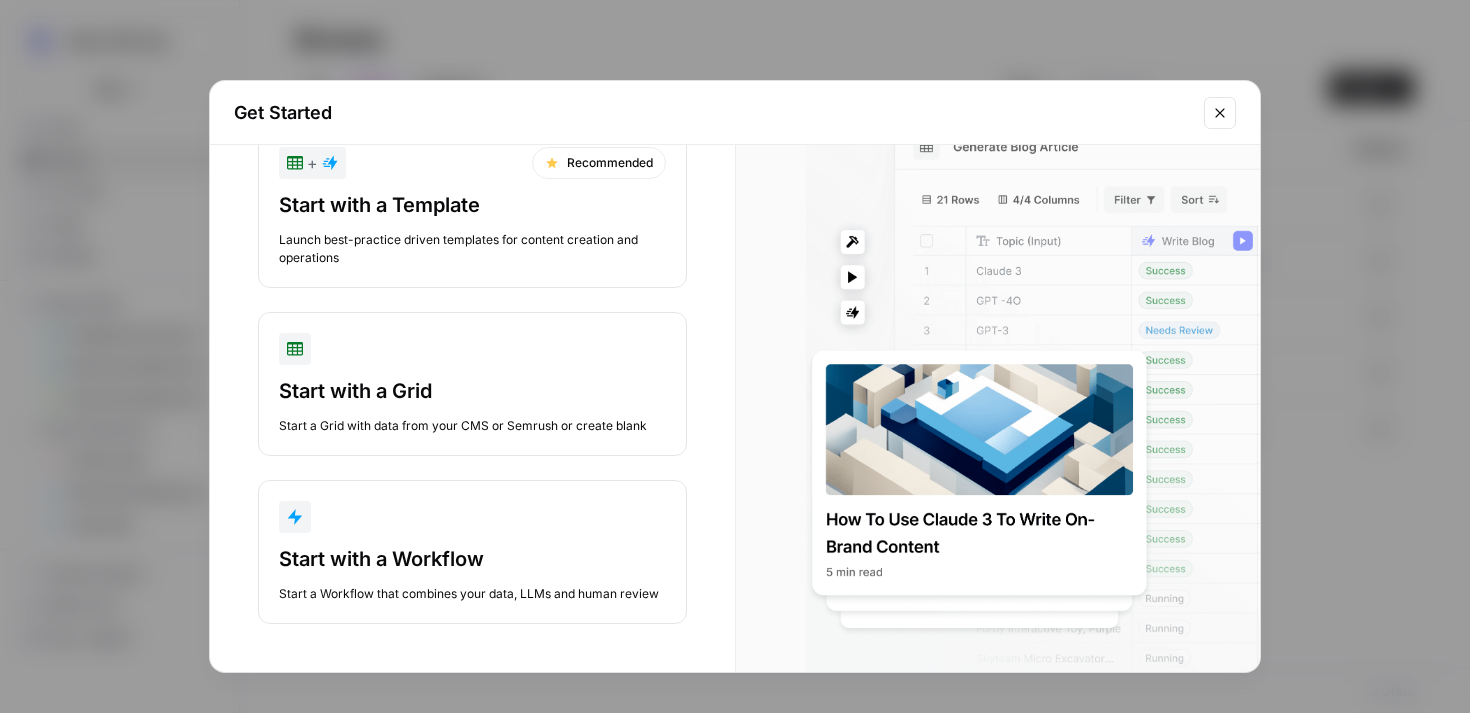 scroll, scrollTop: 0, scrollLeft: 0, axis: both 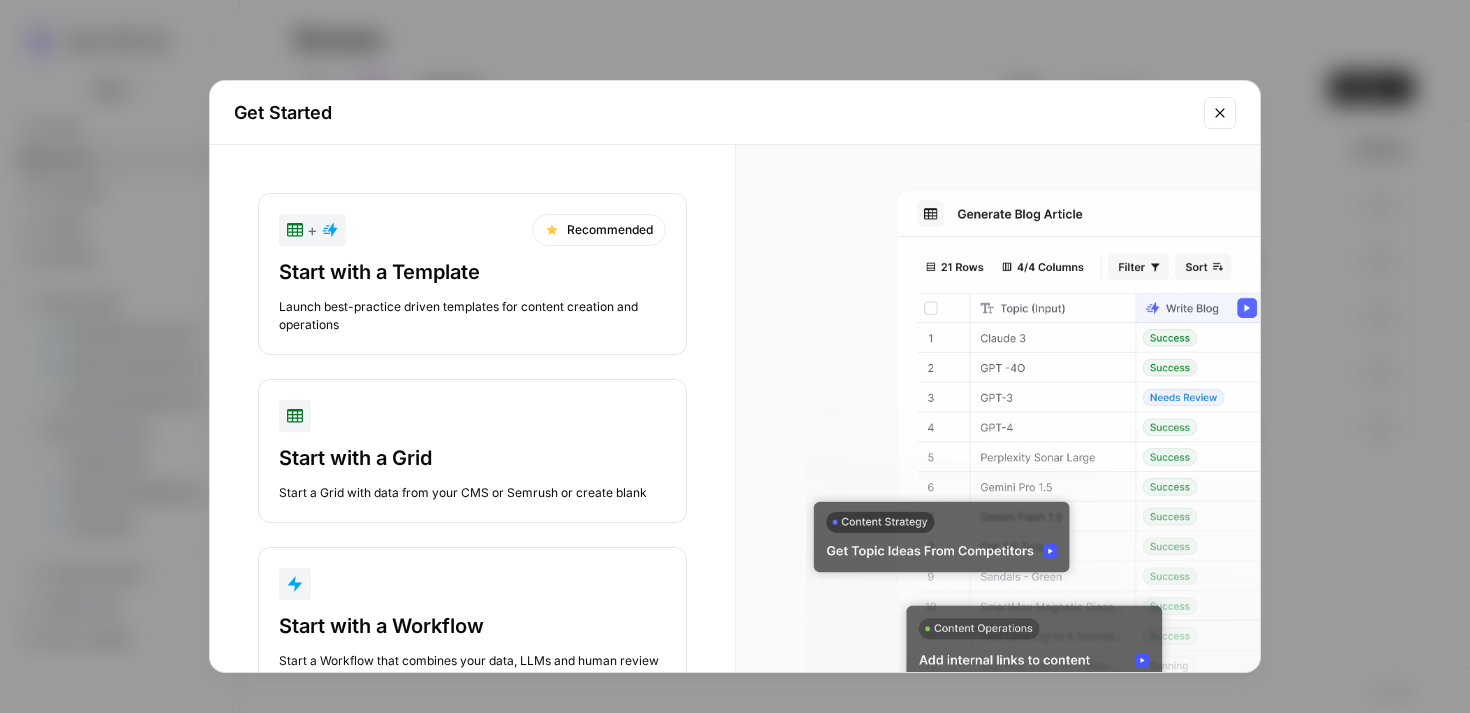 click on "Start with a Template" at bounding box center (472, 272) 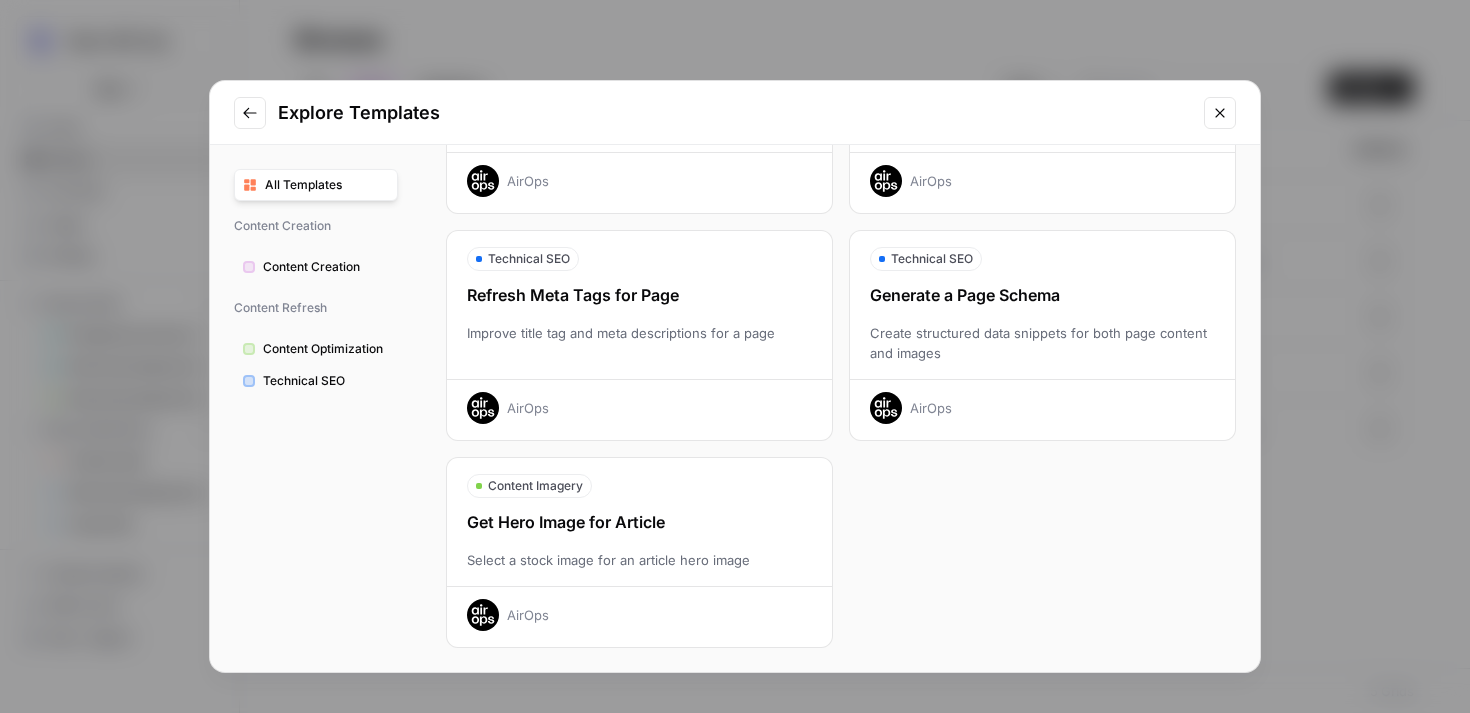 scroll, scrollTop: 0, scrollLeft: 0, axis: both 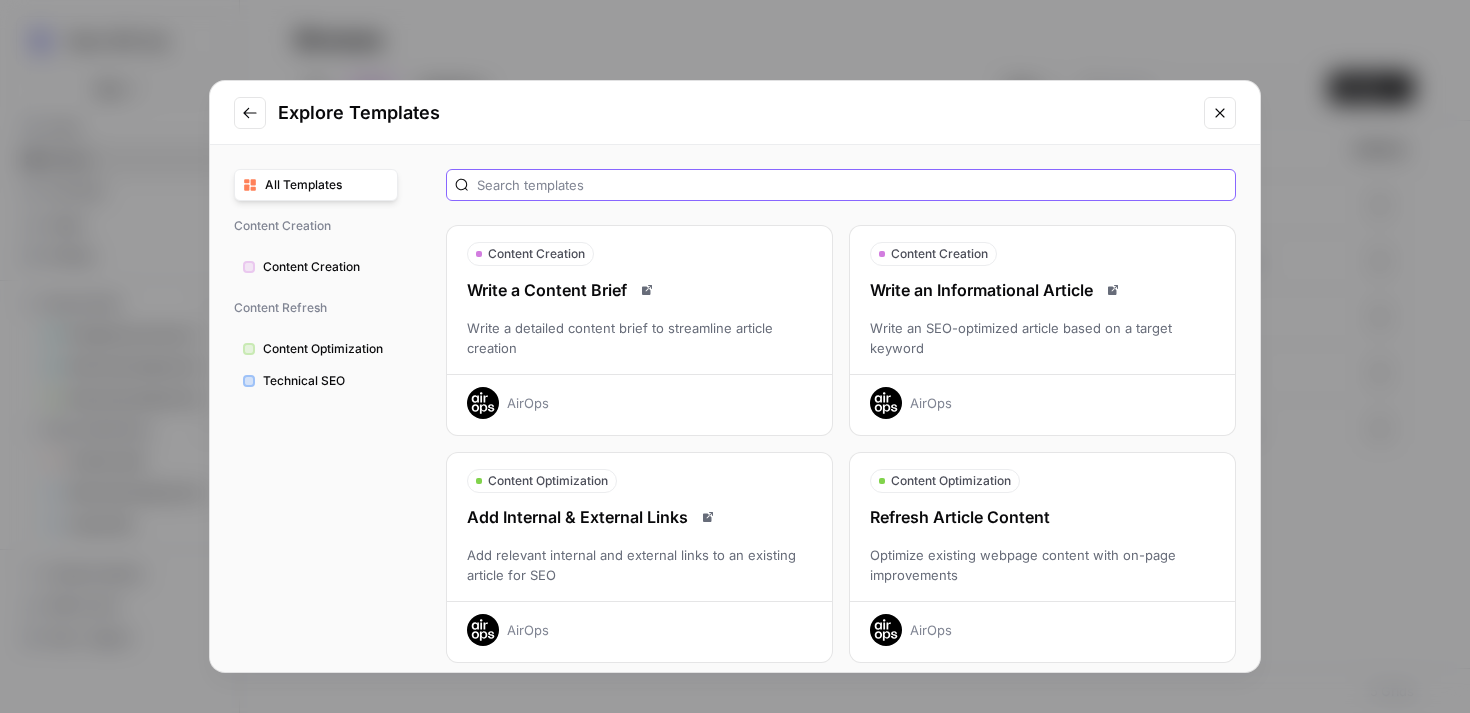 click at bounding box center (852, 185) 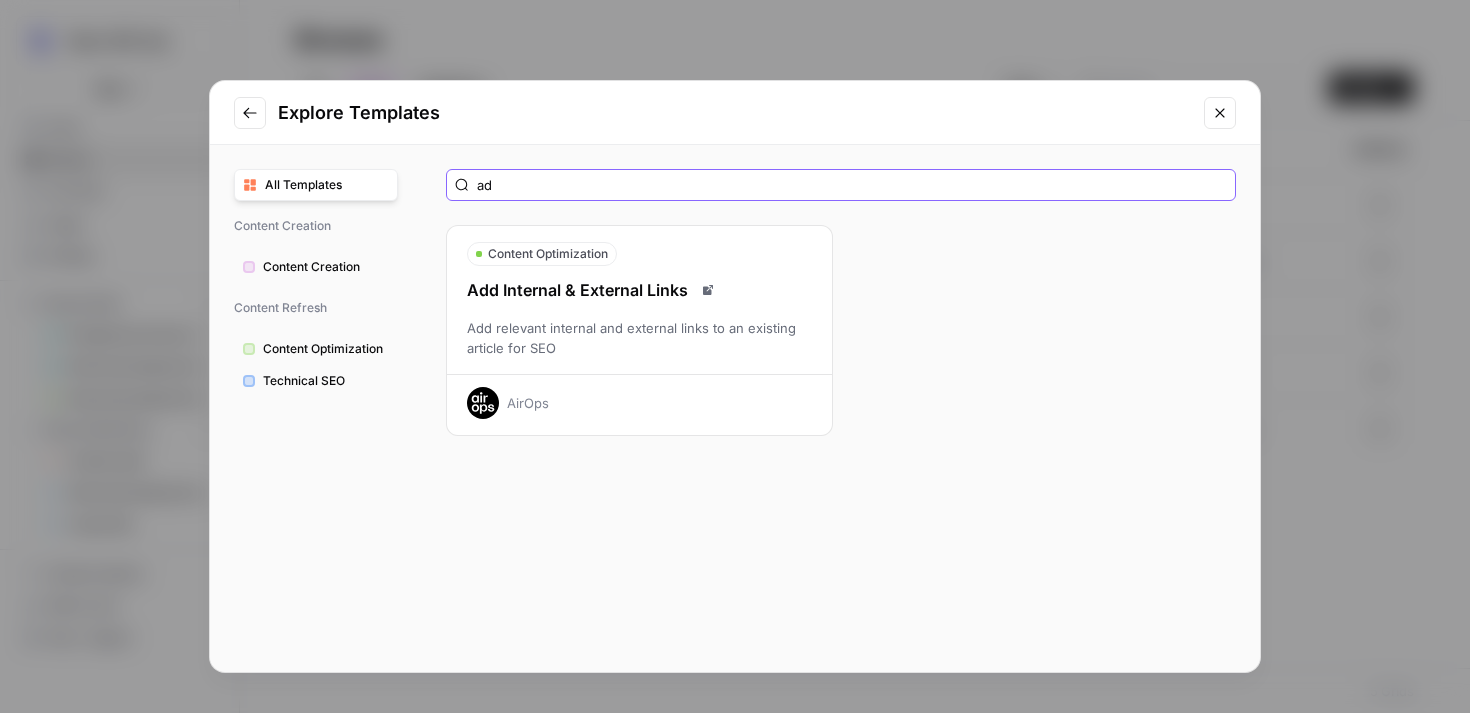 type on "a" 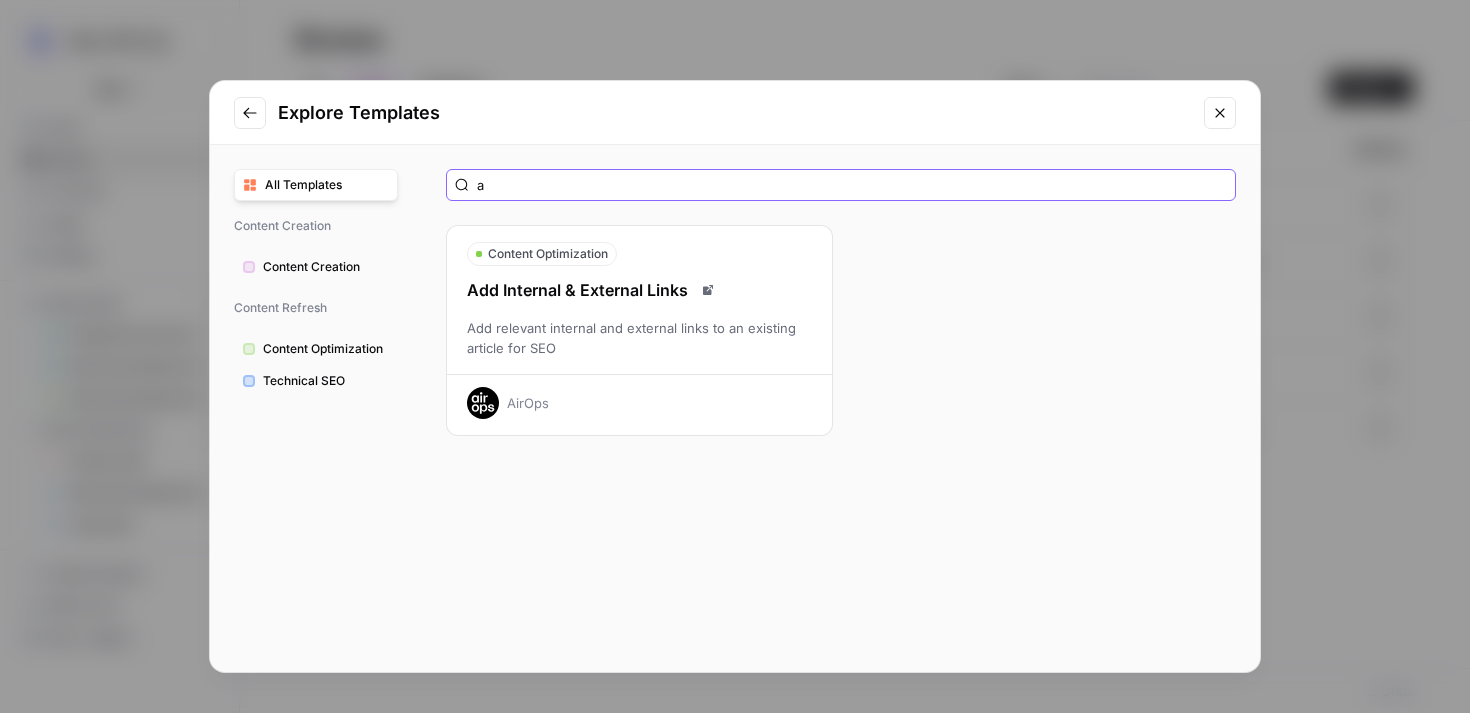 type 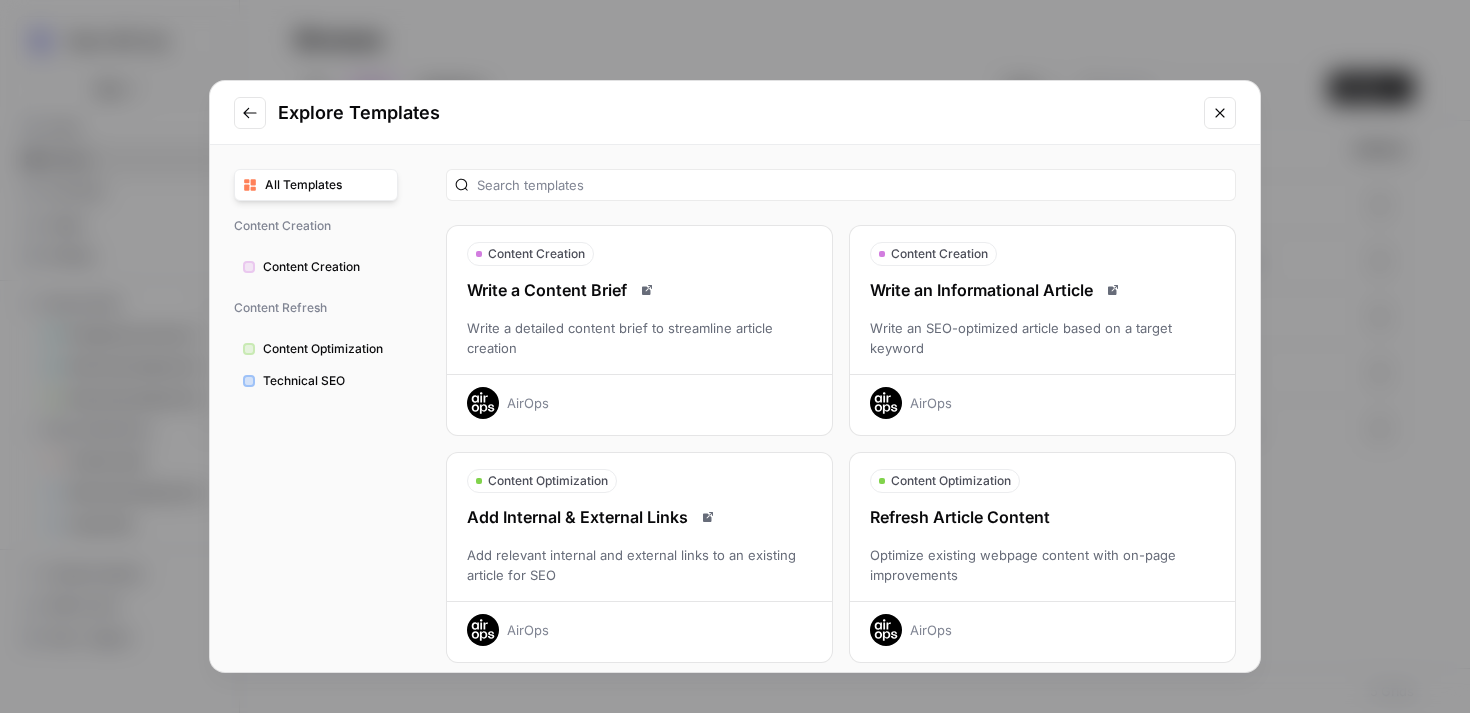 click on "Content Creation" at bounding box center [326, 267] 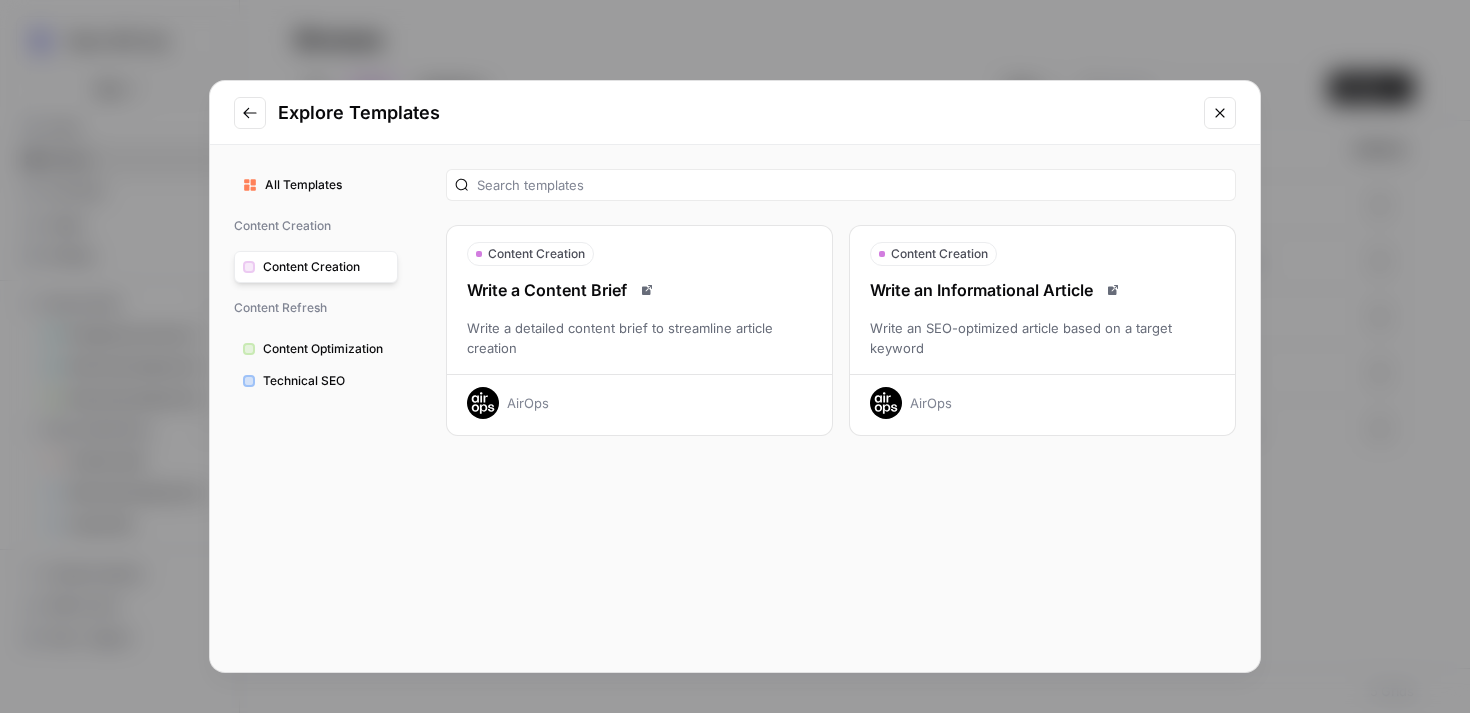click 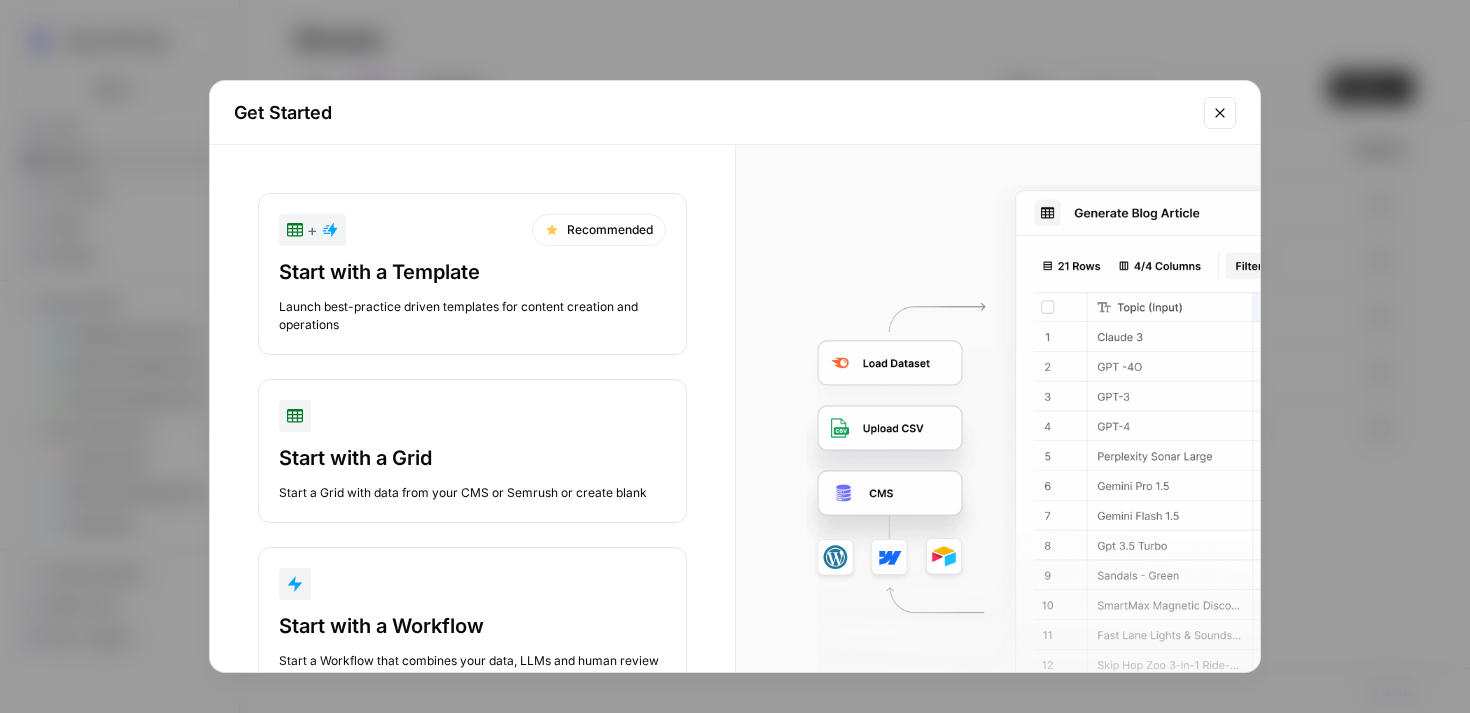 scroll, scrollTop: 67, scrollLeft: 0, axis: vertical 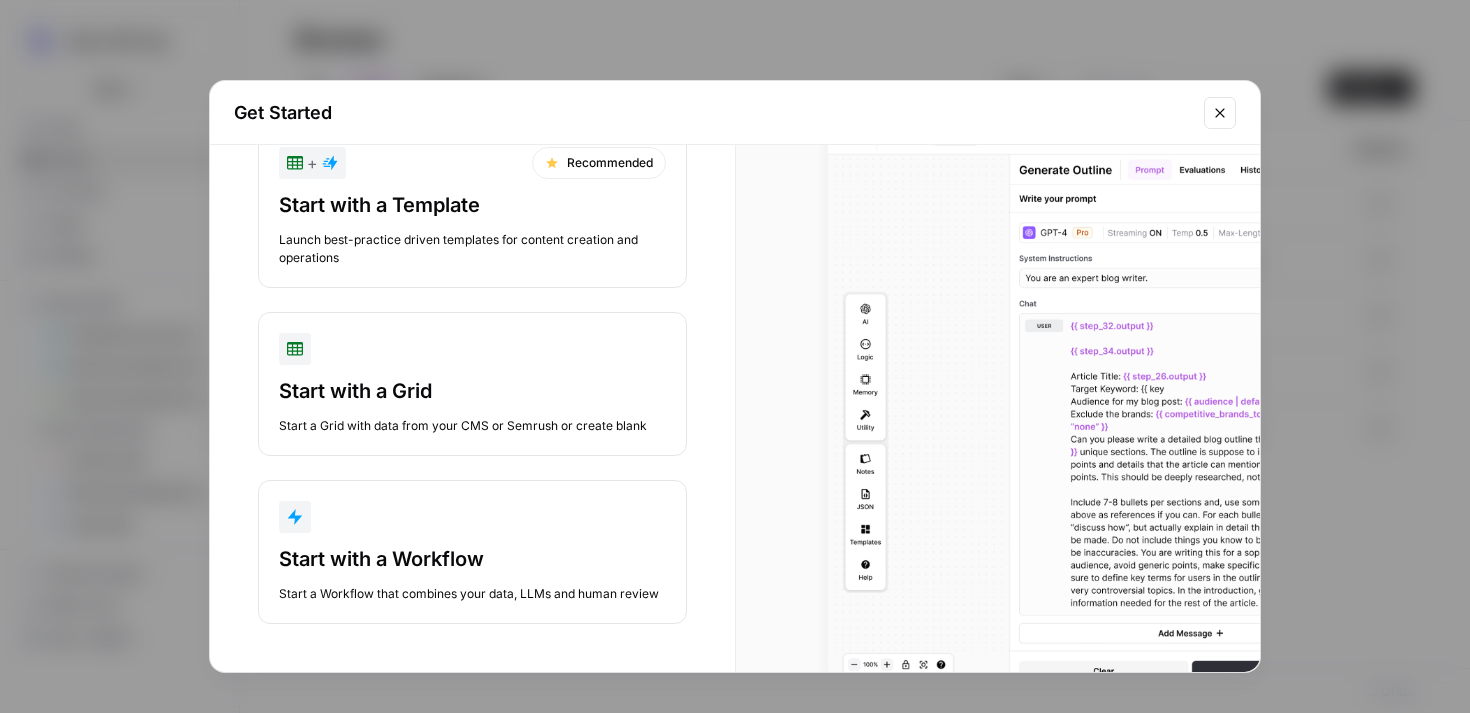 click at bounding box center (472, 517) 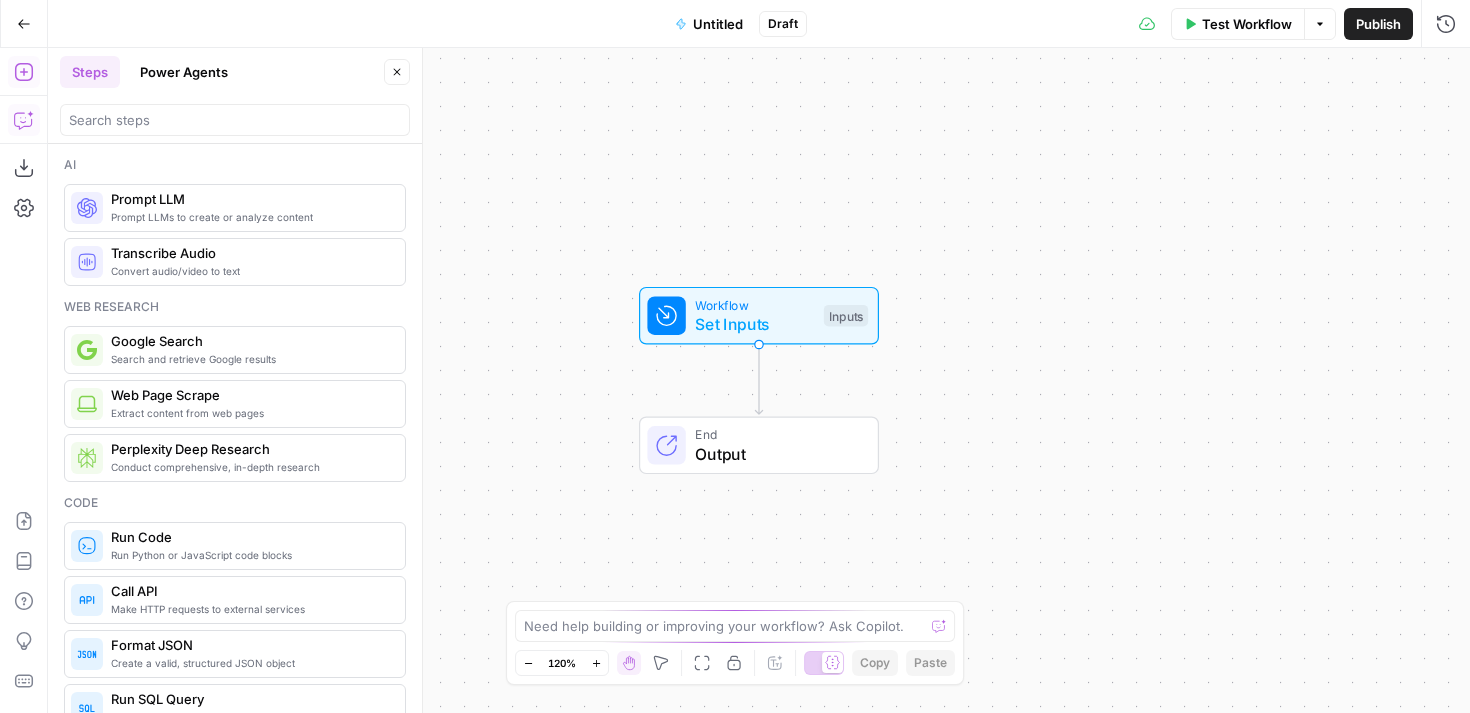 click 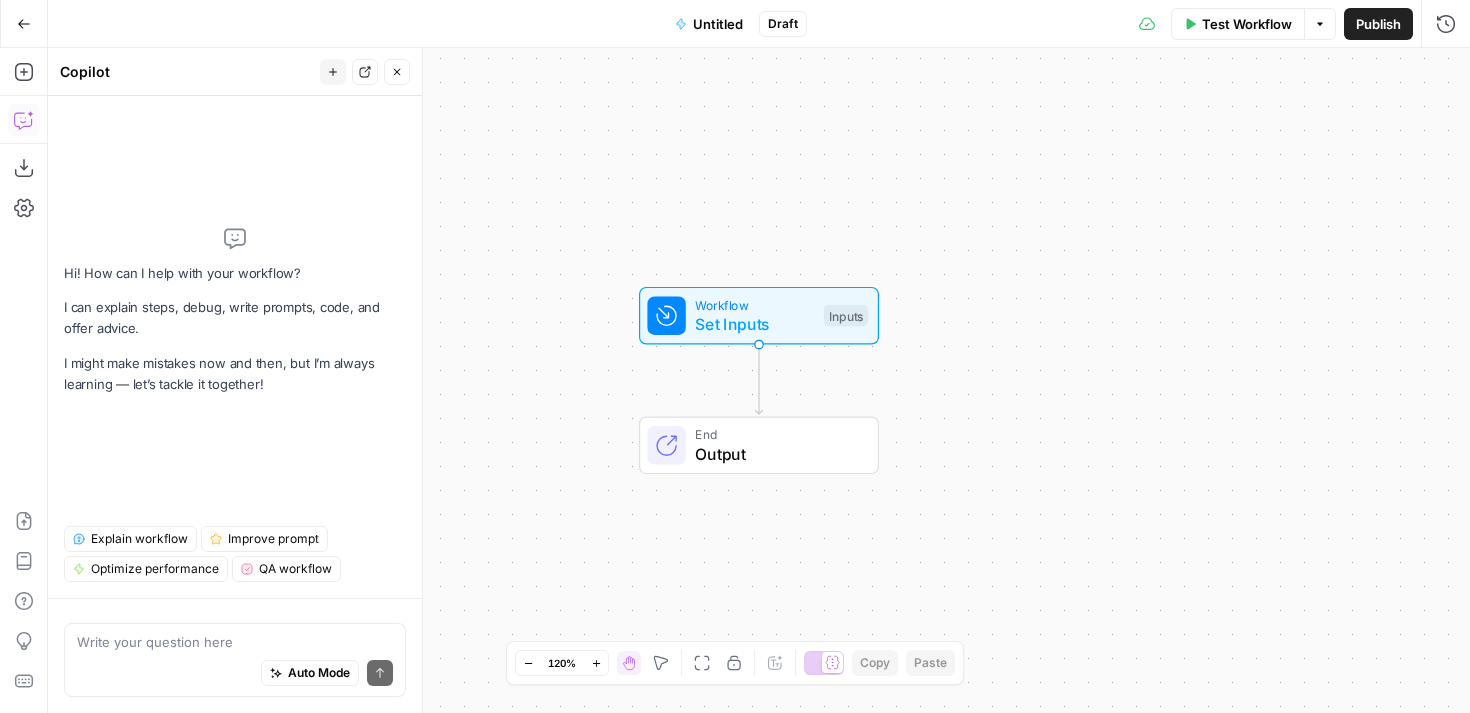 click 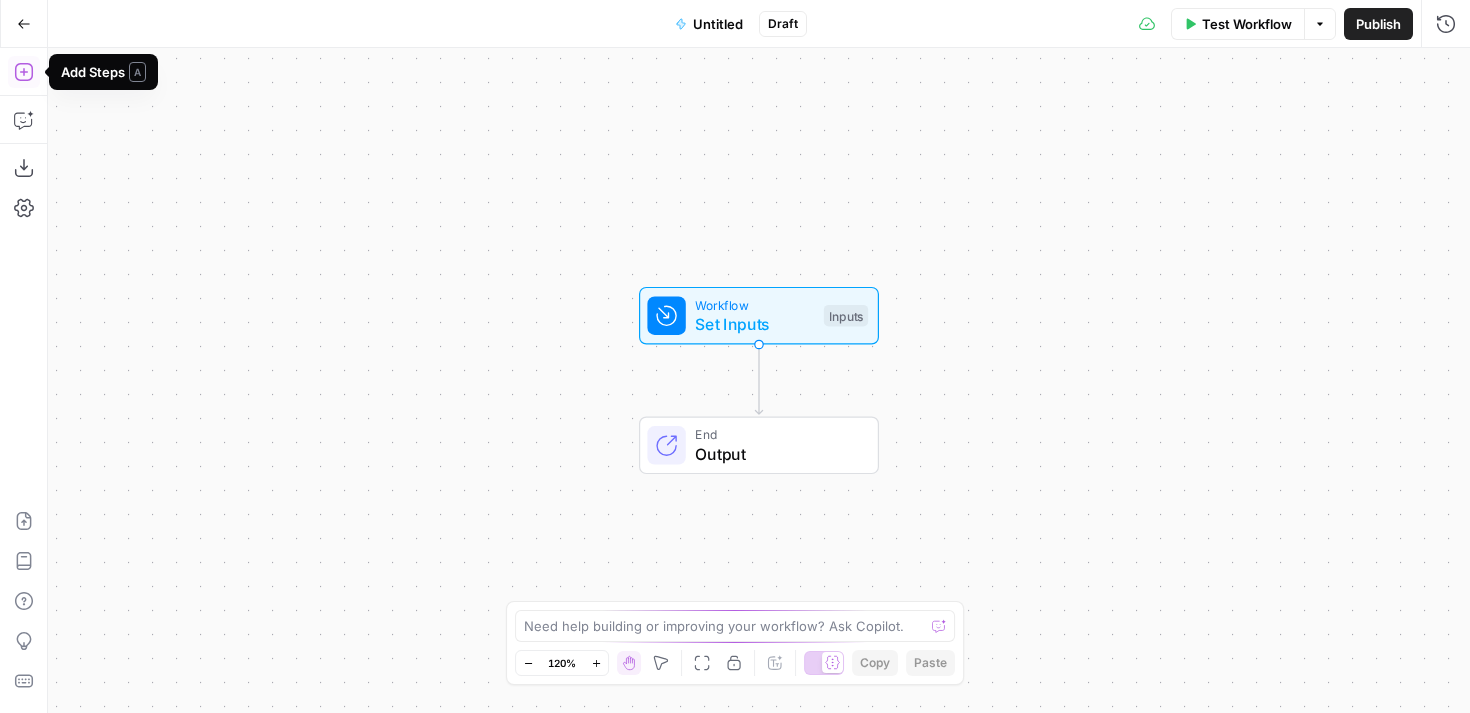 click 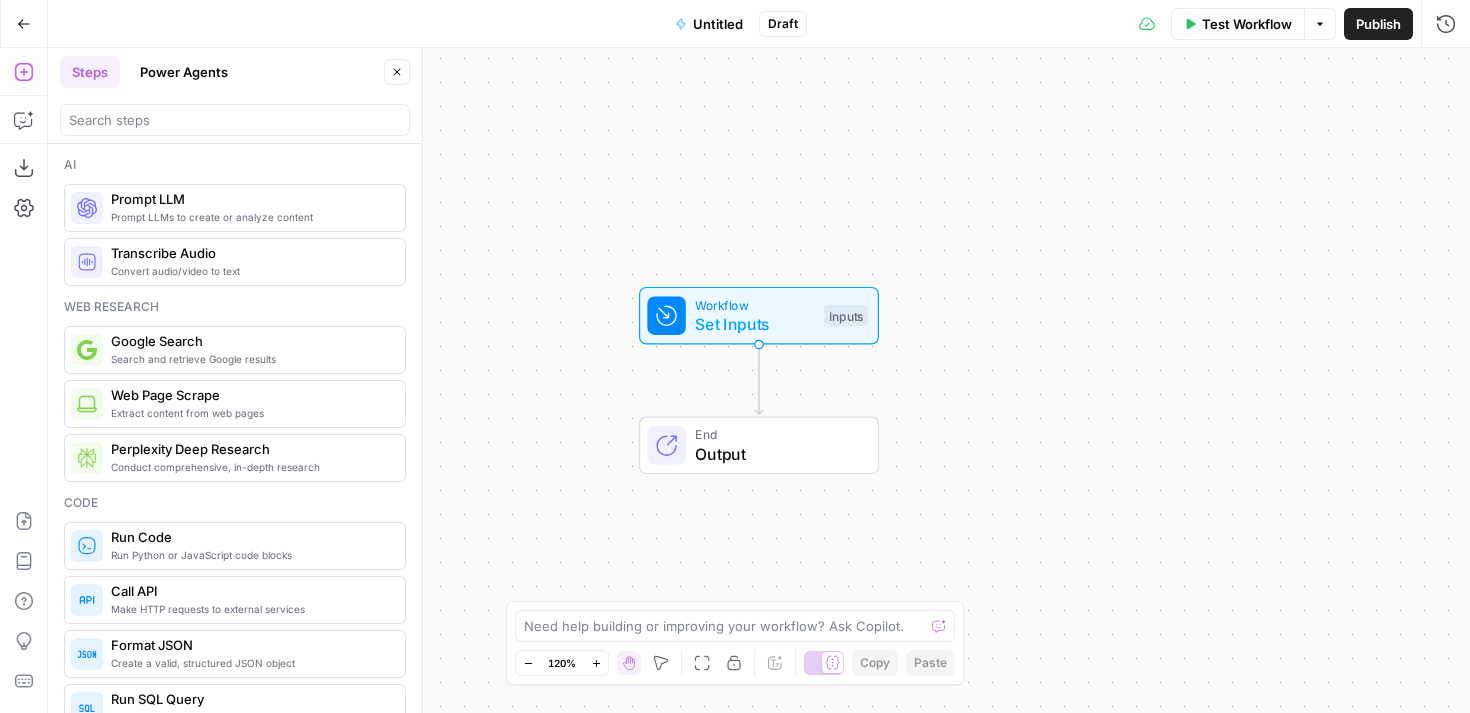 click on "Power Agents" at bounding box center (184, 72) 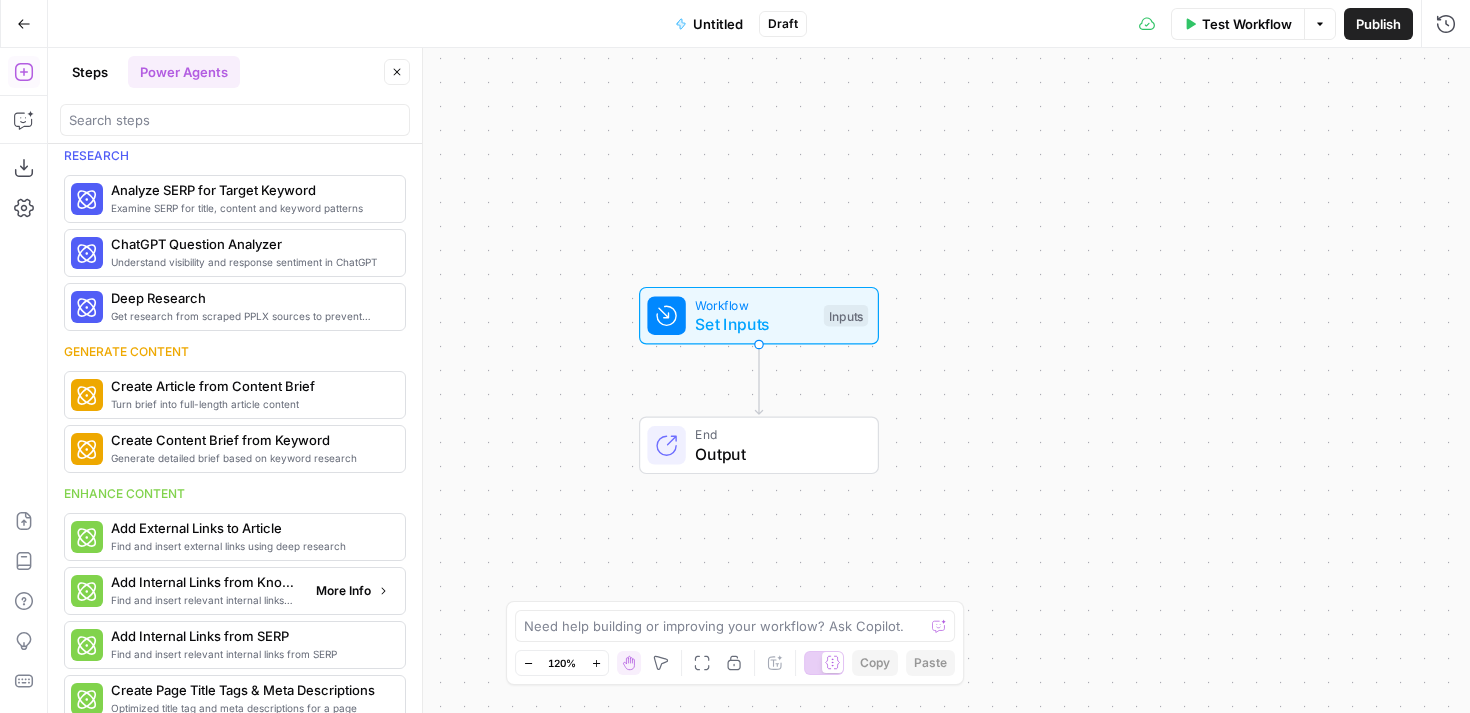 scroll, scrollTop: 0, scrollLeft: 0, axis: both 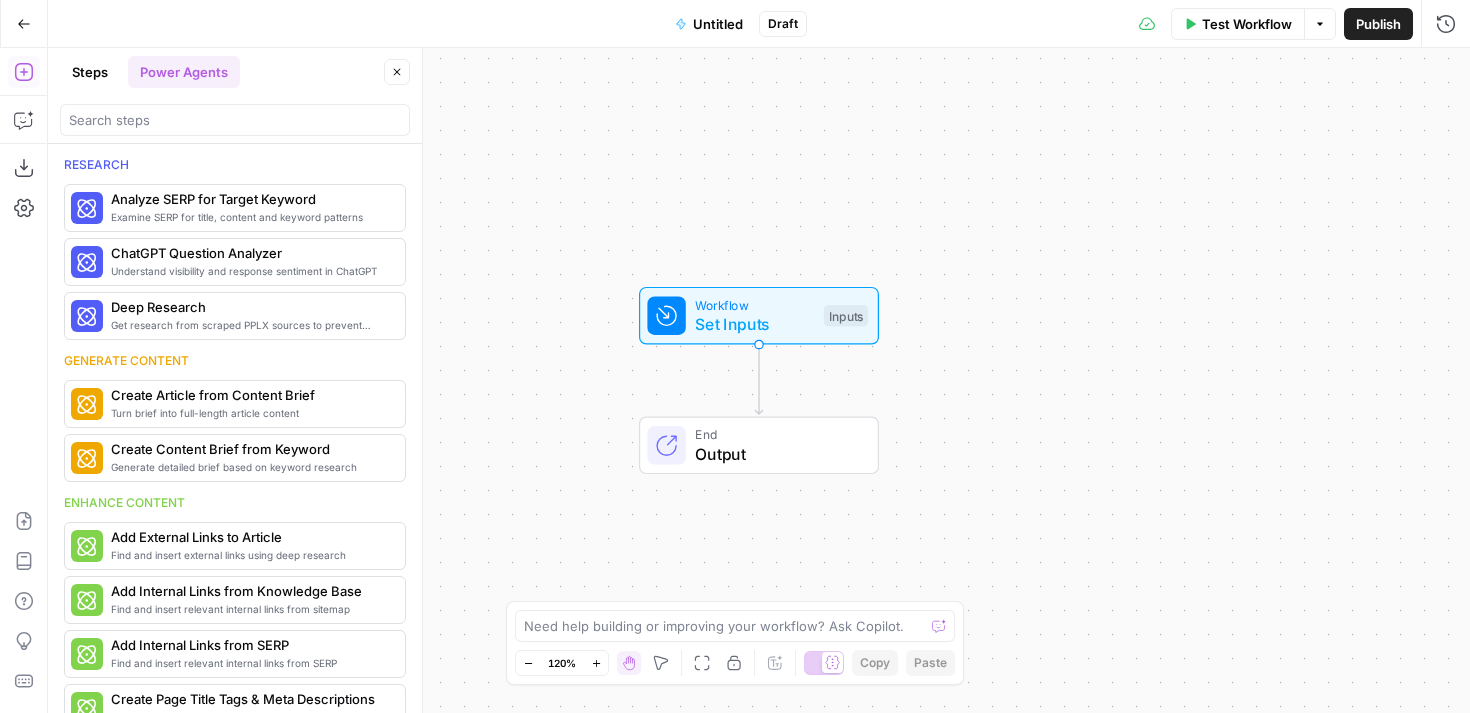 click on "Steps" at bounding box center [90, 72] 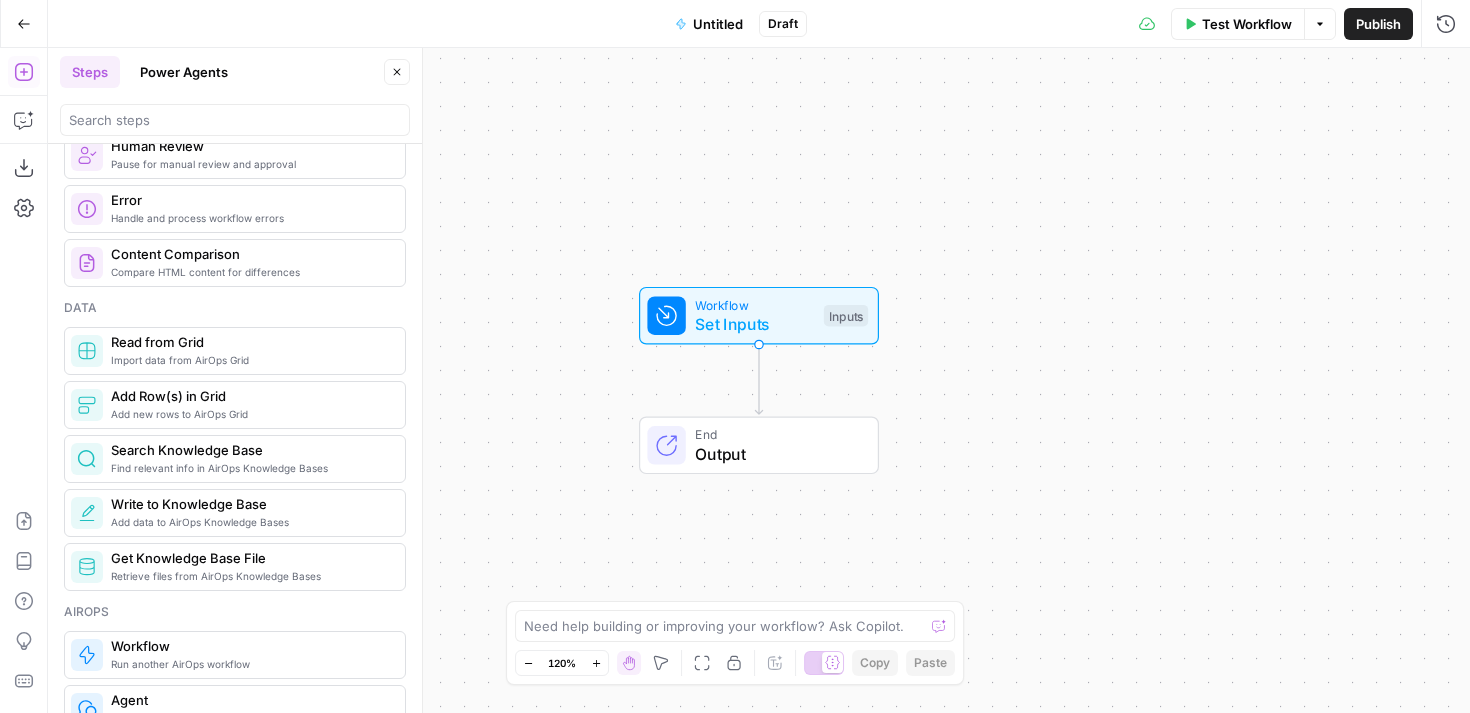 scroll, scrollTop: 0, scrollLeft: 0, axis: both 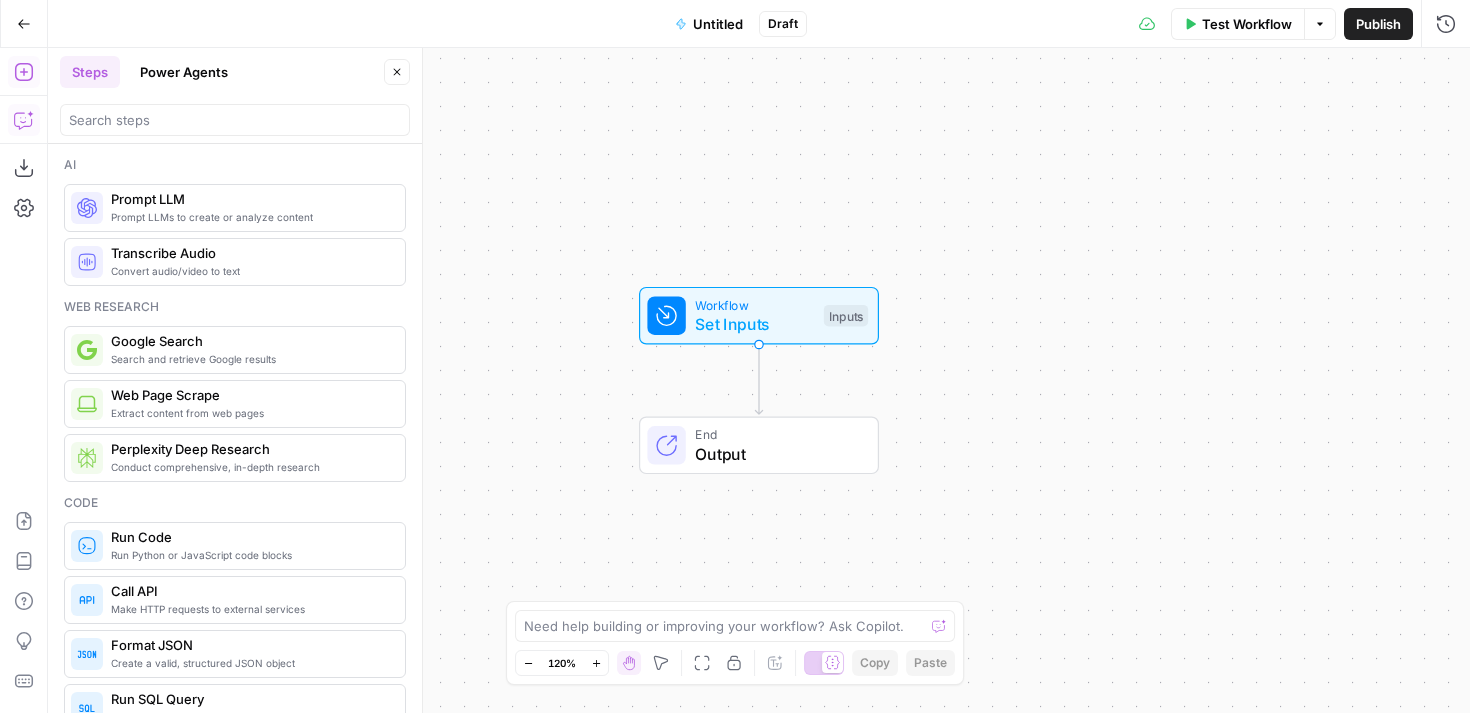 click 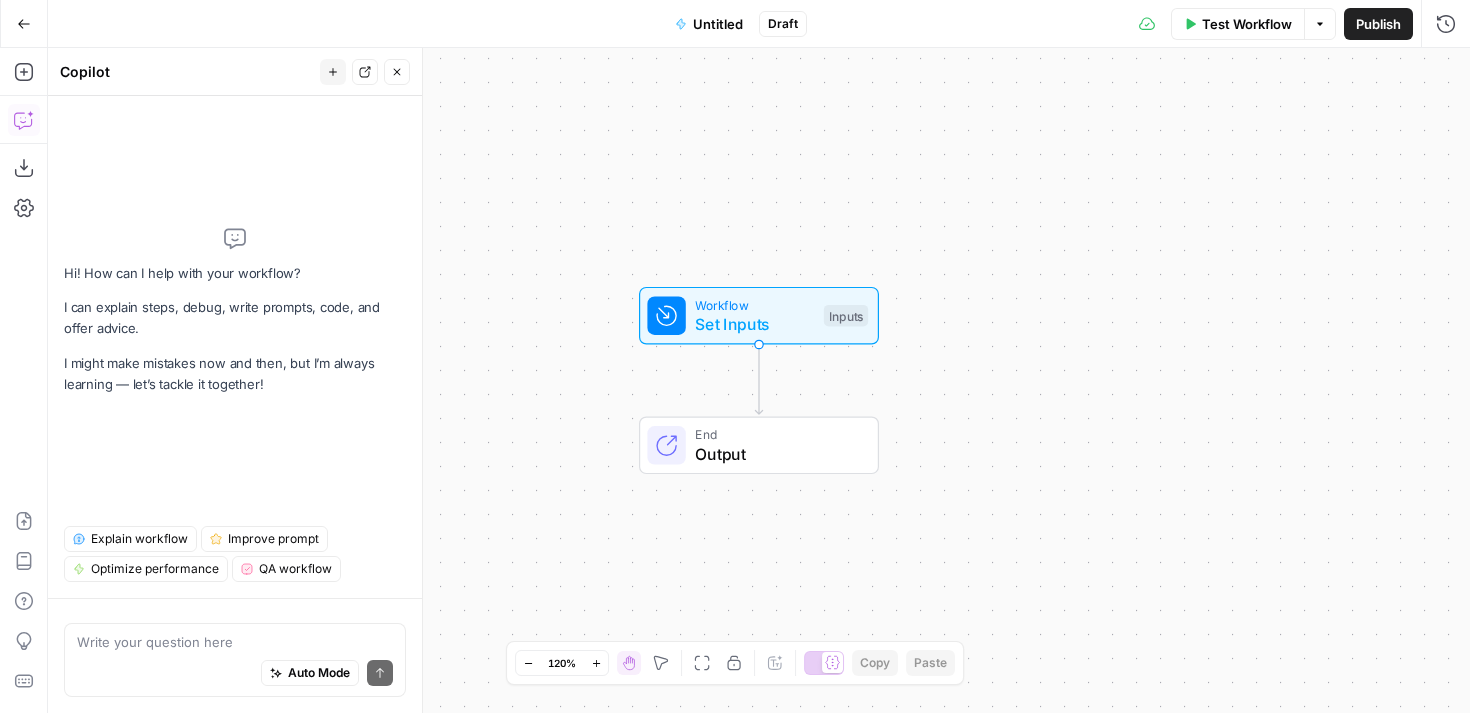 click at bounding box center (235, 642) 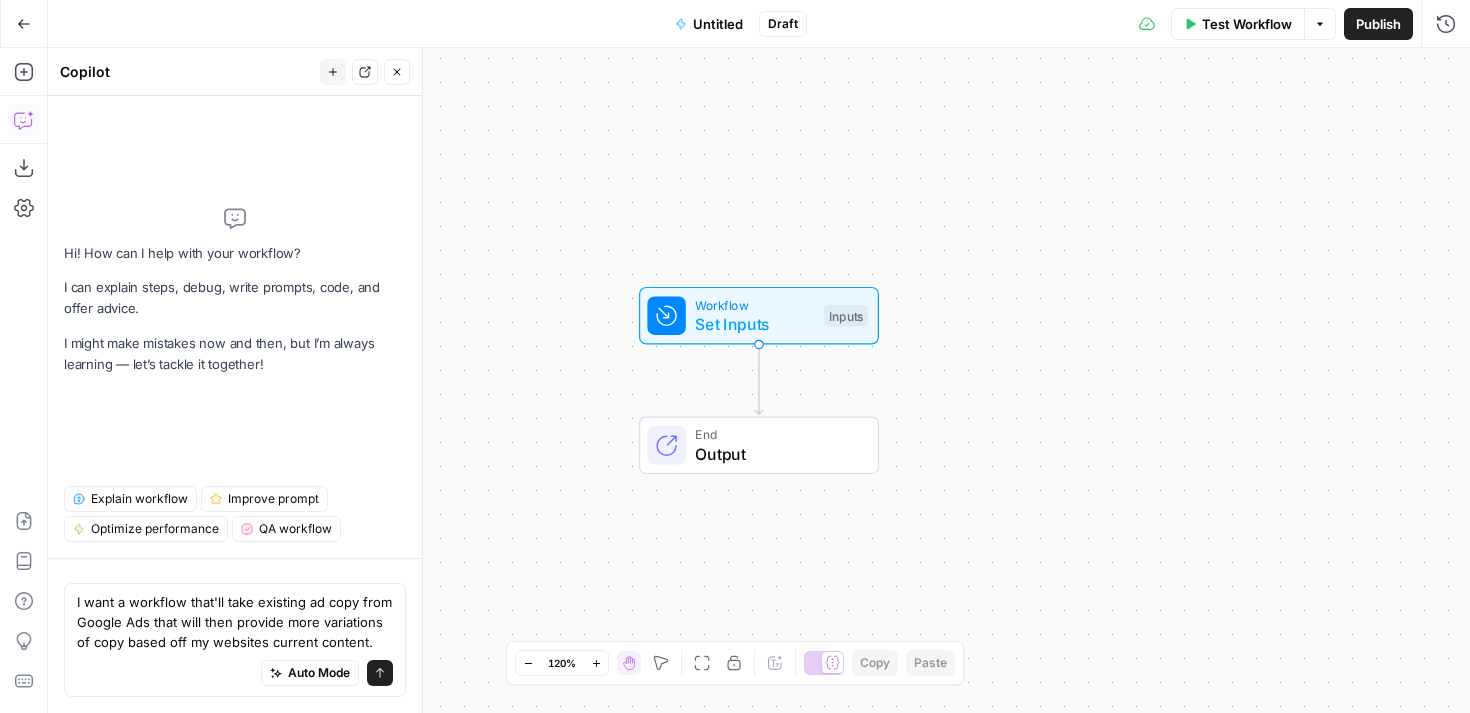 type on "I want a workflow that'll take existing ad copy from Google Ads that will then provide more variations of copy based off my websites current content." 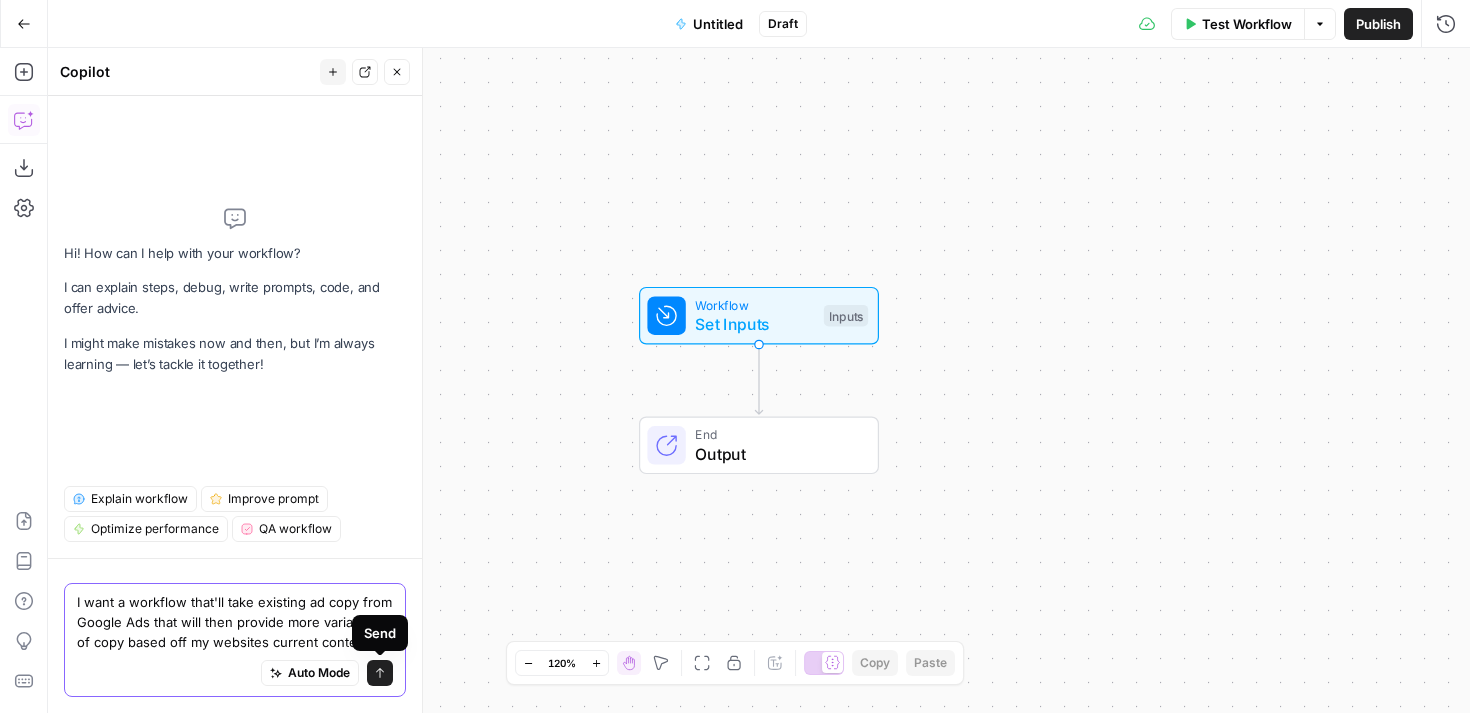click 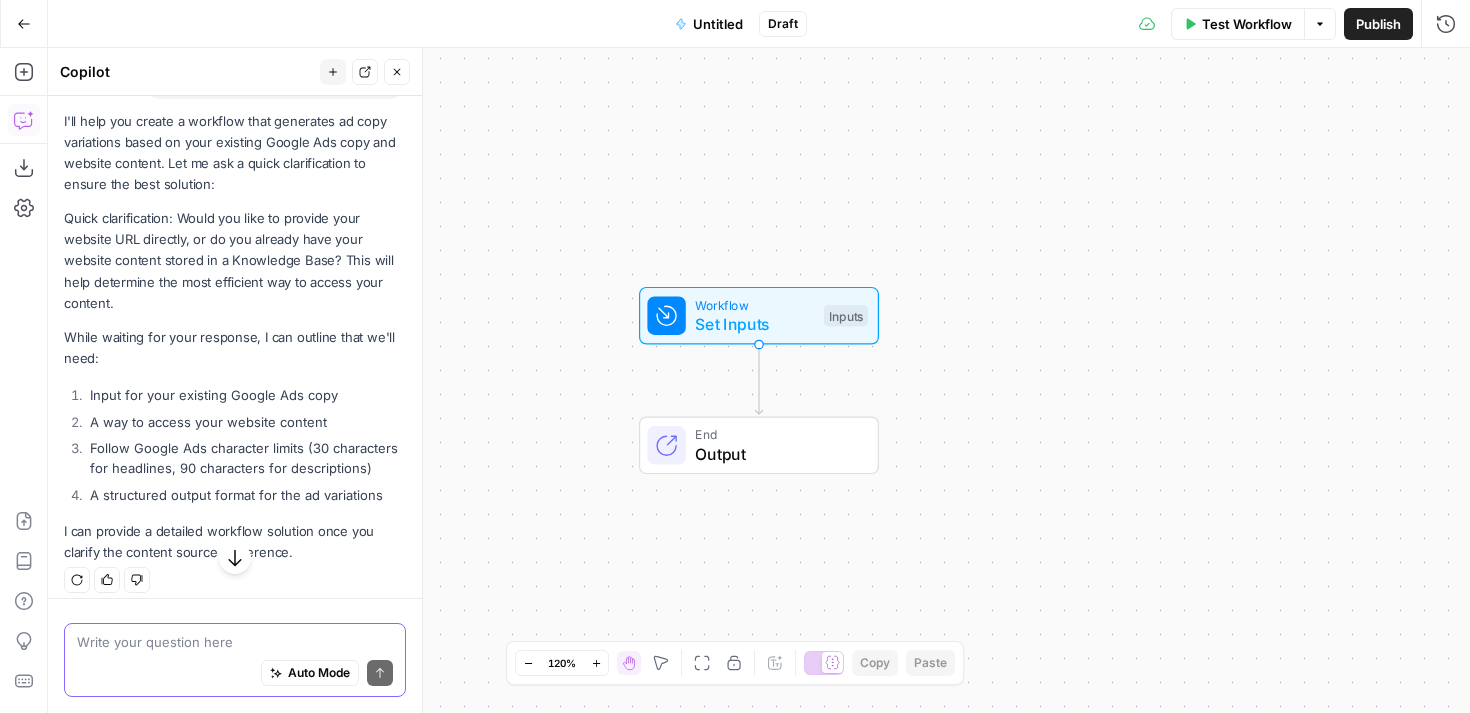 scroll, scrollTop: 282, scrollLeft: 0, axis: vertical 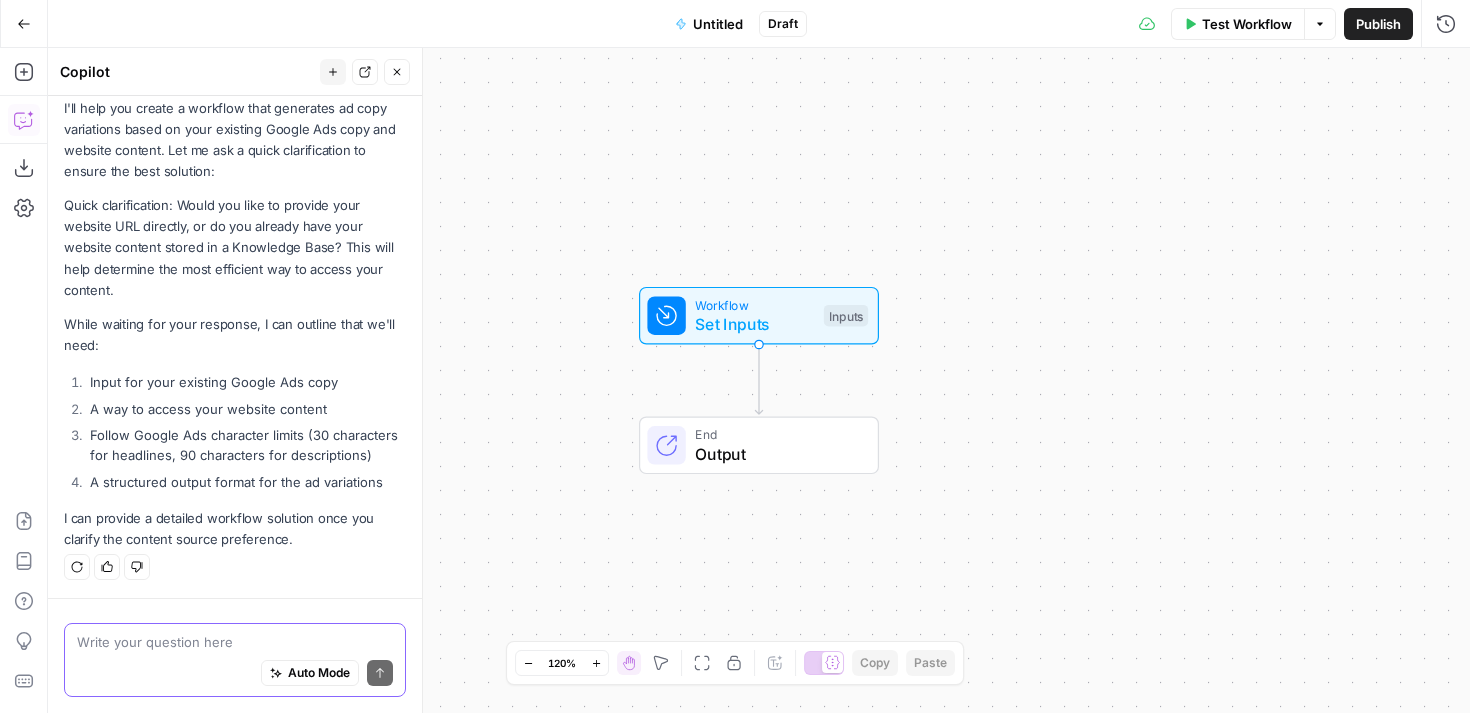 click at bounding box center (235, 642) 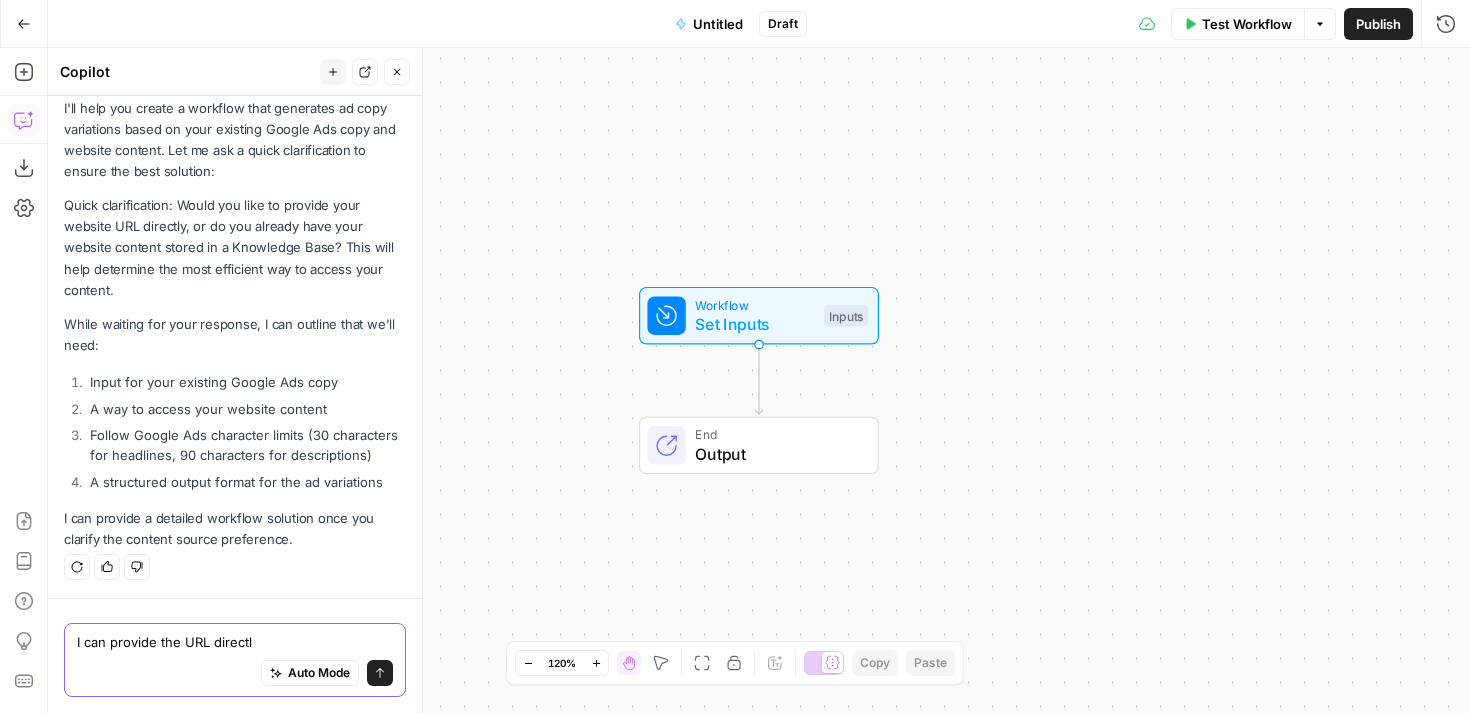 type on "I can provide the URL directly" 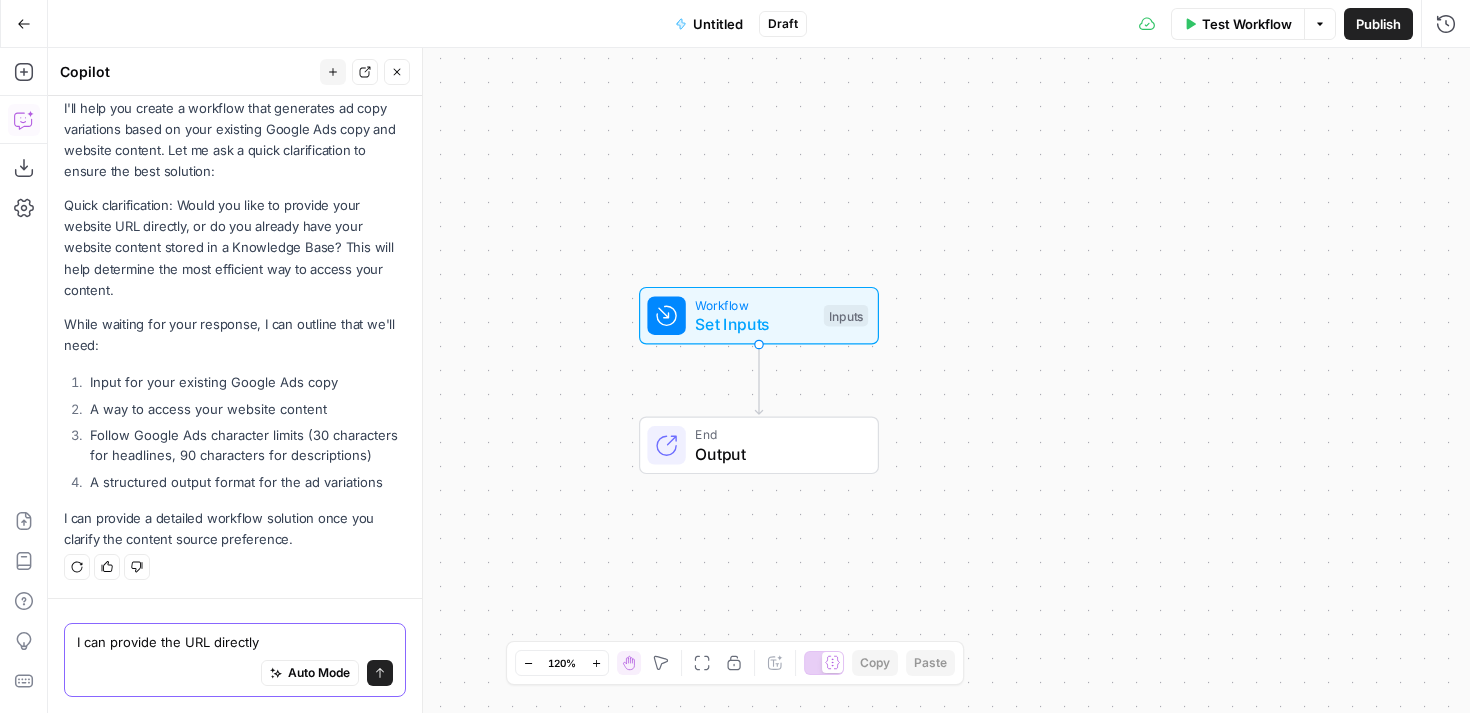 type 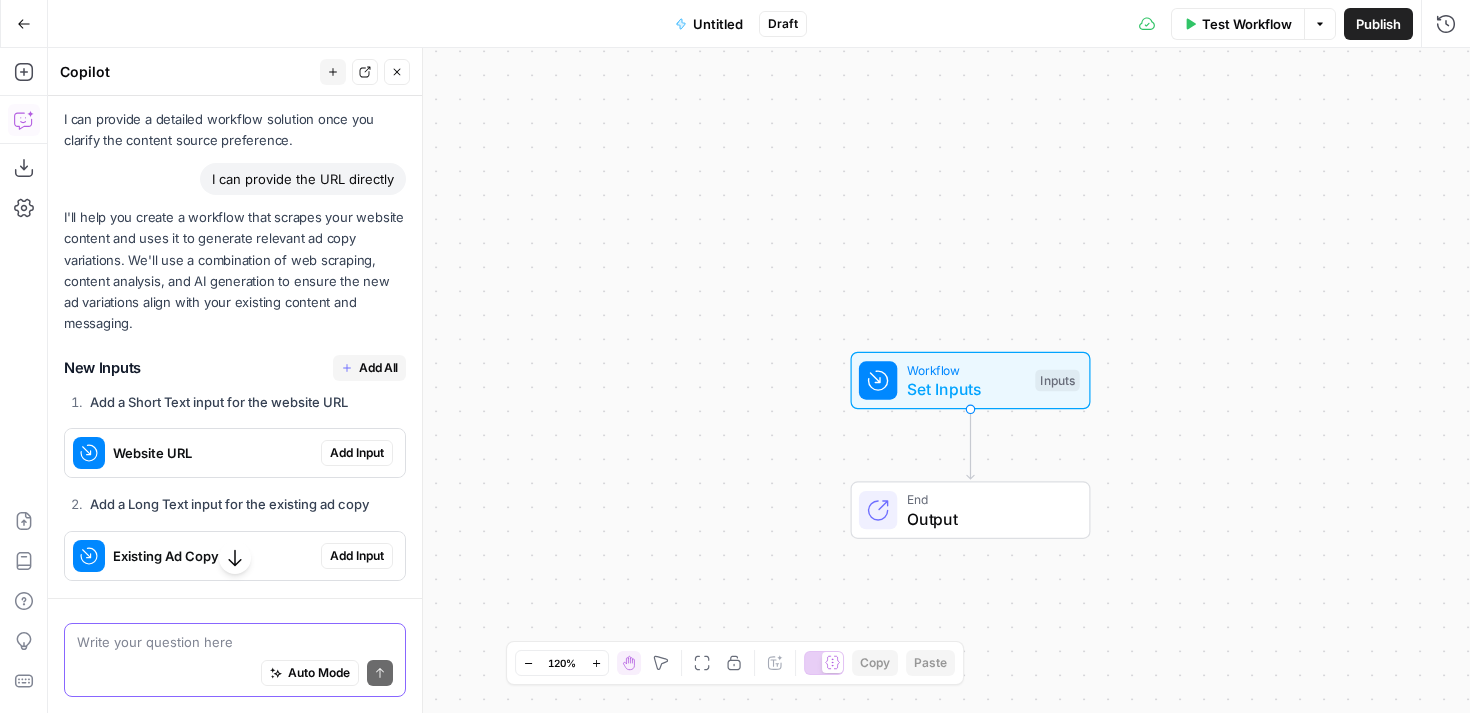 scroll, scrollTop: 710, scrollLeft: 0, axis: vertical 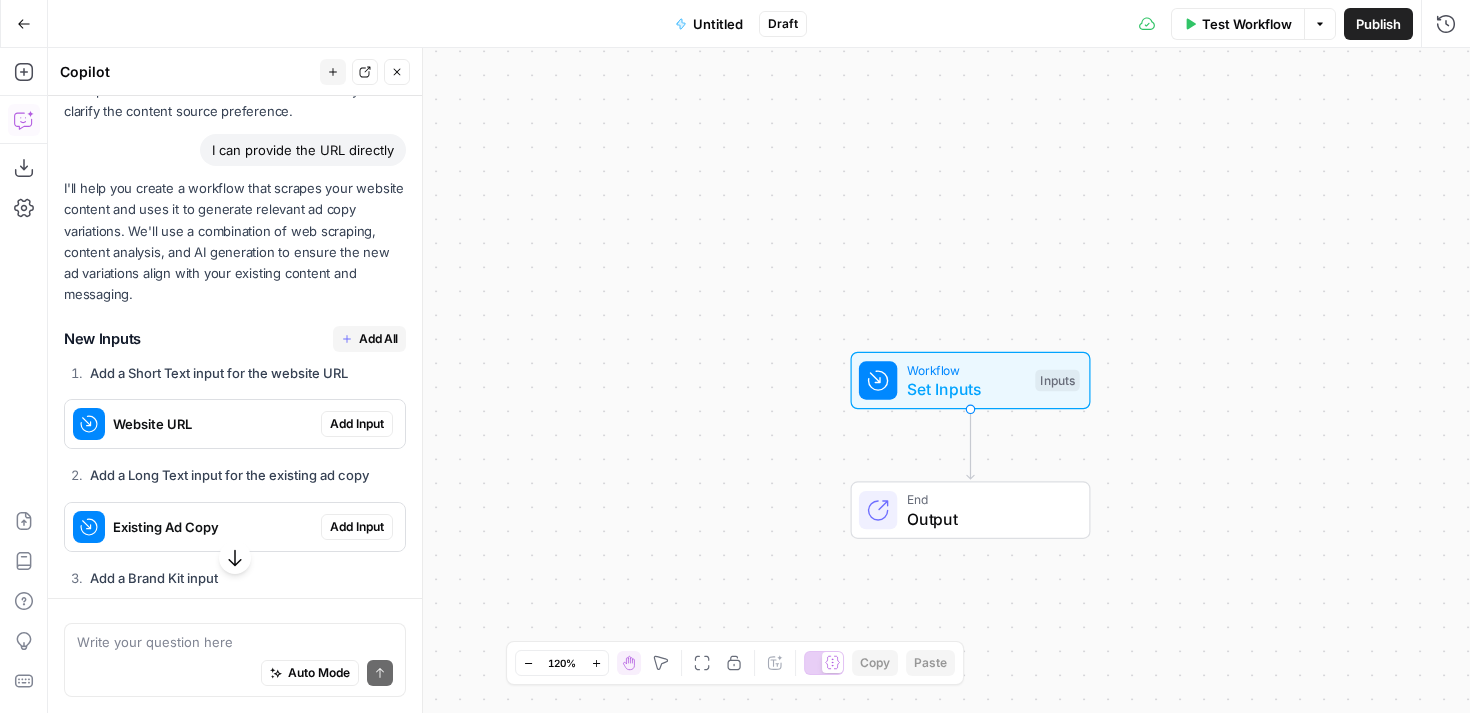 click on "Add All" at bounding box center [378, 339] 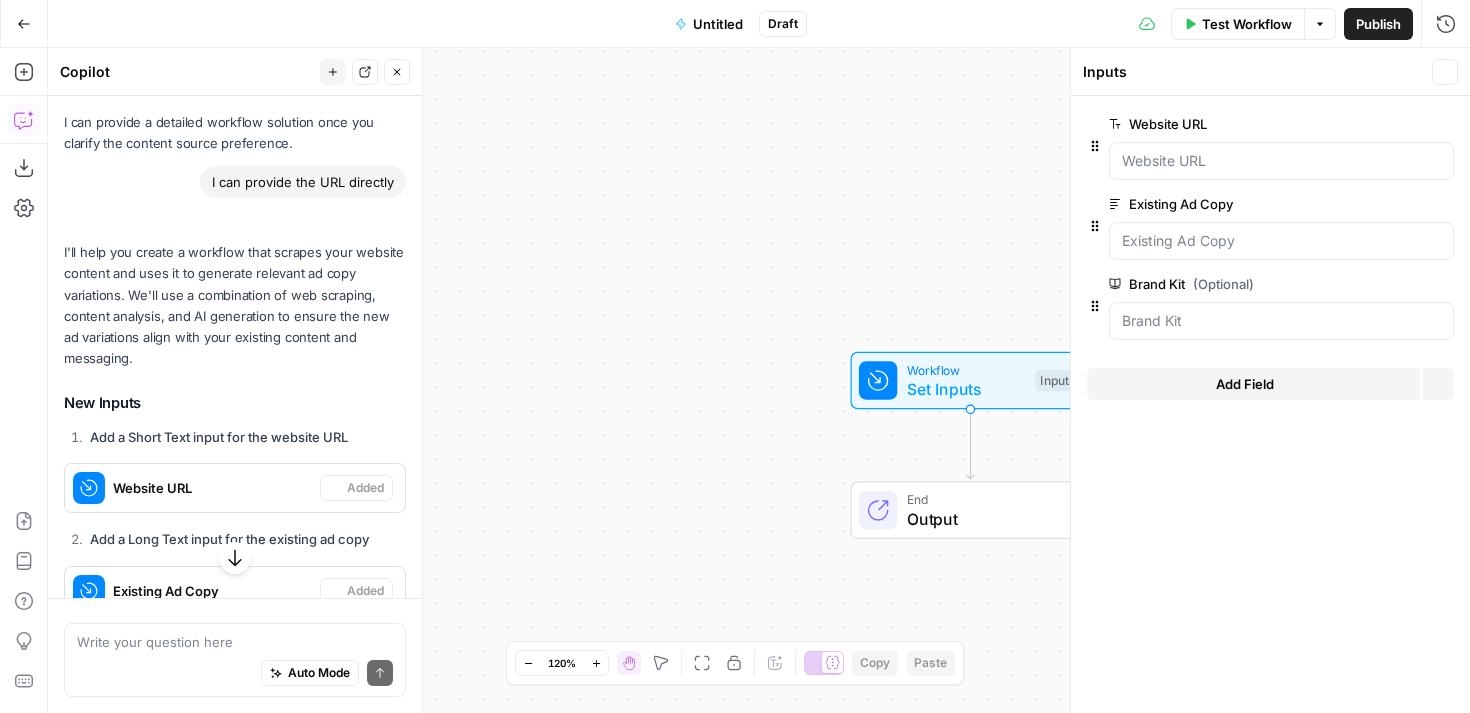 scroll, scrollTop: 742, scrollLeft: 0, axis: vertical 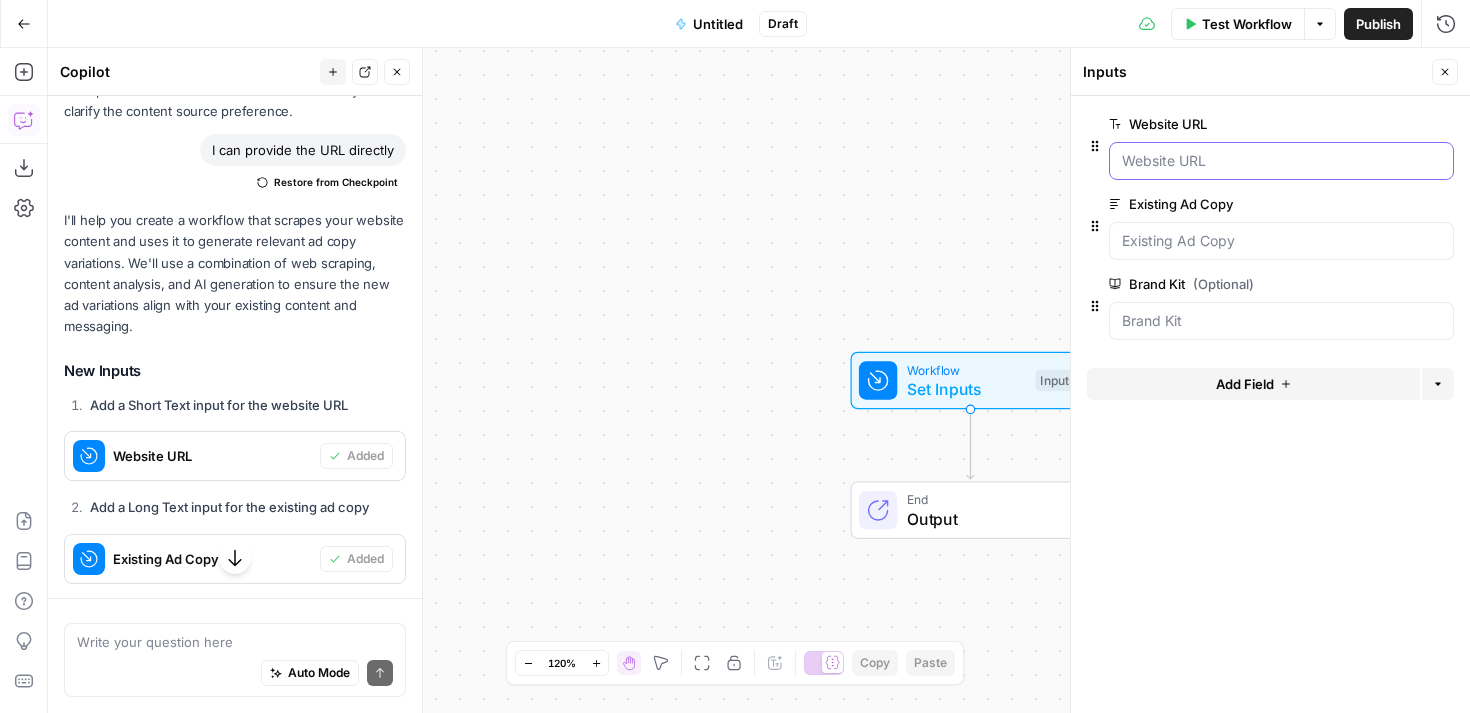 click on "Website URL" at bounding box center [1281, 161] 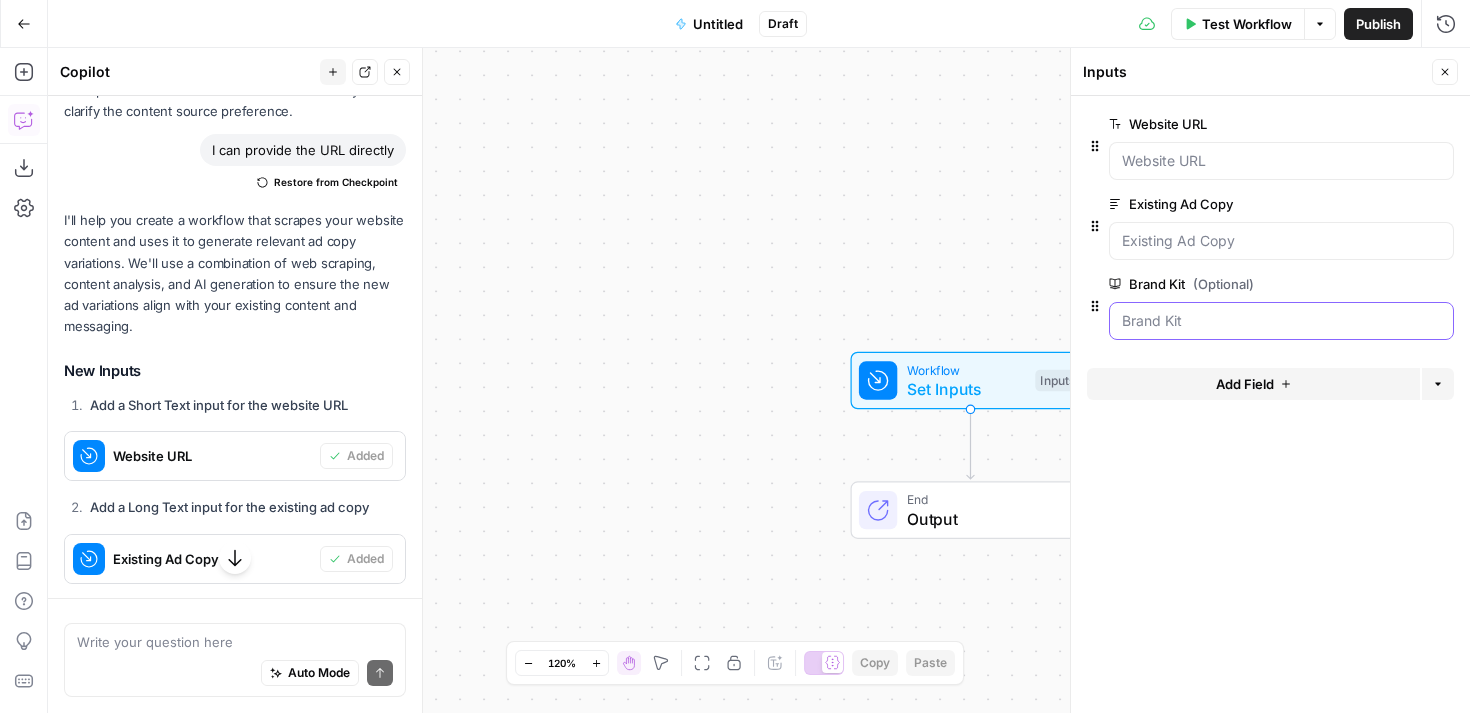 click on "Brand Kit   (Optional)" at bounding box center (1281, 321) 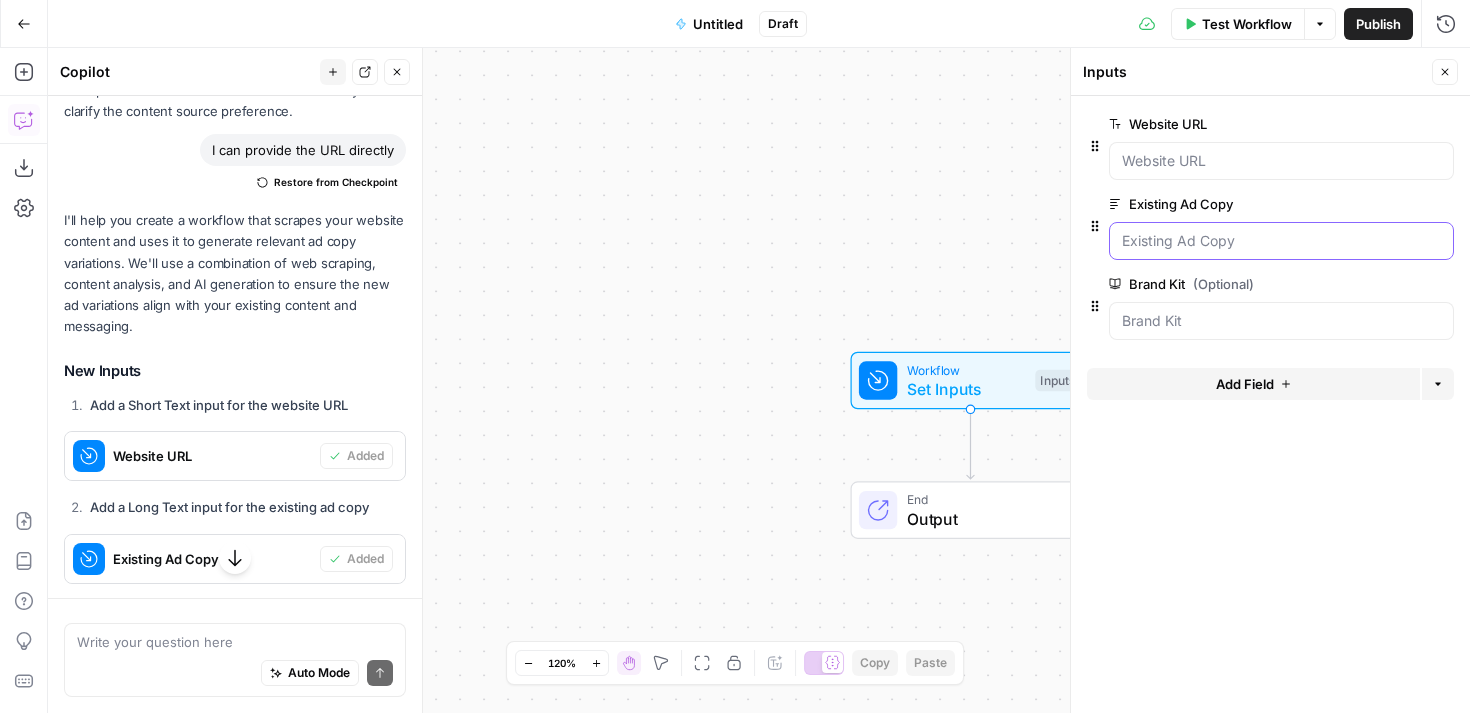 click on "Existing Ad Copy" at bounding box center [1281, 241] 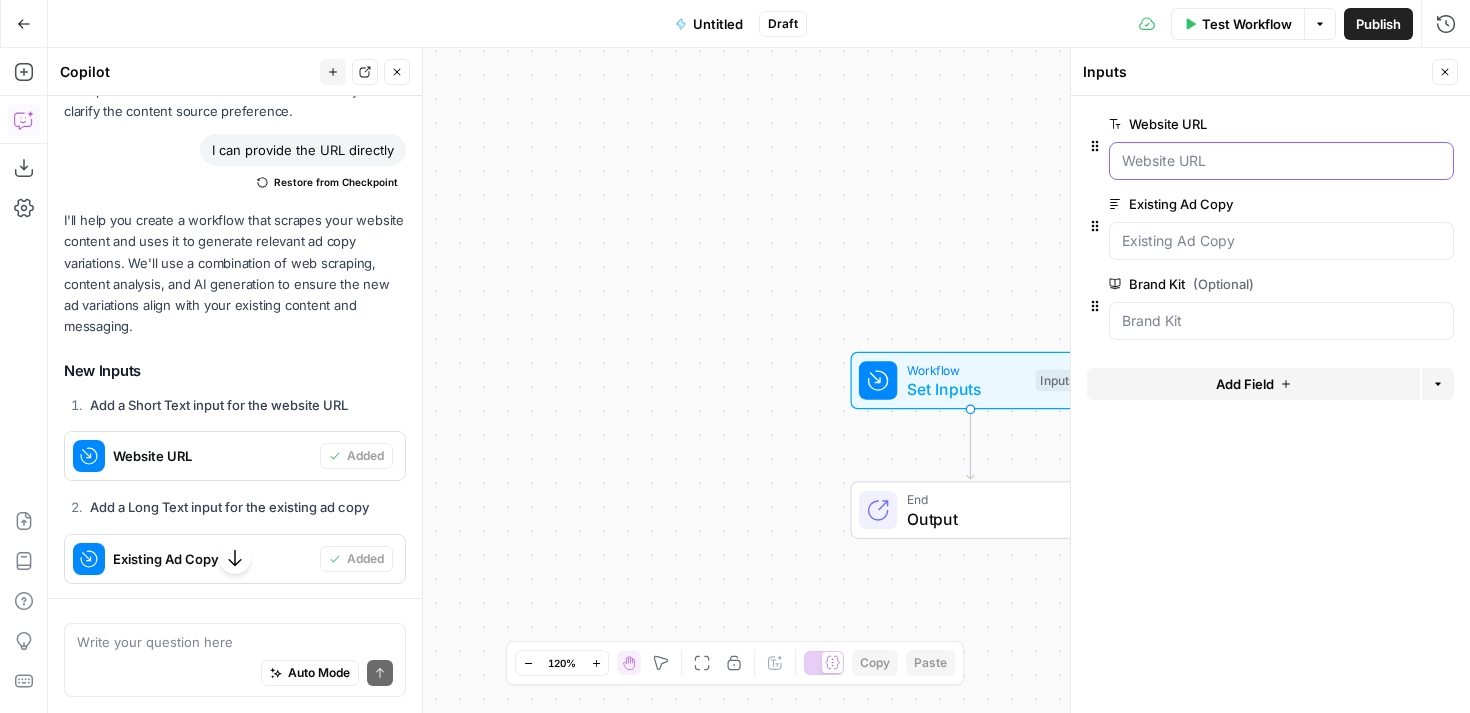 click on "Website URL" at bounding box center (1281, 161) 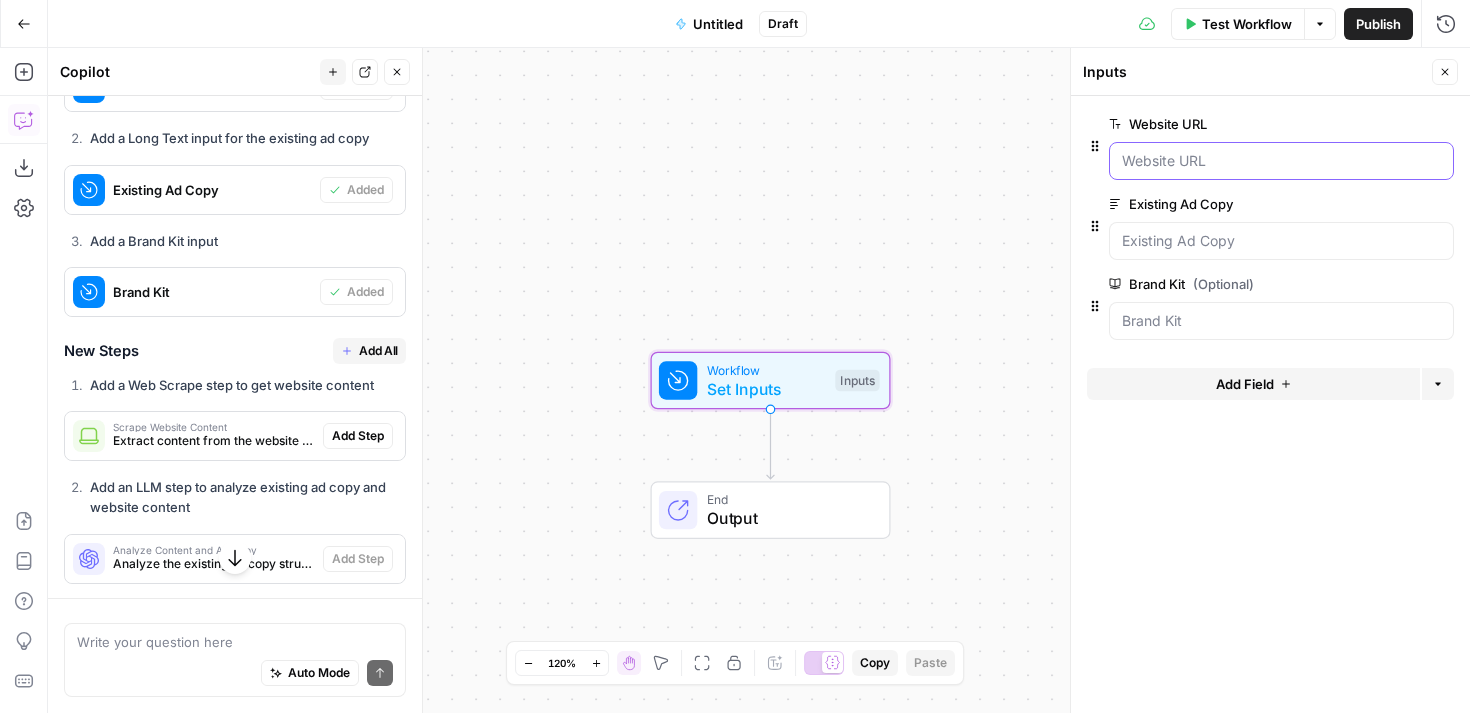 scroll, scrollTop: 1107, scrollLeft: 0, axis: vertical 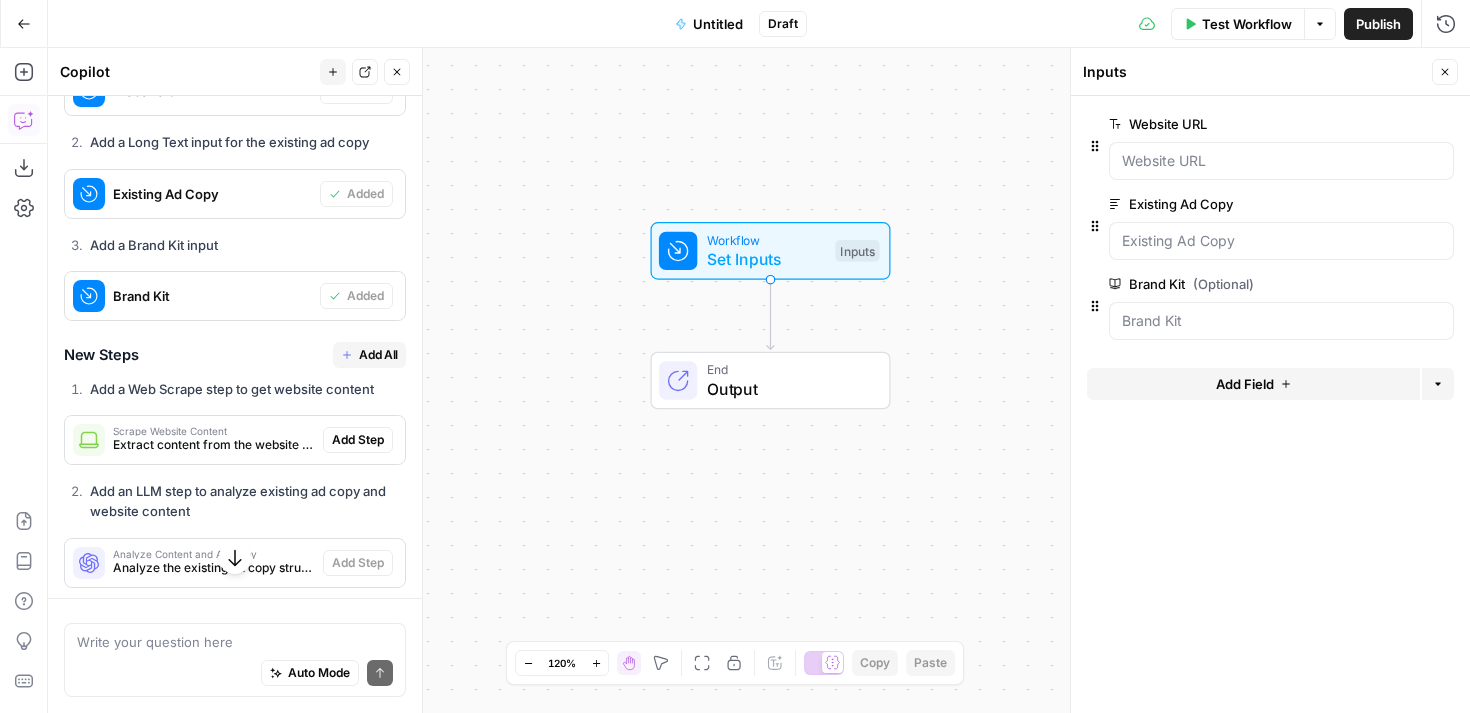 click on "edit field" at bounding box center [1387, 204] 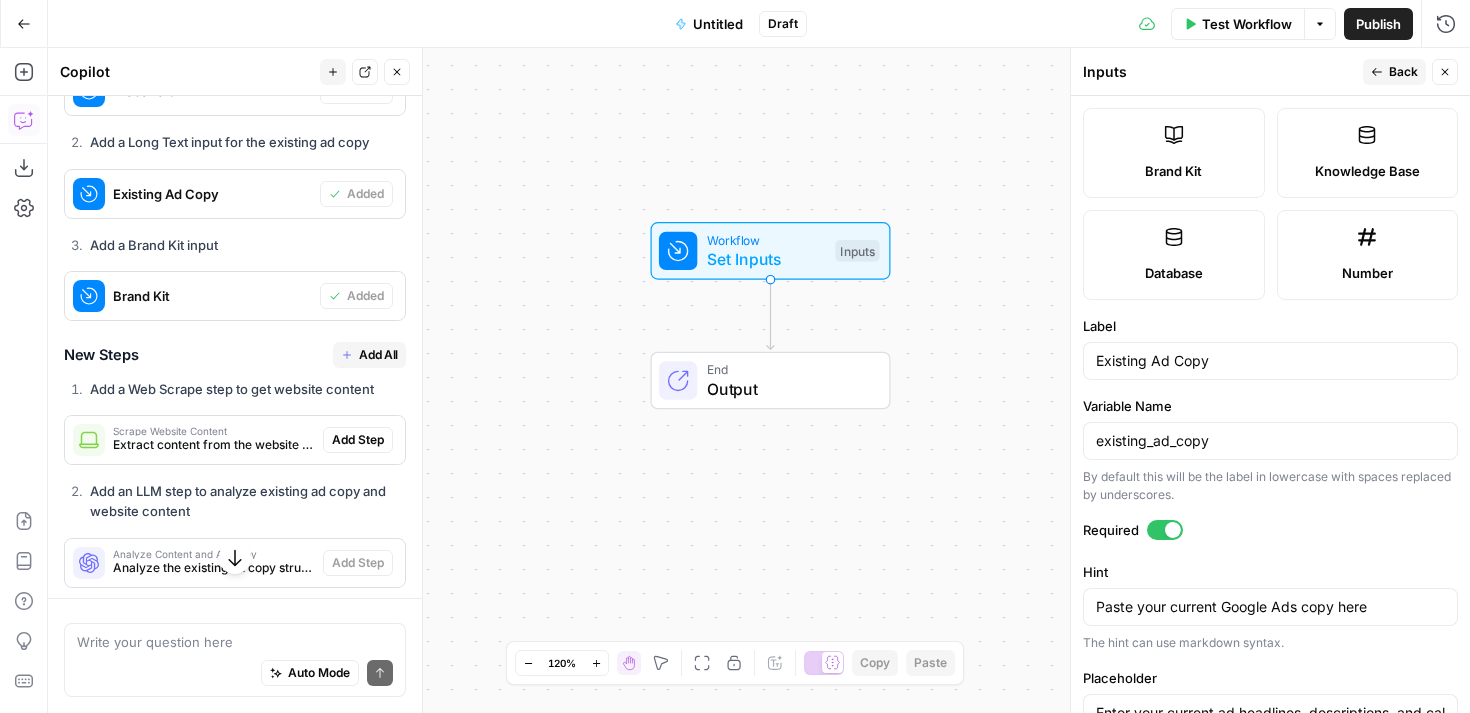 scroll, scrollTop: 437, scrollLeft: 0, axis: vertical 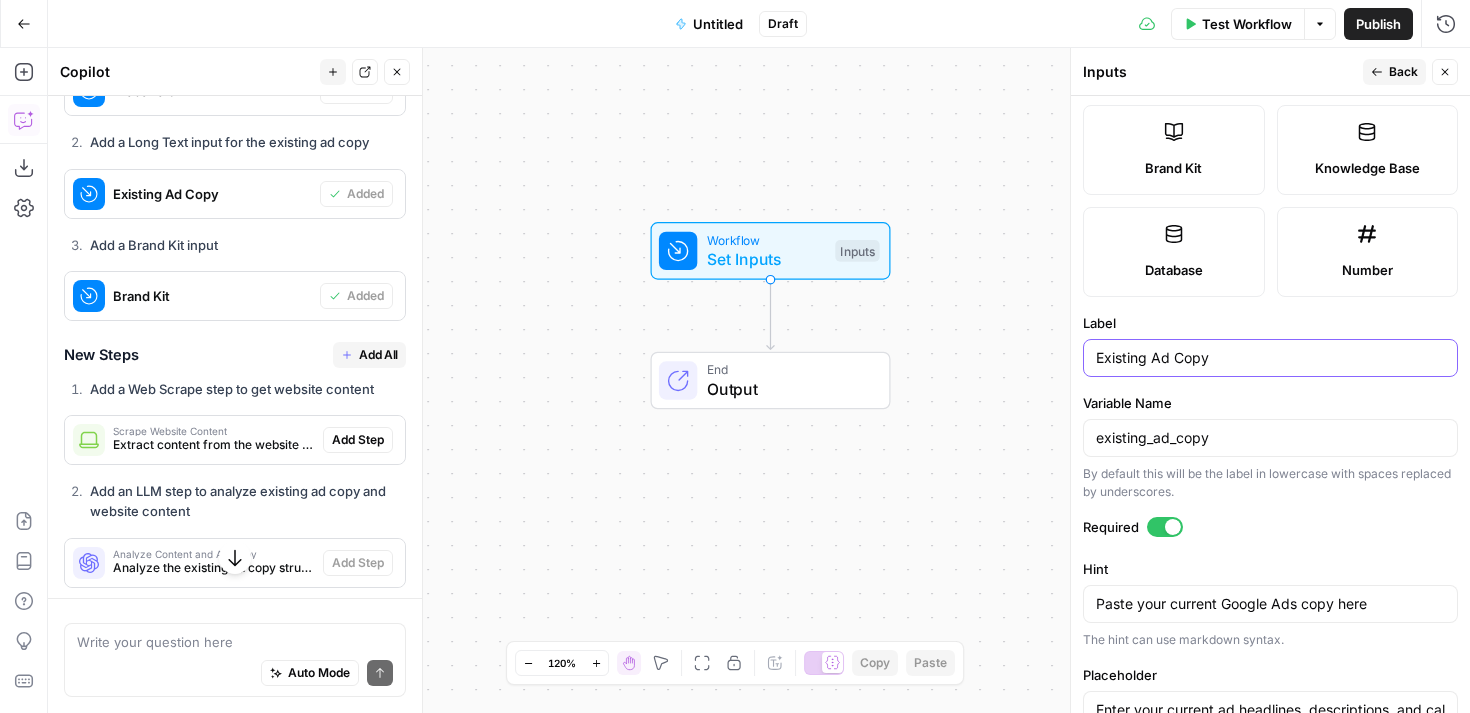 click on "Existing Ad Copy" at bounding box center (1270, 358) 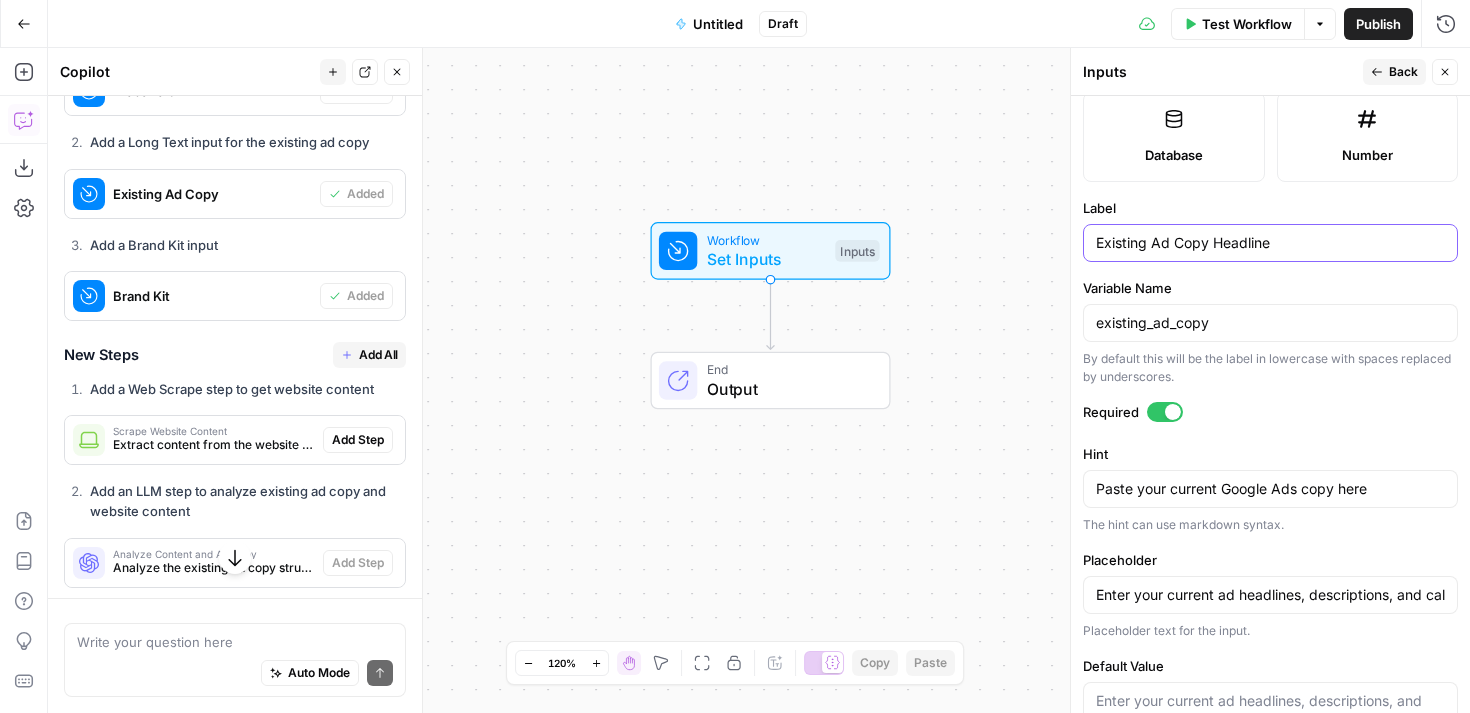 scroll, scrollTop: 556, scrollLeft: 0, axis: vertical 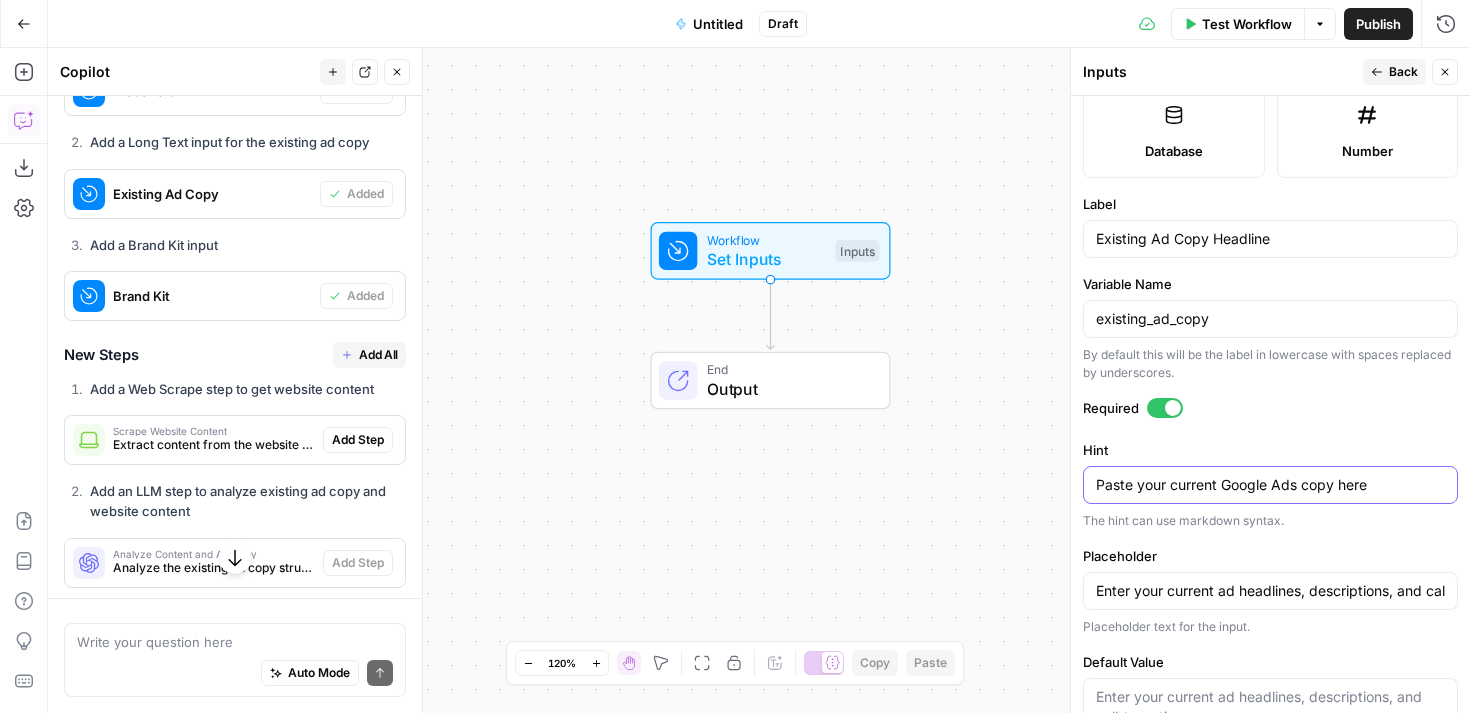 click on "Paste your current Google Ads copy here" at bounding box center [1270, 485] 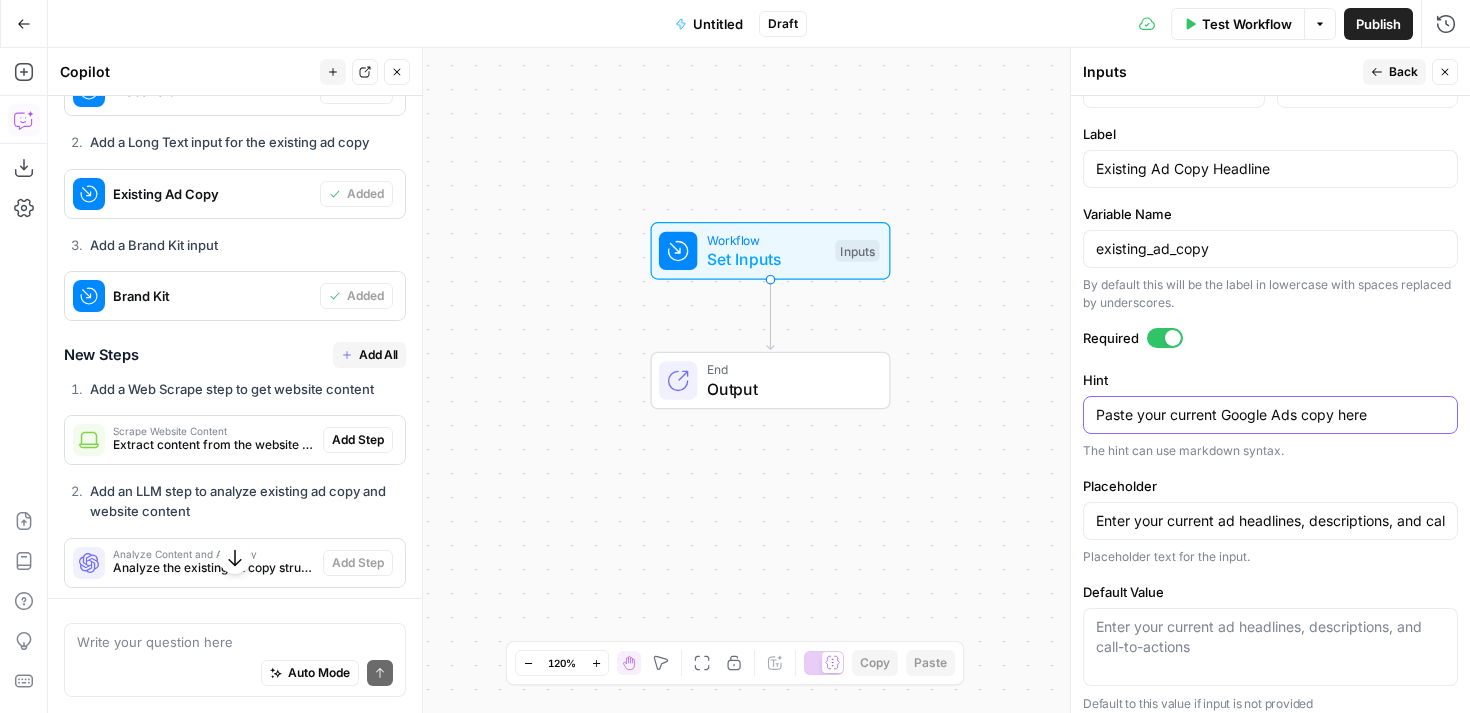 scroll, scrollTop: 628, scrollLeft: 0, axis: vertical 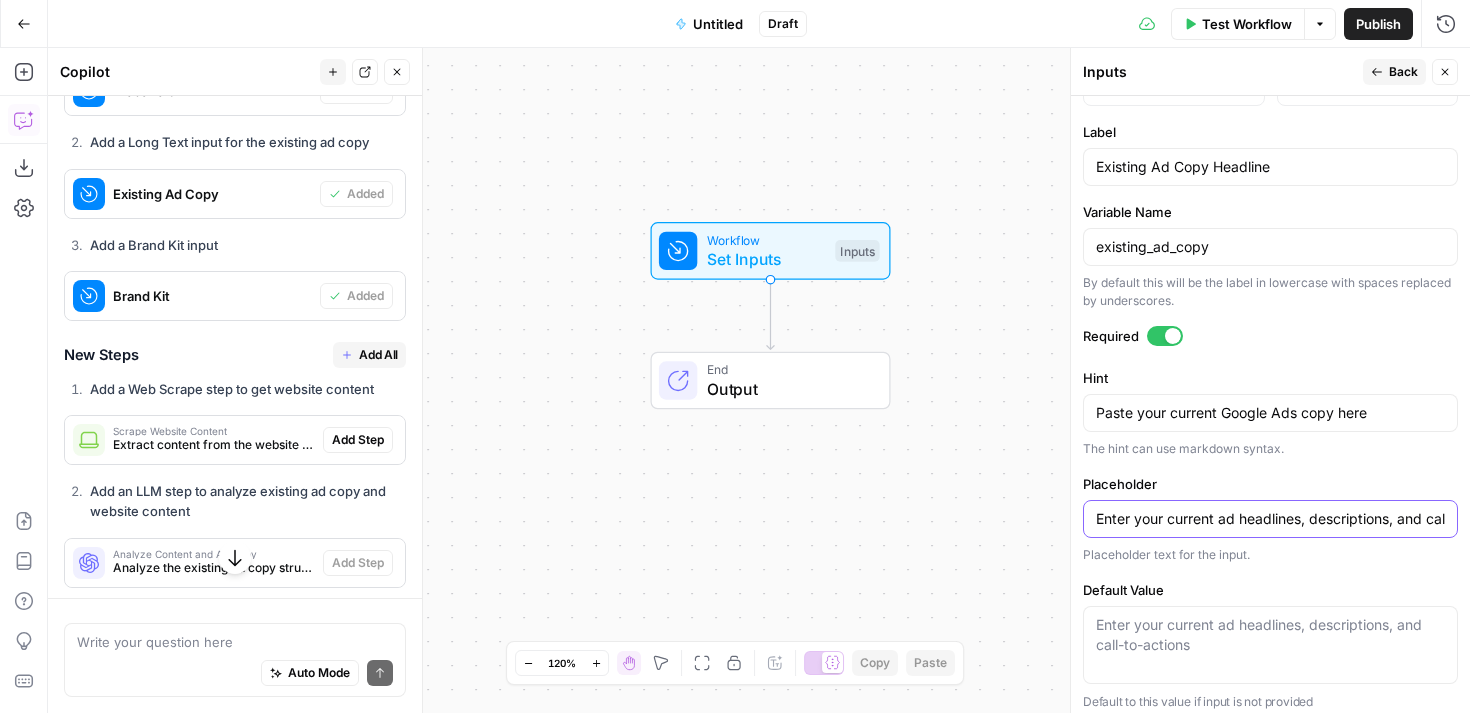 click on "Enter your current ad headlines, descriptions, and call-to-actions" at bounding box center [1270, 519] 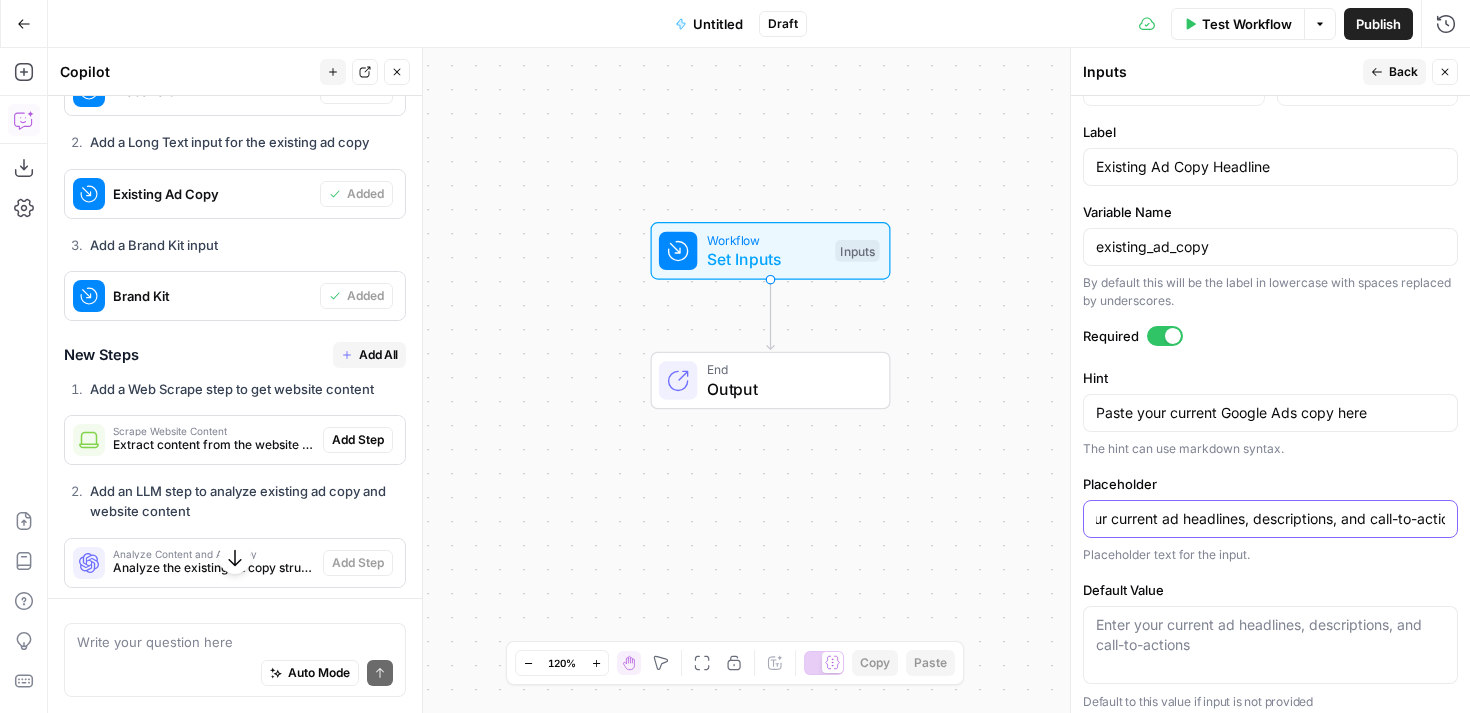 scroll, scrollTop: 0, scrollLeft: 81, axis: horizontal 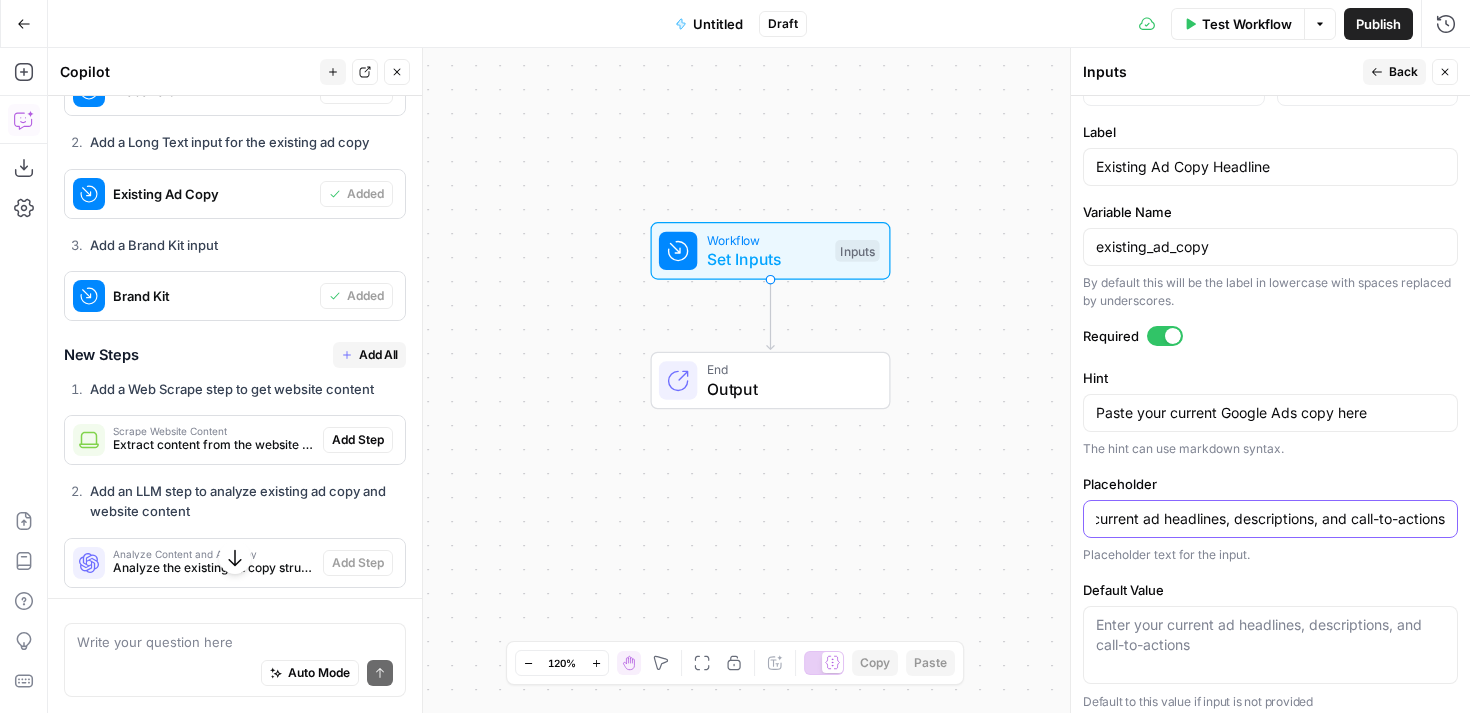 drag, startPoint x: 1211, startPoint y: 516, endPoint x: 1469, endPoint y: 532, distance: 258.49564 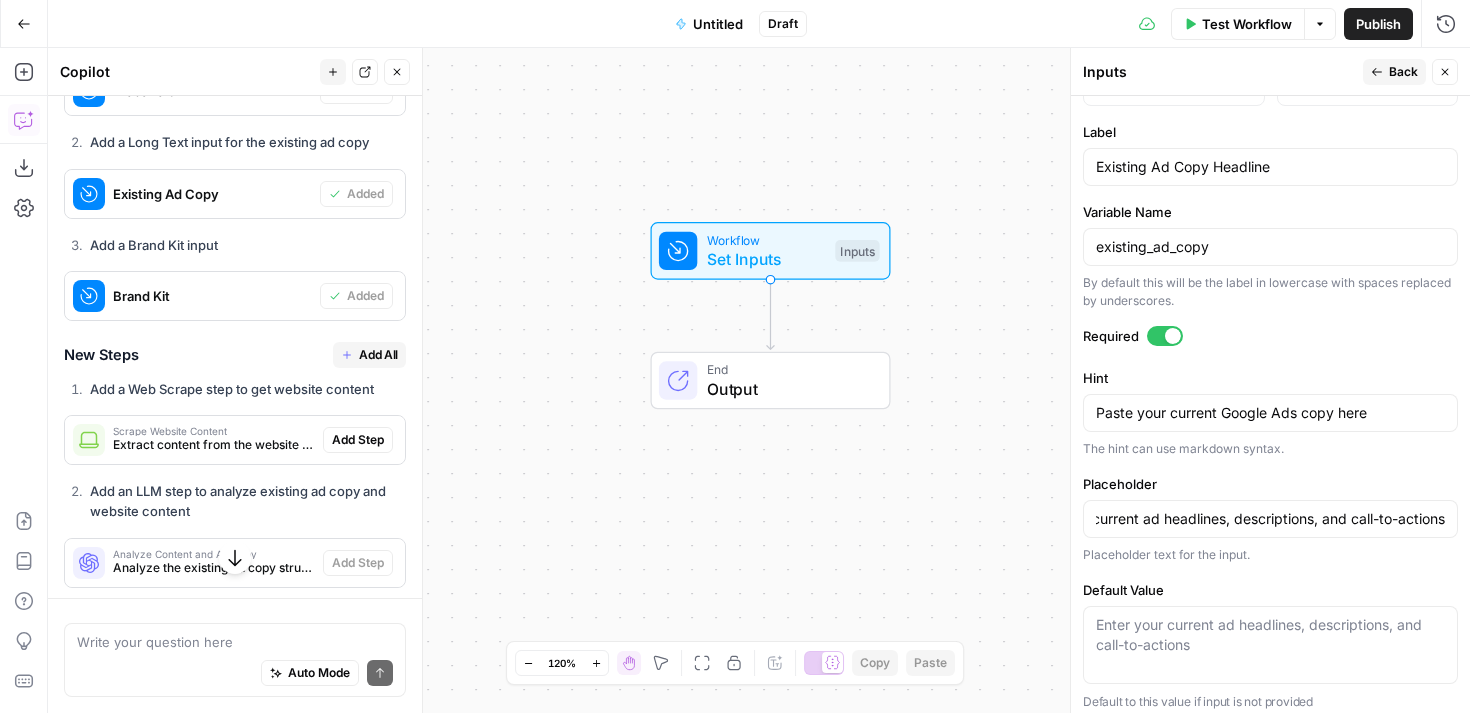 click on "Placeholder text for the input." at bounding box center (1270, 555) 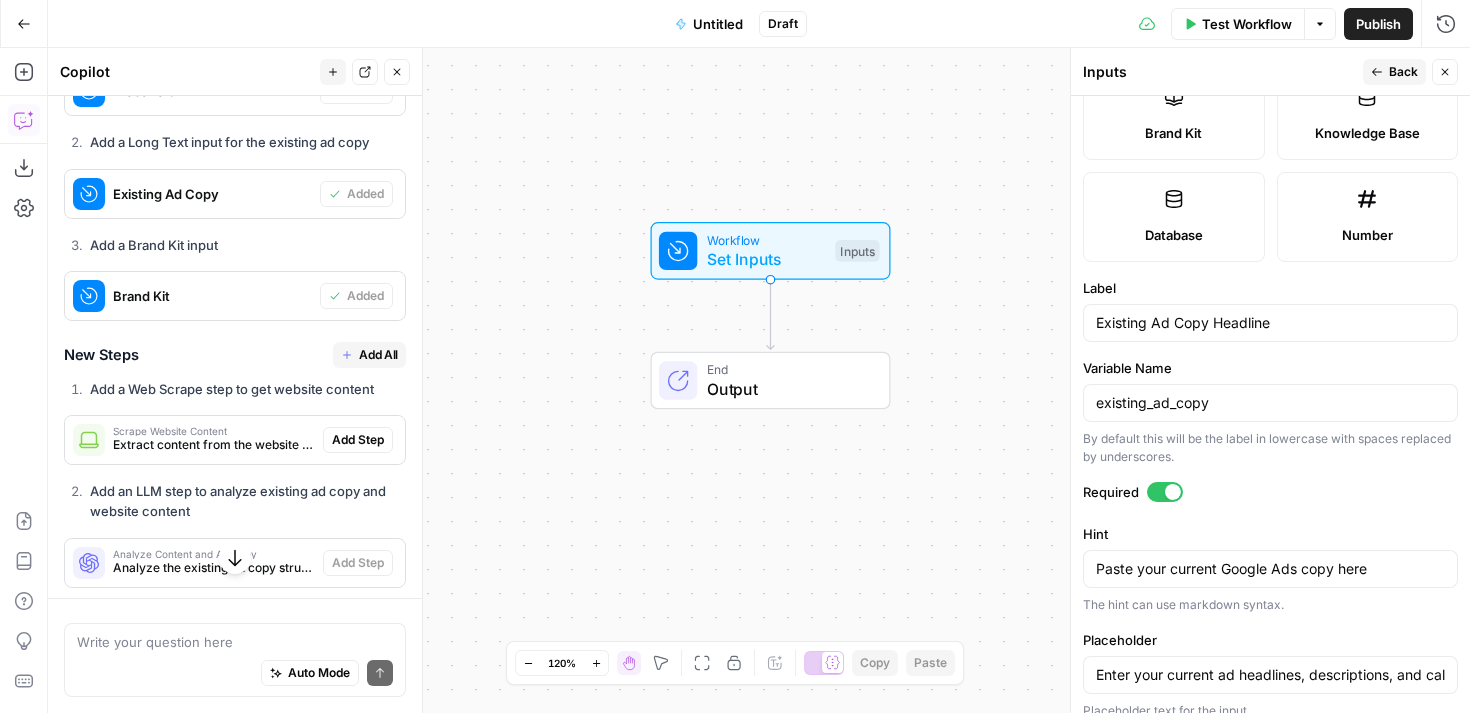 scroll, scrollTop: 465, scrollLeft: 0, axis: vertical 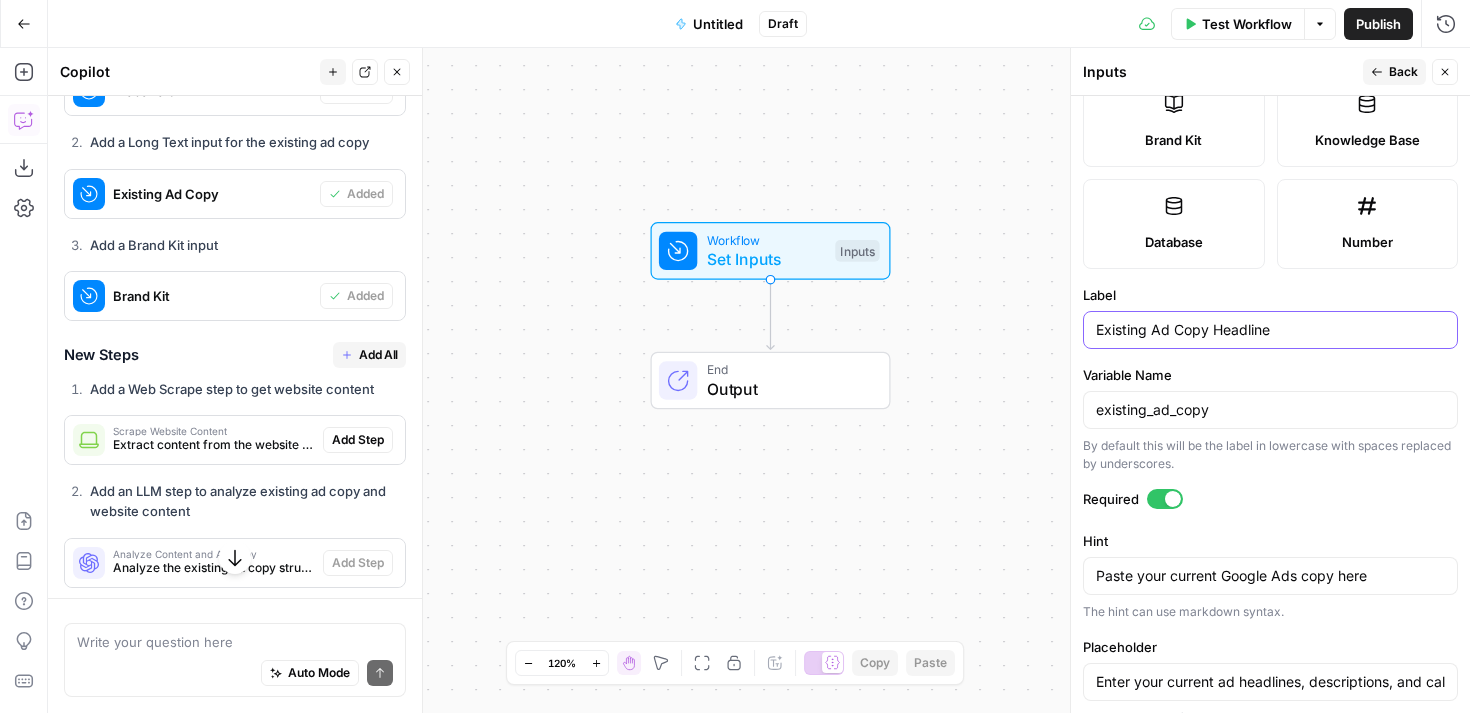 drag, startPoint x: 1272, startPoint y: 328, endPoint x: 1208, endPoint y: 327, distance: 64.00781 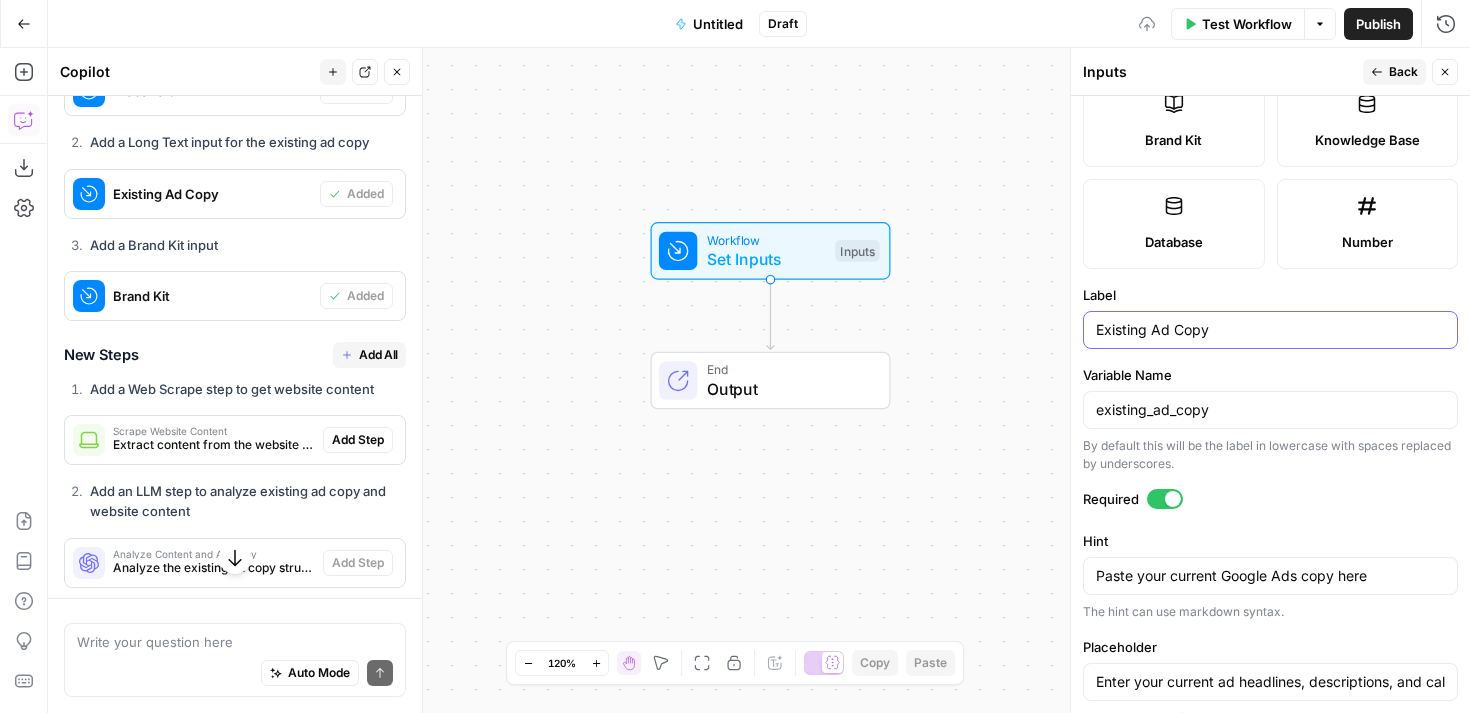 type on "Existing Ad Copy" 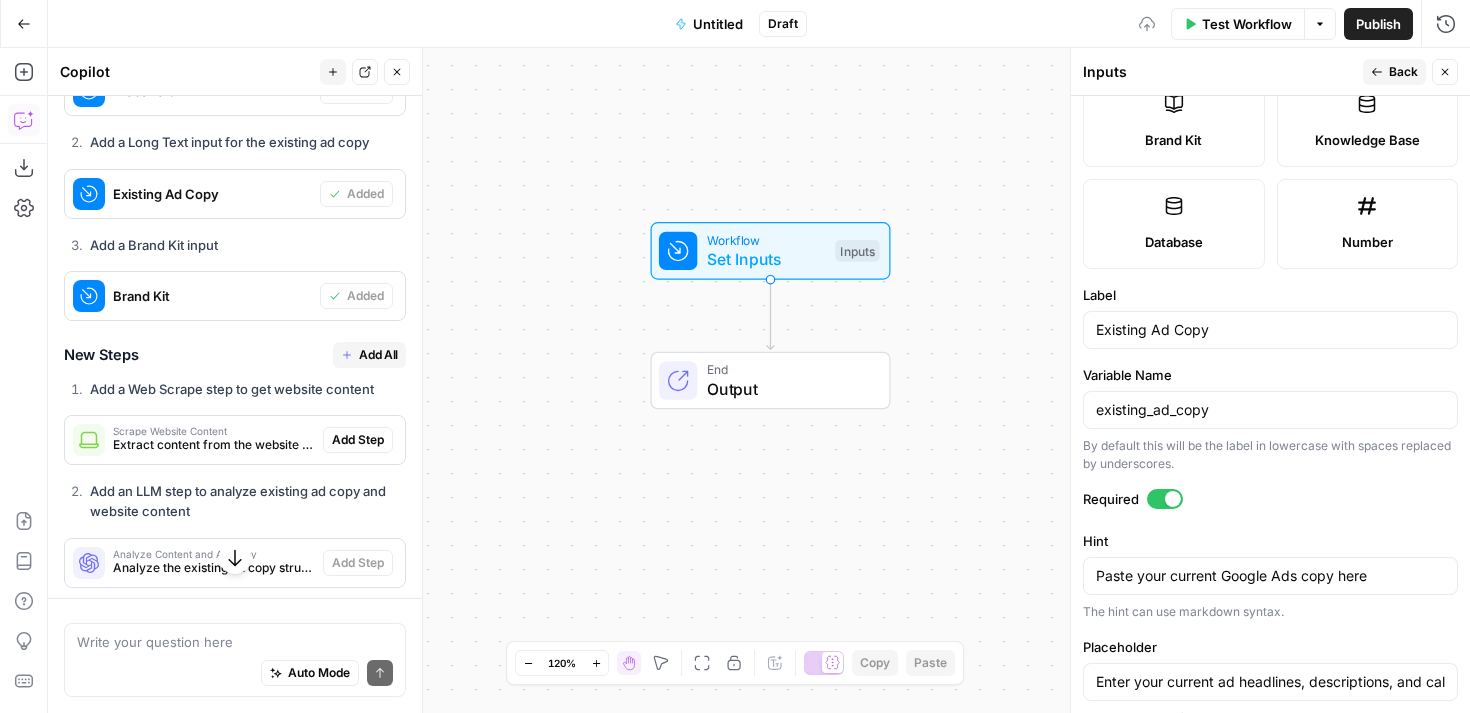 click on "Variable Name" at bounding box center [1270, 375] 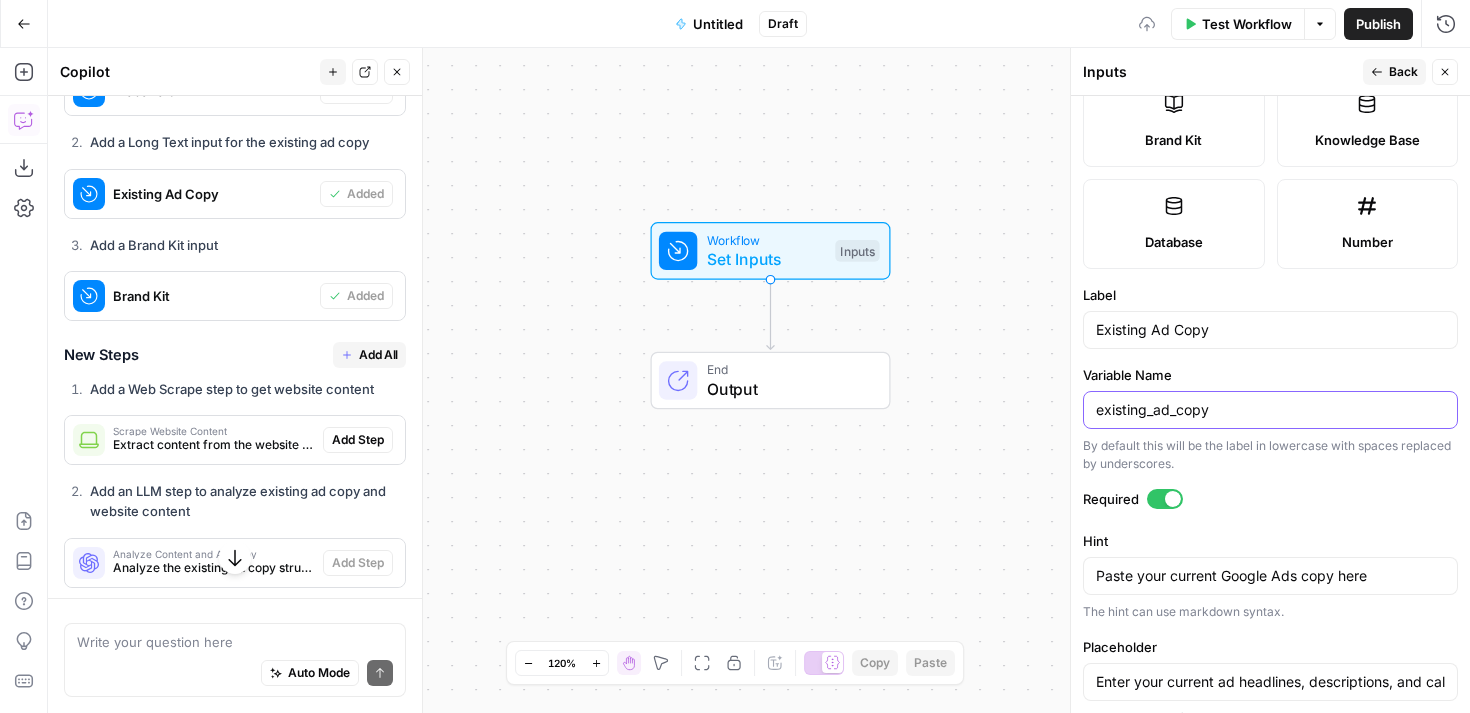 click on "existing_ad_copy" at bounding box center [1270, 410] 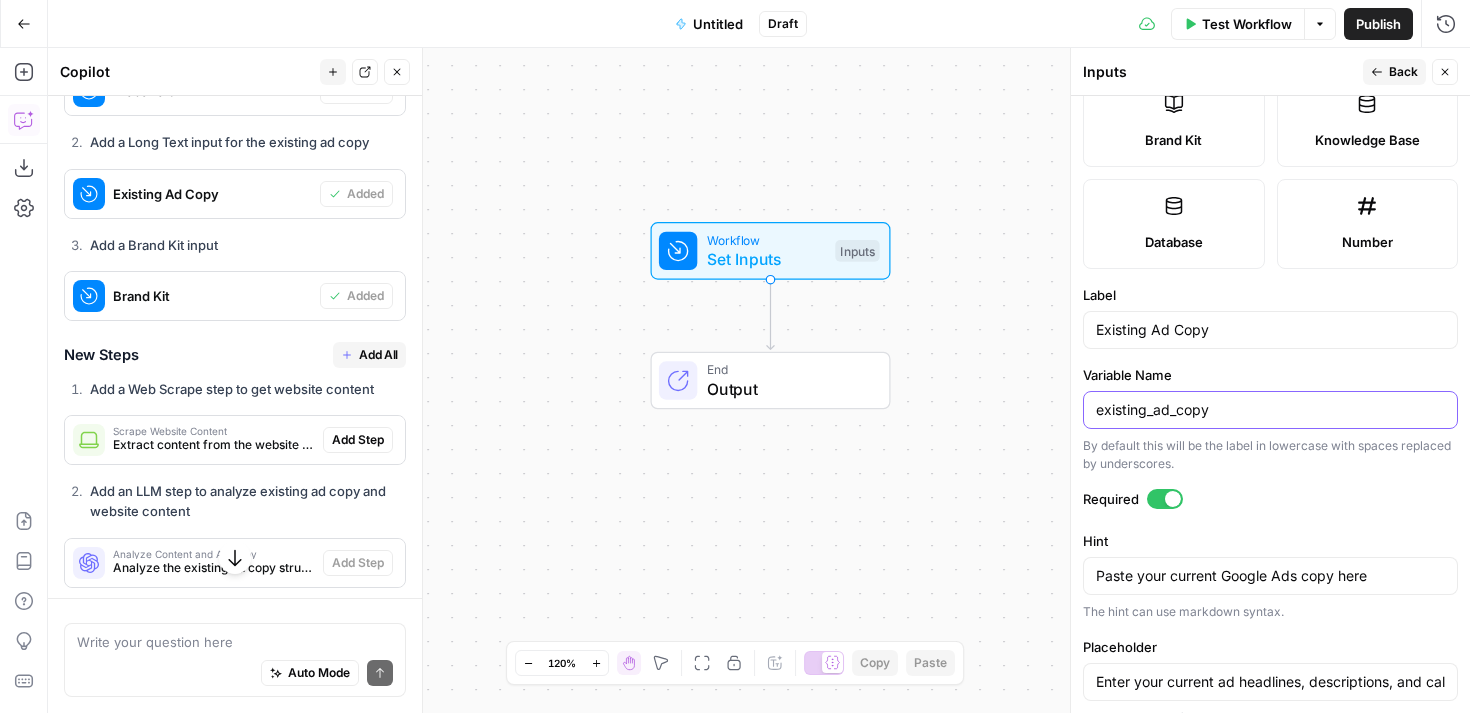 scroll, scrollTop: 638, scrollLeft: 0, axis: vertical 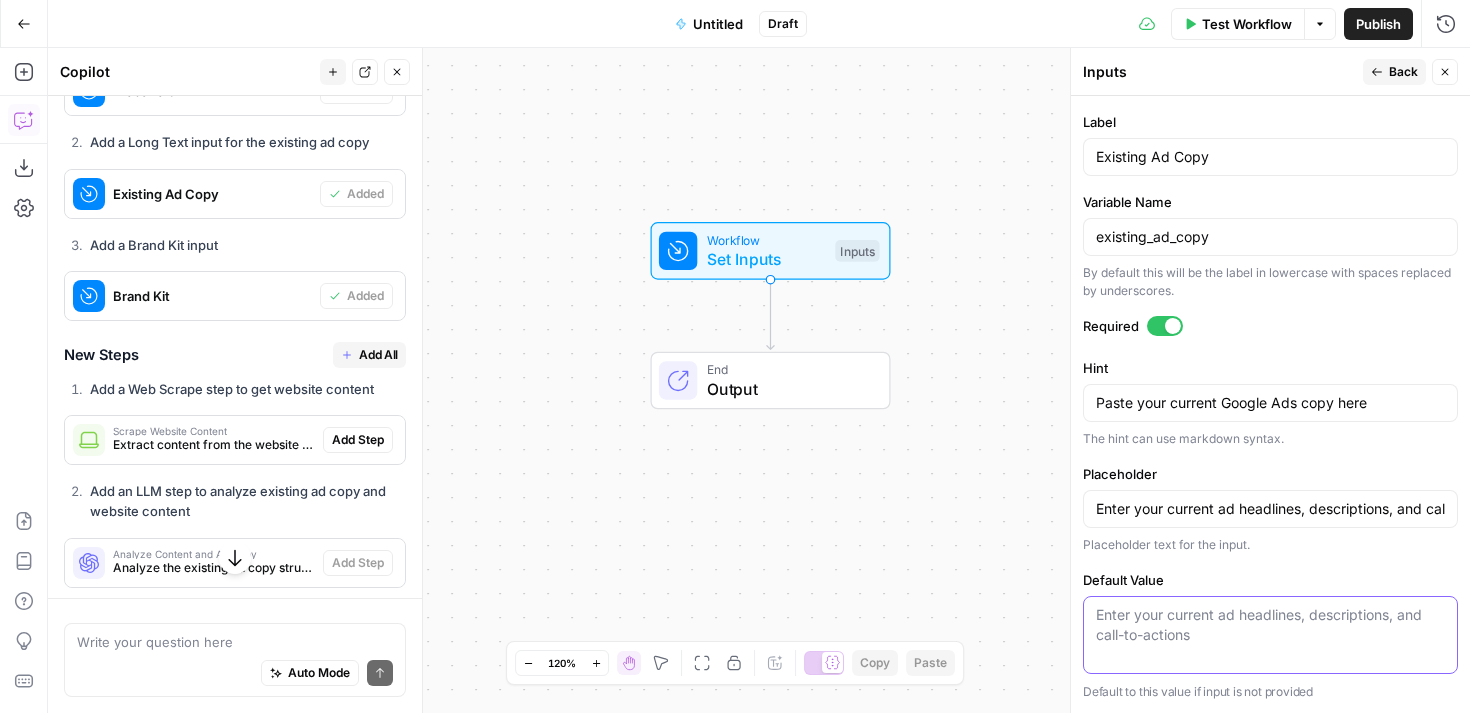 click on "Default Value" at bounding box center [1270, 625] 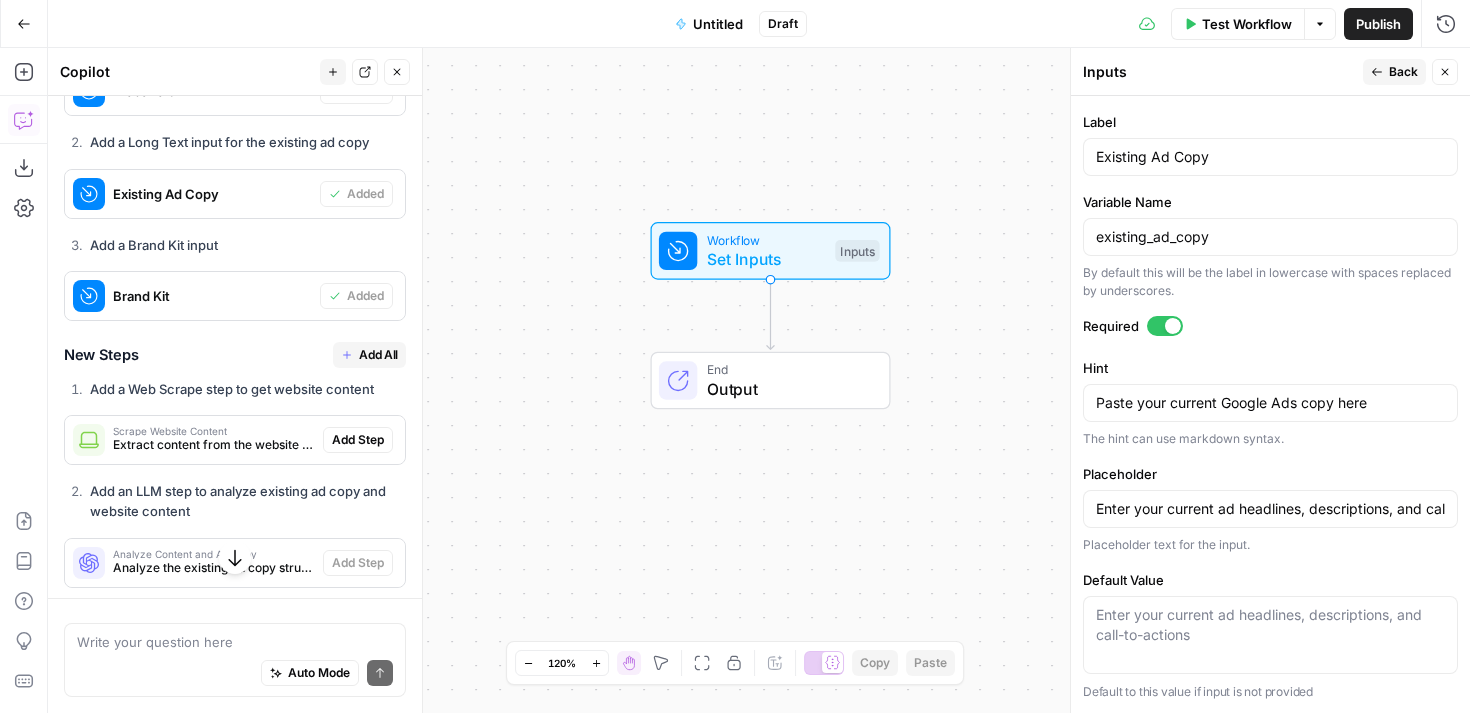 click on "Back" at bounding box center (1403, 72) 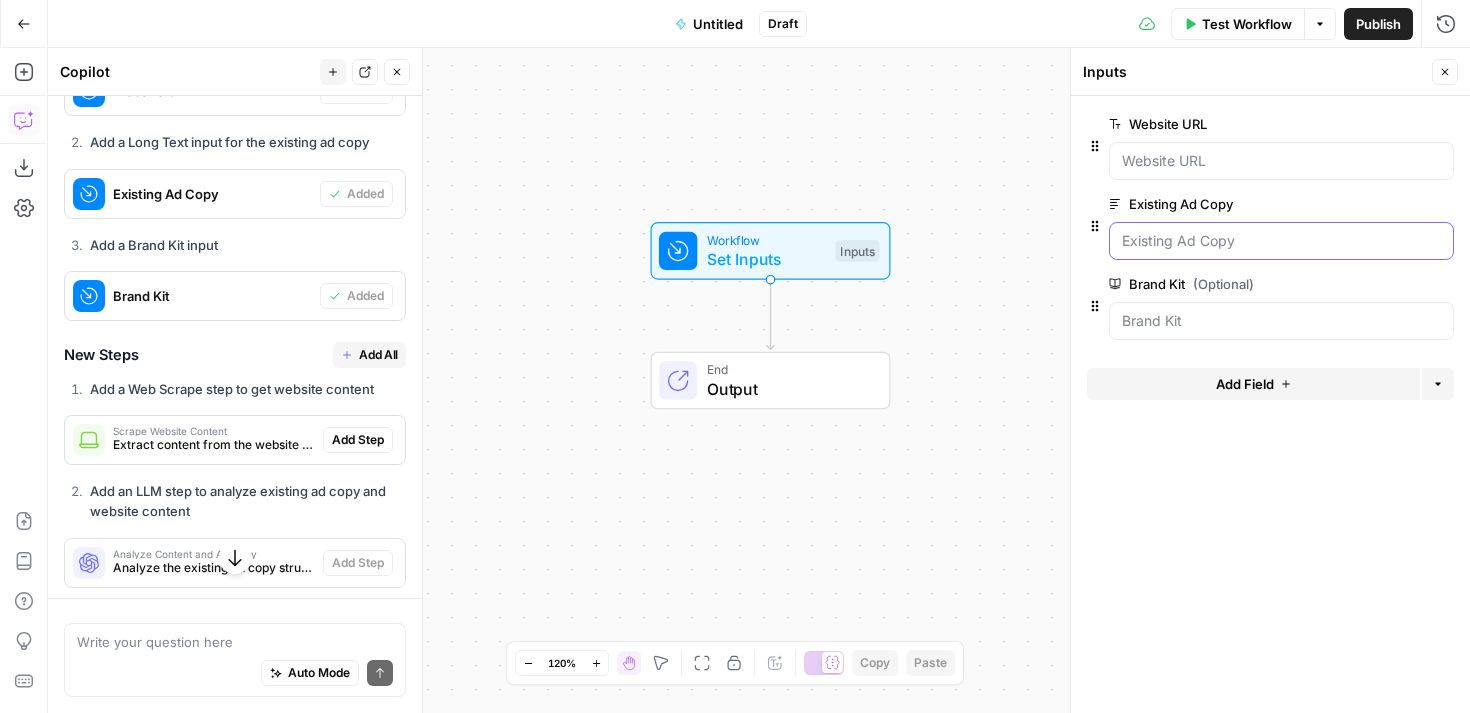 click on "Existing Ad Copy" at bounding box center [1281, 241] 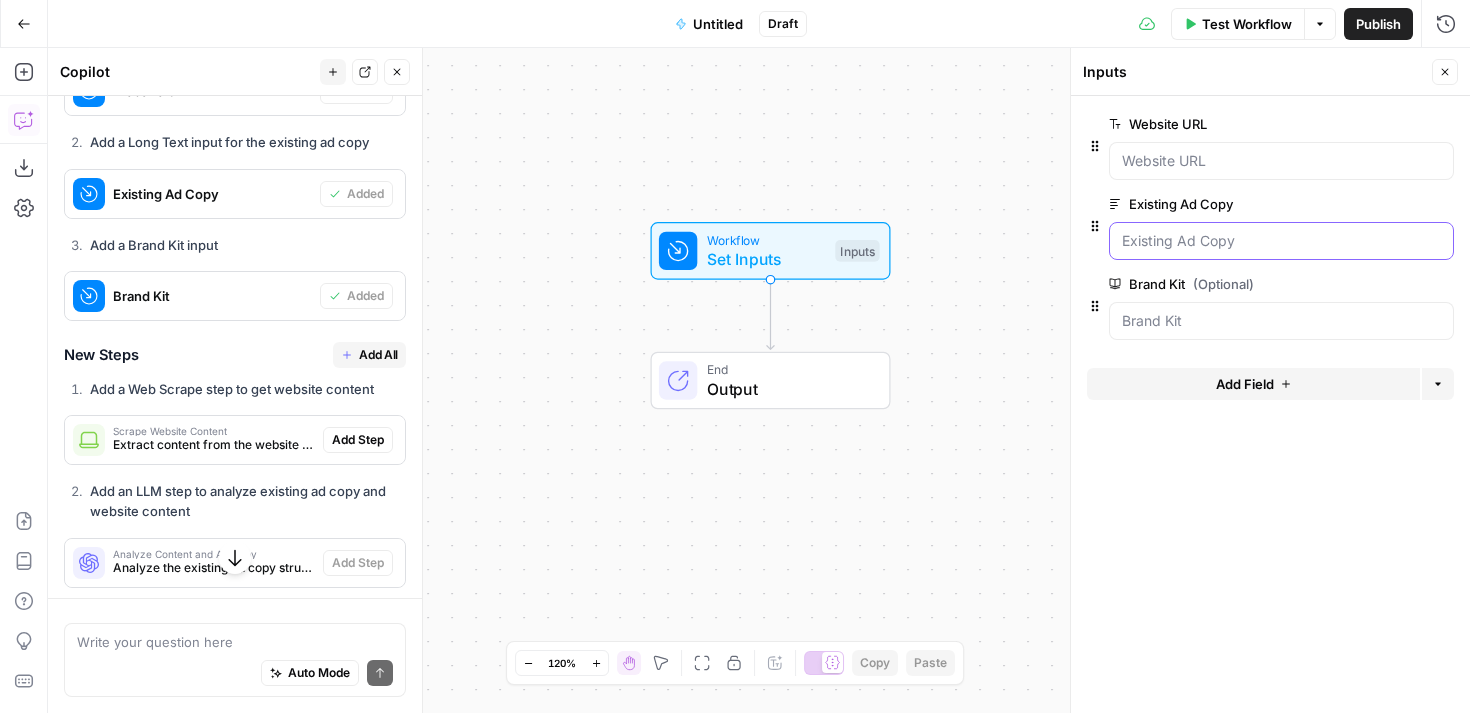 click on "Existing Ad Copy" at bounding box center (1281, 241) 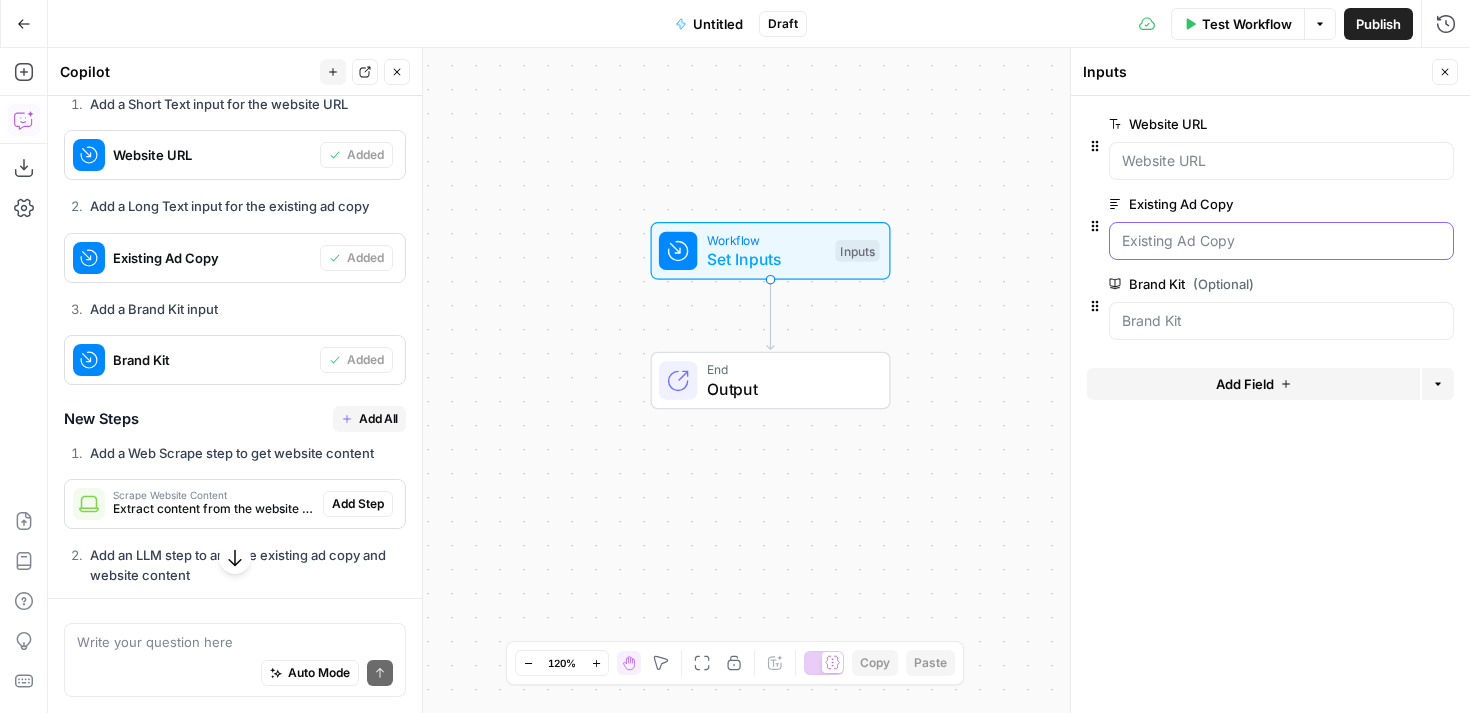 scroll, scrollTop: 1107, scrollLeft: 0, axis: vertical 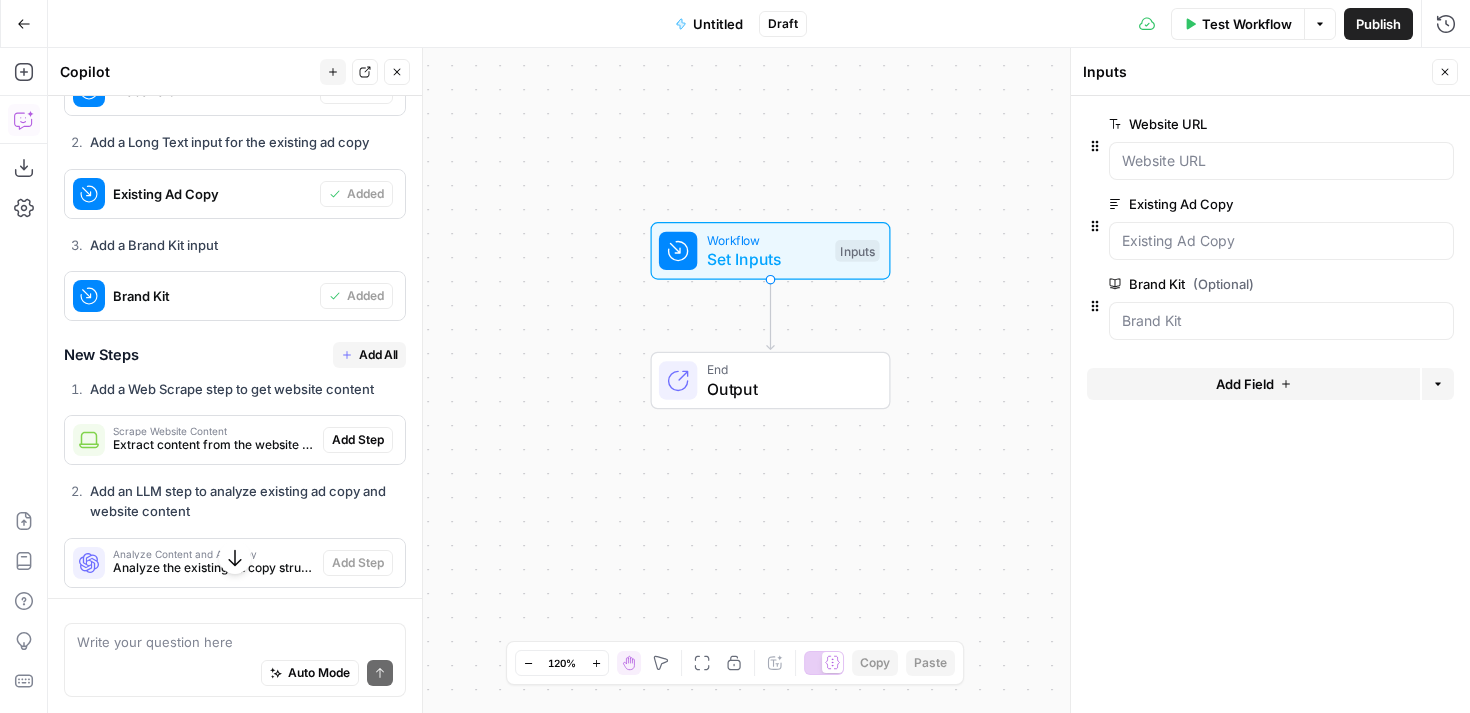 click 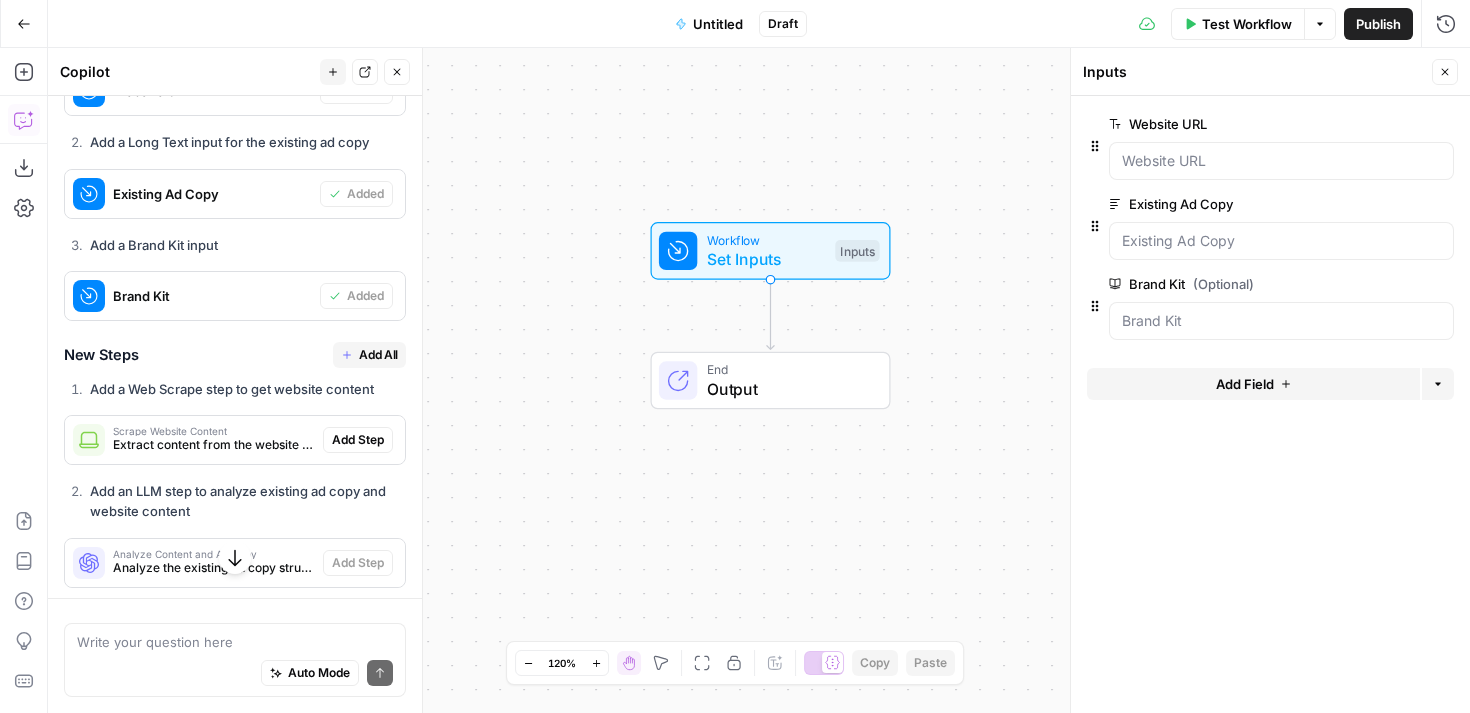 click on "edit field" at bounding box center (1379, 204) 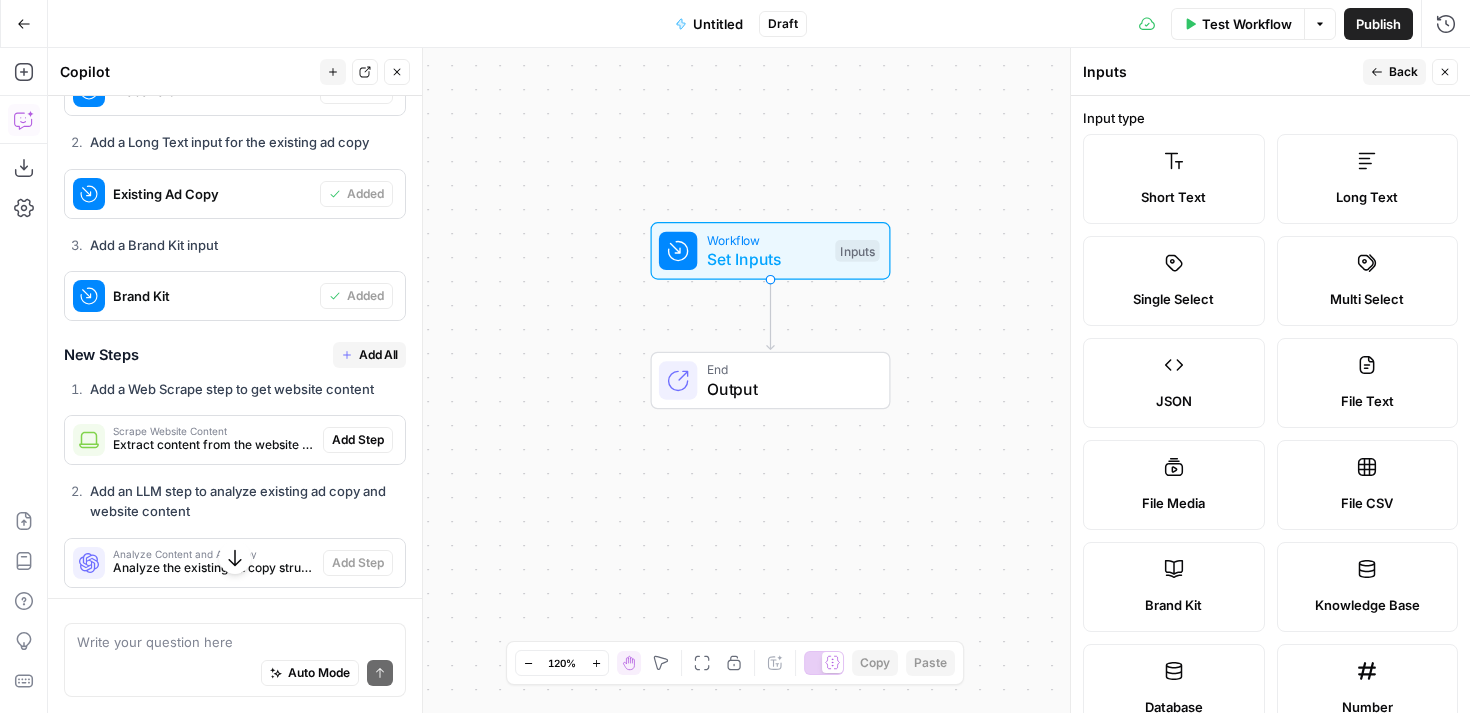 scroll, scrollTop: 638, scrollLeft: 0, axis: vertical 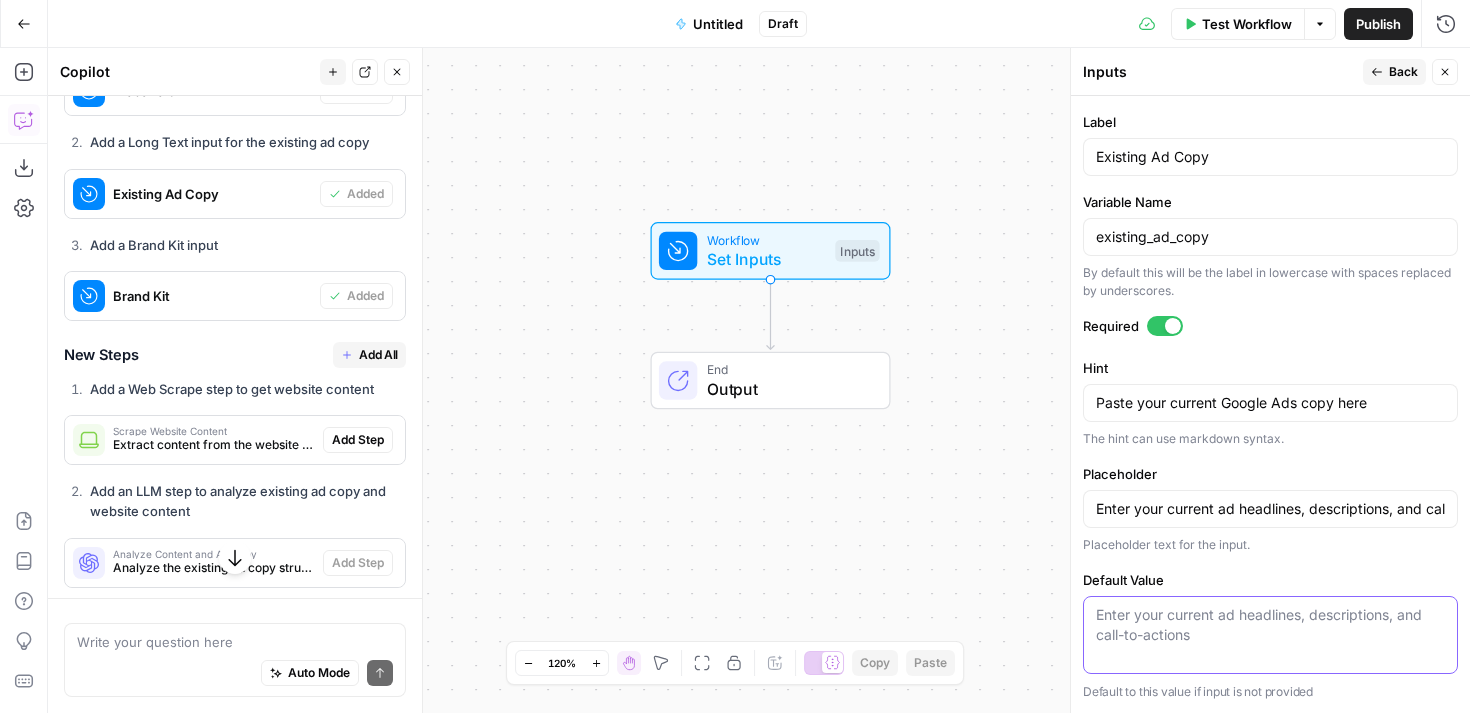 click on "Default Value" at bounding box center (1270, 625) 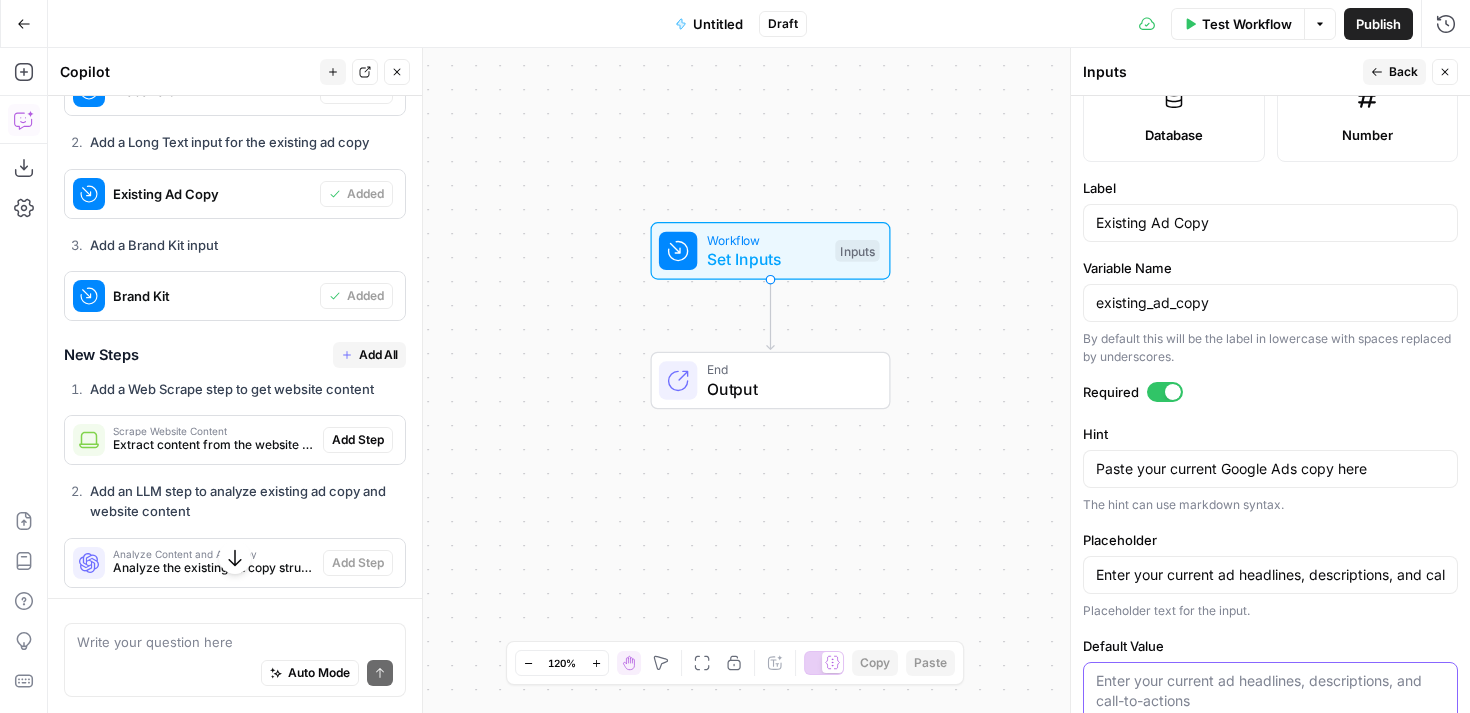 scroll, scrollTop: 638, scrollLeft: 0, axis: vertical 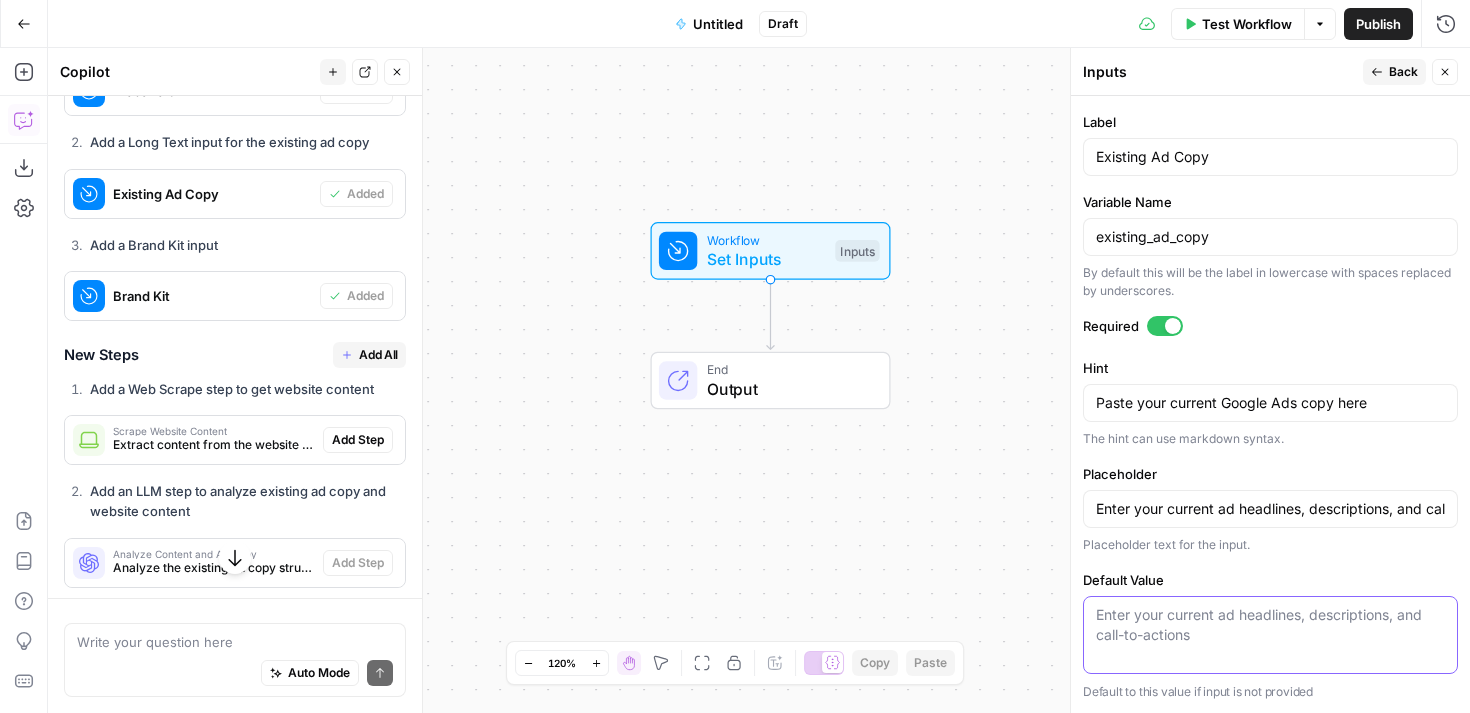 click on "Default Value" at bounding box center [1270, 625] 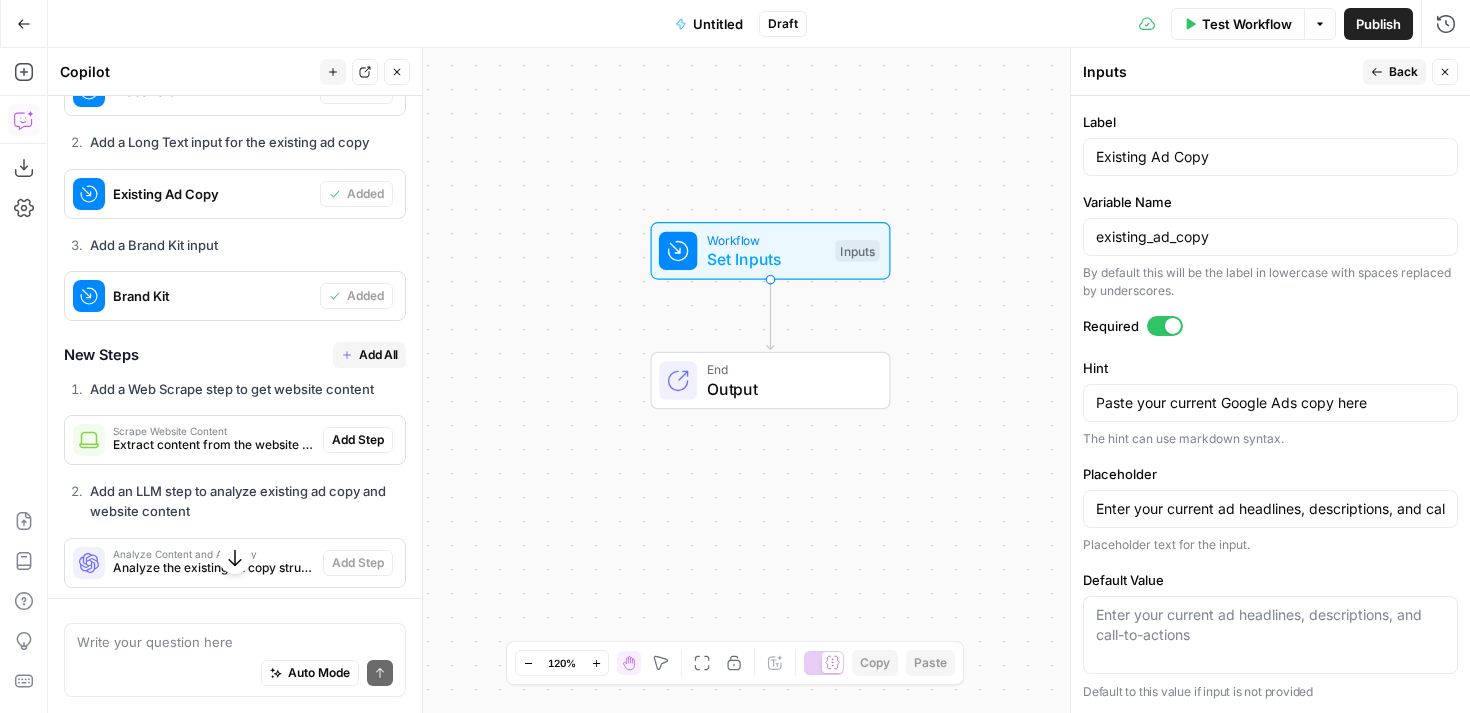 click on "Back" at bounding box center (1403, 72) 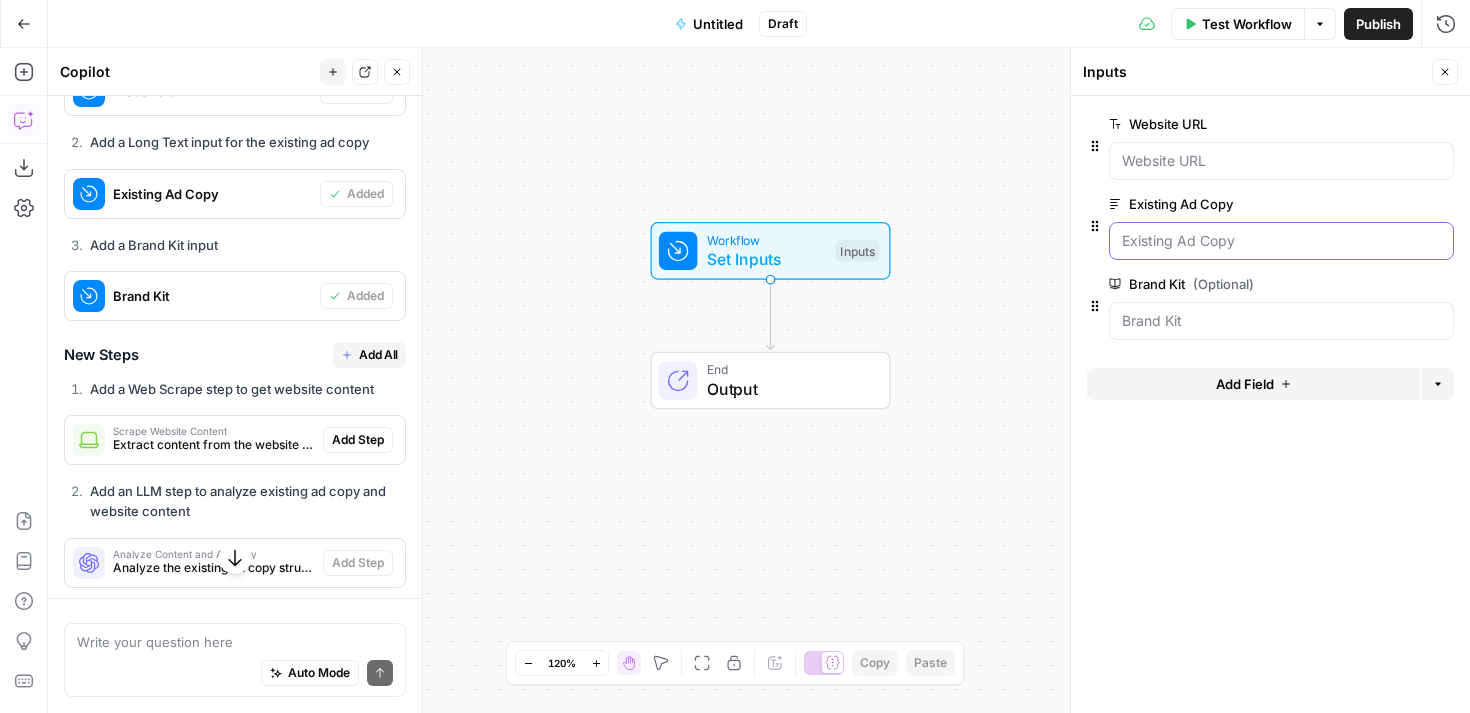 click on "Existing Ad Copy" at bounding box center [1281, 241] 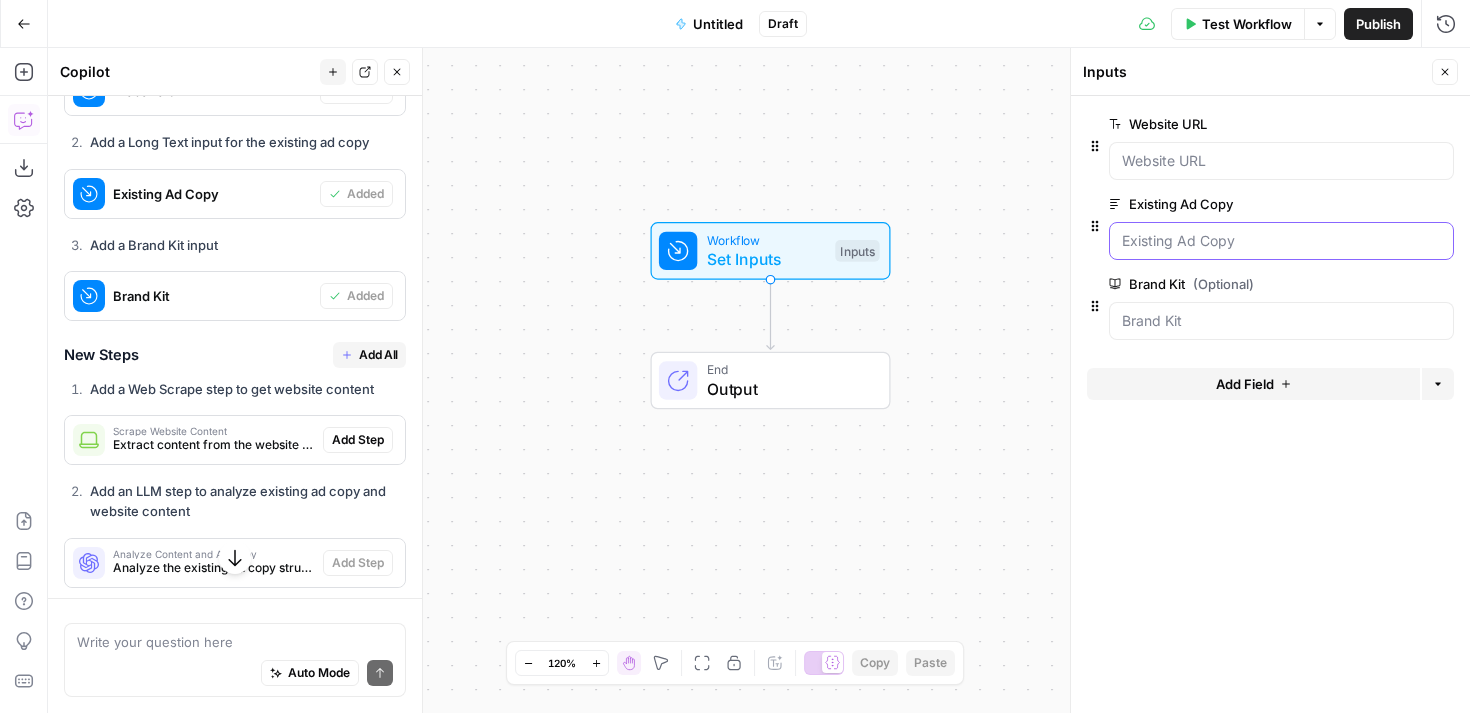 click on "Existing Ad Copy" at bounding box center [1281, 241] 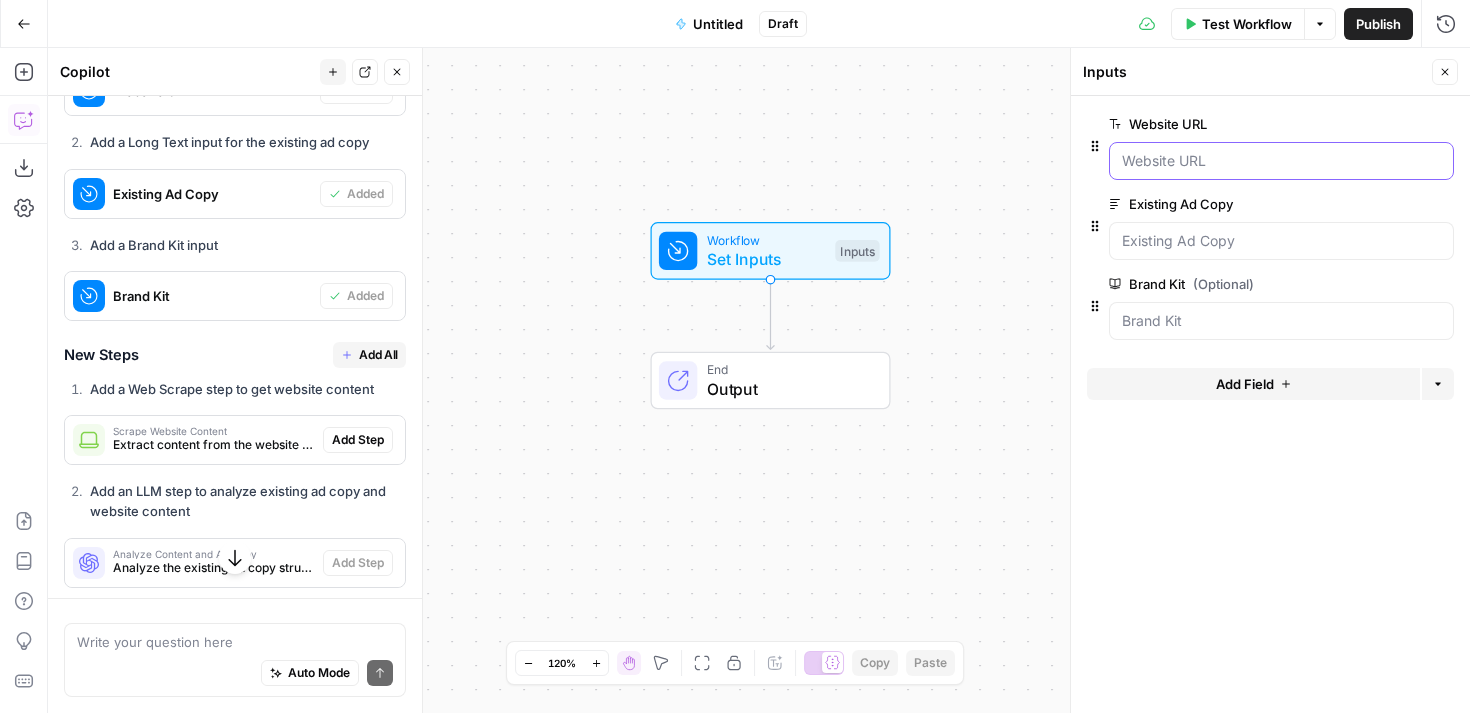 click on "Website URL" at bounding box center (1281, 161) 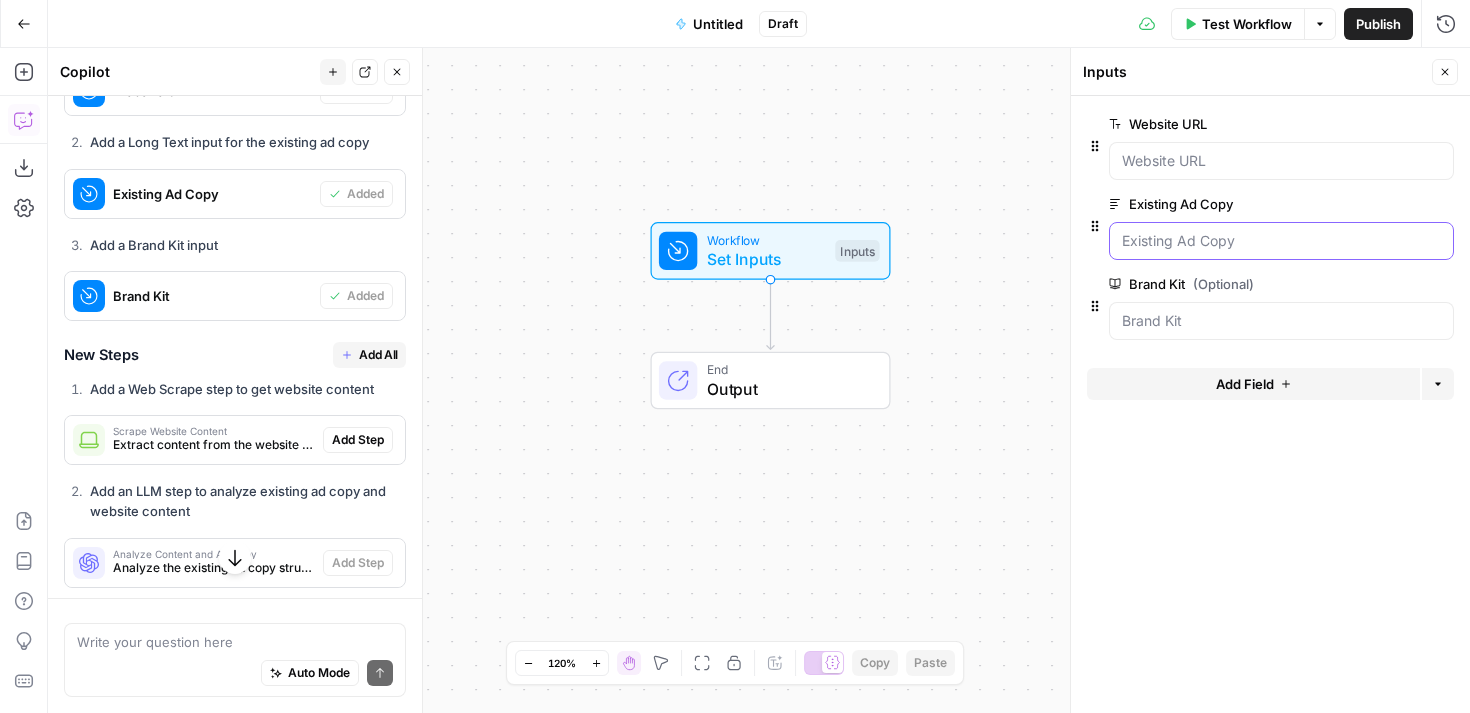 click on "Existing Ad Copy" at bounding box center [1281, 241] 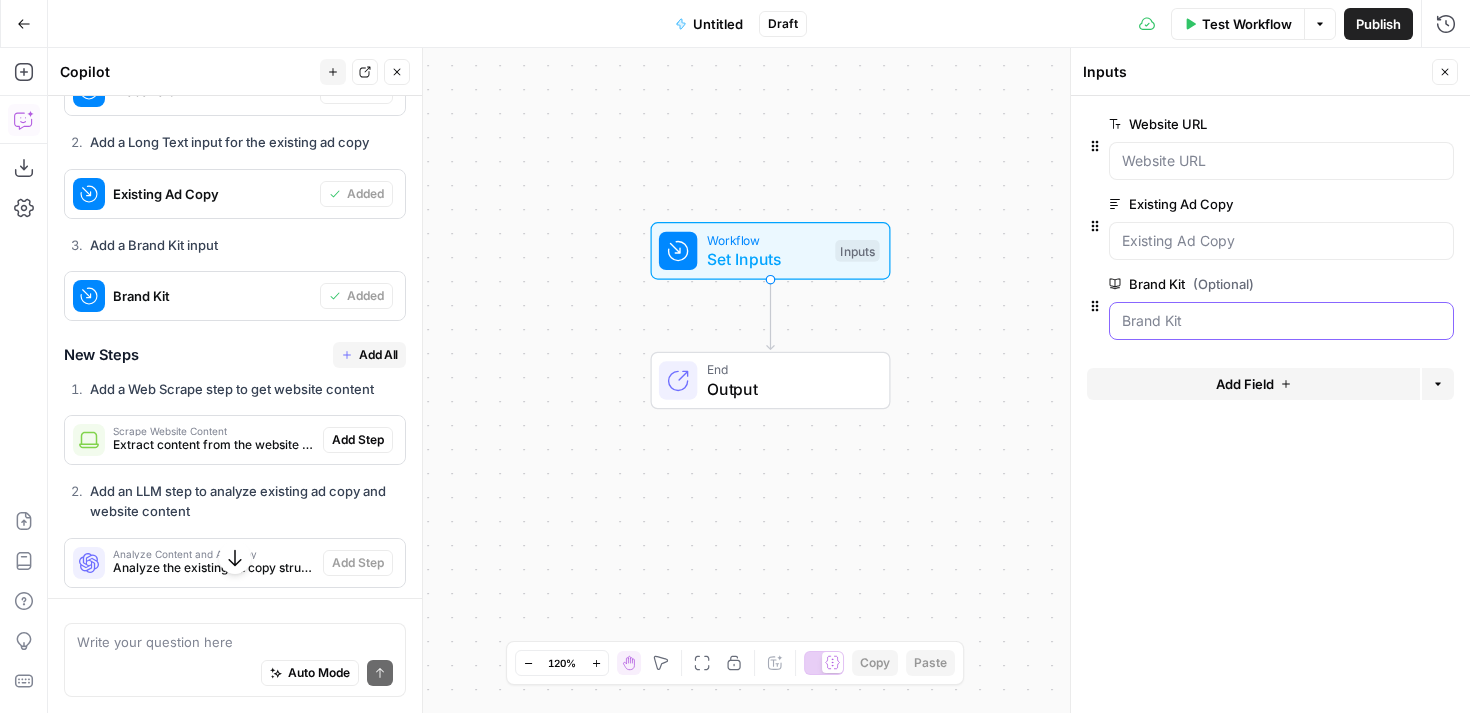 click on "Brand Kit   (Optional)" at bounding box center [1281, 321] 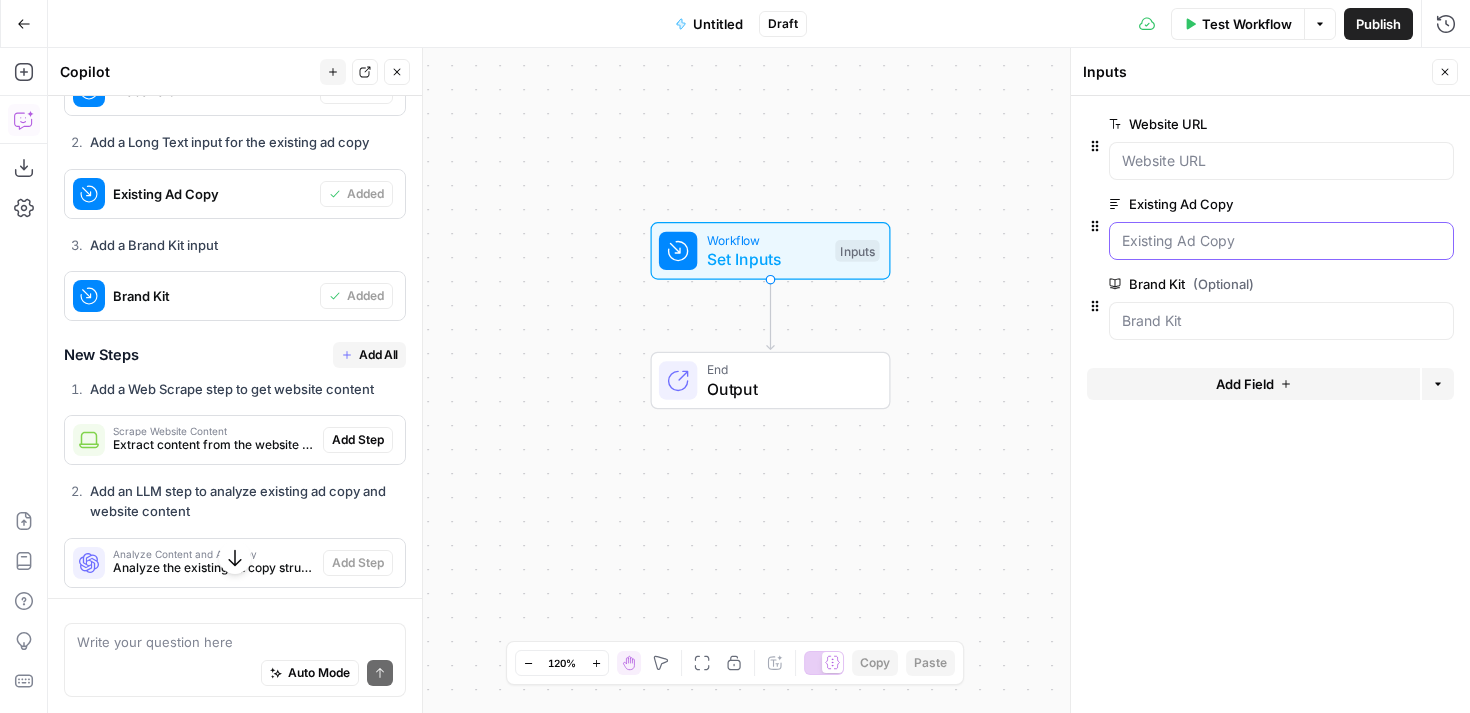 click on "Existing Ad Copy" at bounding box center [1281, 241] 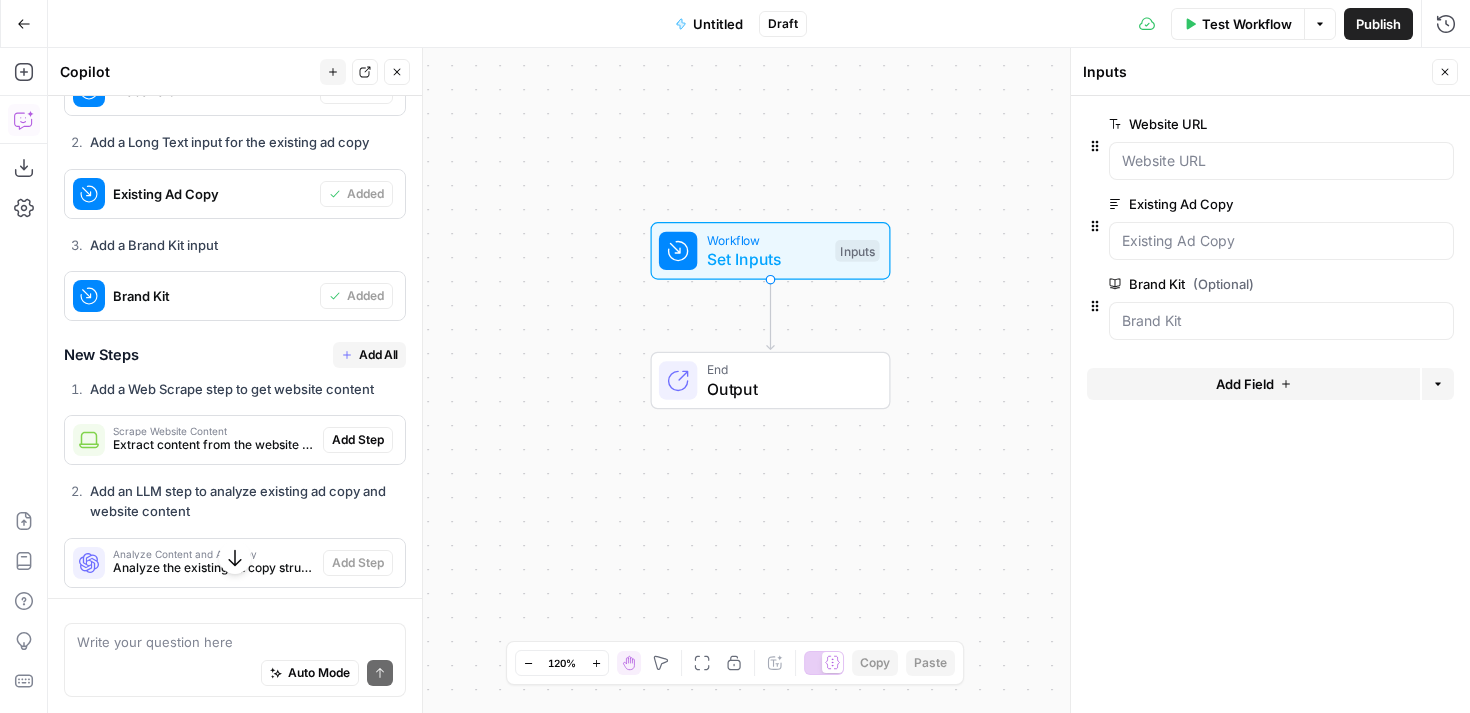 click on "Add All" at bounding box center [378, 355] 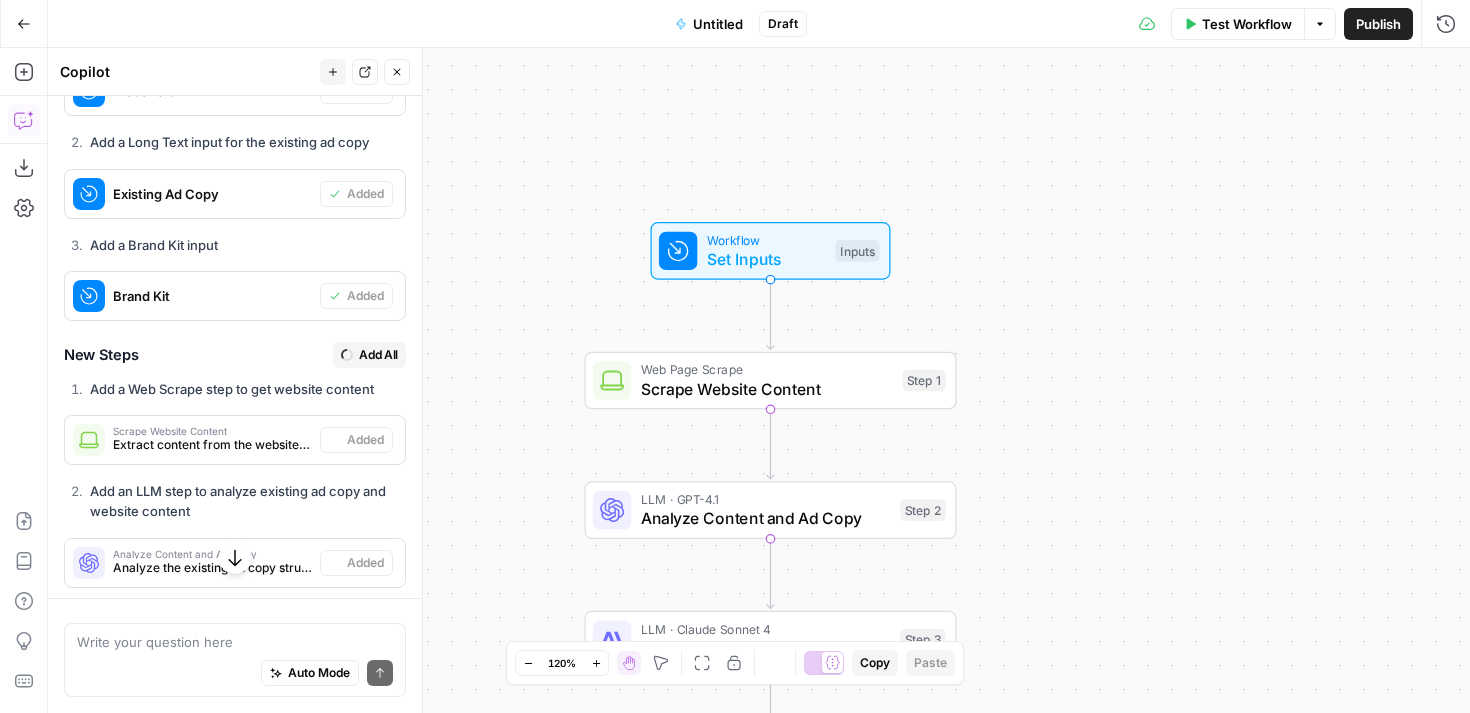 type on "Format Output" 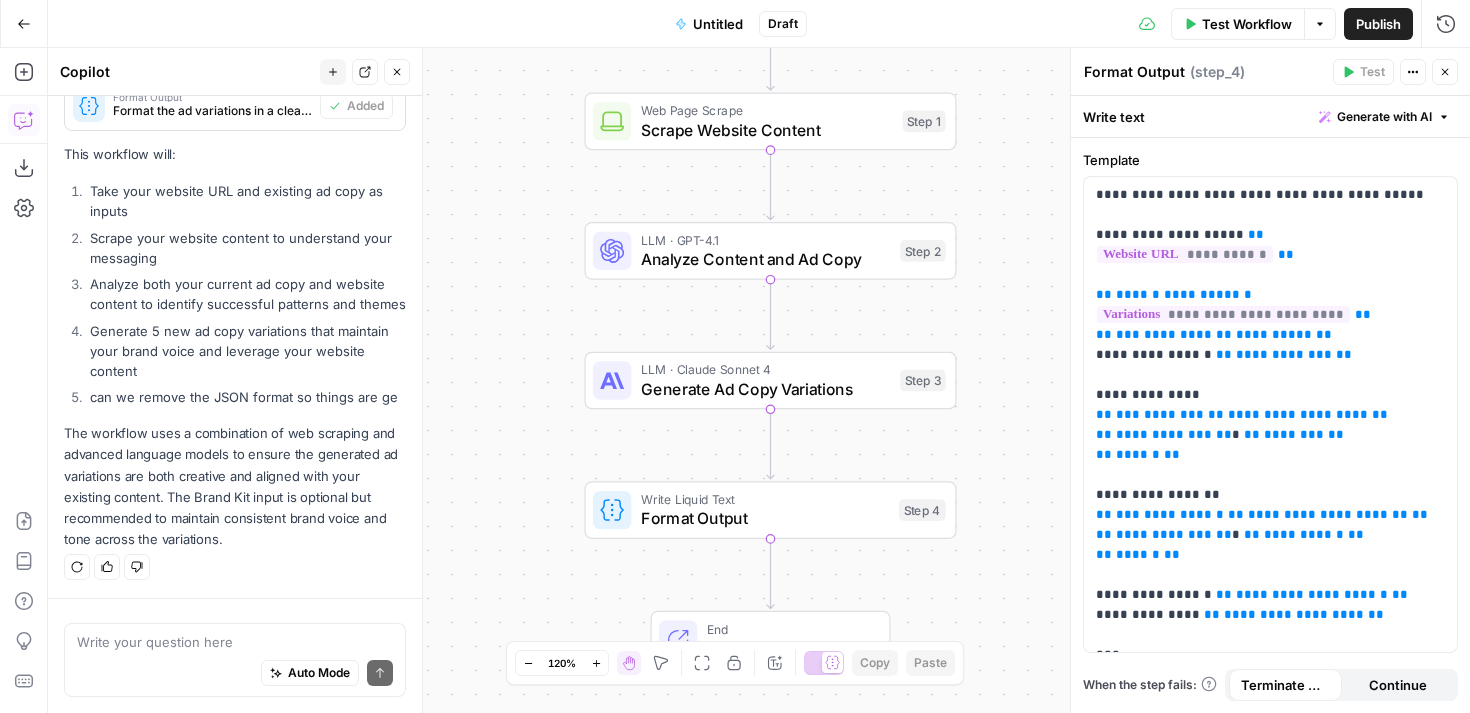 scroll, scrollTop: 0, scrollLeft: 0, axis: both 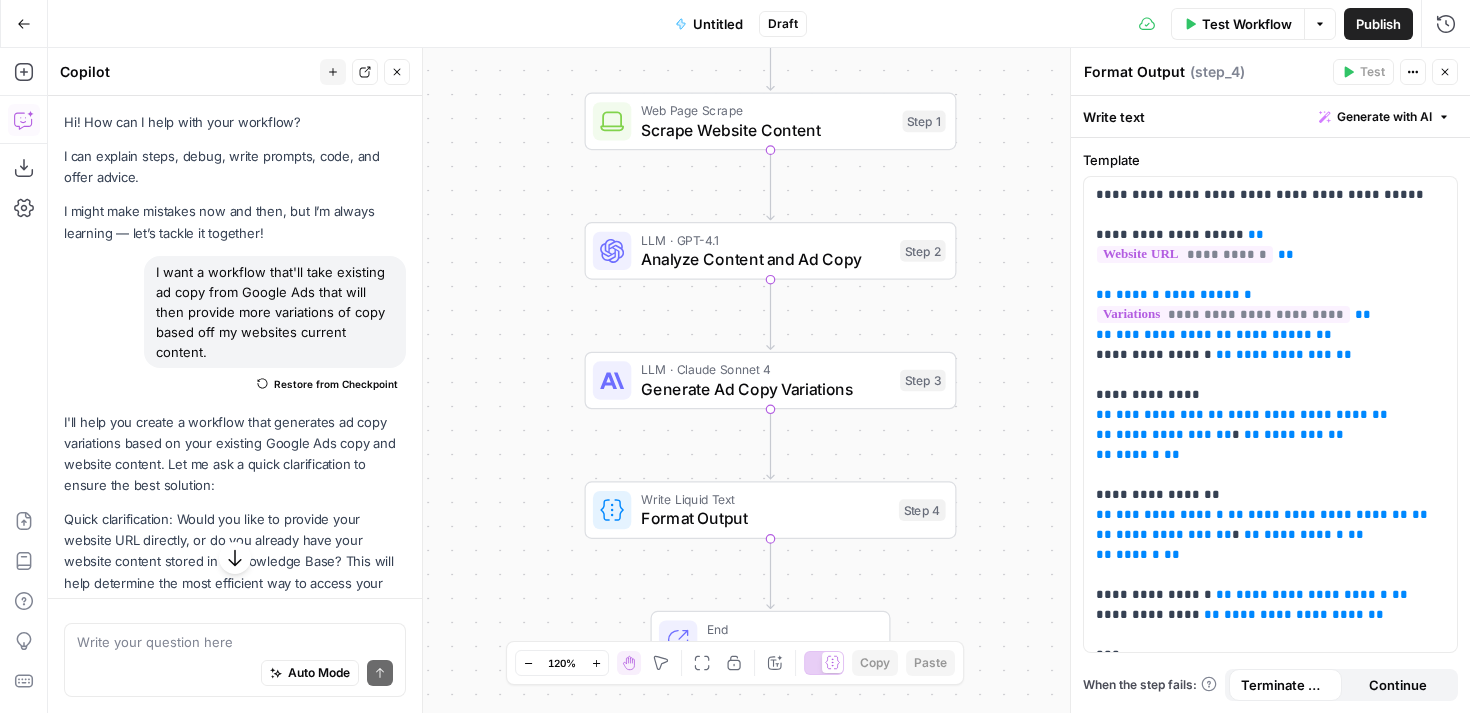 click on "Untitled" at bounding box center [718, 24] 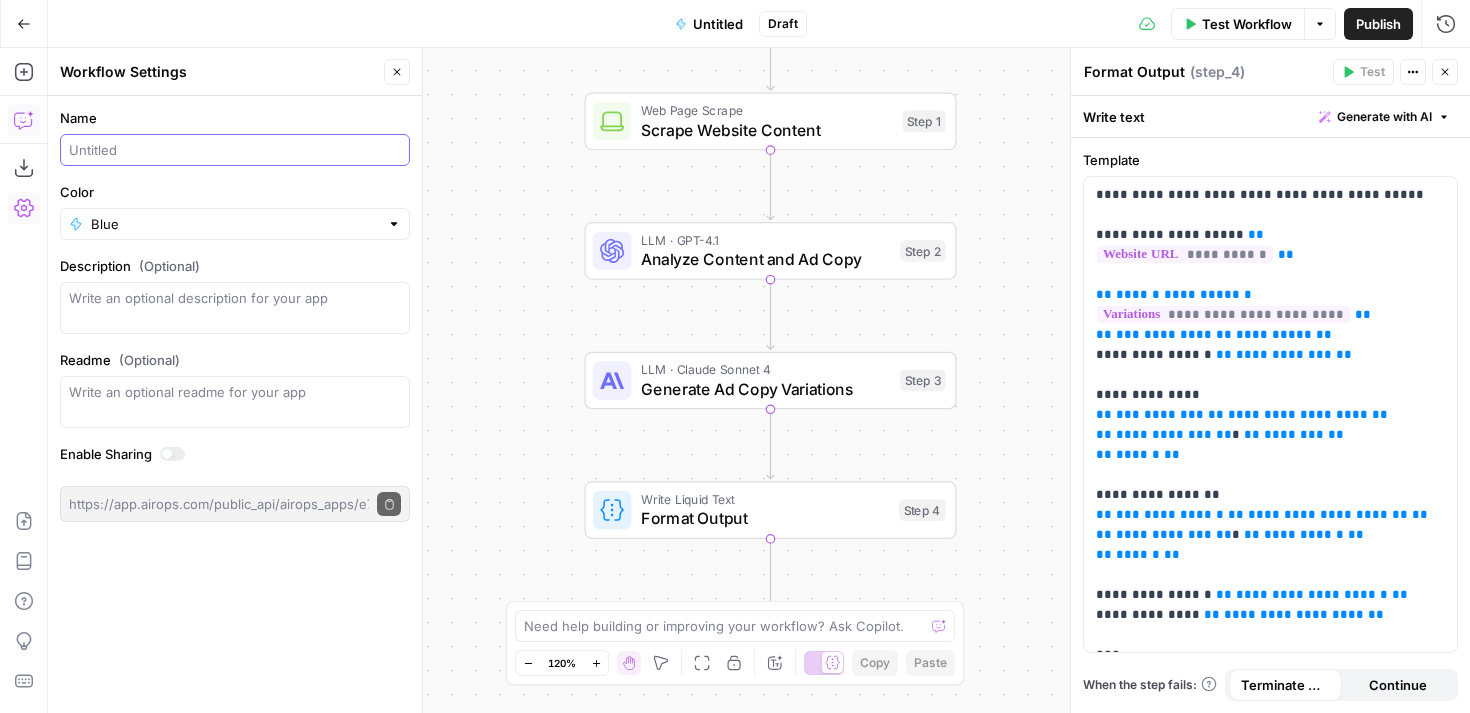 click on "Name" at bounding box center [235, 150] 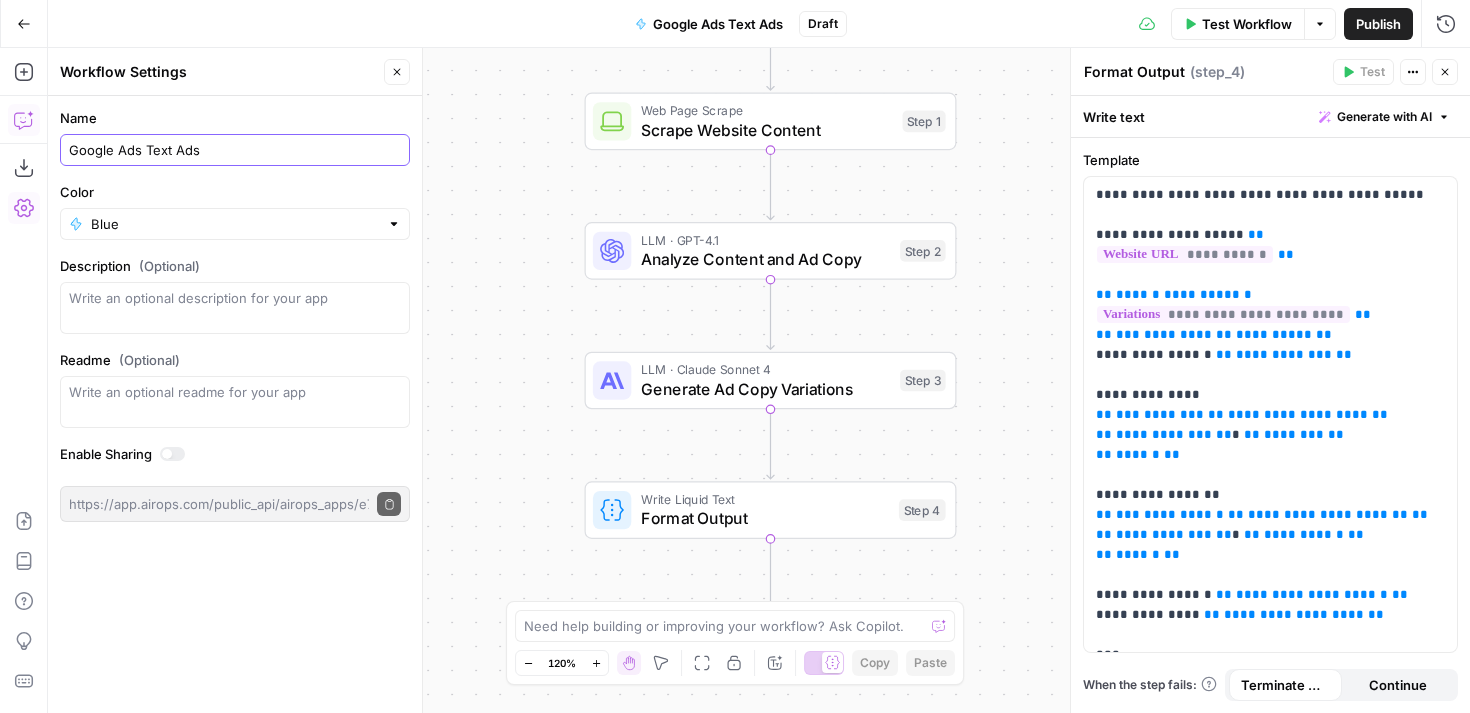 type on "Google Ads Text Ads" 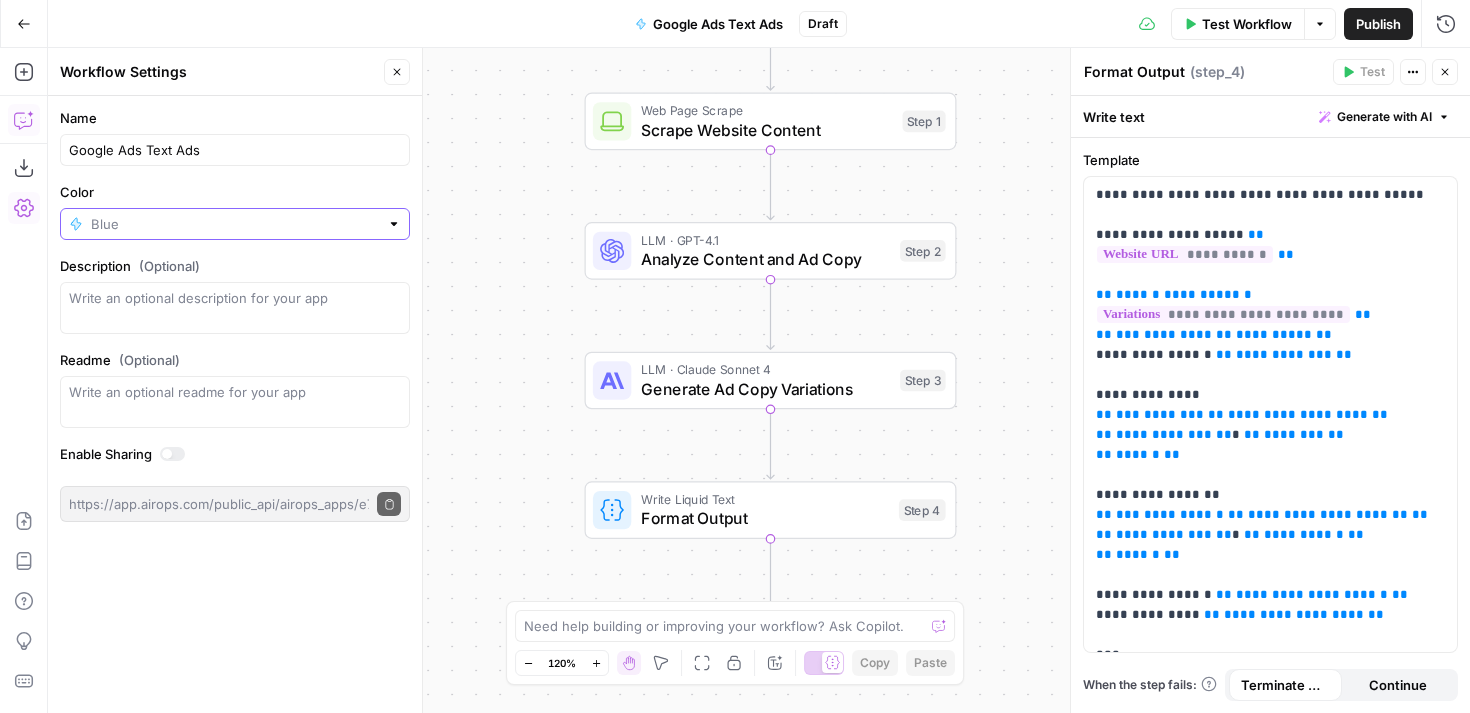 click on "Color" at bounding box center [235, 224] 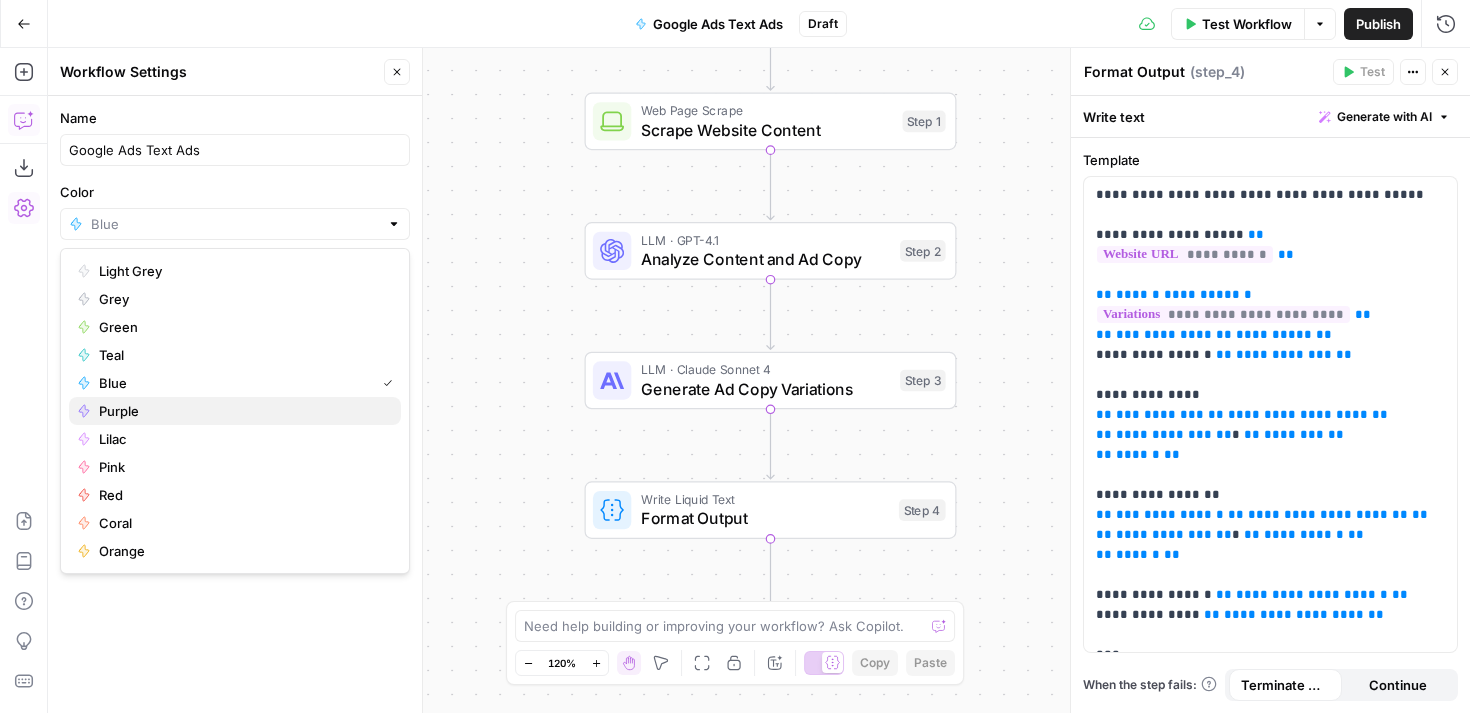 click on "Purple" at bounding box center [242, 411] 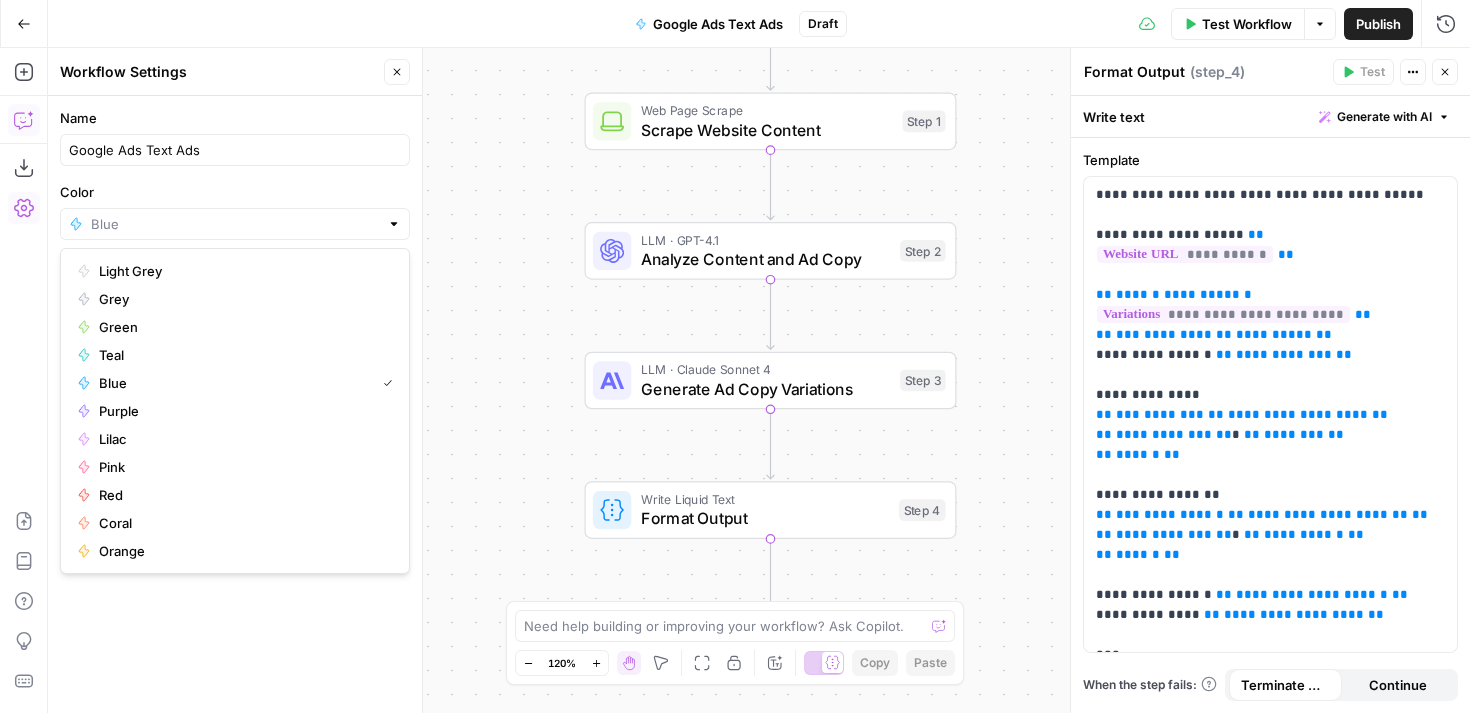 type on "Purple" 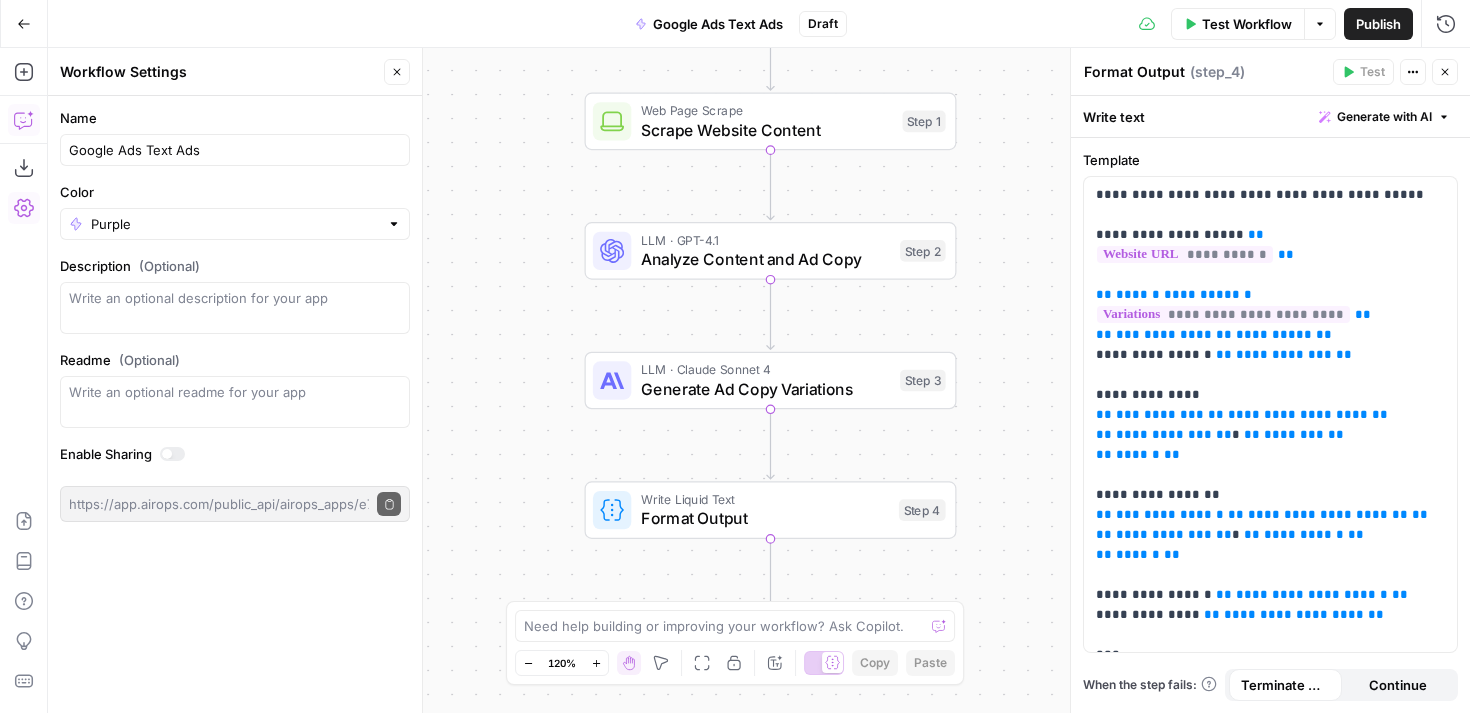 click on "Name Google Ads Text Ads Color Purple Description   (Optional) Readme   (Optional) Write an optional readme for your app Enable Sharing https://app.airops.com/public_api/airops_apps/e7a741b3-ad54-4ec1-96ea-59bf7a8bebab/execute Copy public execute URL" at bounding box center [235, 404] 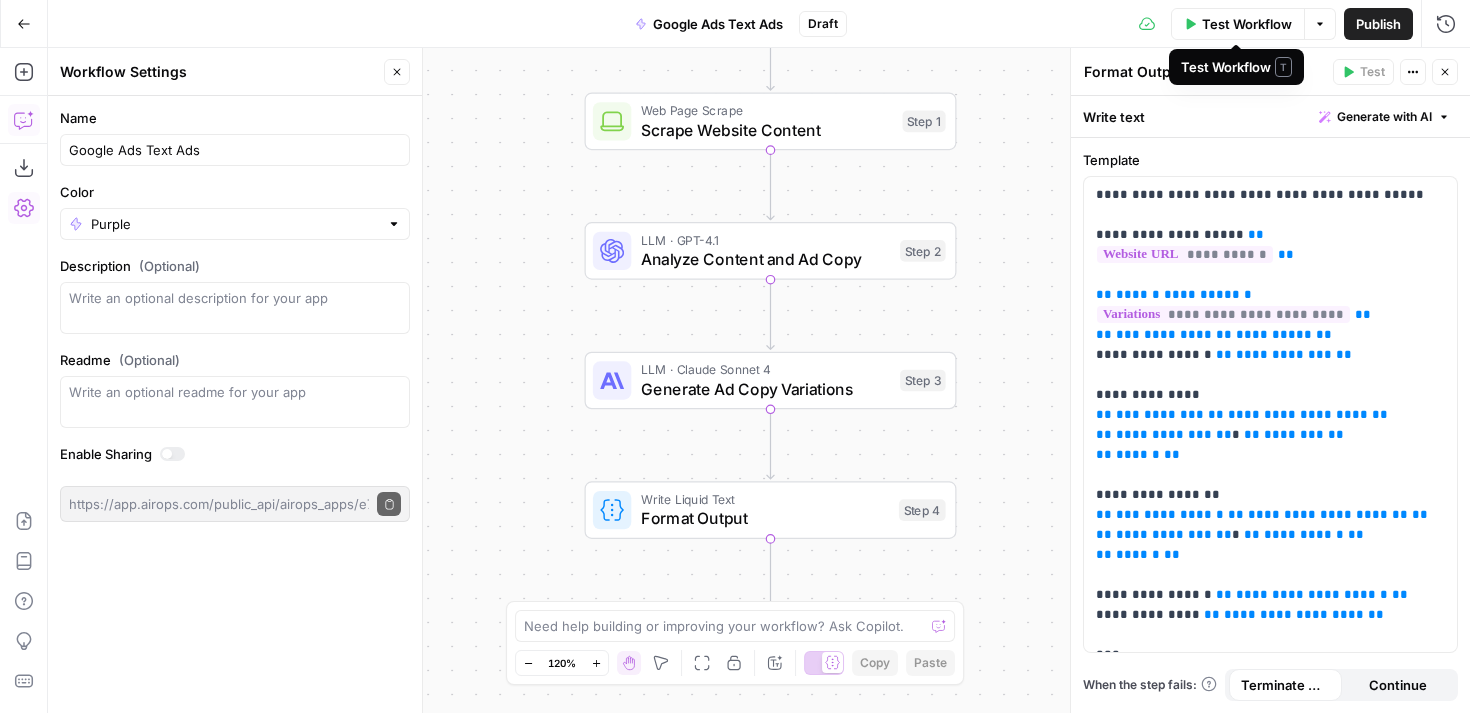 click on "Test Workflow" at bounding box center [1247, 24] 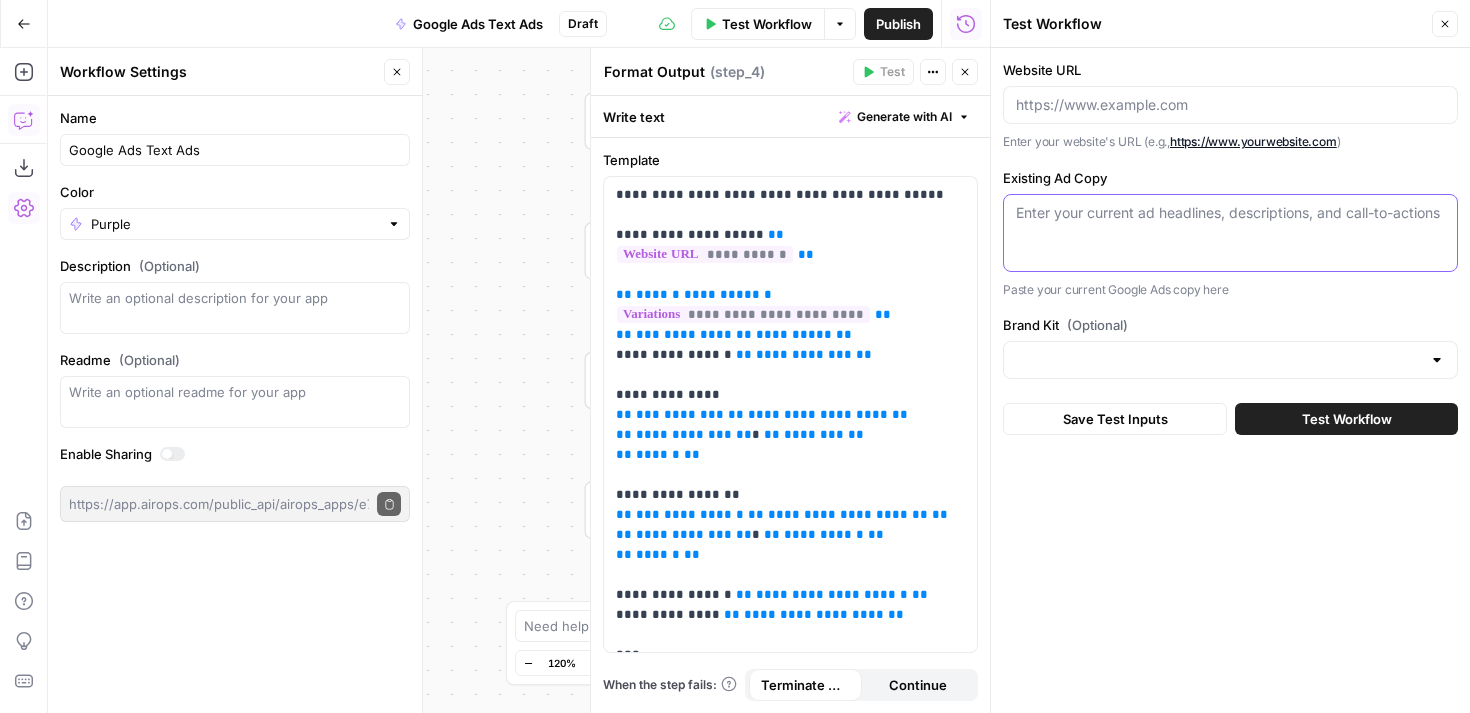 click on "Existing Ad Copy" at bounding box center (1230, 213) 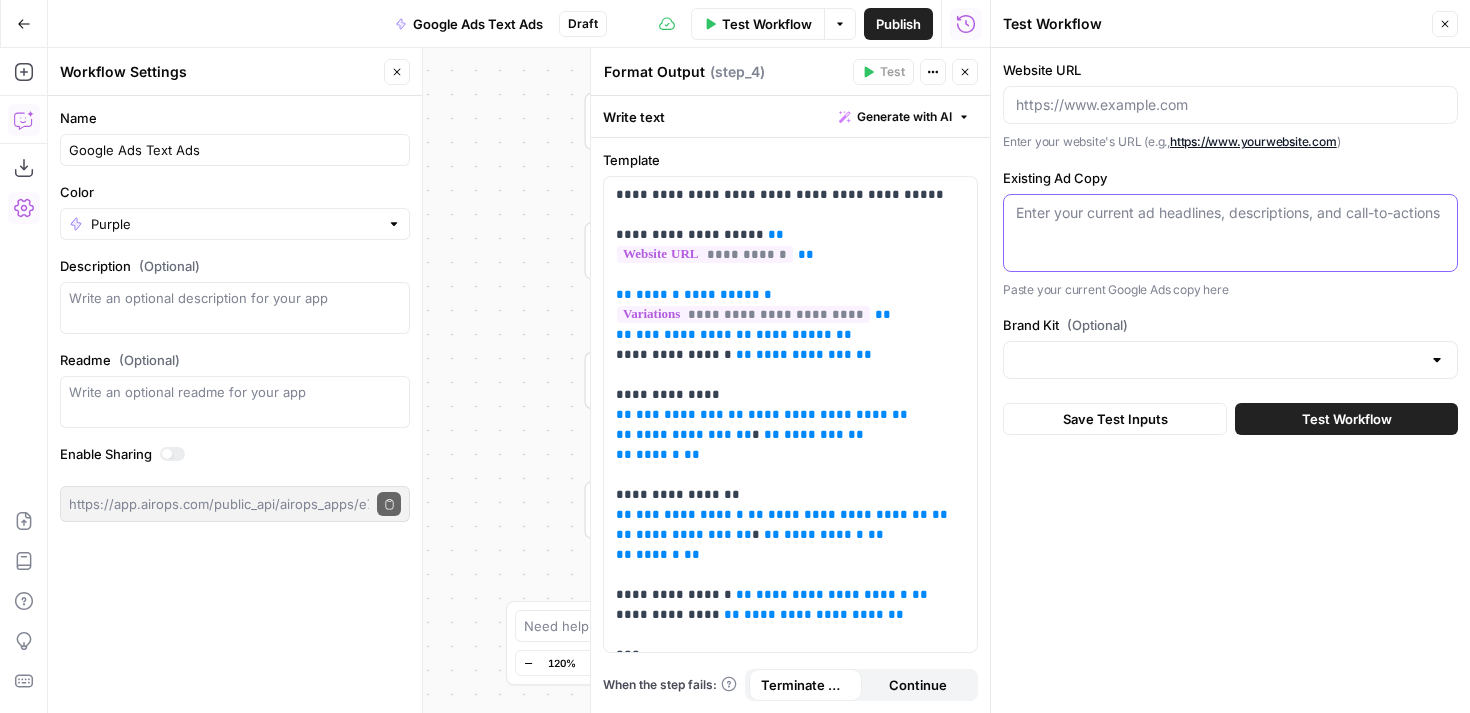 paste on "Enterprise Work AI" 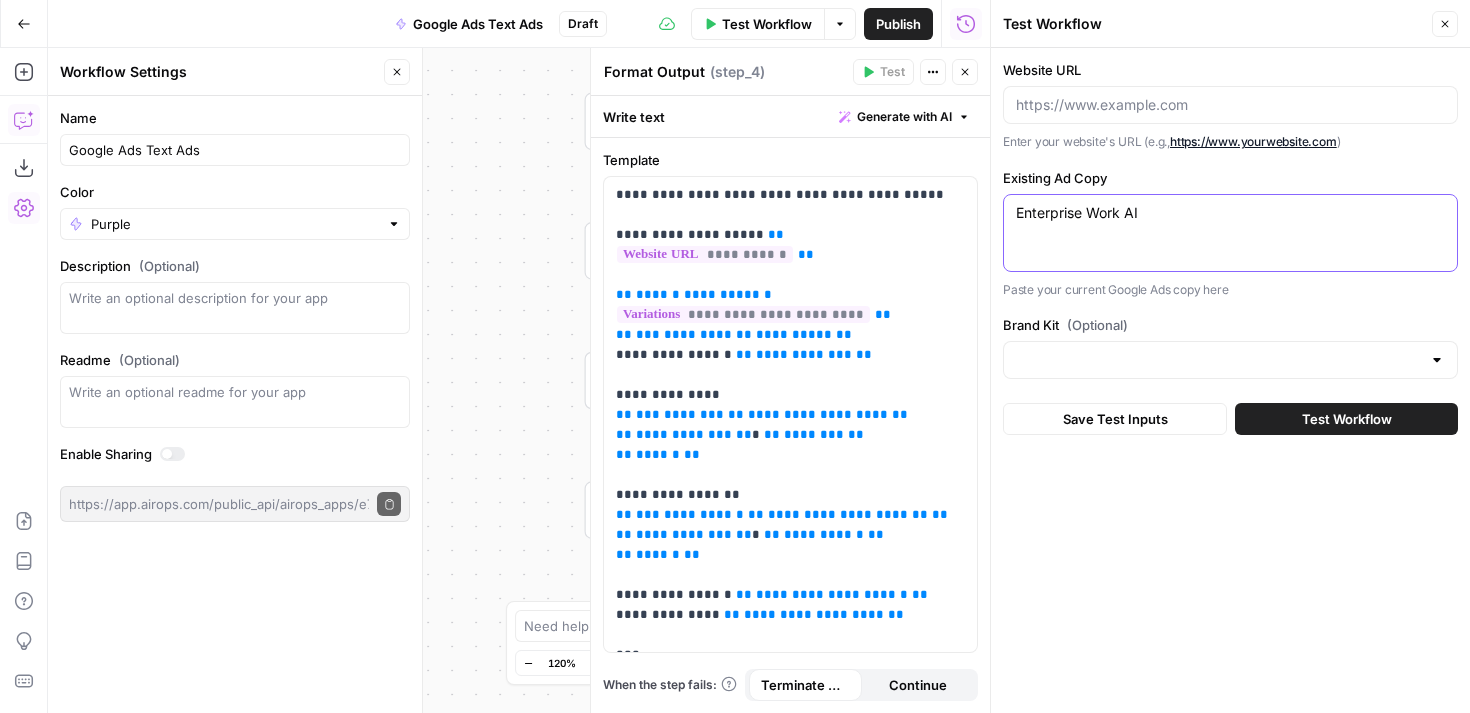 click on "Enterprise Work AI" at bounding box center [1230, 213] 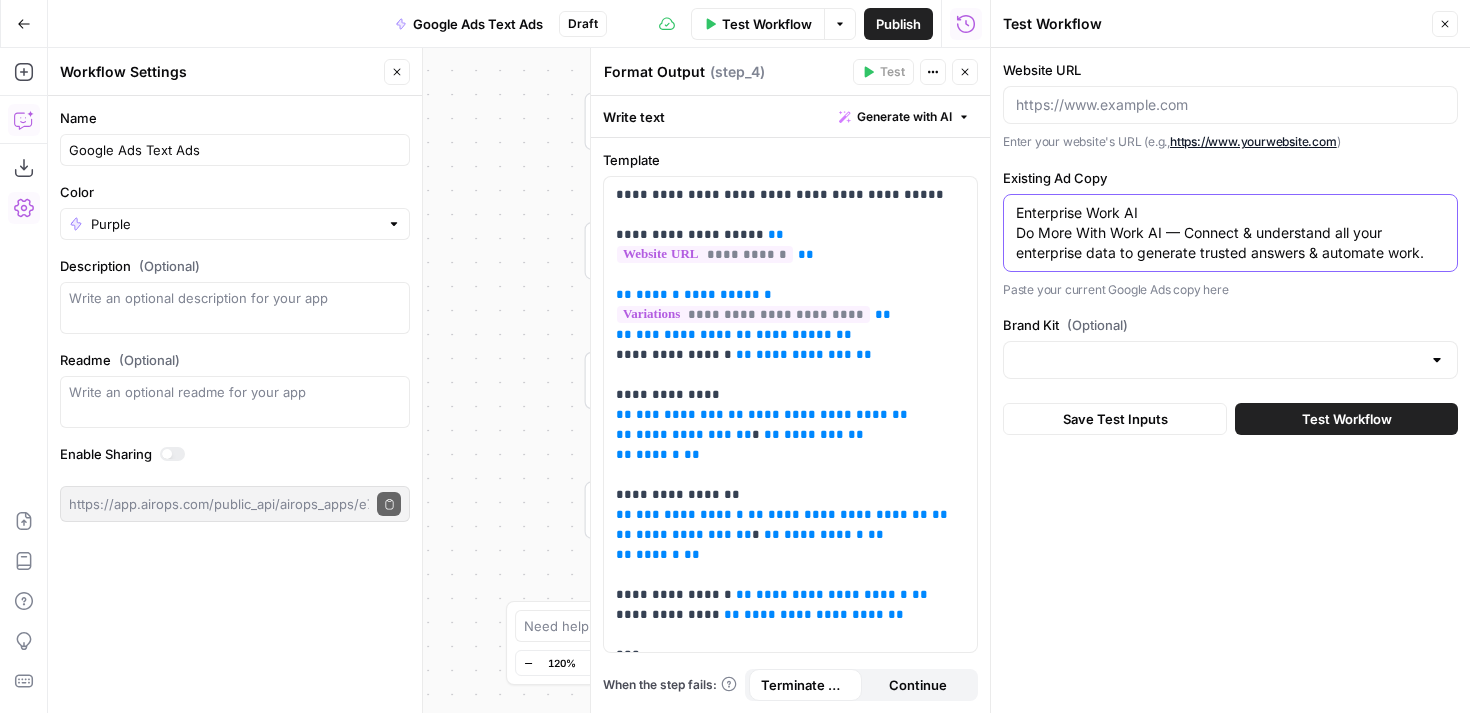 type on "Enterprise Work AI
Do More With Work AI — Connect & understand all your enterprise data to generate trusted answers & automate work." 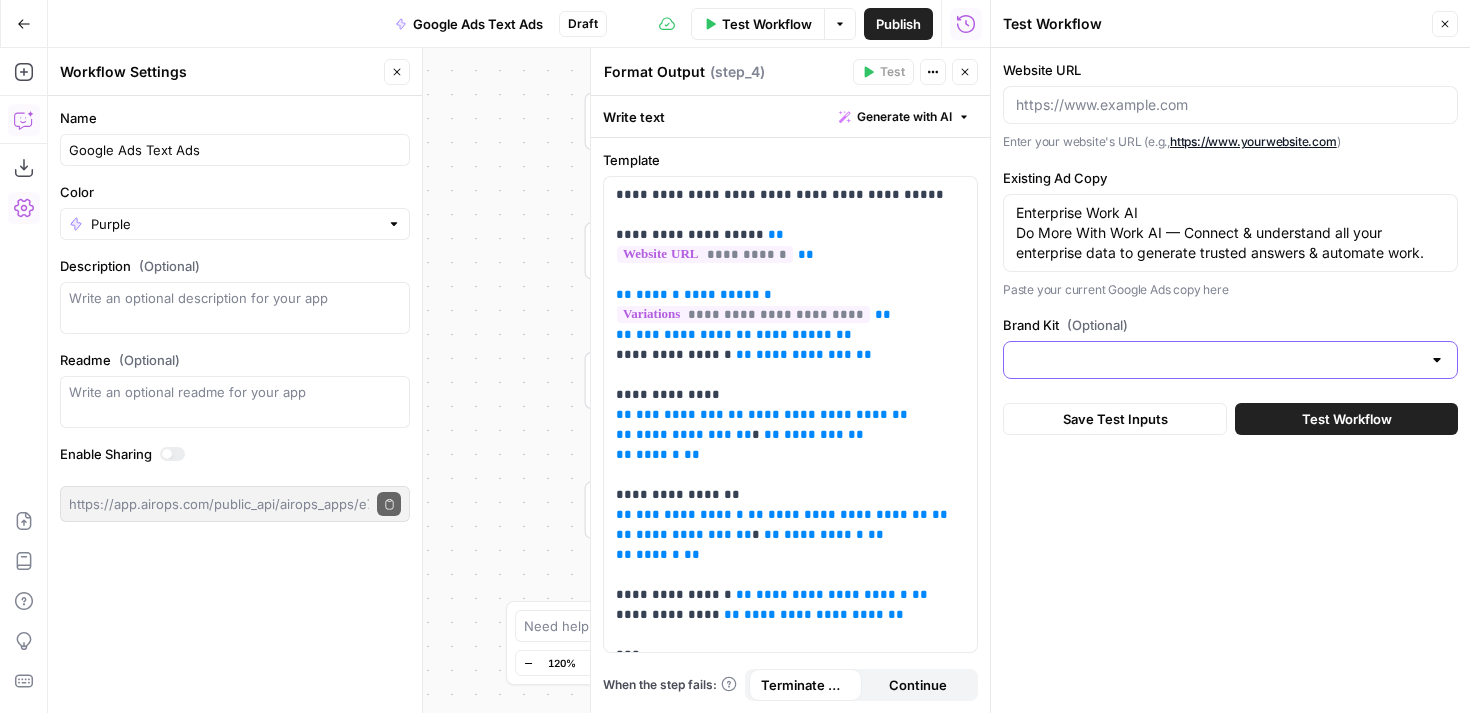 click on "Brand Kit   (Optional)" at bounding box center (1218, 360) 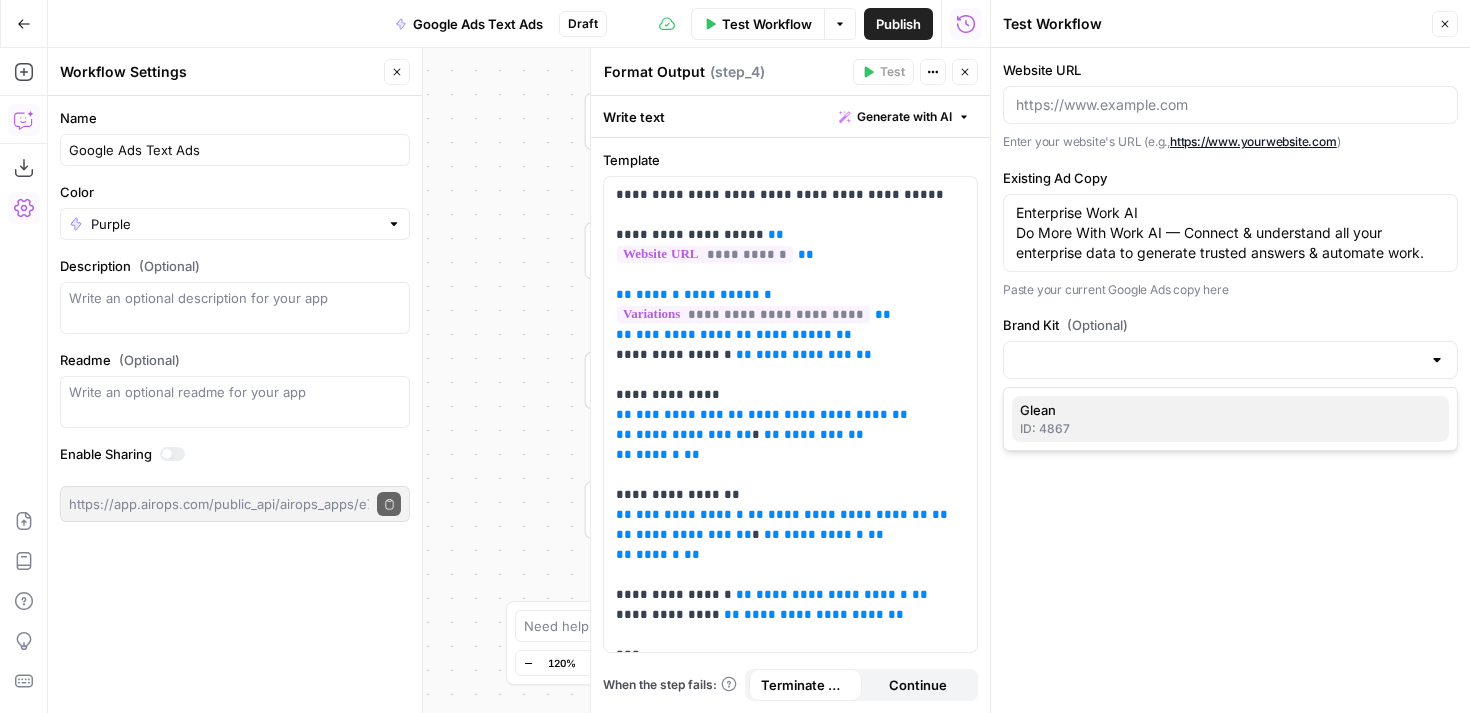 click on "Glean" at bounding box center [1226, 410] 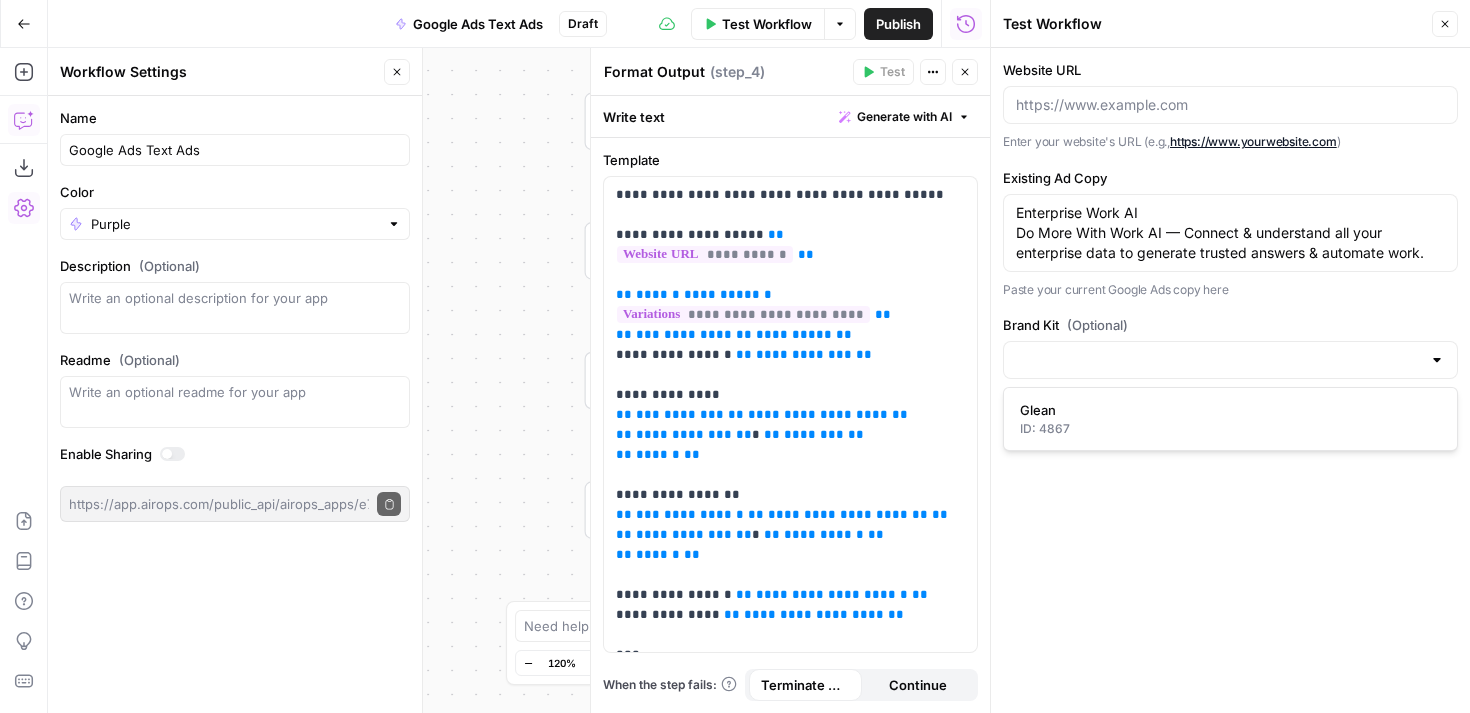 type on "Glean" 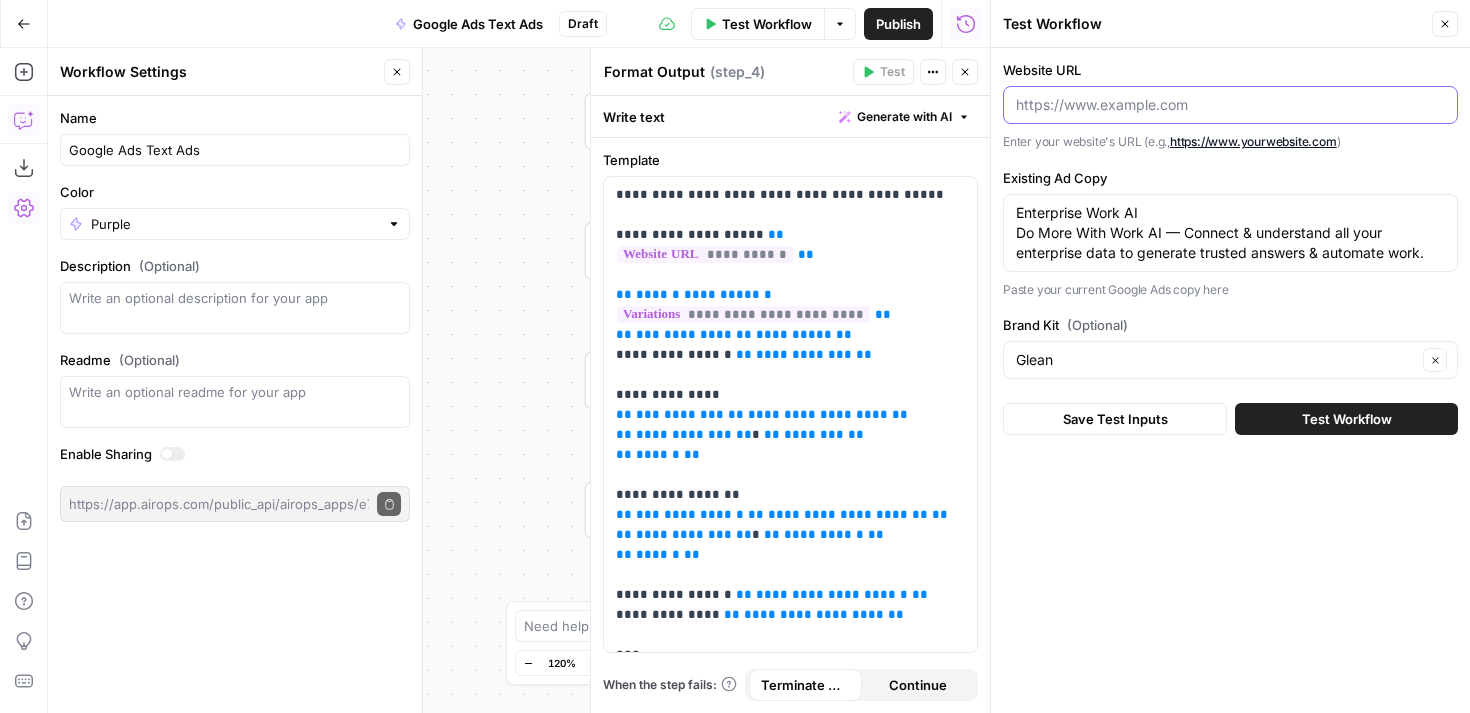 click on "Website URL" at bounding box center [1230, 105] 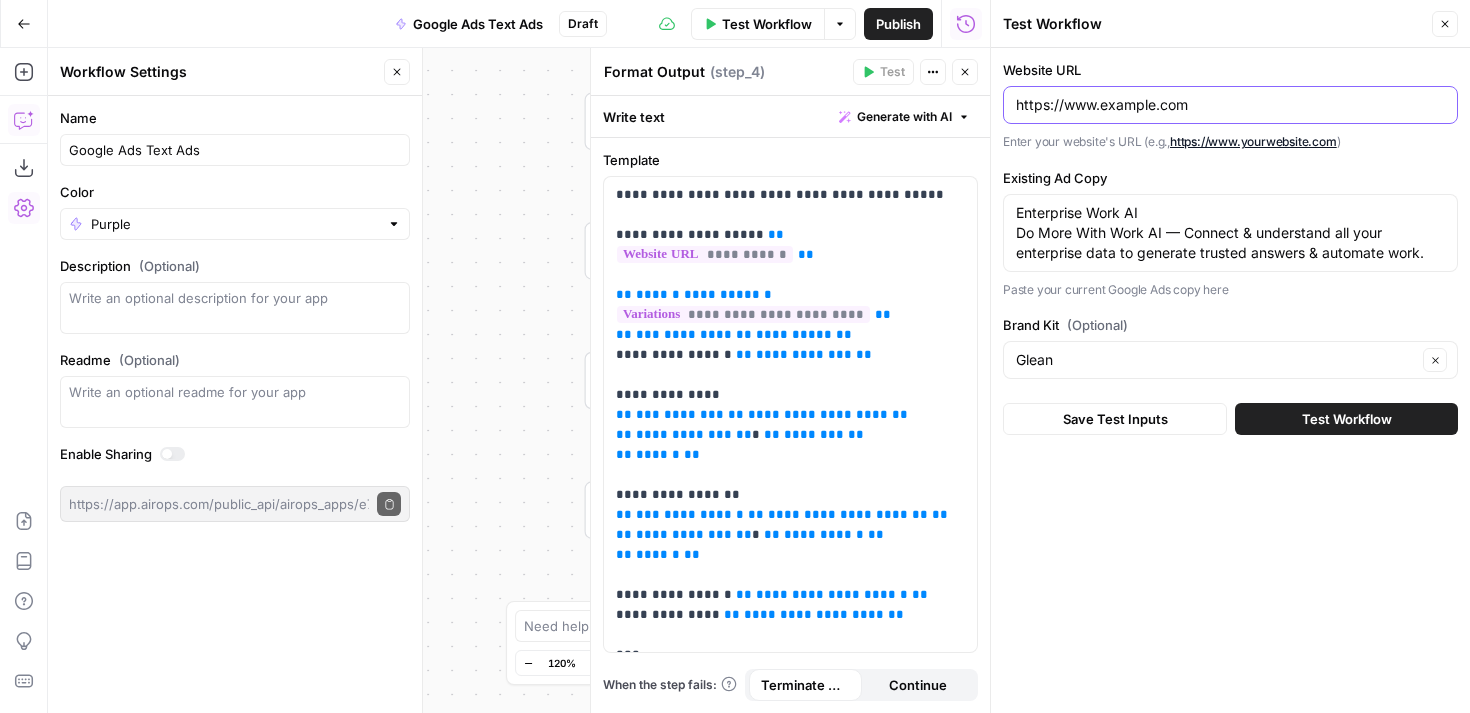 type on "https://www.example.com" 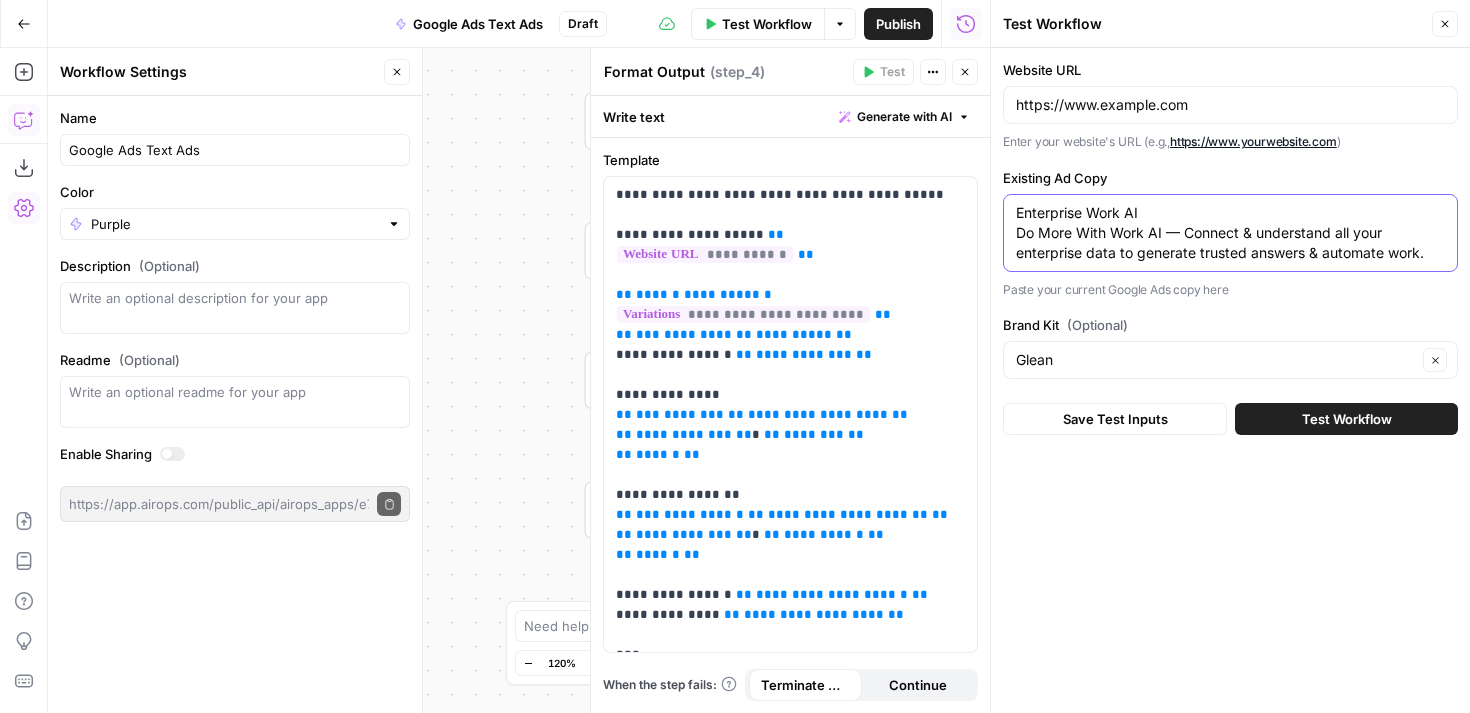 drag, startPoint x: 1430, startPoint y: 258, endPoint x: 993, endPoint y: 191, distance: 442.10632 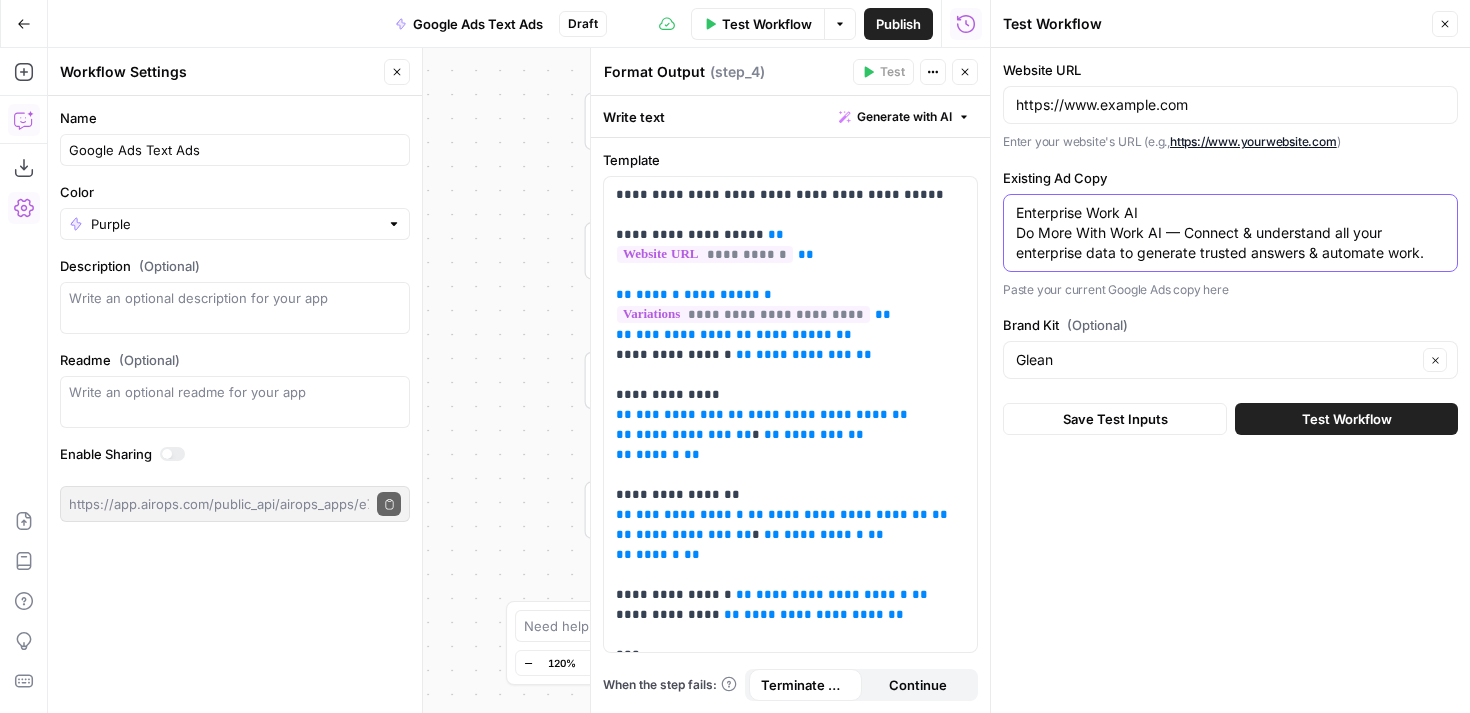 click on "Test Workflow Close Website URL https://www.glean.com Enter your website's URL (e.g., https://www.glean.com ) Existing Ad Copy Enterprise Work AI
Do More With Work AI — Connect & understand all your enterprise data to generate trusted answers & automate work.
Enterprise Work AI
Do More With Work AI — Connect & understand all your enterprise data to generate trusted answers & automate work.
Paste your current Google Ads copy here Brand Kit (Optional) Glean Clear Save Test Inputs Test Workflow" at bounding box center [1230, 356] 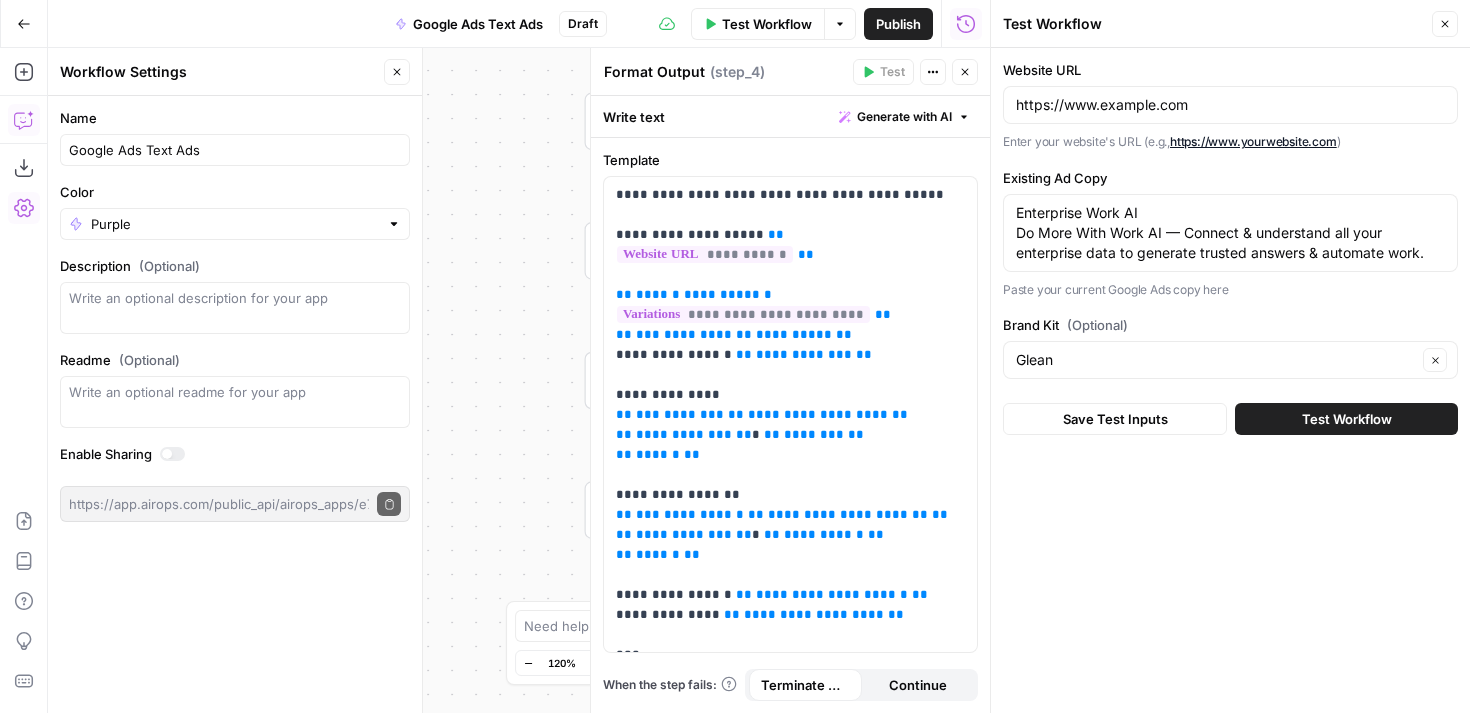 click on "Test Workflow" at bounding box center [1347, 419] 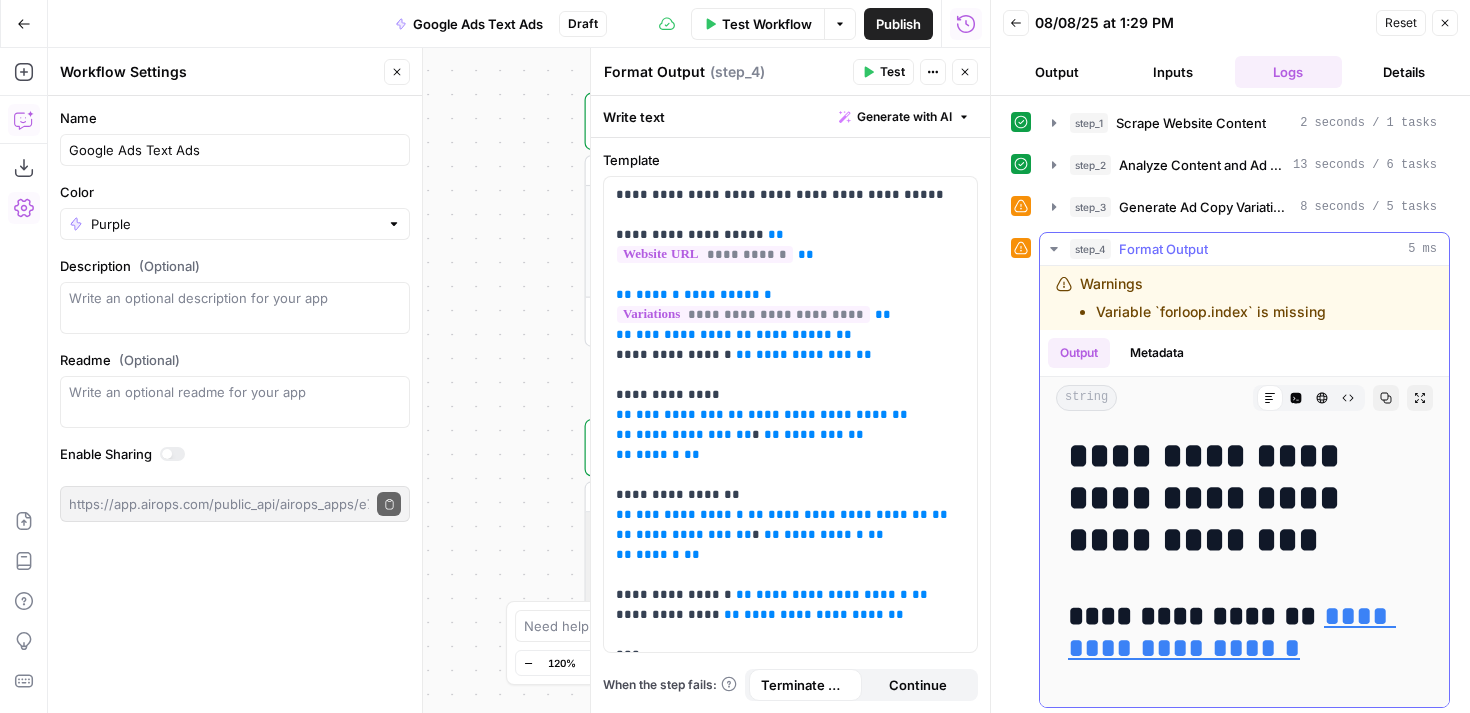 scroll, scrollTop: 5, scrollLeft: 0, axis: vertical 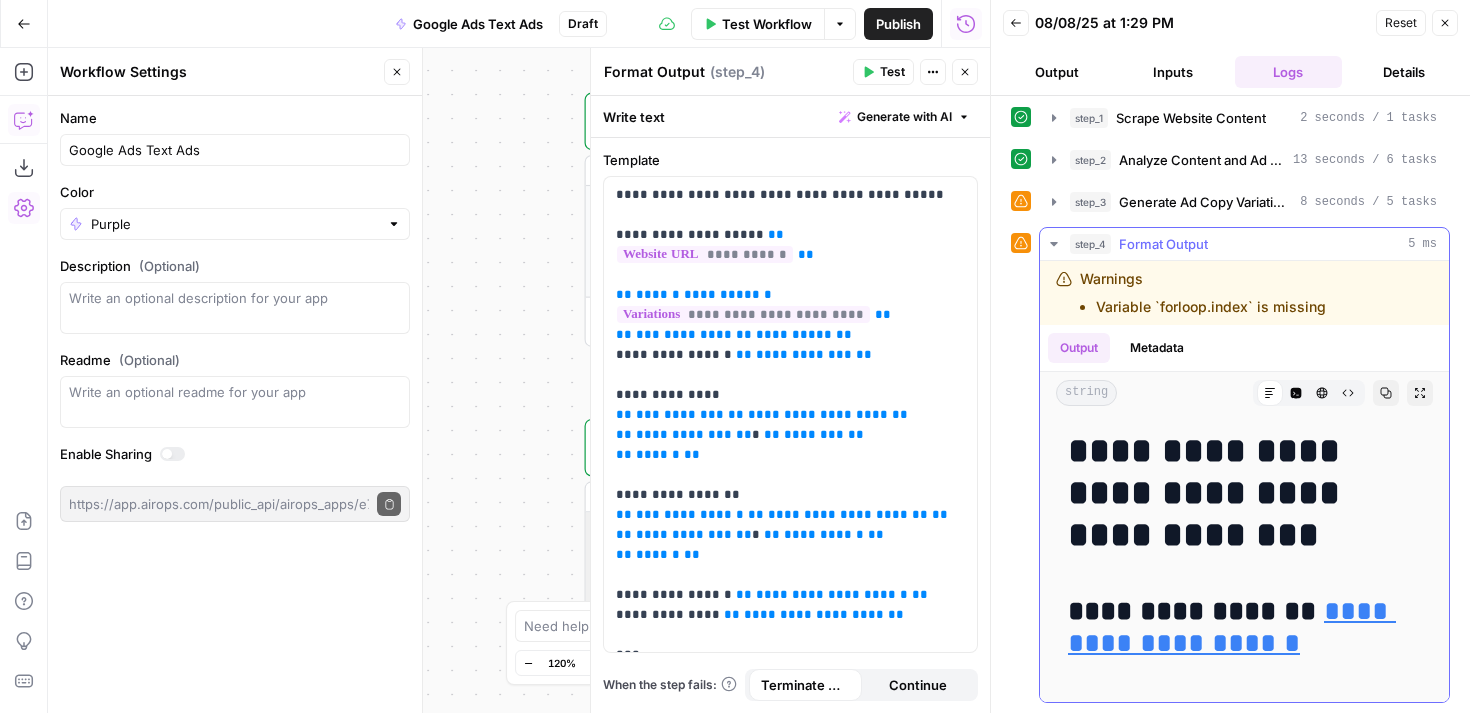 click on "Variable `forloop.index` is missing" at bounding box center [1211, 307] 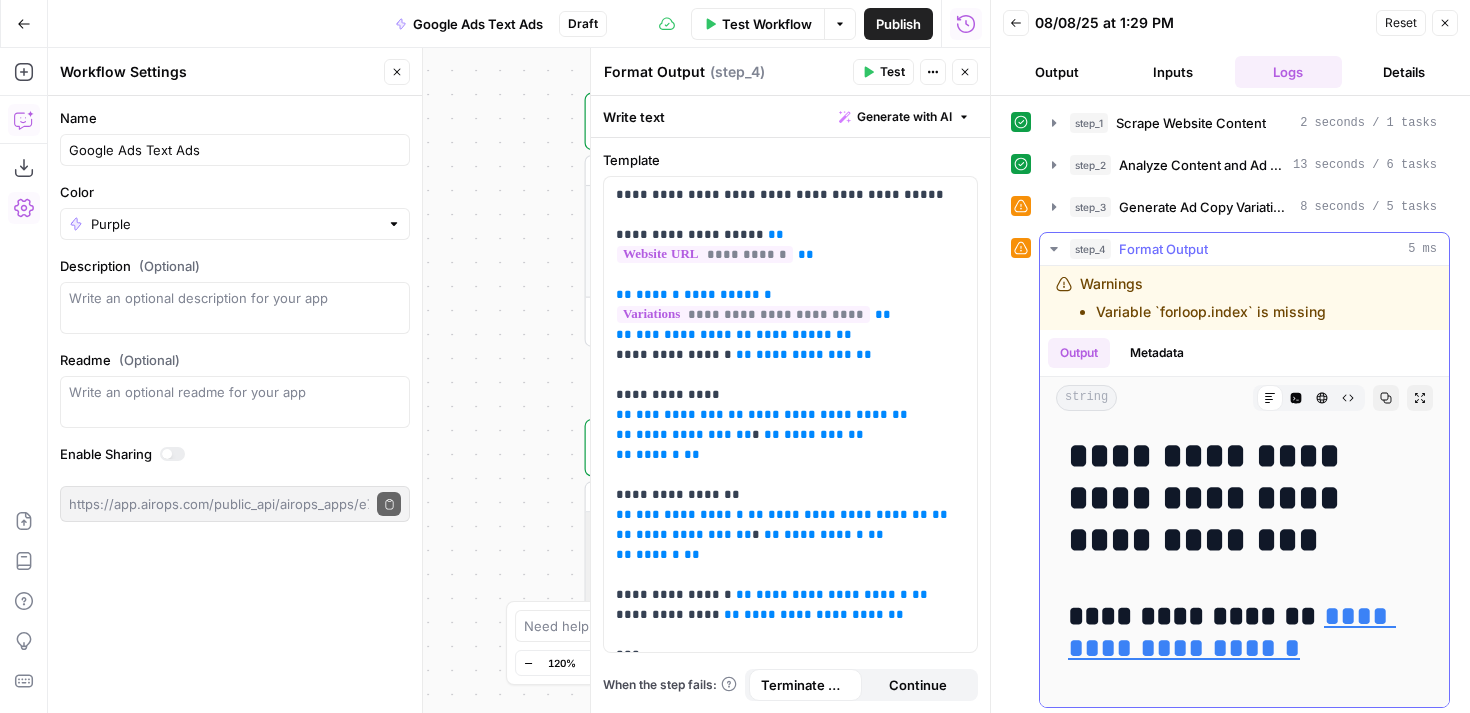 scroll, scrollTop: 5, scrollLeft: 0, axis: vertical 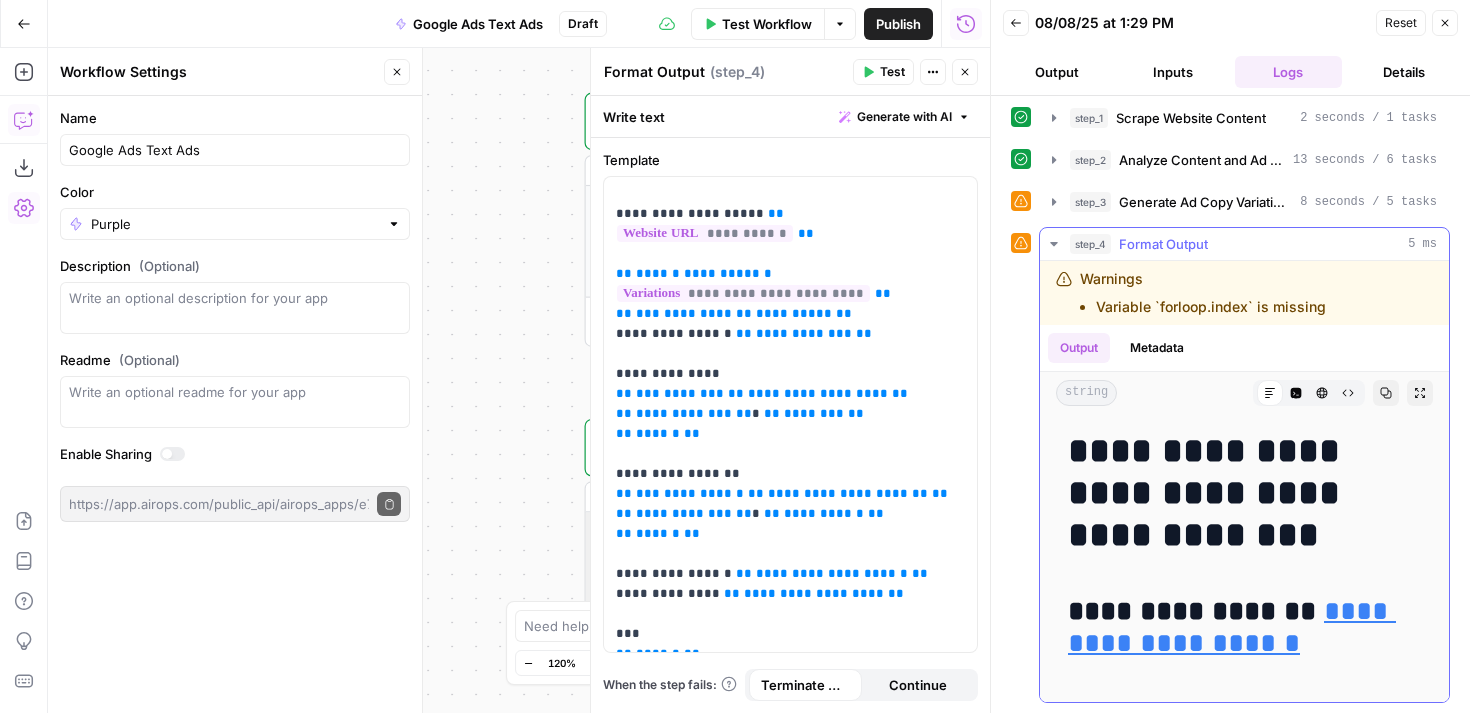 click on "**********" at bounding box center [1244, 493] 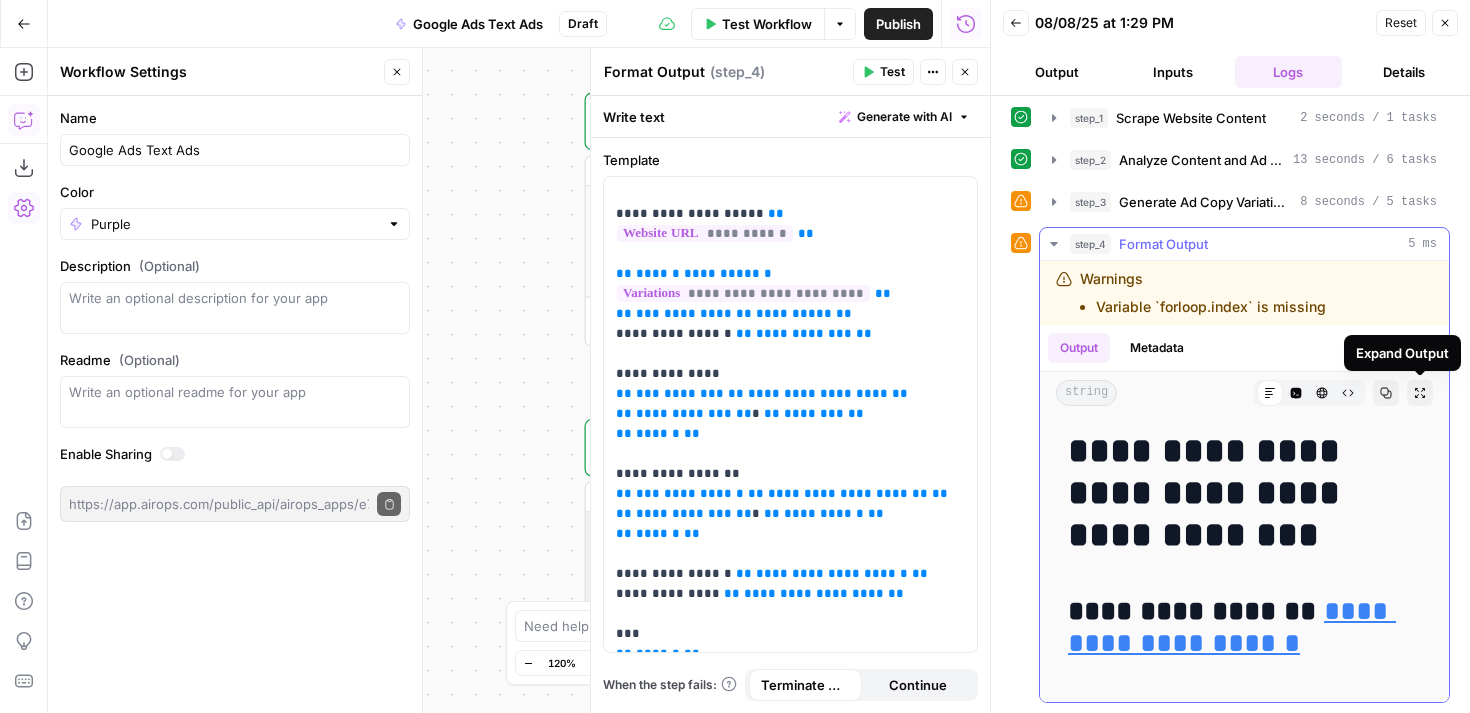 click 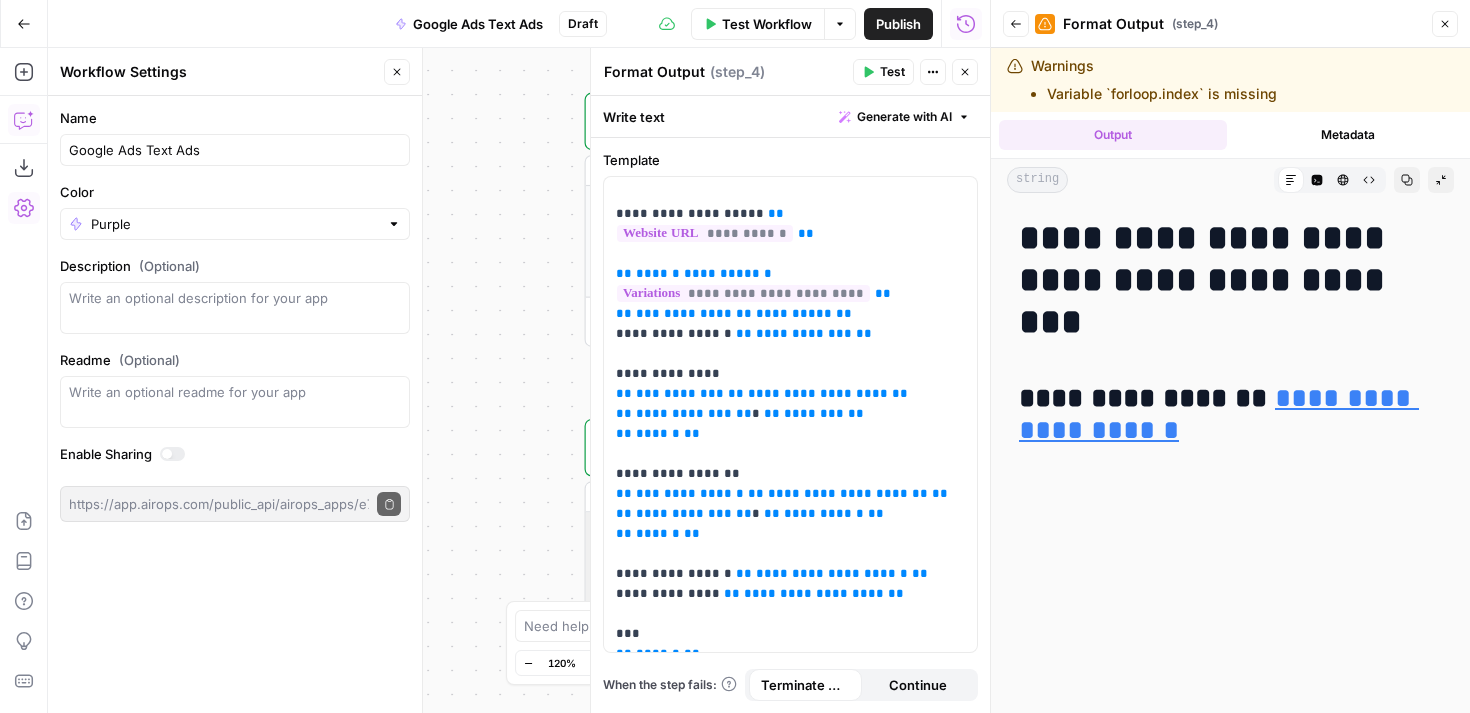 click 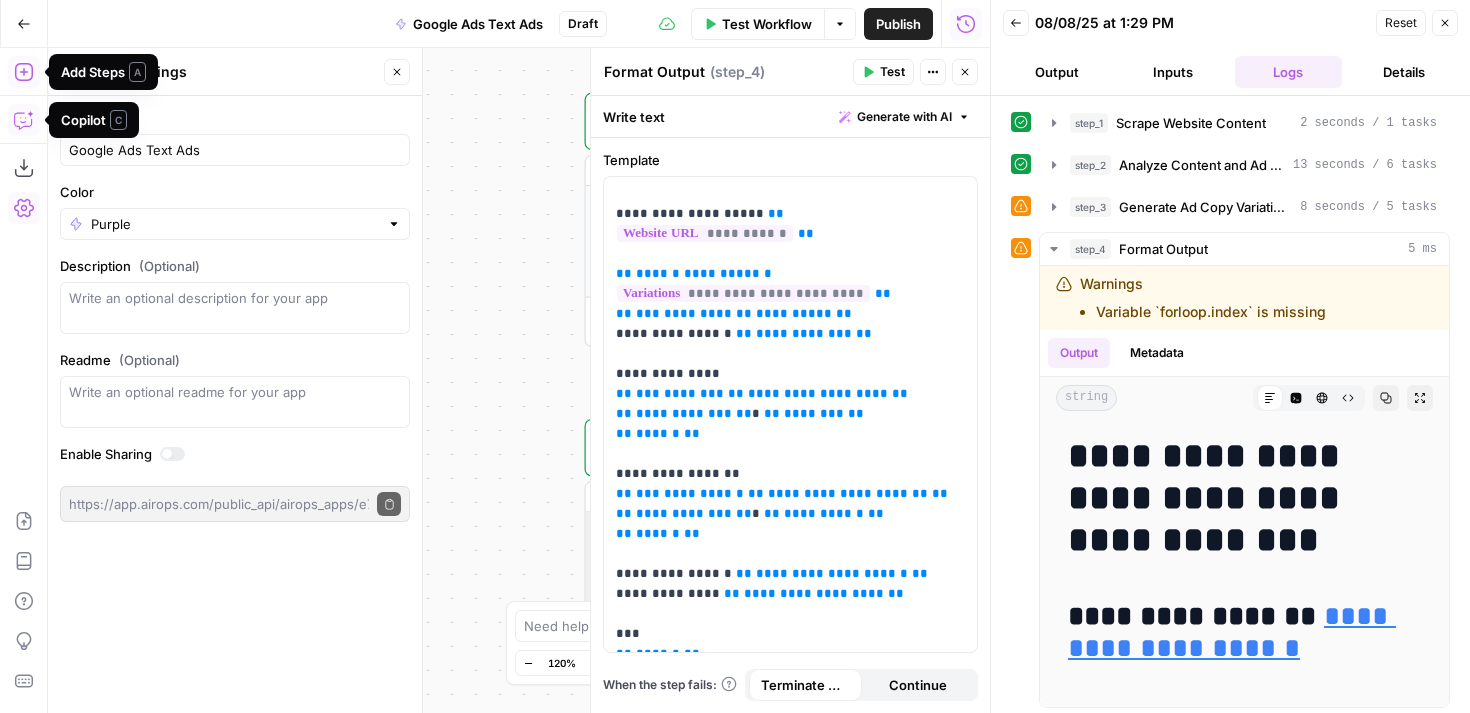 click 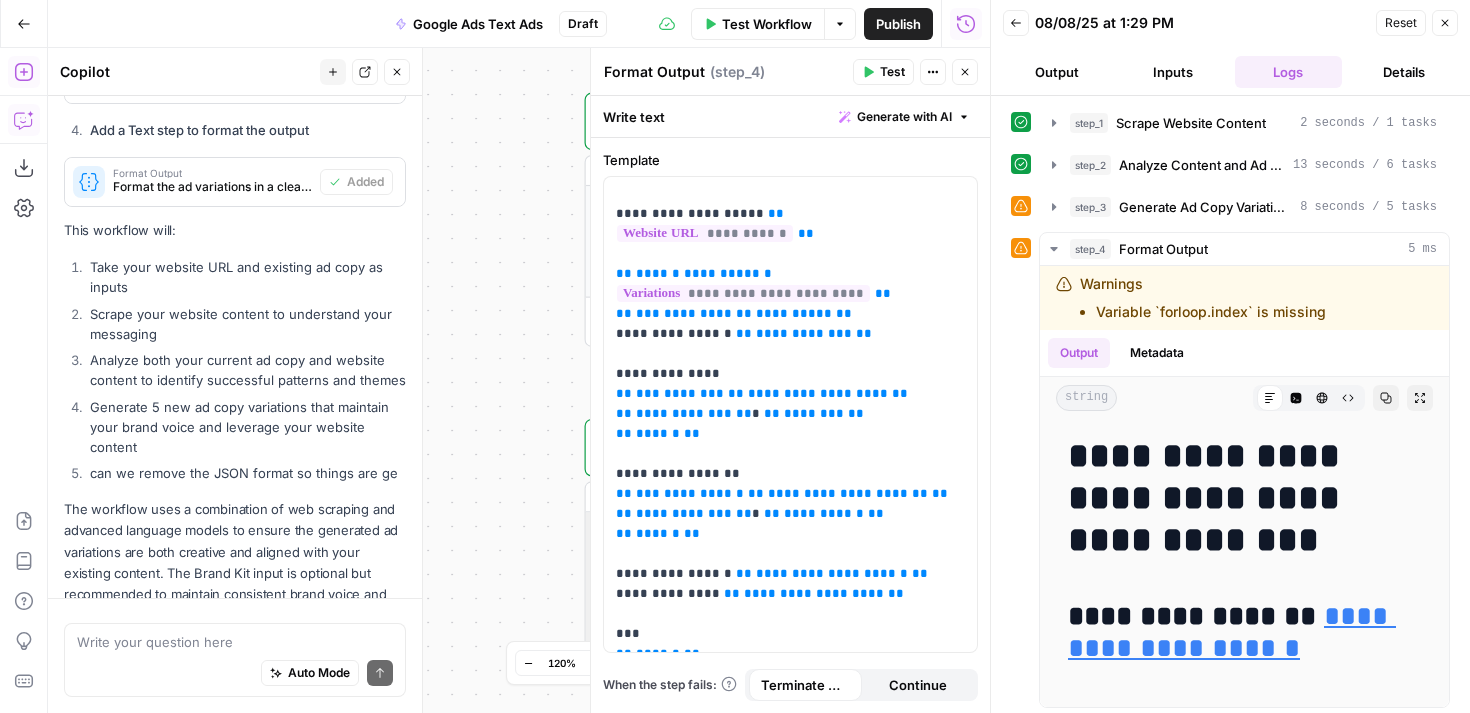 scroll, scrollTop: 1789, scrollLeft: 0, axis: vertical 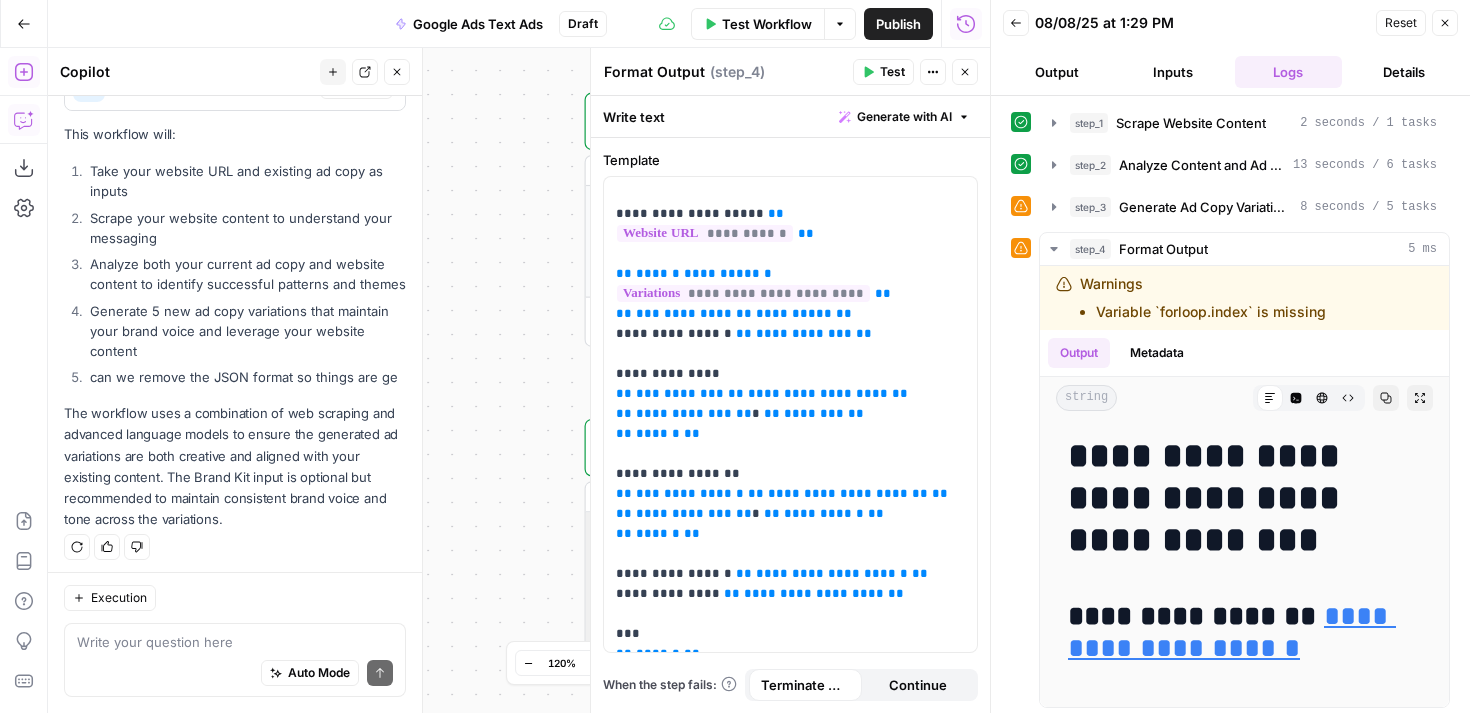click at bounding box center (235, 642) 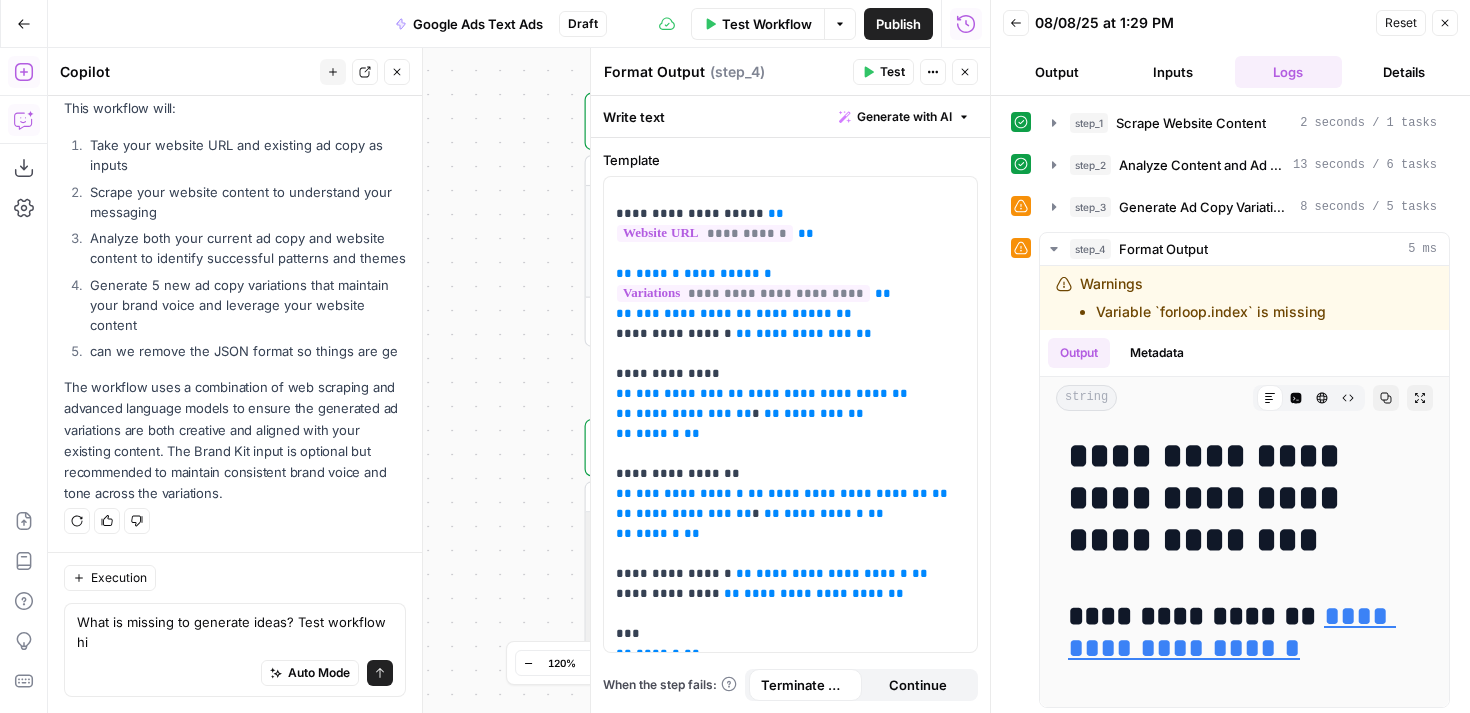 scroll, scrollTop: 1835, scrollLeft: 0, axis: vertical 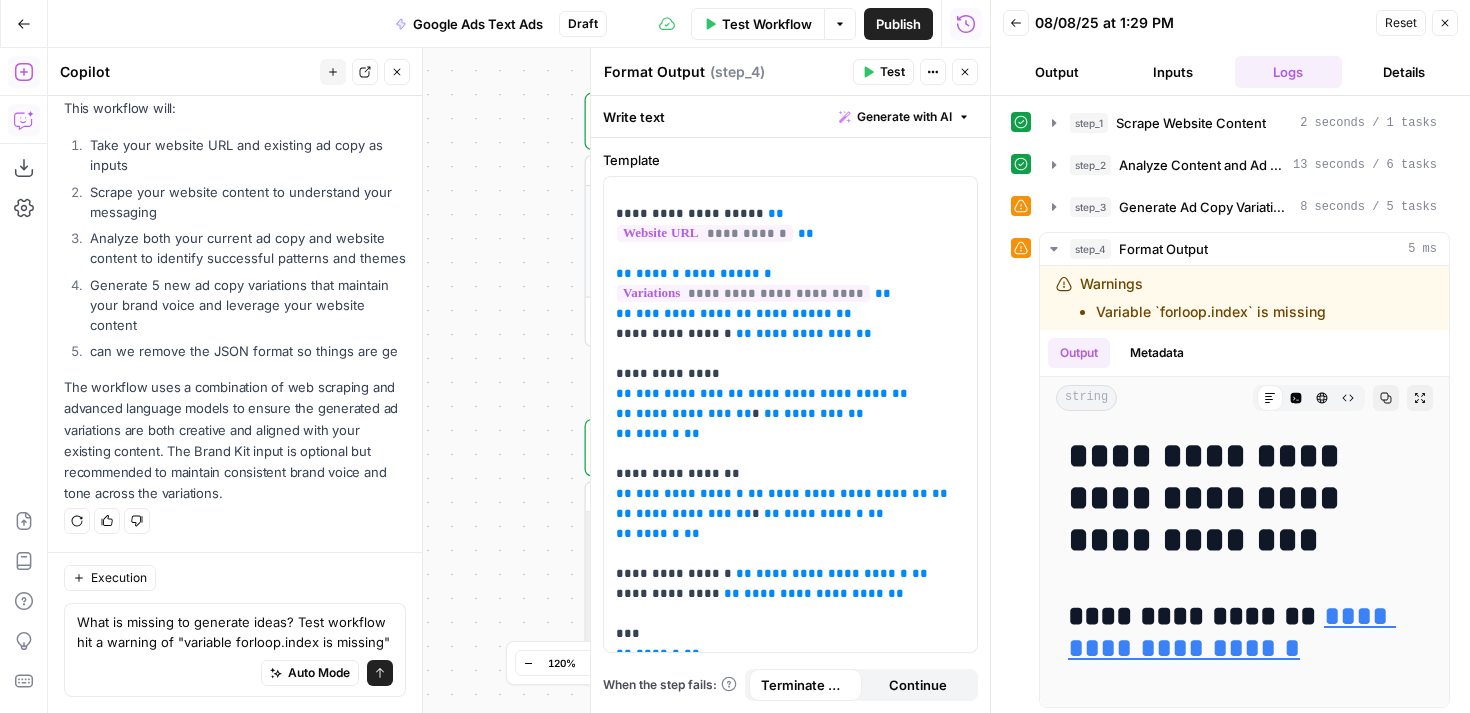 type on "What is missing to generate ideas? Test workflow hit a warning of "variable forloop.index is missing"" 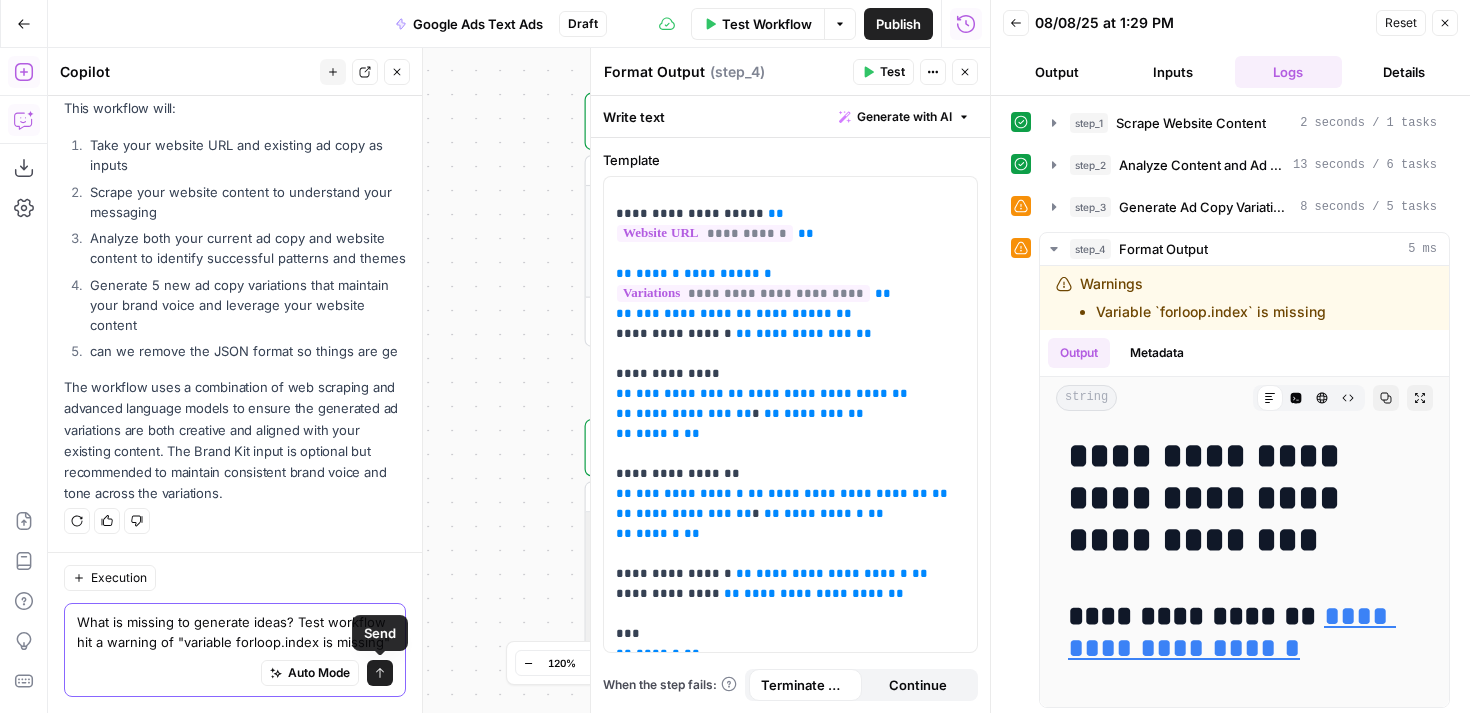 click on "Send" at bounding box center (380, 673) 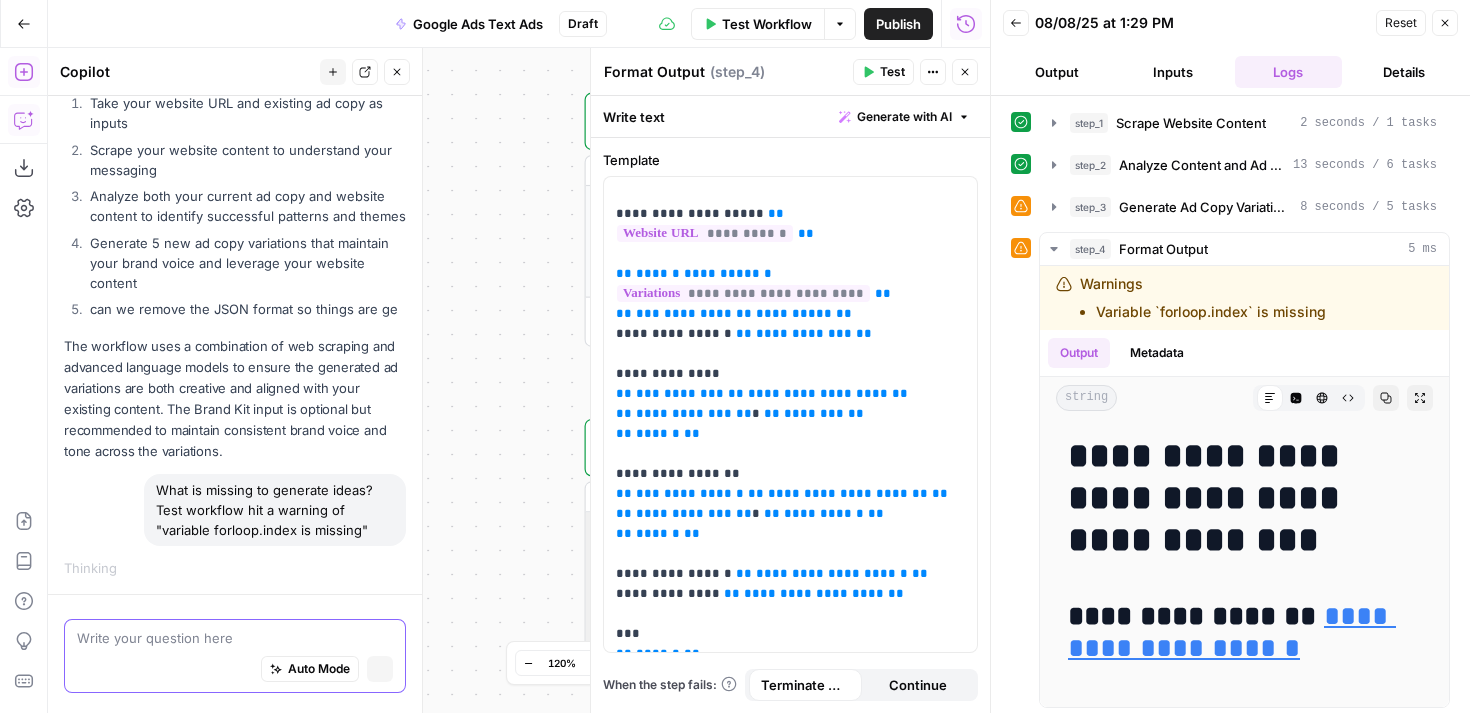 scroll, scrollTop: 1794, scrollLeft: 0, axis: vertical 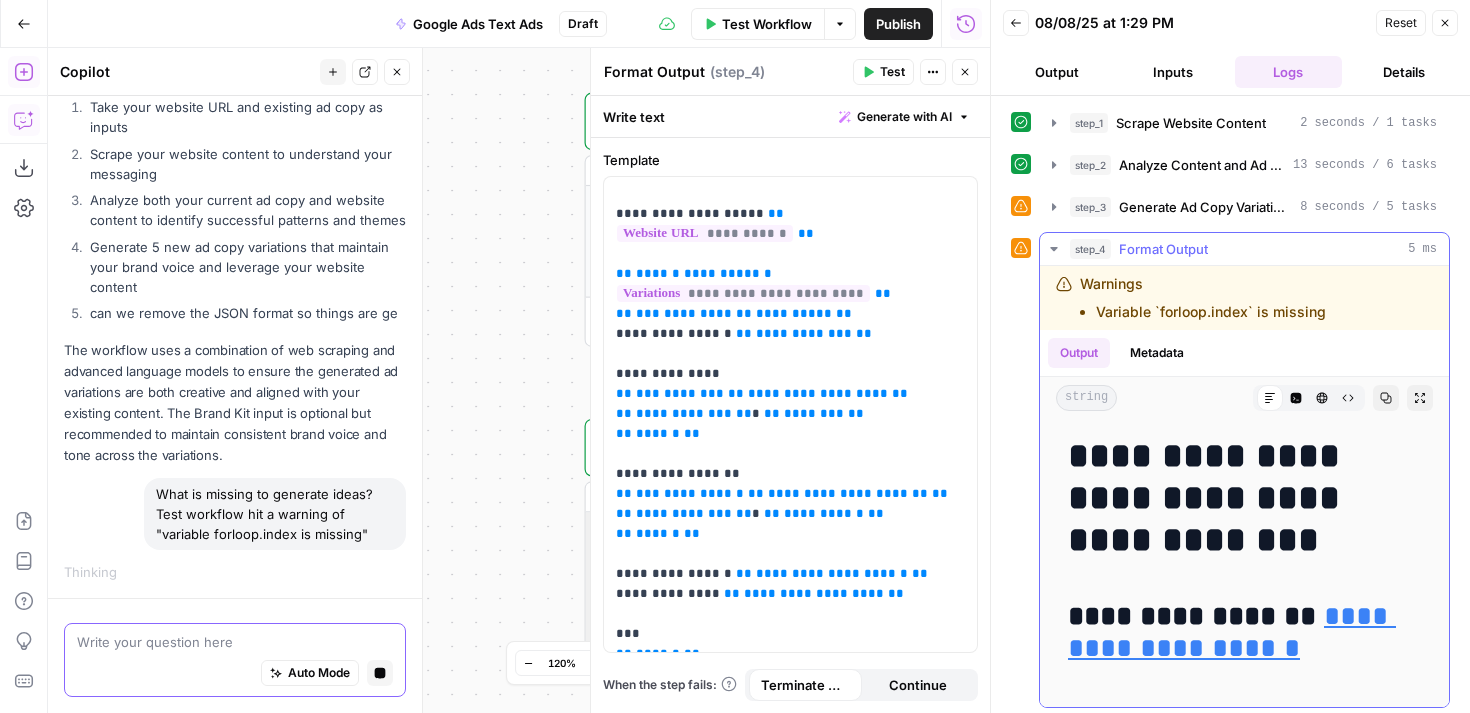 click on "Metadata" at bounding box center [1157, 353] 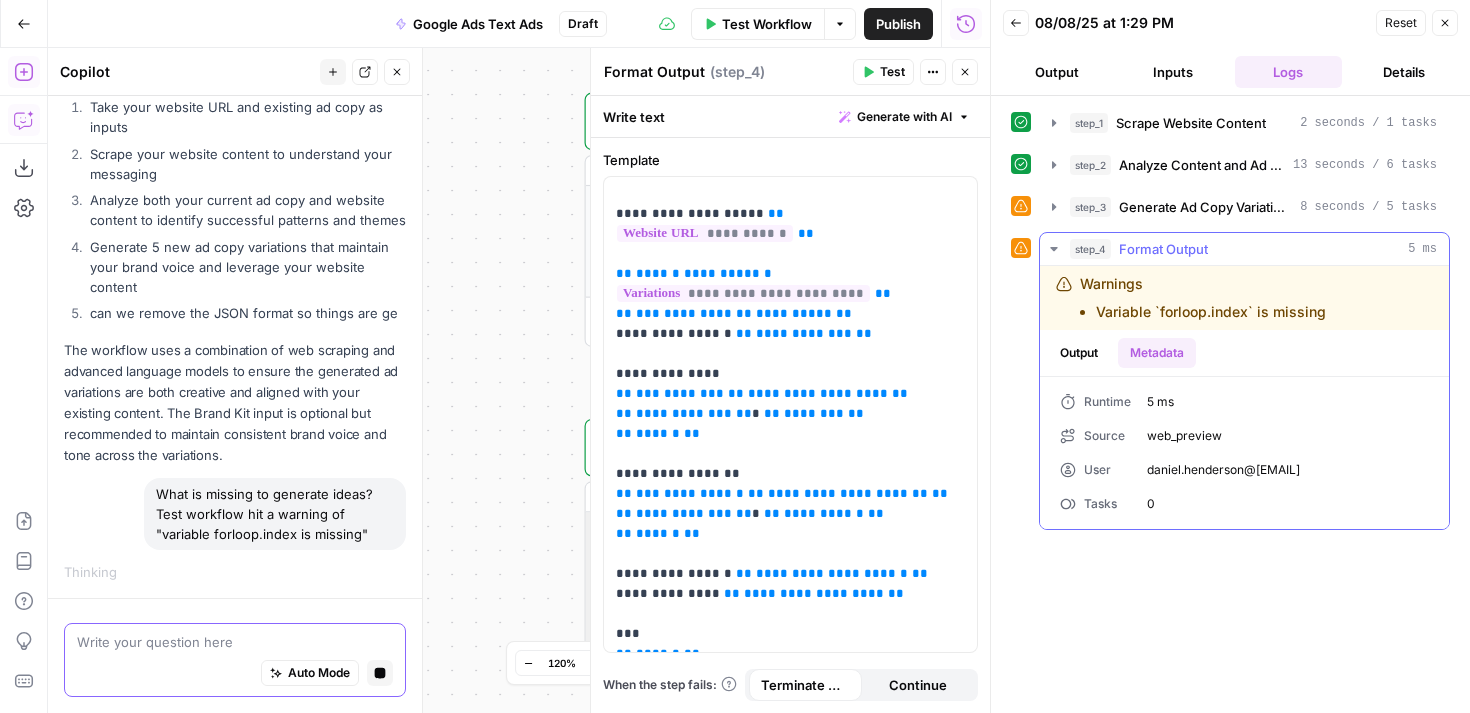 click on "Output" at bounding box center [1079, 353] 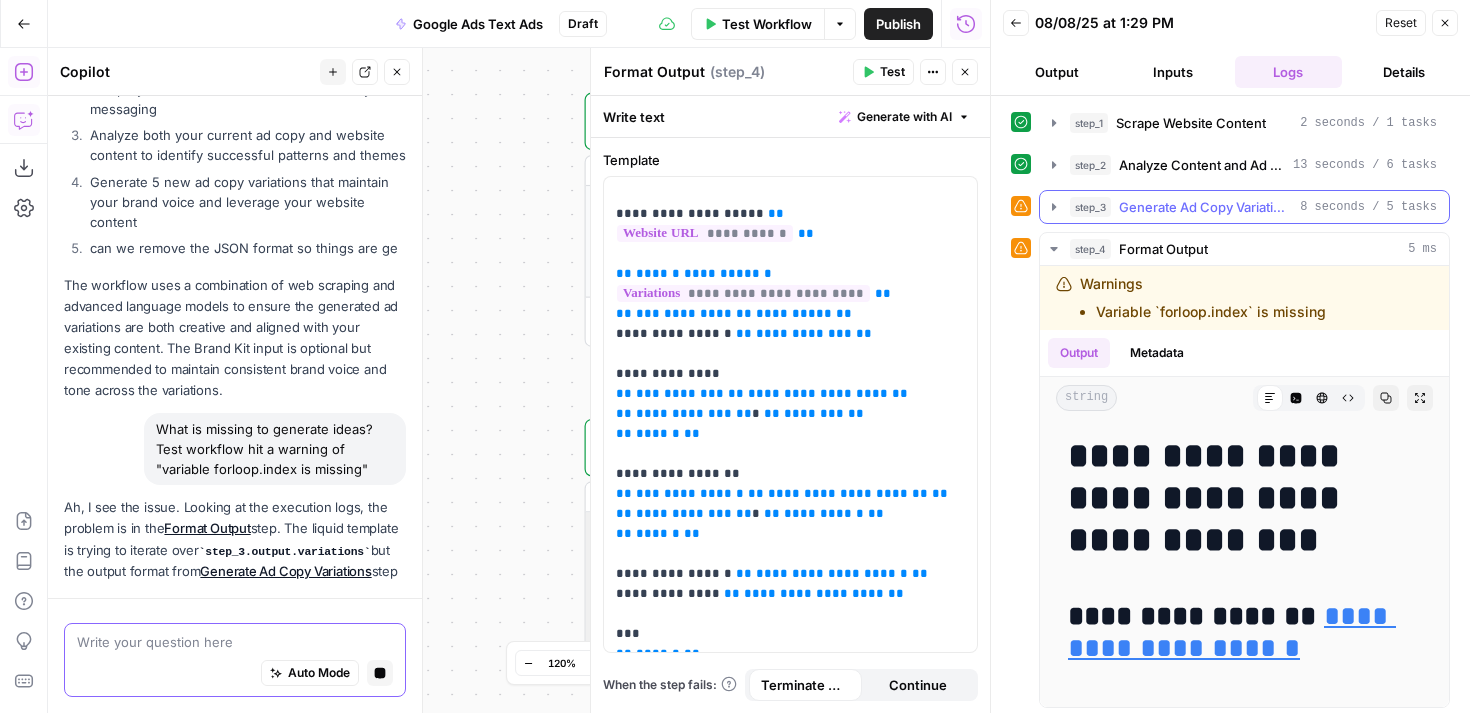 click 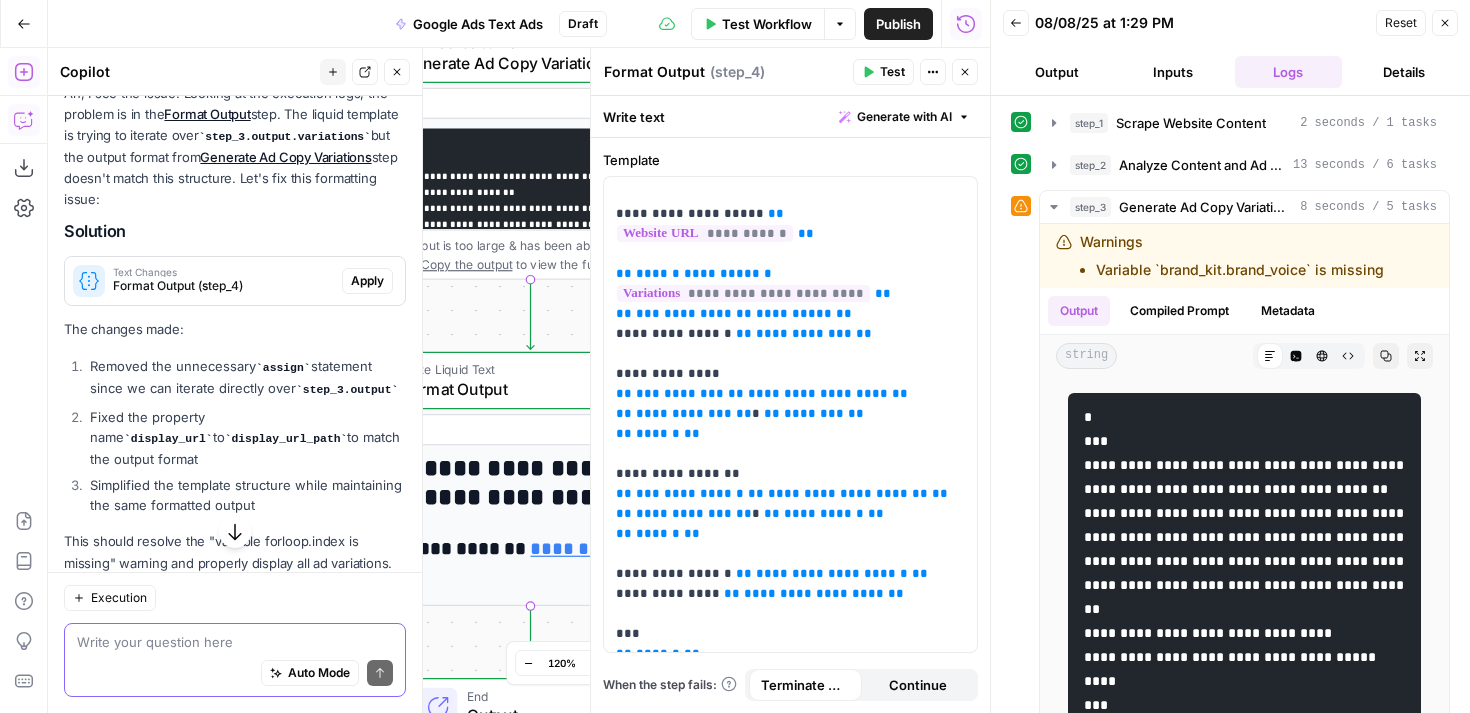 scroll, scrollTop: 2368, scrollLeft: 0, axis: vertical 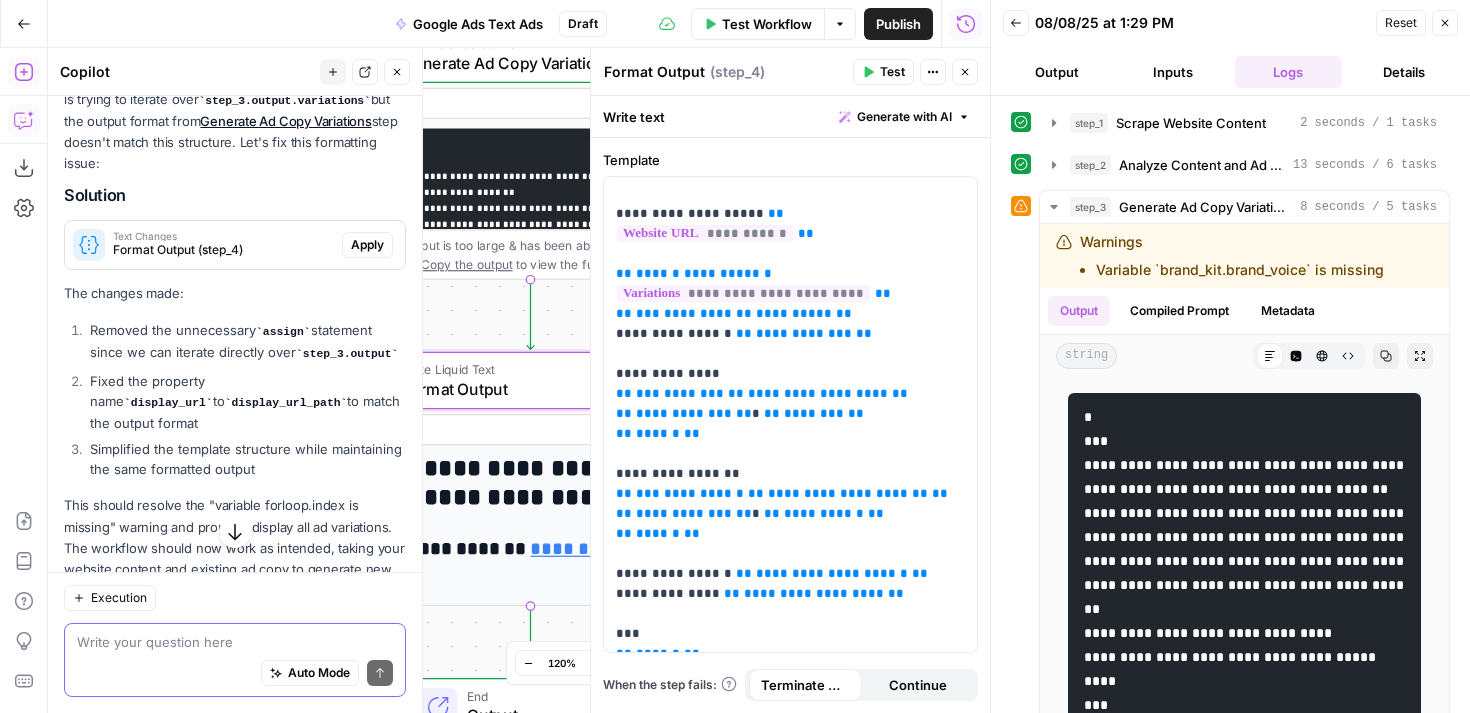 click on "Apply" at bounding box center [367, 245] 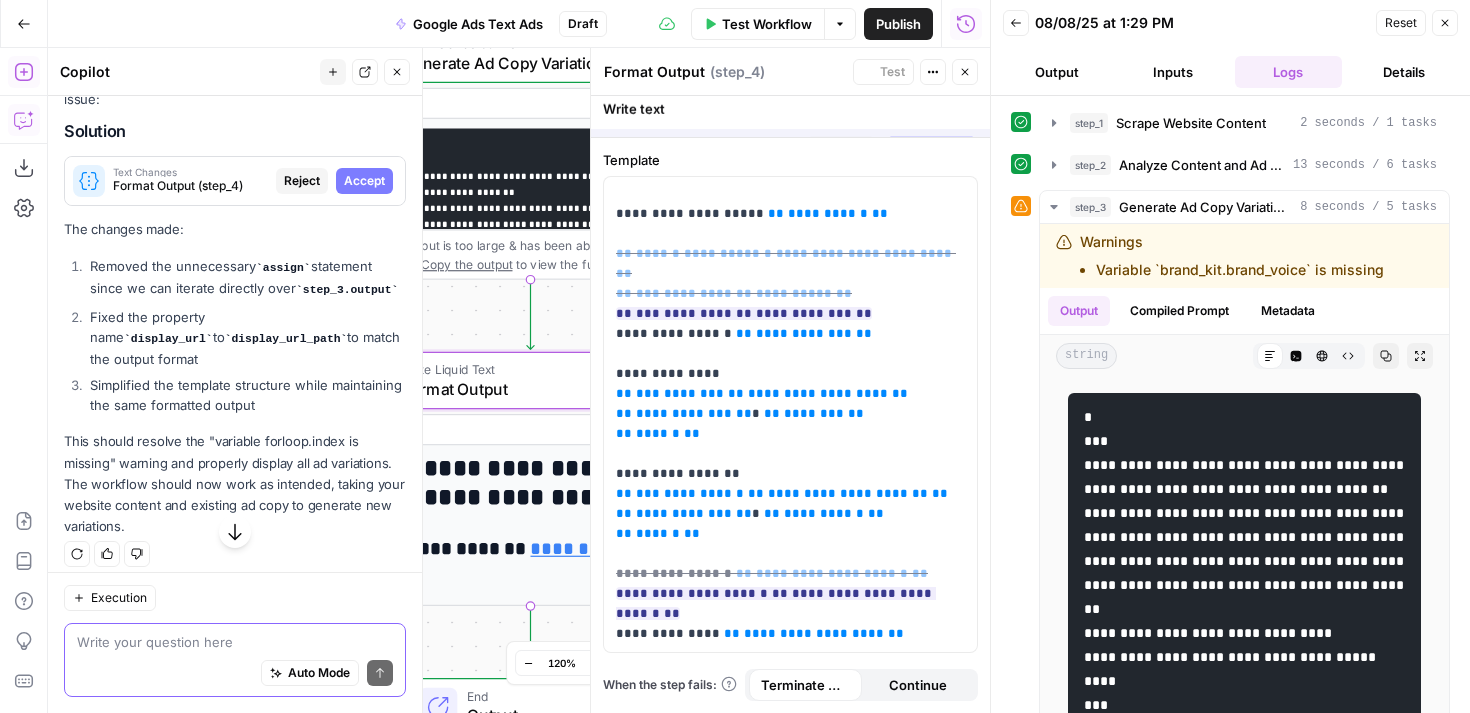 scroll, scrollTop: 2304, scrollLeft: 0, axis: vertical 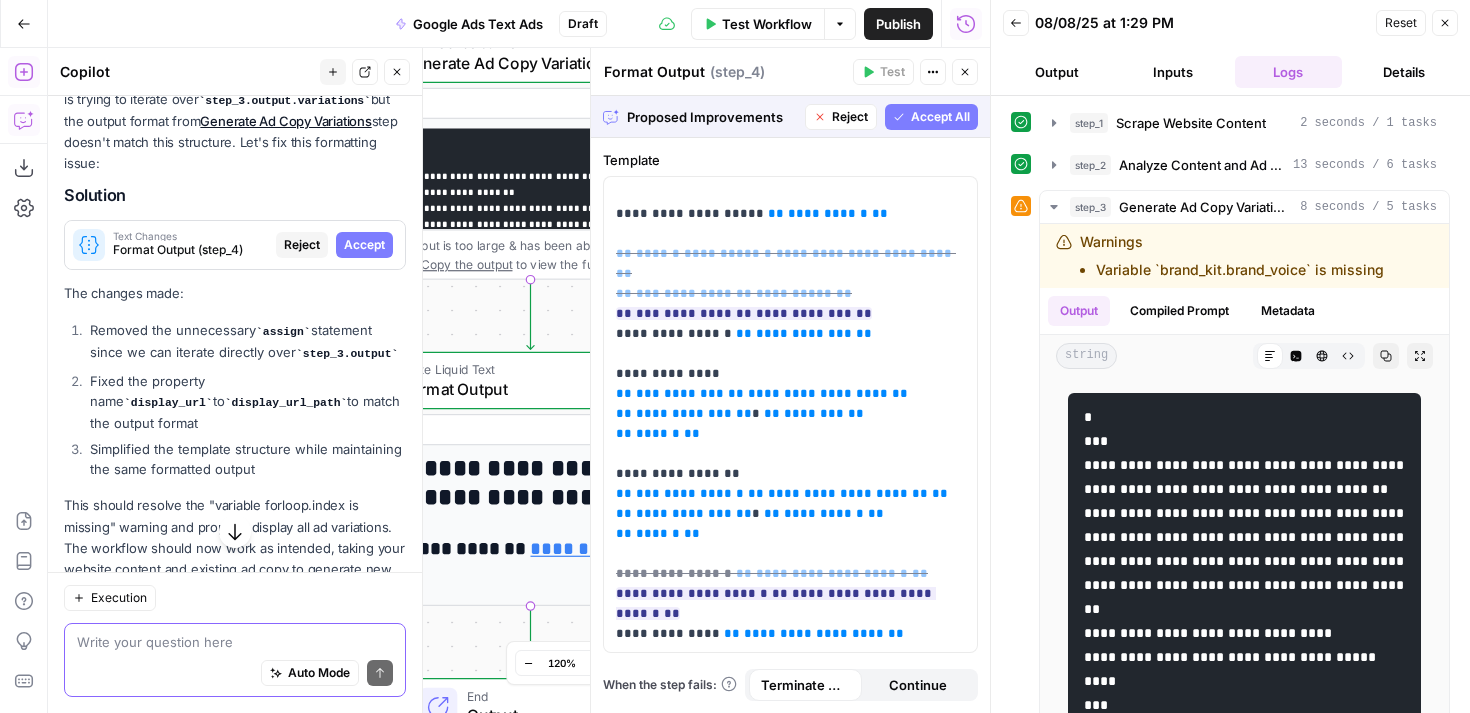 click on "Accept All" at bounding box center (940, 117) 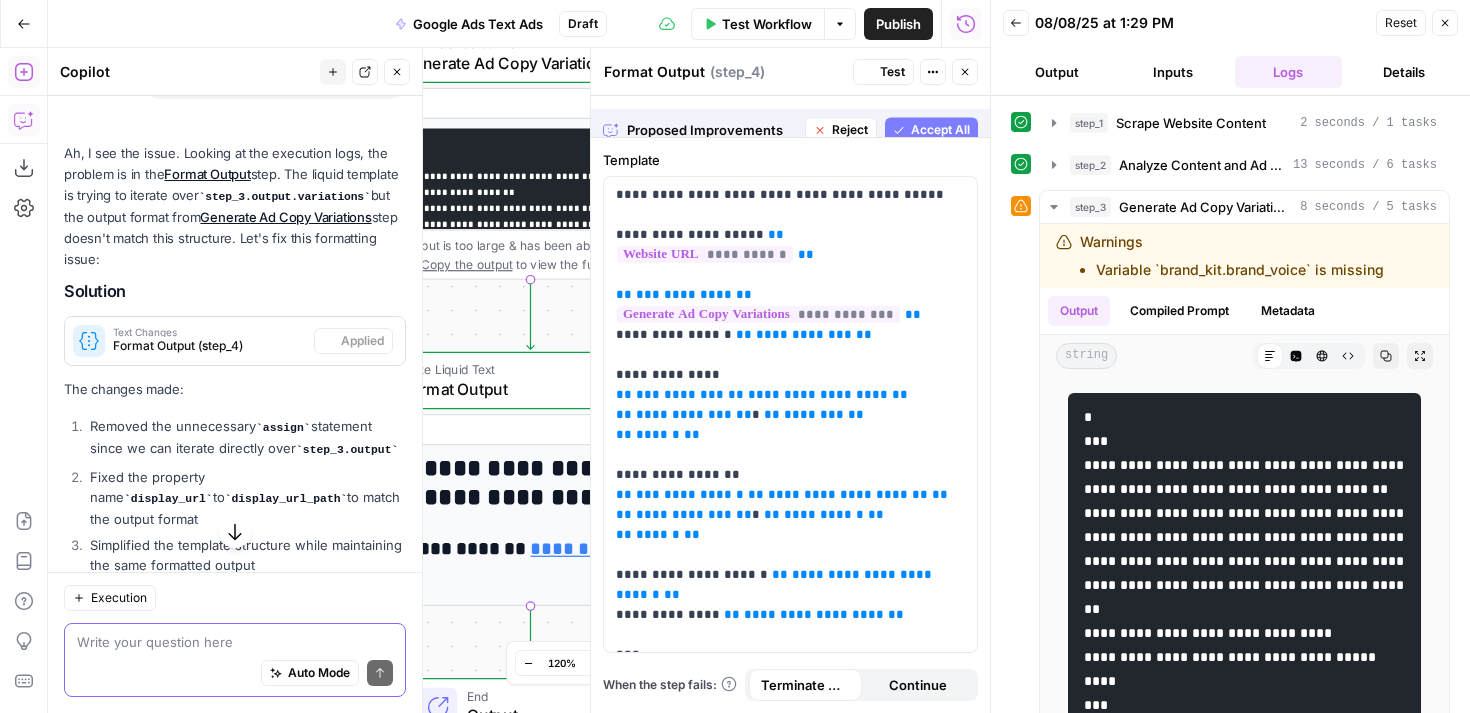 scroll, scrollTop: 2400, scrollLeft: 0, axis: vertical 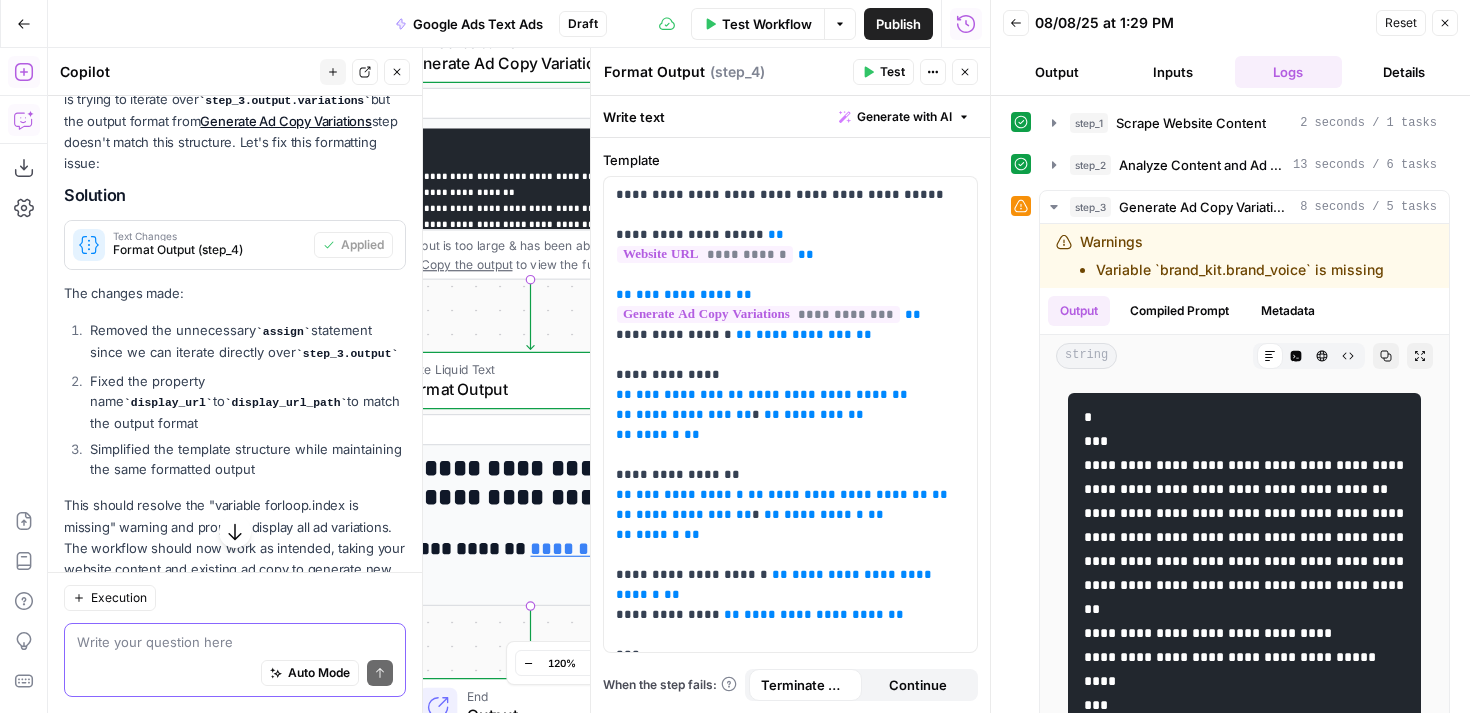 click on "Reset" at bounding box center (1401, 23) 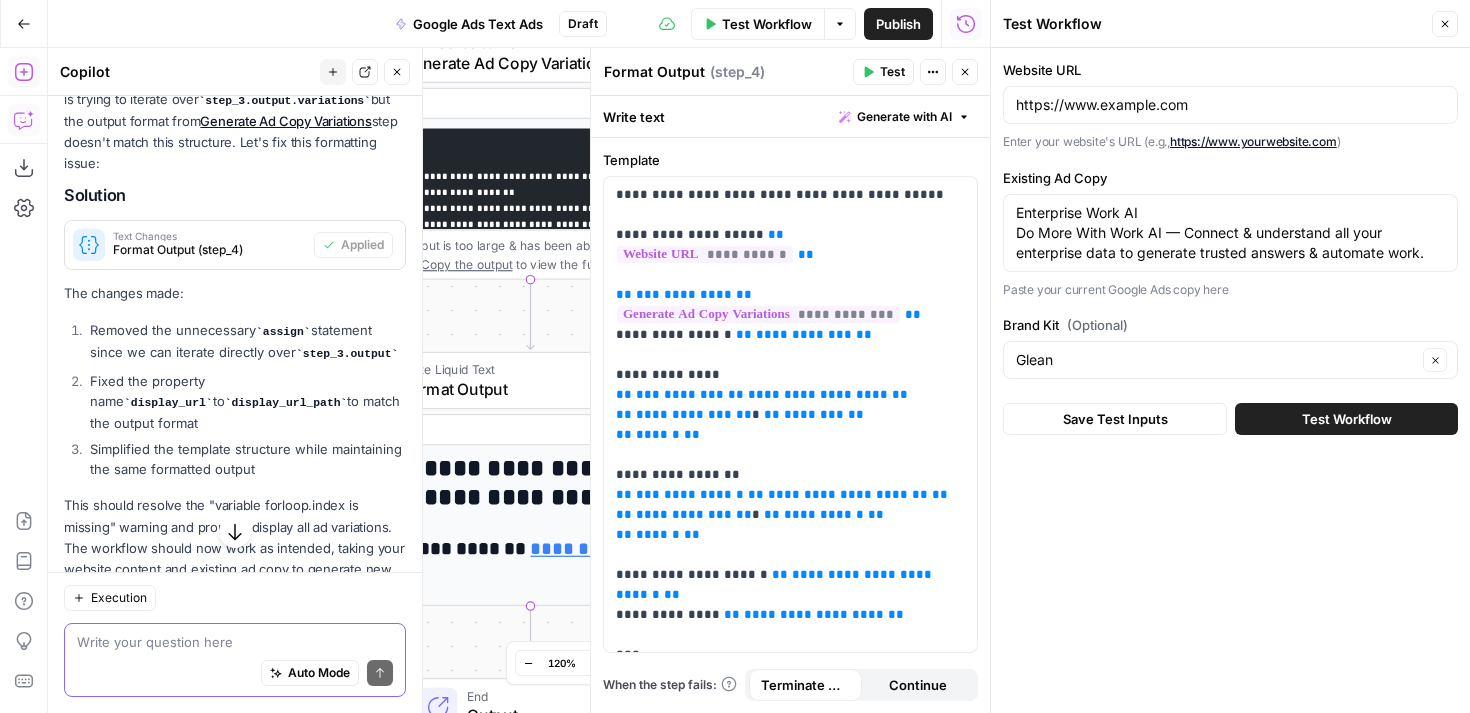 click on "Test Workflow" at bounding box center (1347, 419) 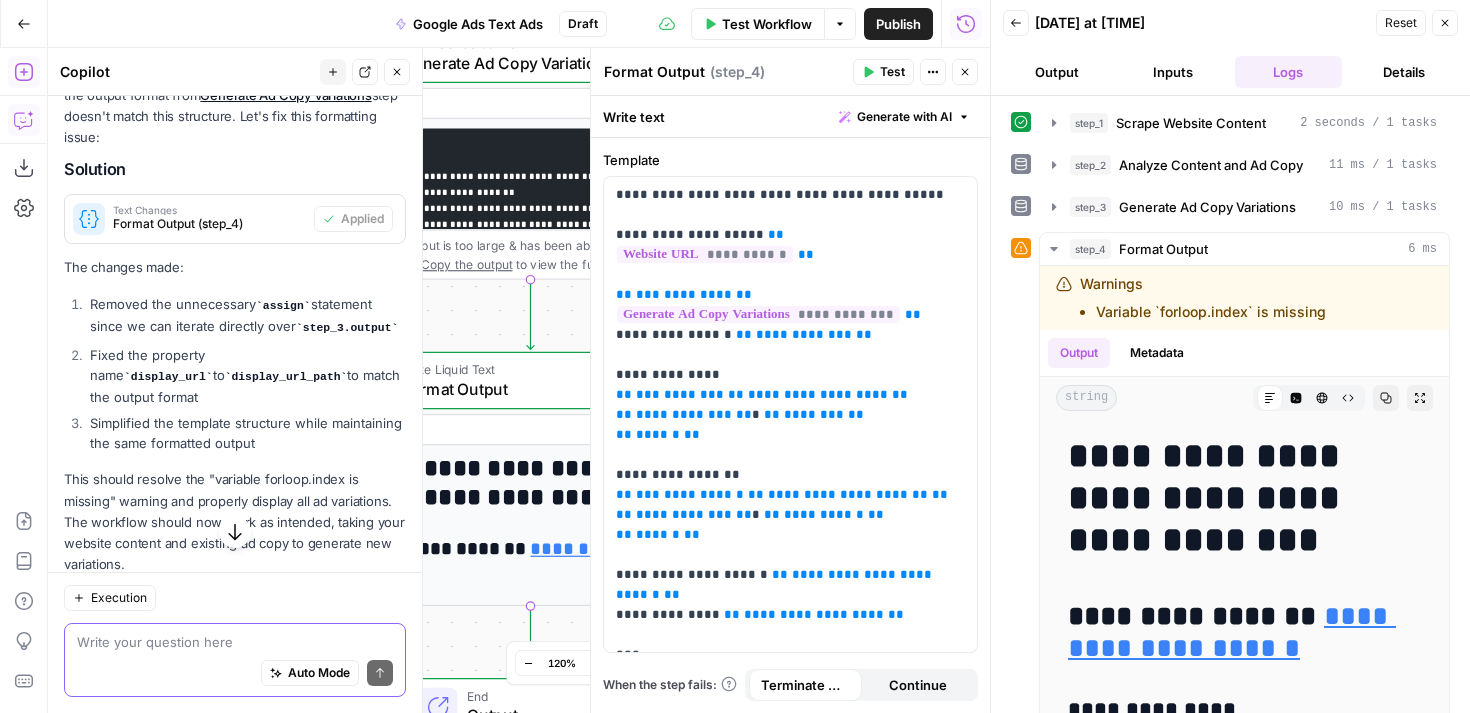scroll, scrollTop: 2472, scrollLeft: 0, axis: vertical 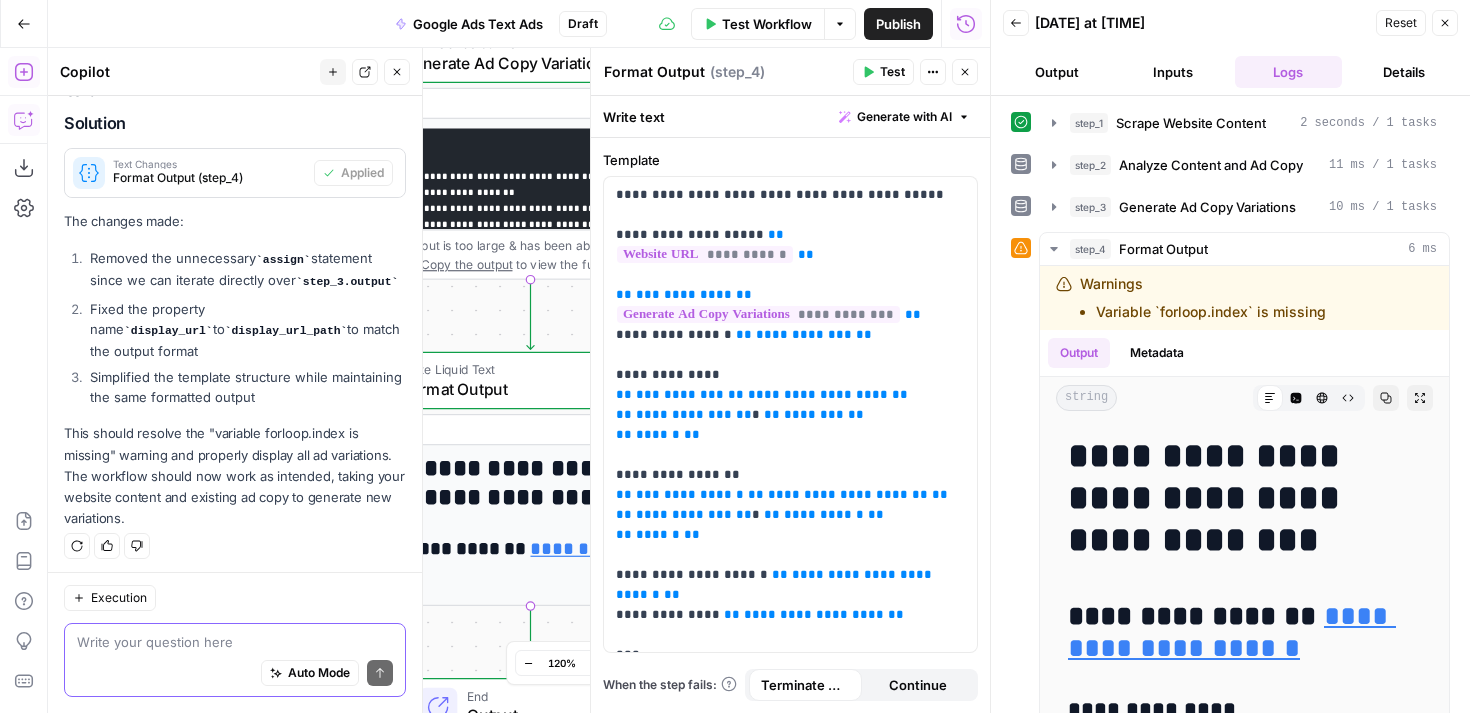click at bounding box center (235, 642) 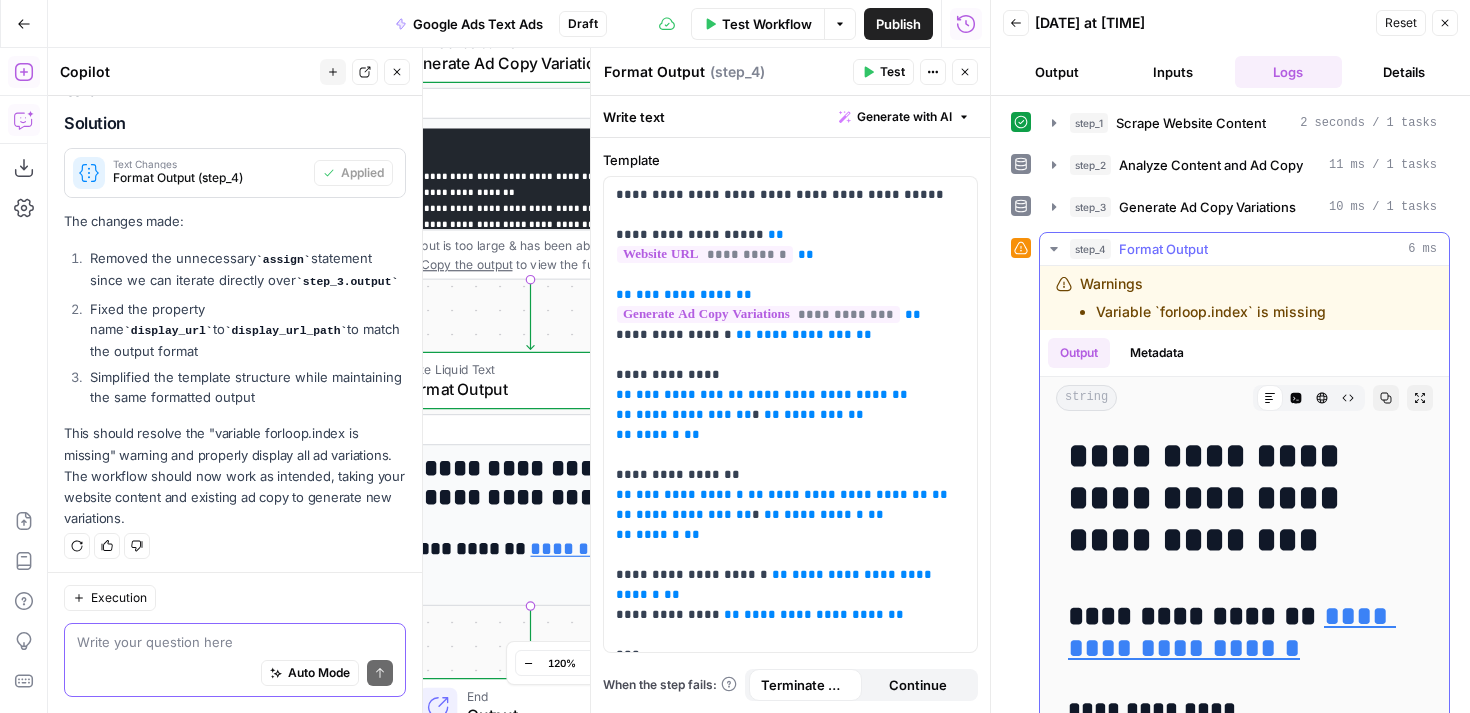 scroll, scrollTop: 111, scrollLeft: 0, axis: vertical 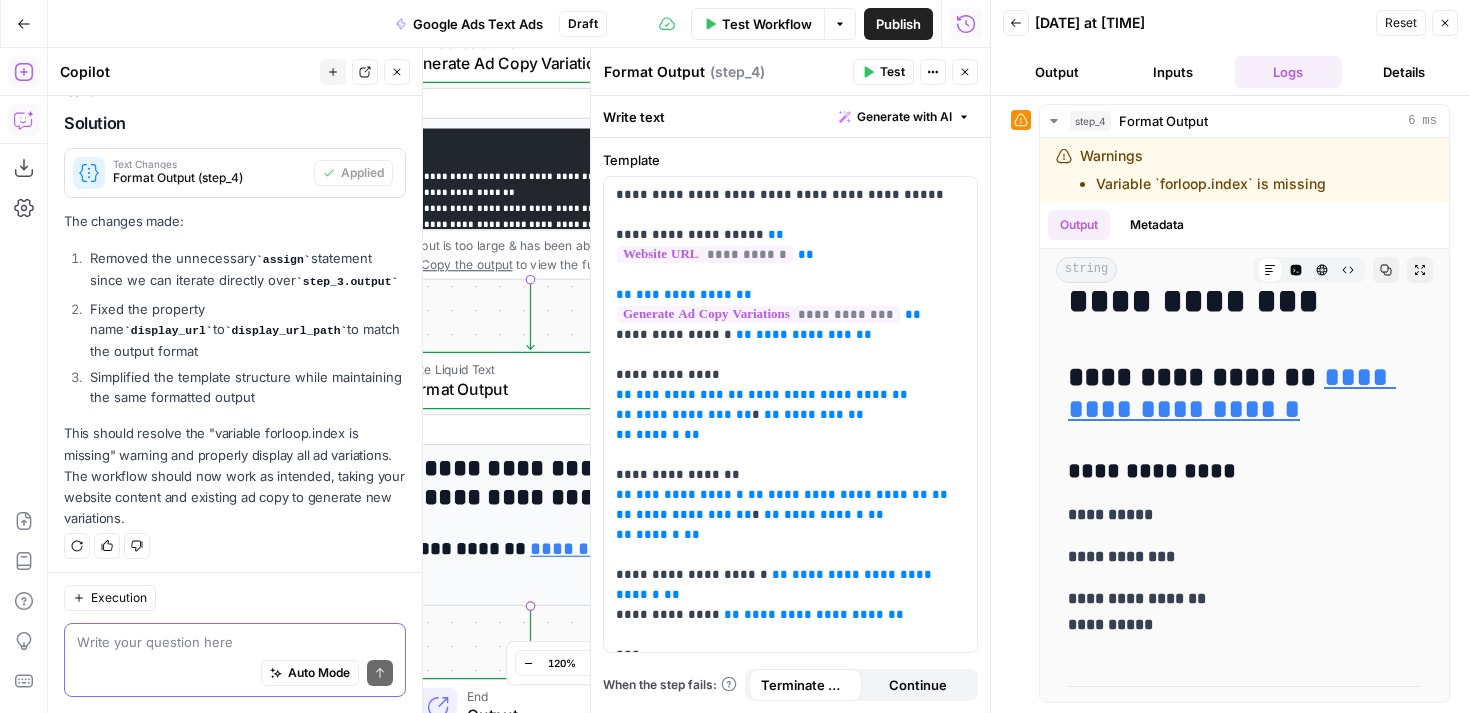 click at bounding box center (235, 642) 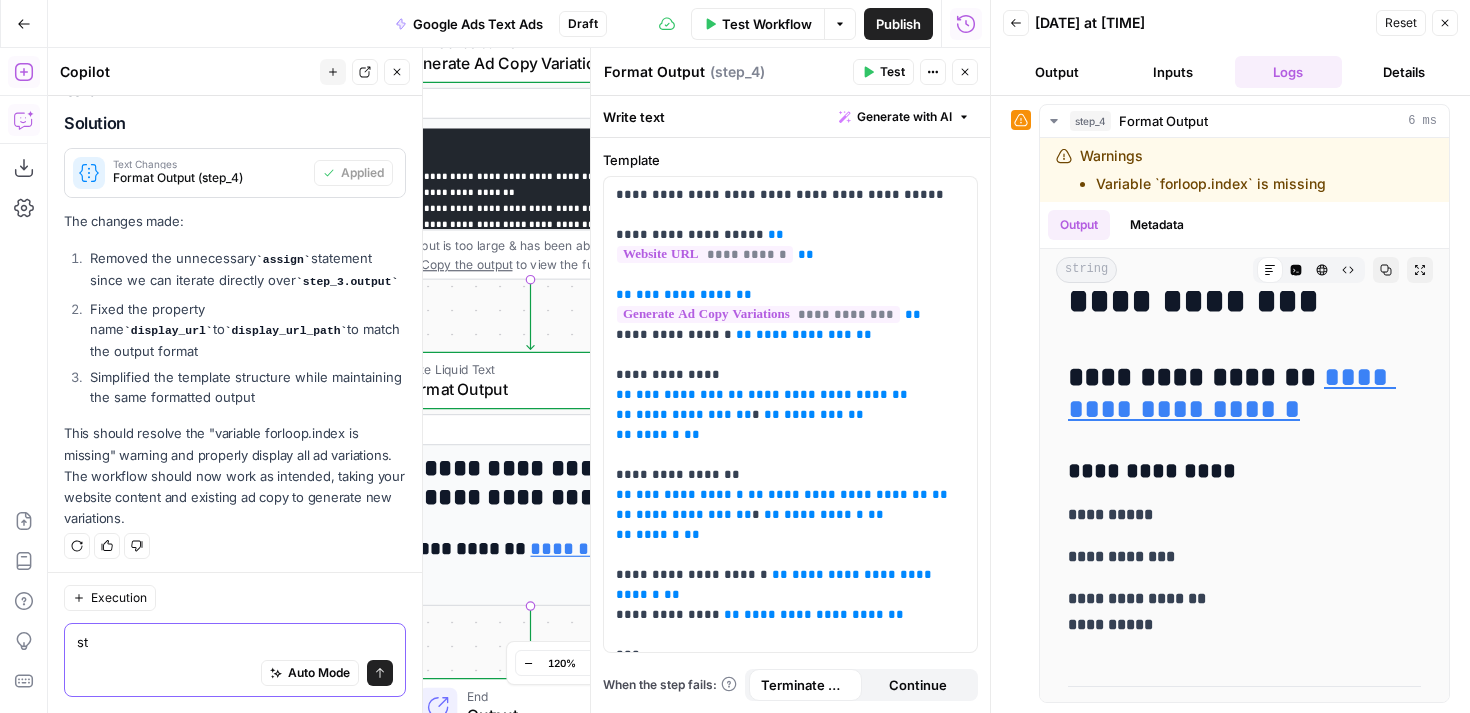 type on "s" 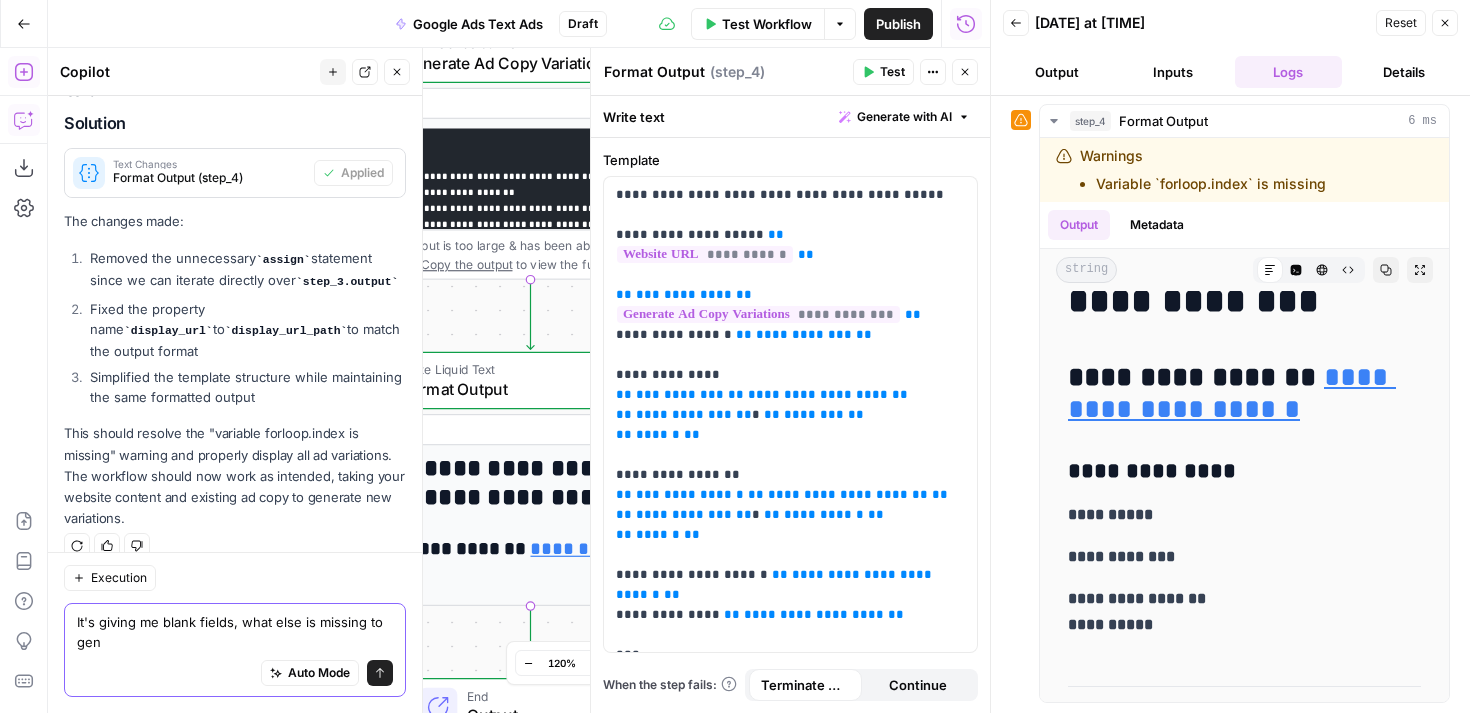 scroll, scrollTop: 2492, scrollLeft: 0, axis: vertical 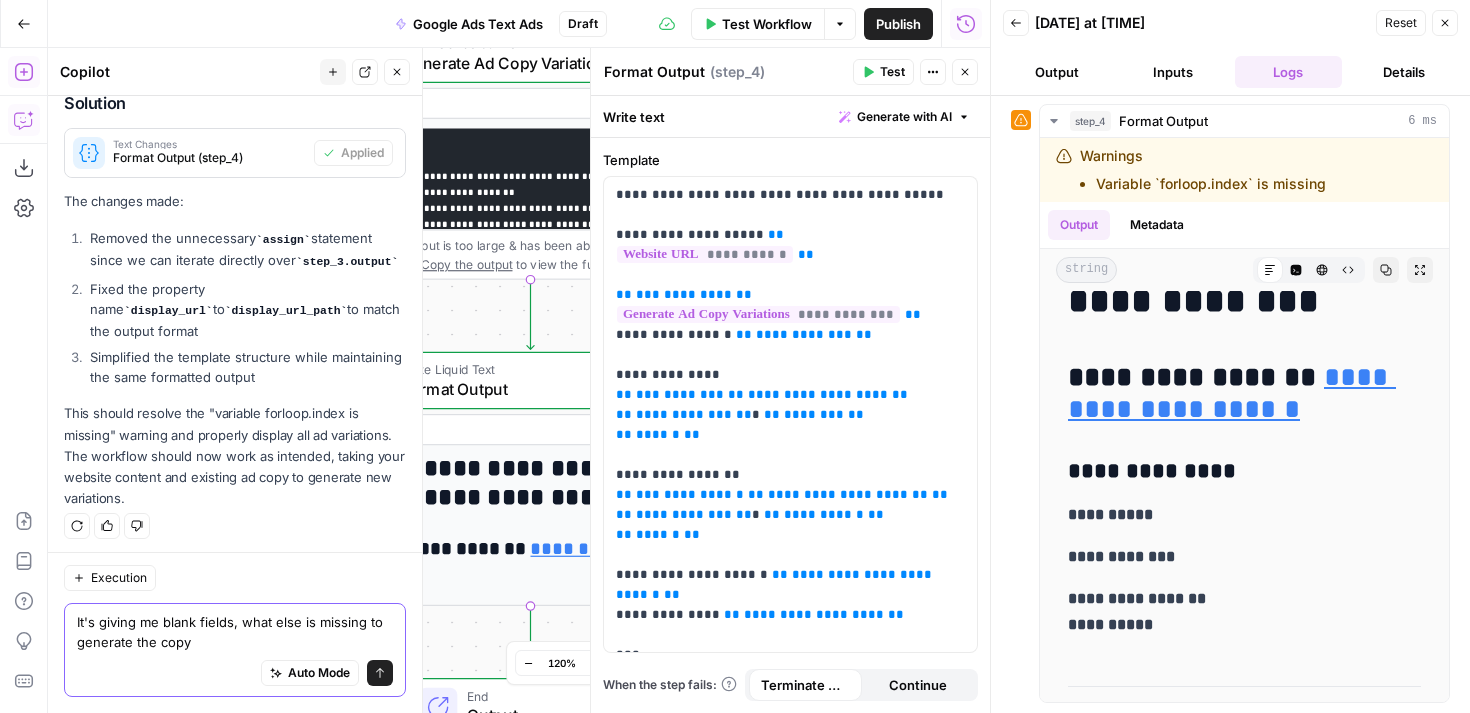 type on "It's giving me blank fields, what else is missing to generate the copy?" 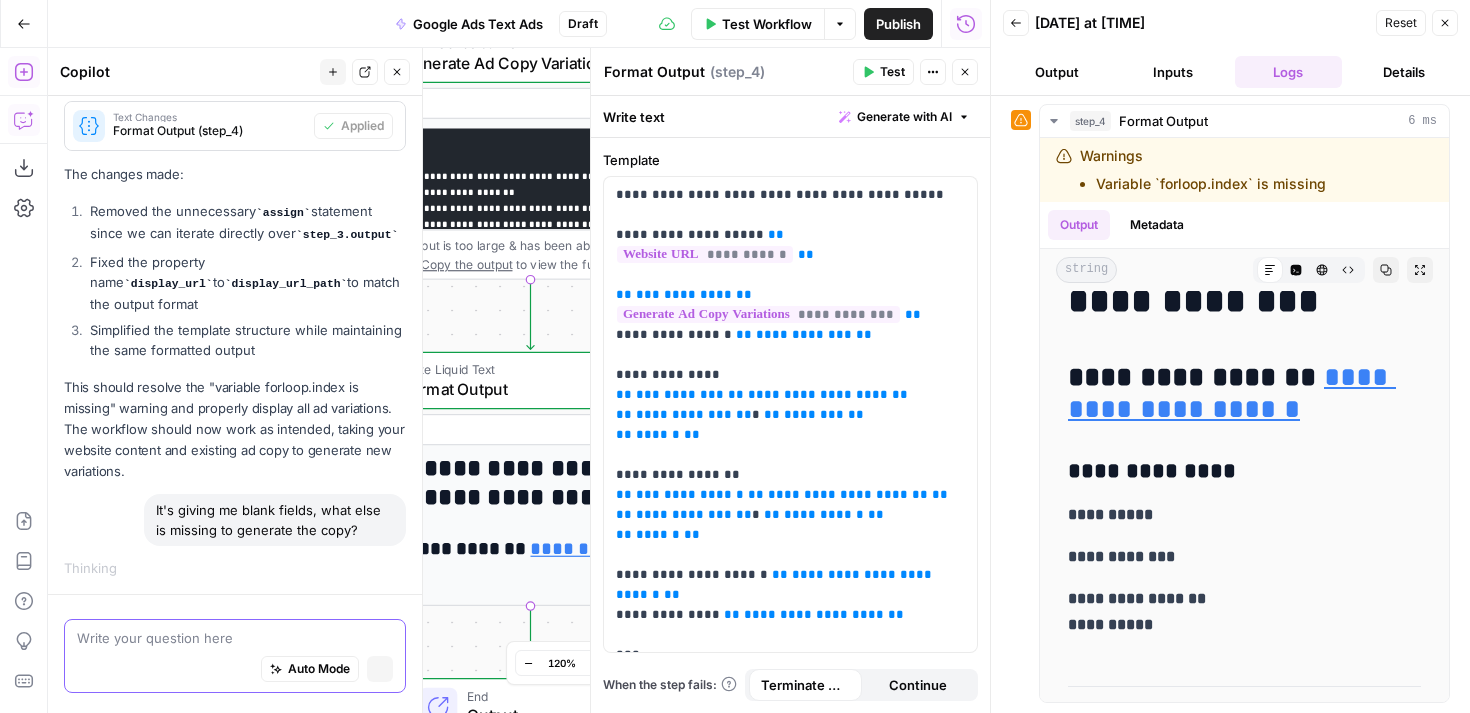 scroll, scrollTop: 2400, scrollLeft: 0, axis: vertical 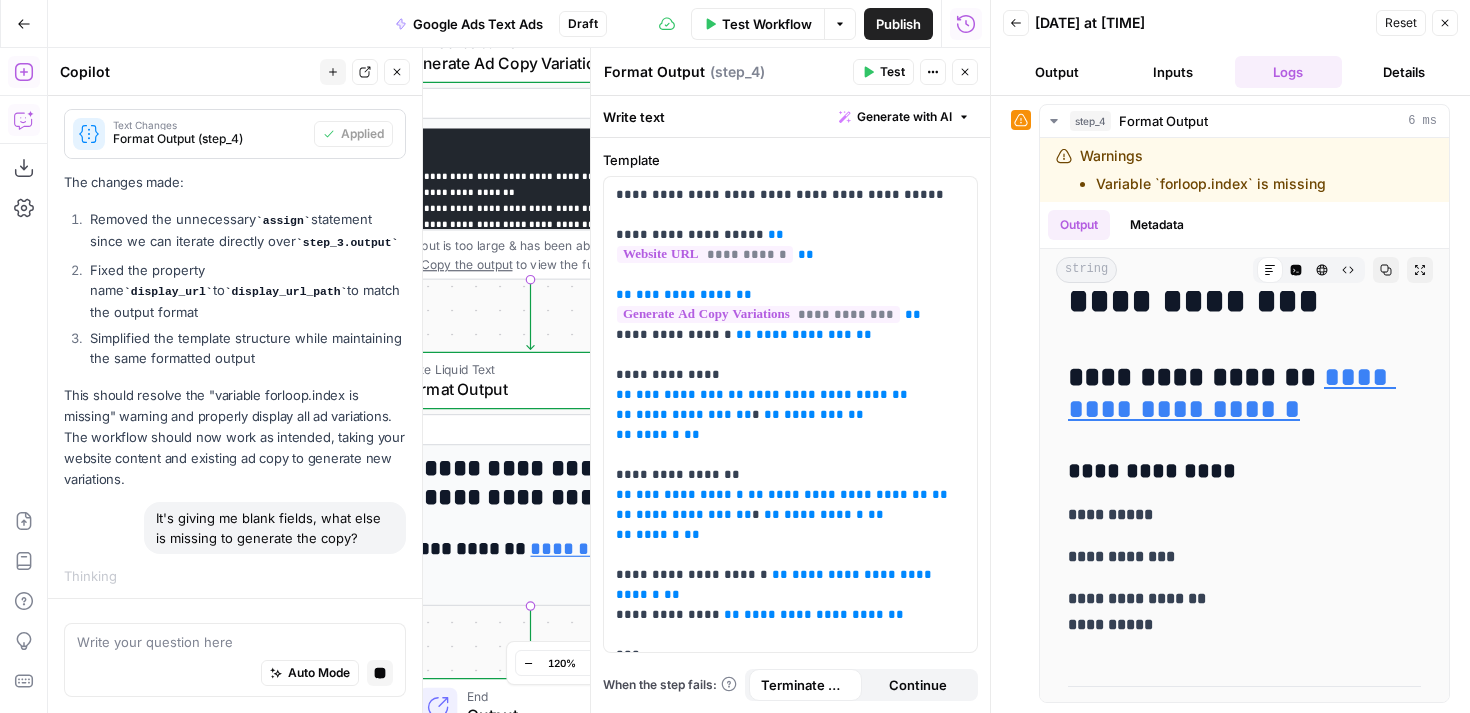 click on "Inputs" at bounding box center [1173, 72] 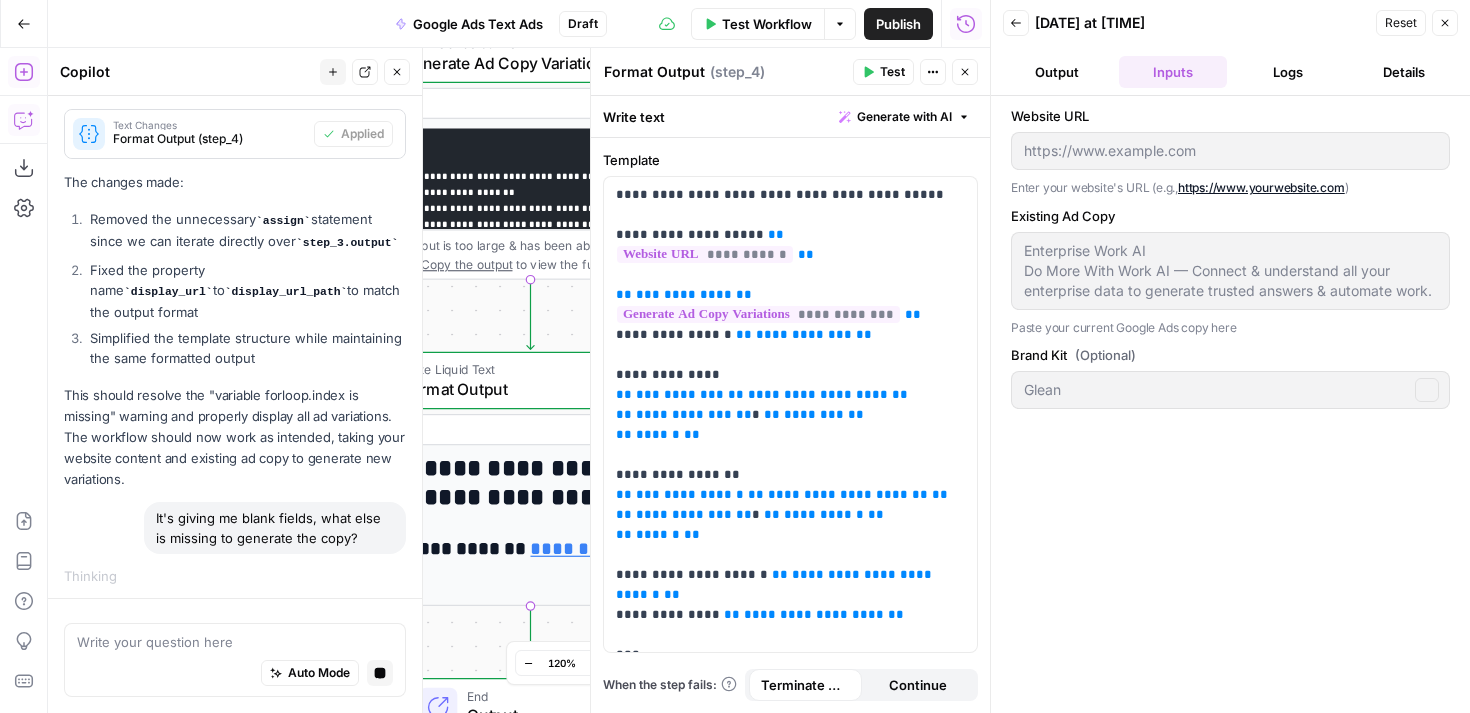 scroll, scrollTop: 0, scrollLeft: 0, axis: both 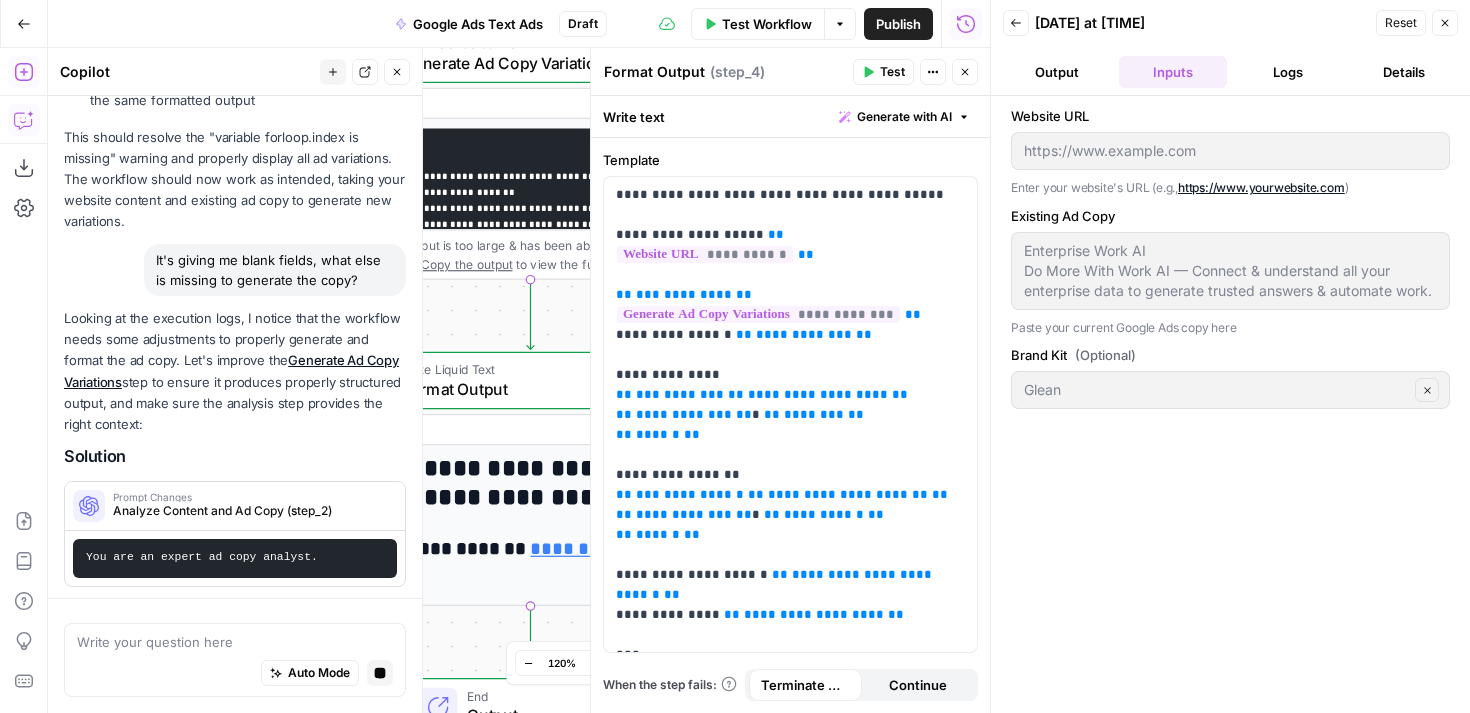 click on "Logs" at bounding box center [1289, 72] 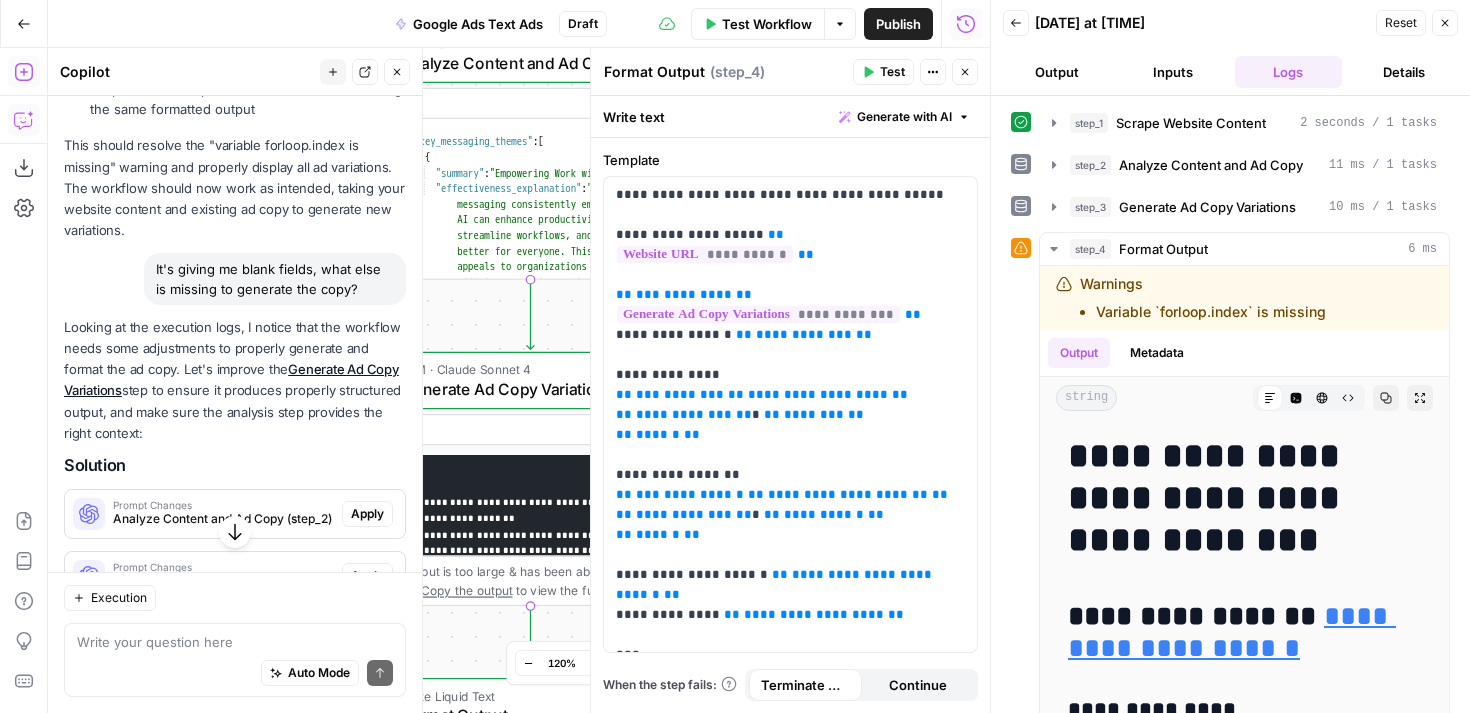 scroll, scrollTop: 2861, scrollLeft: 0, axis: vertical 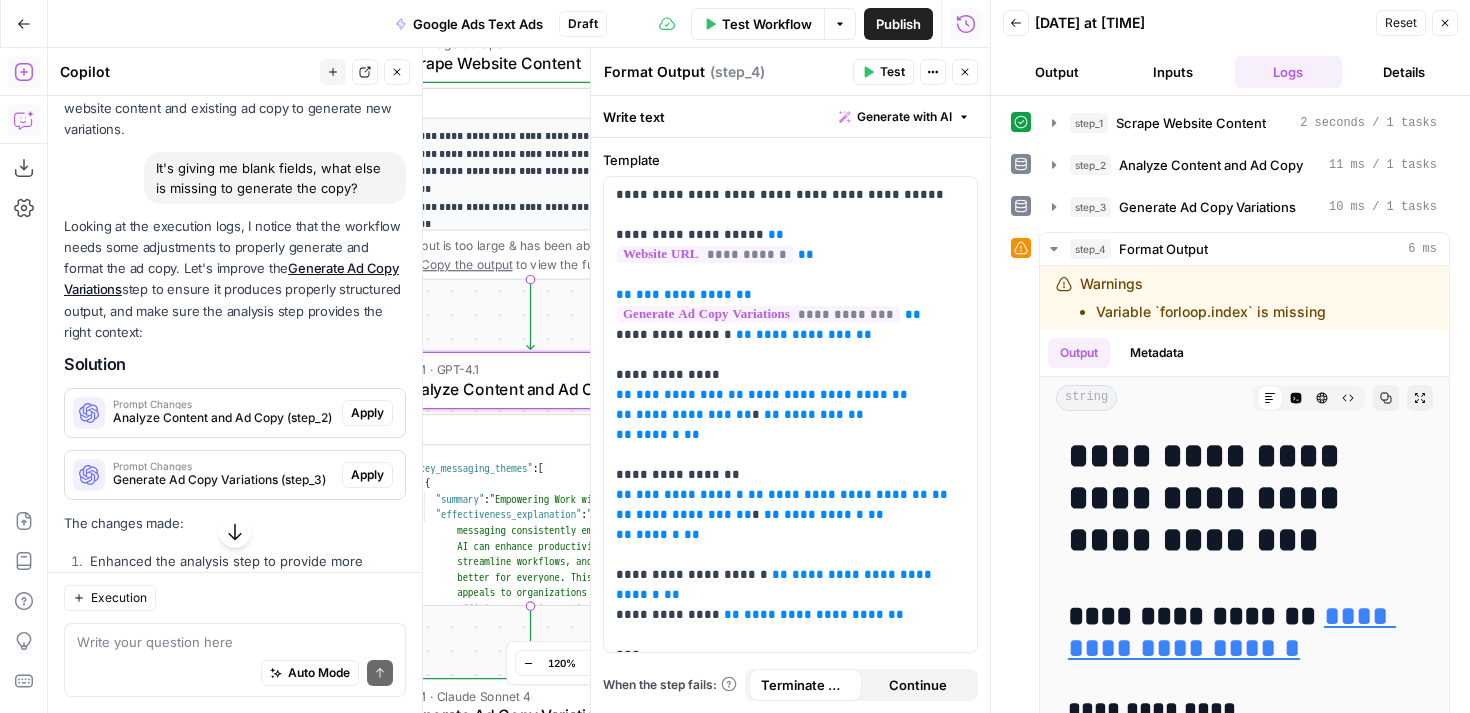 click on "Apply" at bounding box center [367, 413] 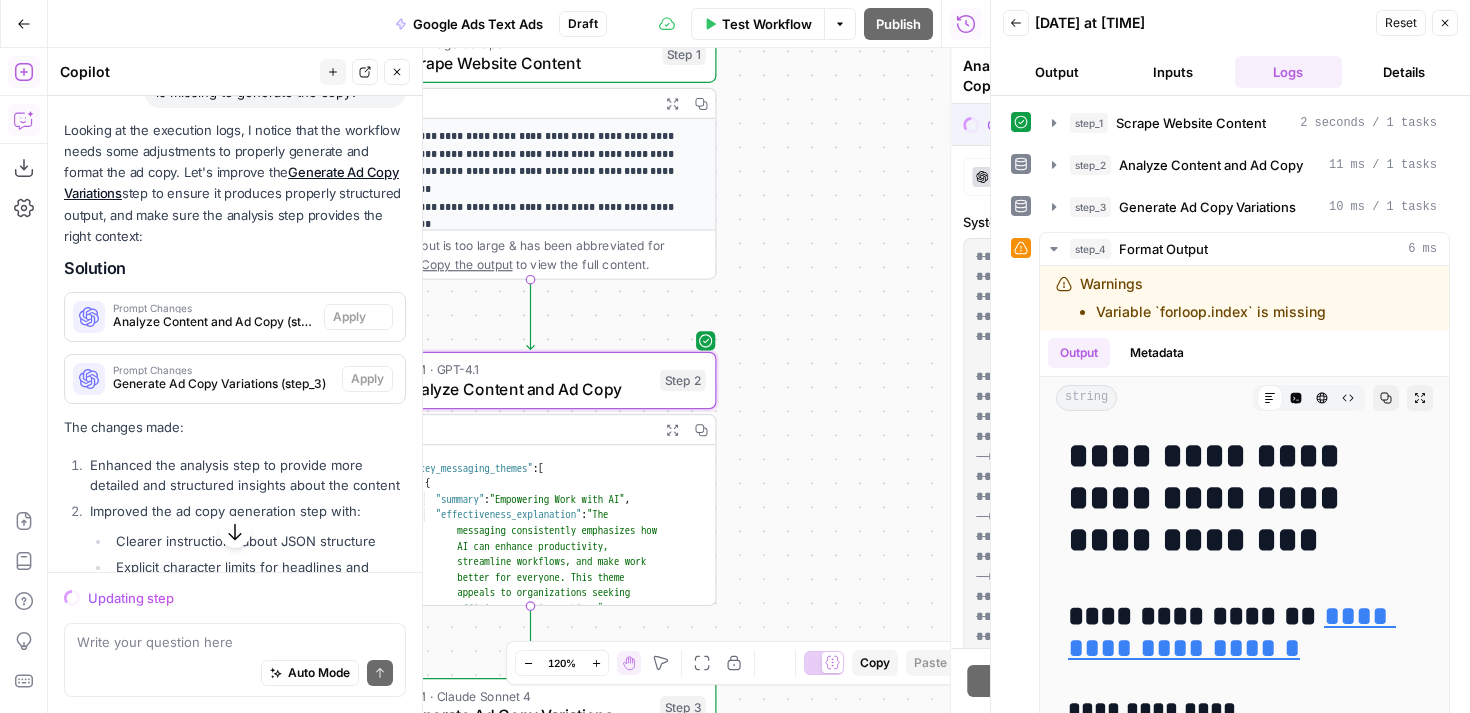 scroll, scrollTop: 2765, scrollLeft: 0, axis: vertical 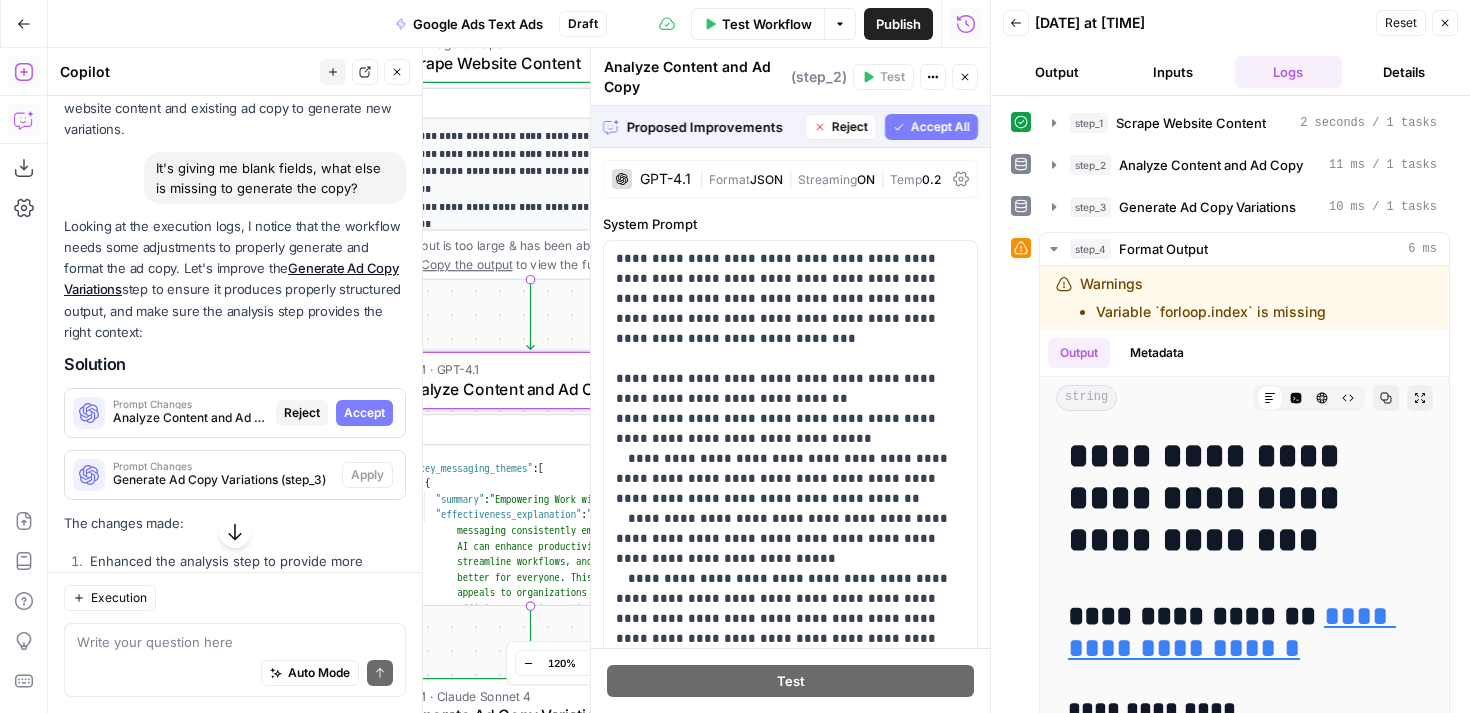 click on "Accept" at bounding box center [364, 413] 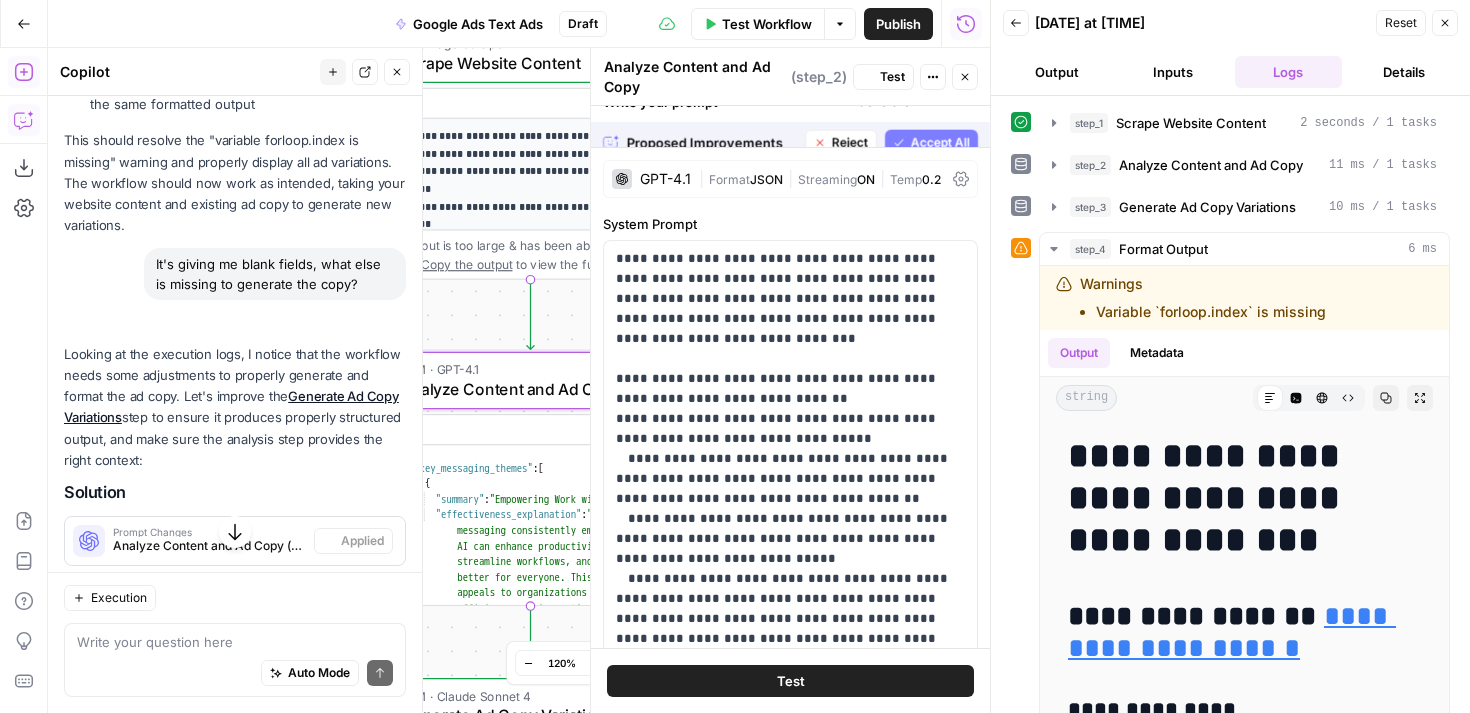 scroll, scrollTop: 2861, scrollLeft: 0, axis: vertical 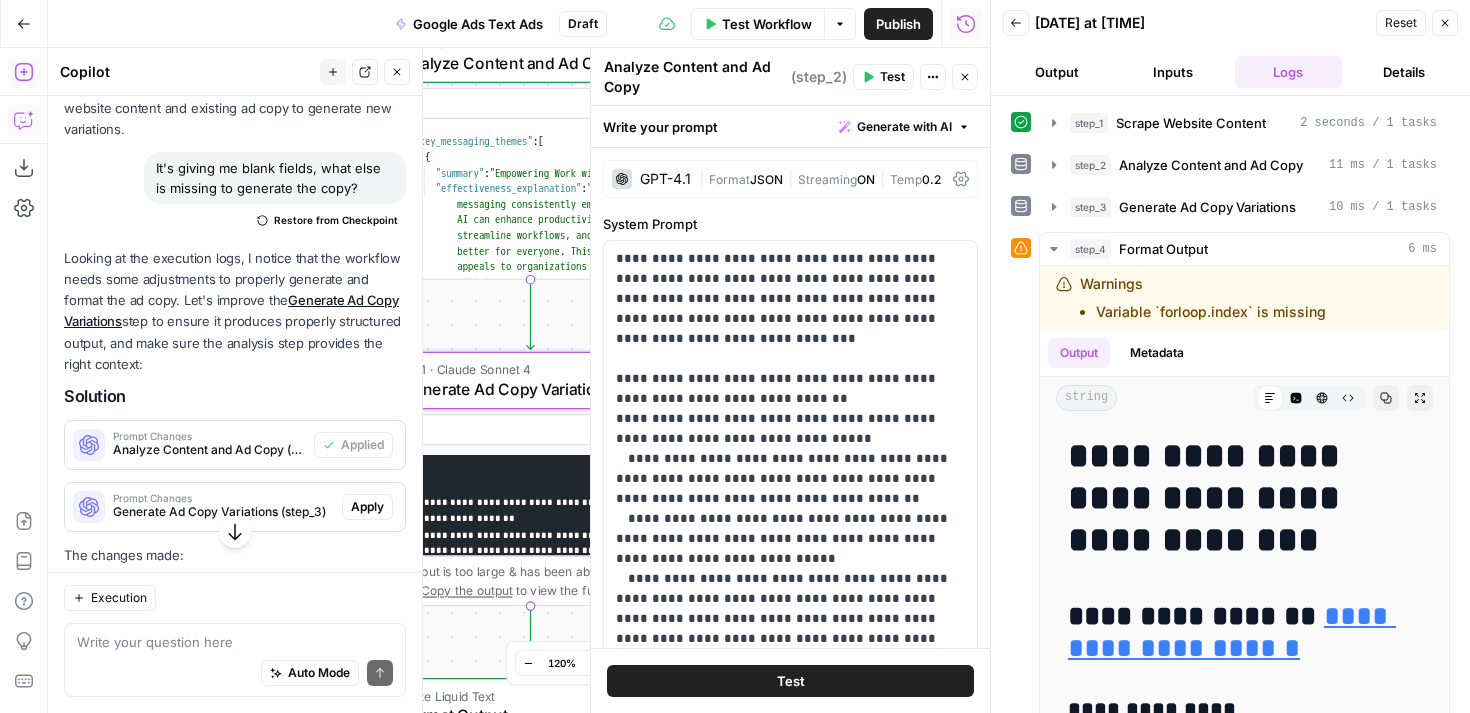 click on "Apply" at bounding box center (367, 507) 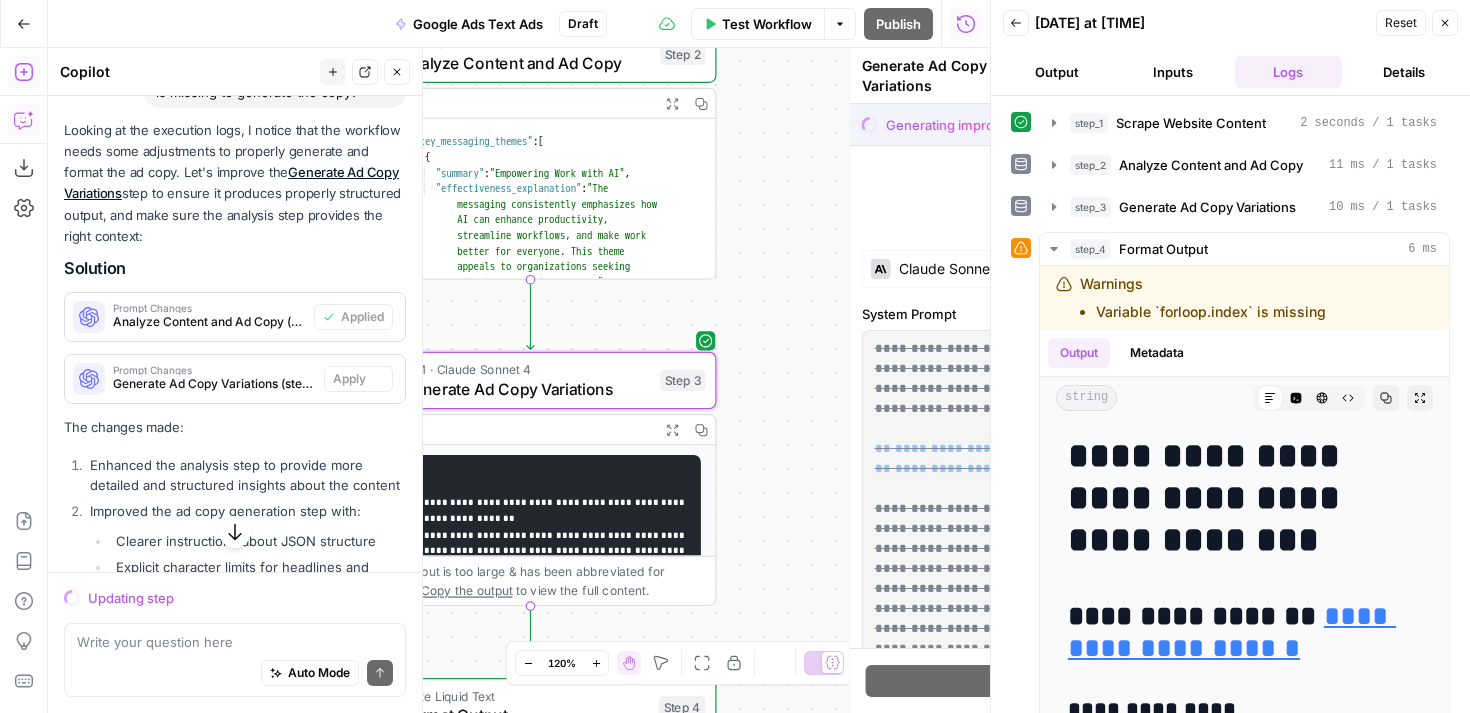 scroll, scrollTop: 2765, scrollLeft: 0, axis: vertical 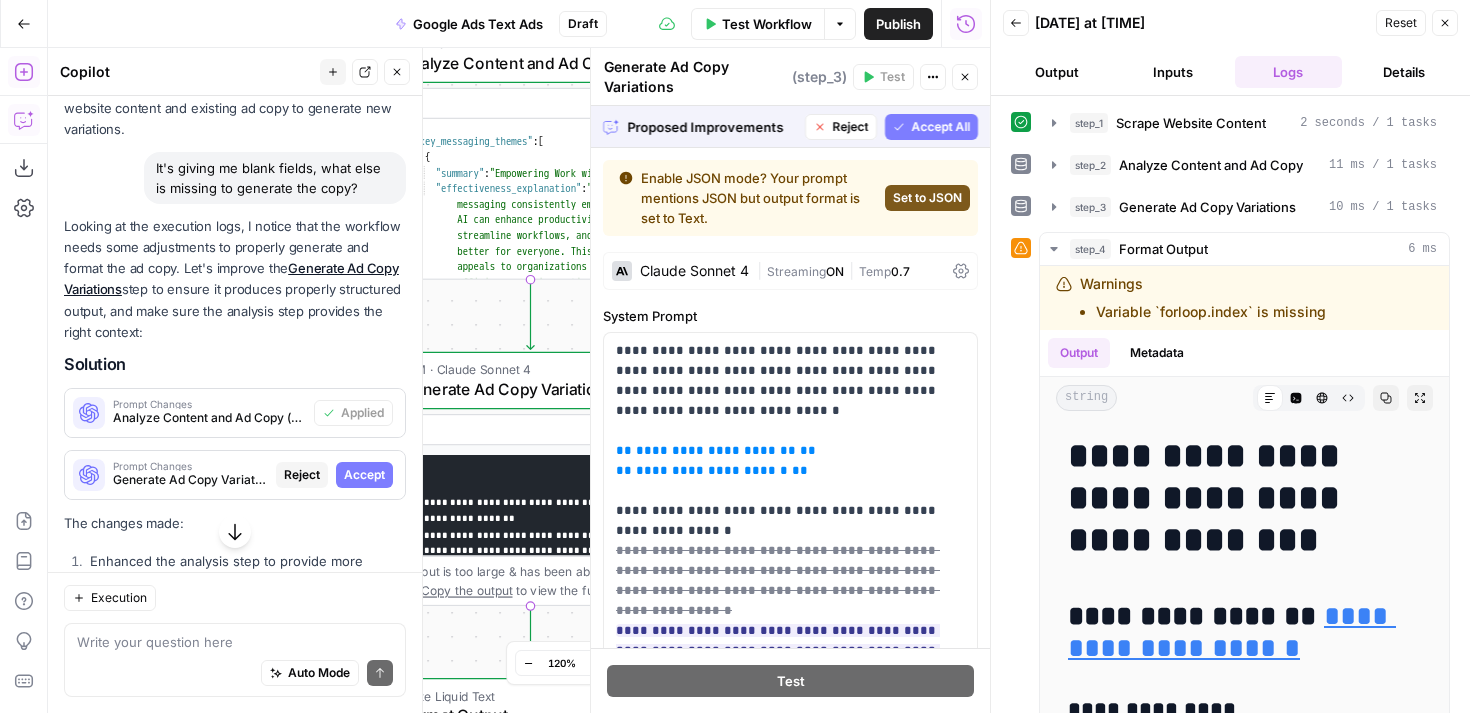 click on "Accept All" at bounding box center [931, 127] 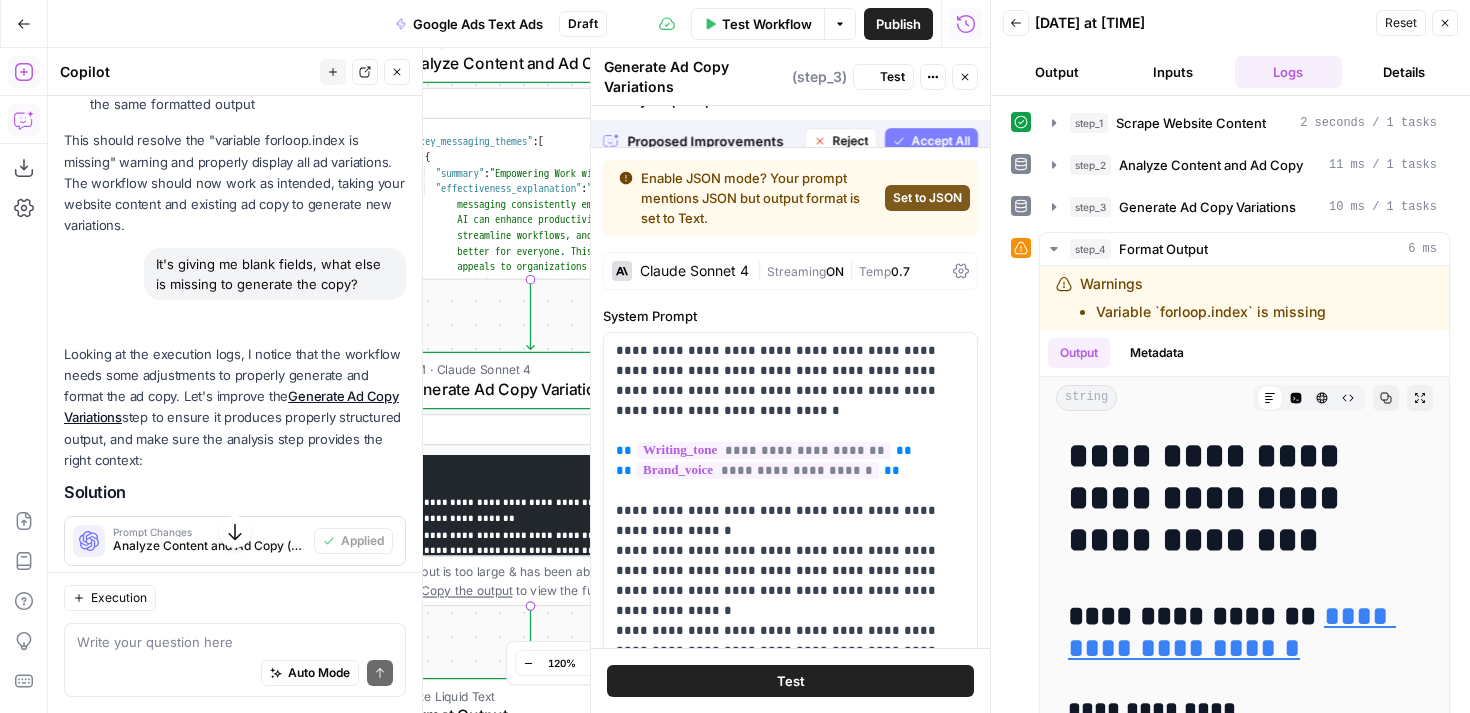 scroll, scrollTop: 2861, scrollLeft: 0, axis: vertical 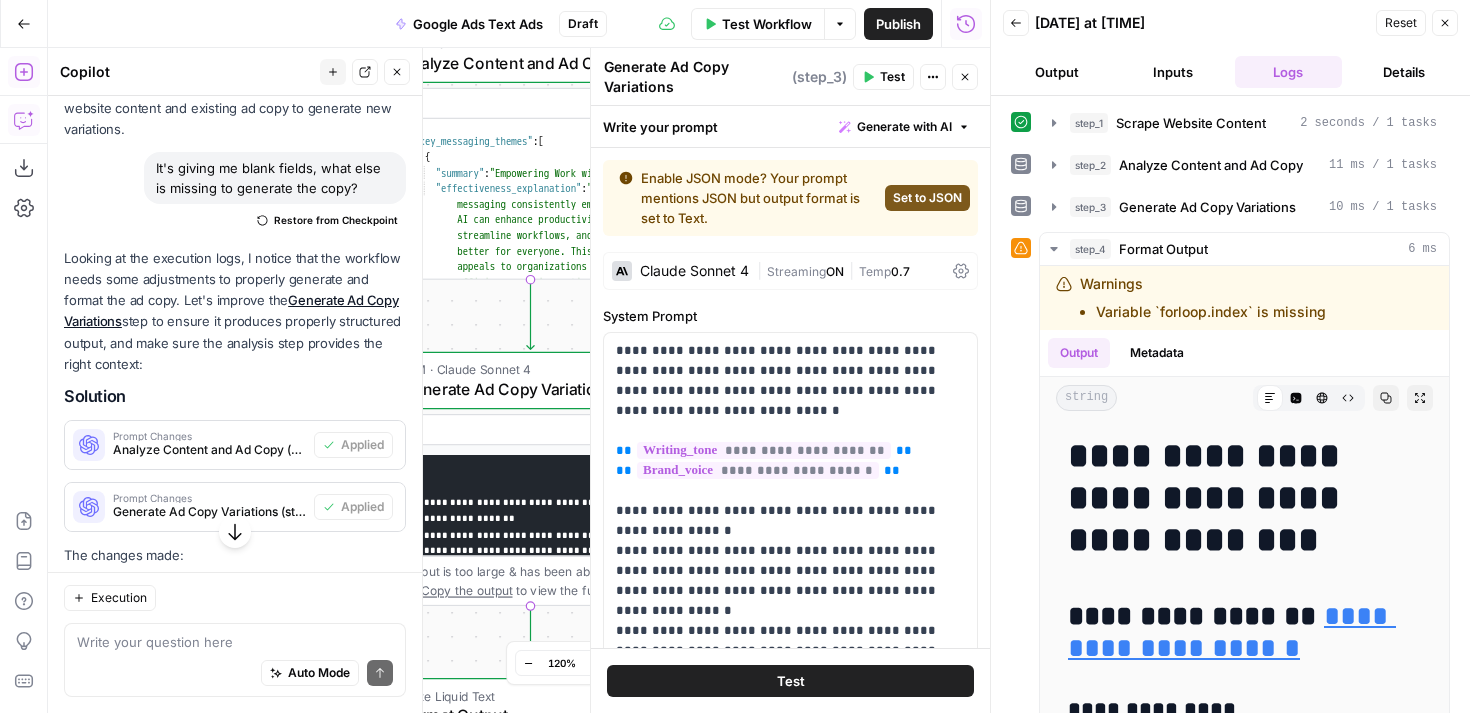 click on "Reset" at bounding box center (1401, 23) 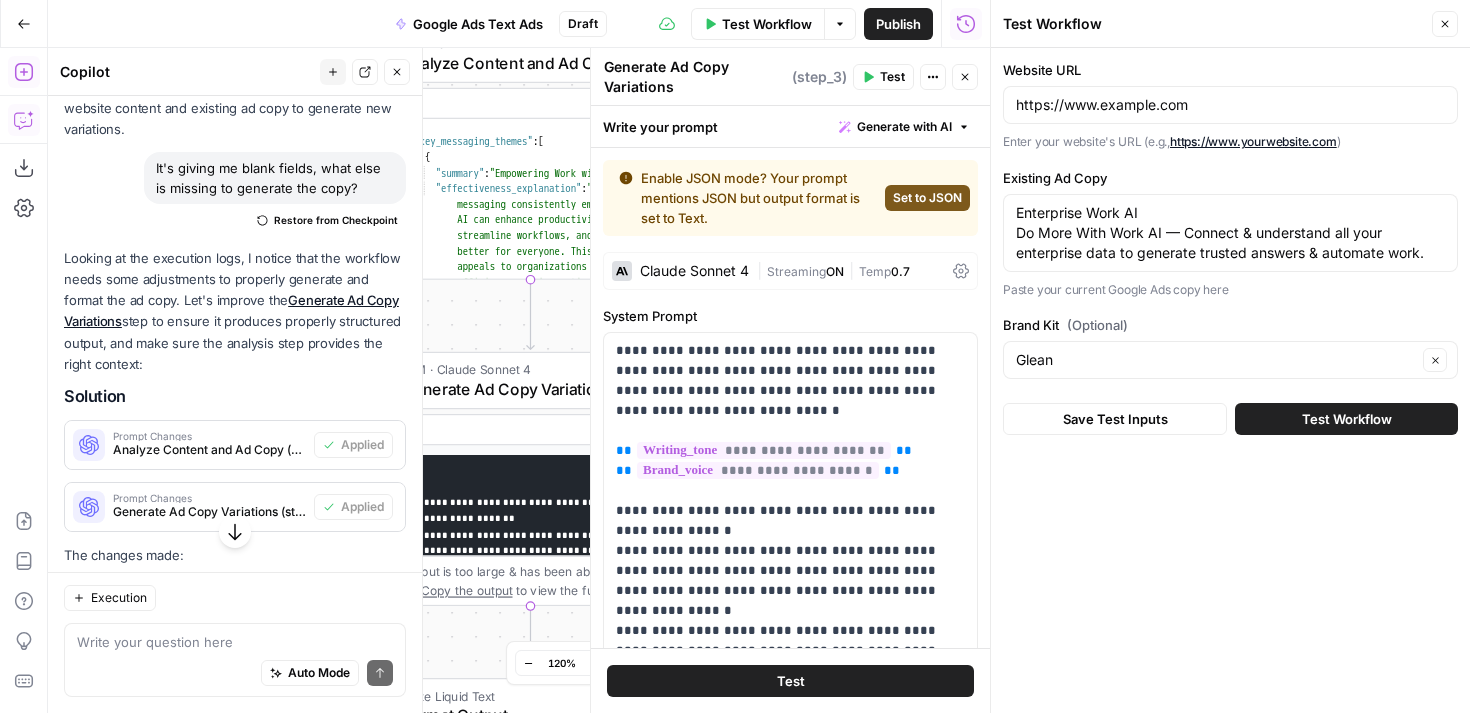 click on "Test Workflow" at bounding box center (1347, 419) 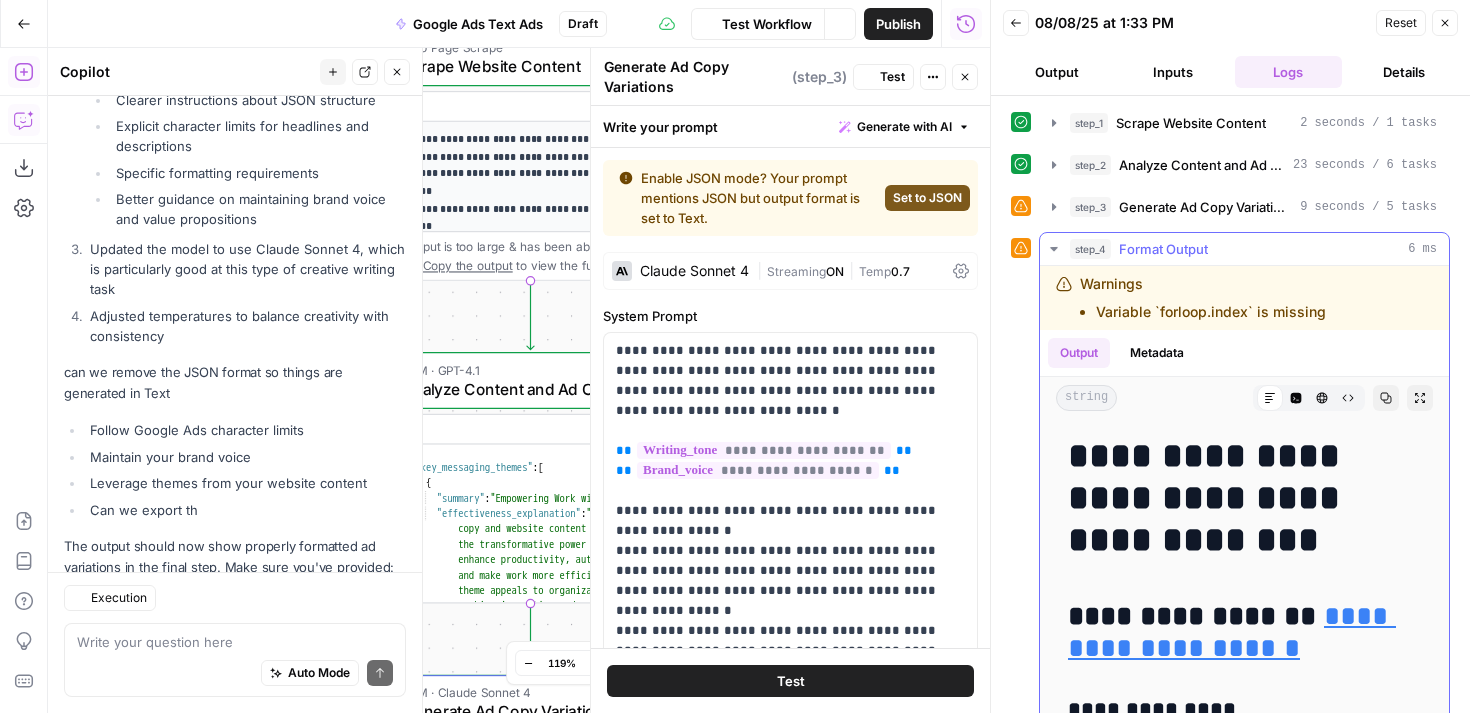 scroll, scrollTop: 3616, scrollLeft: 0, axis: vertical 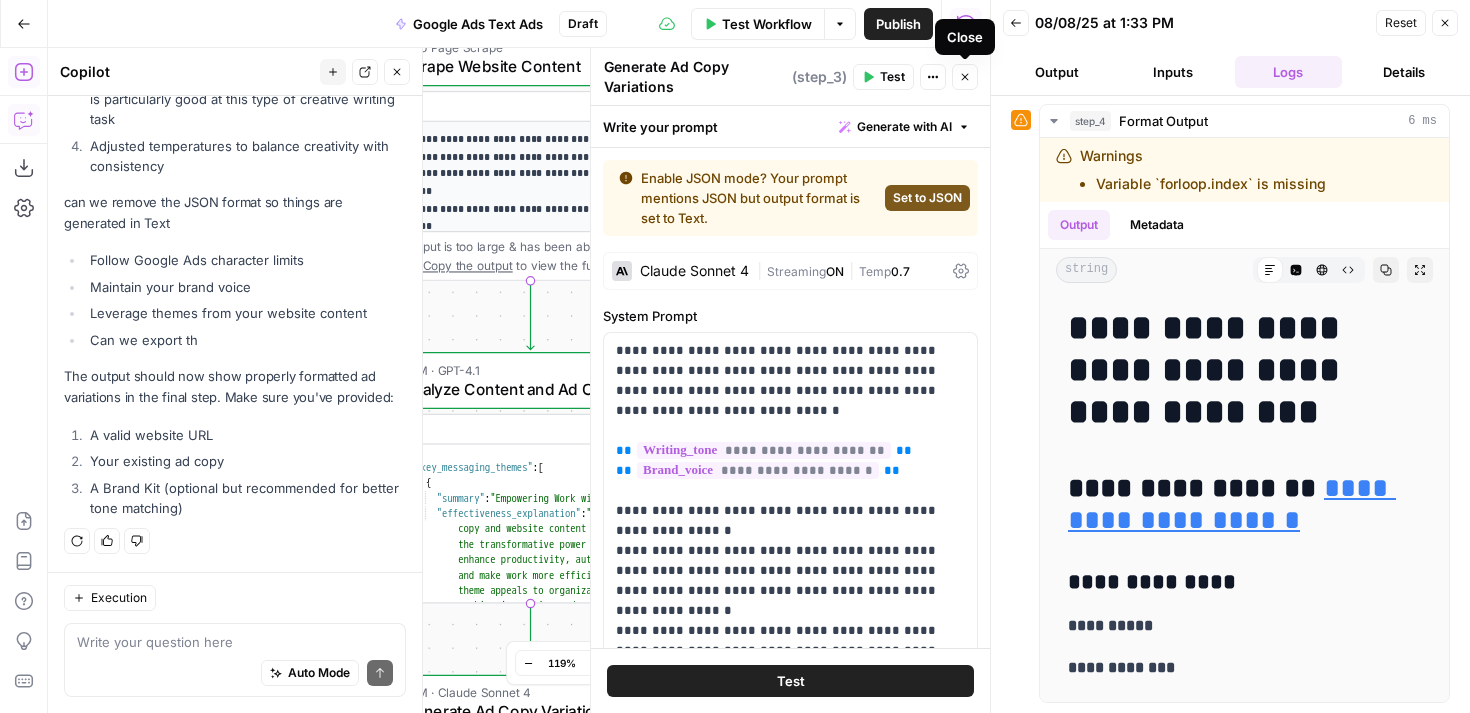 click on "Output" at bounding box center (1057, 72) 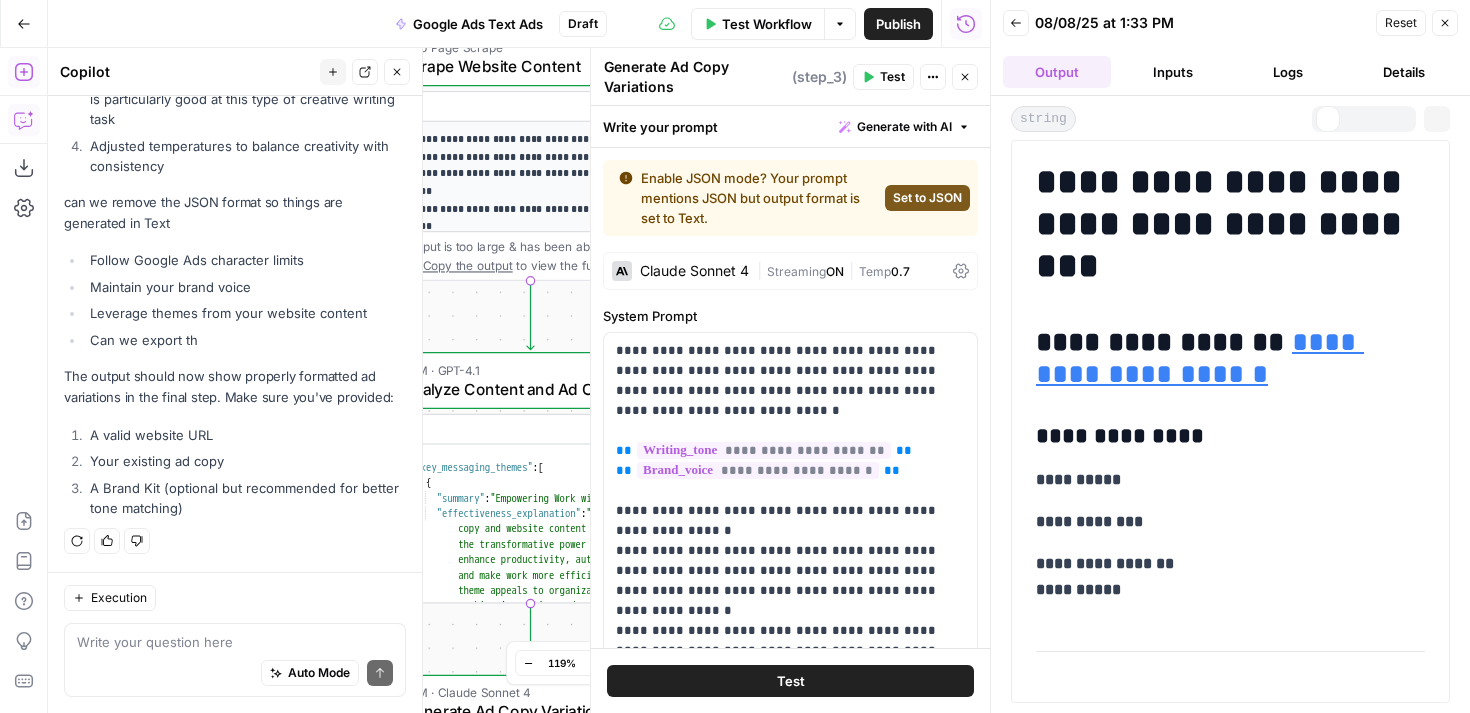 scroll, scrollTop: 0, scrollLeft: 0, axis: both 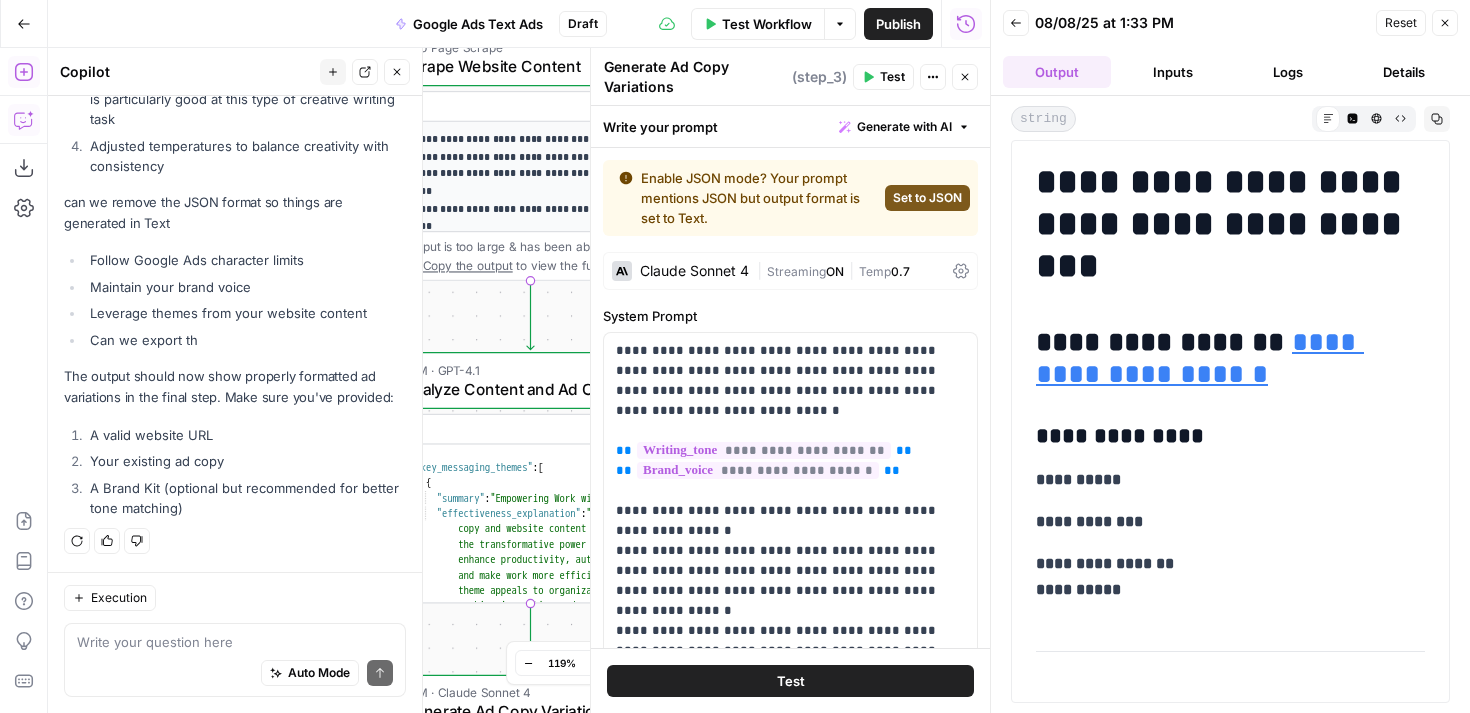 click on "Logs" at bounding box center (1289, 72) 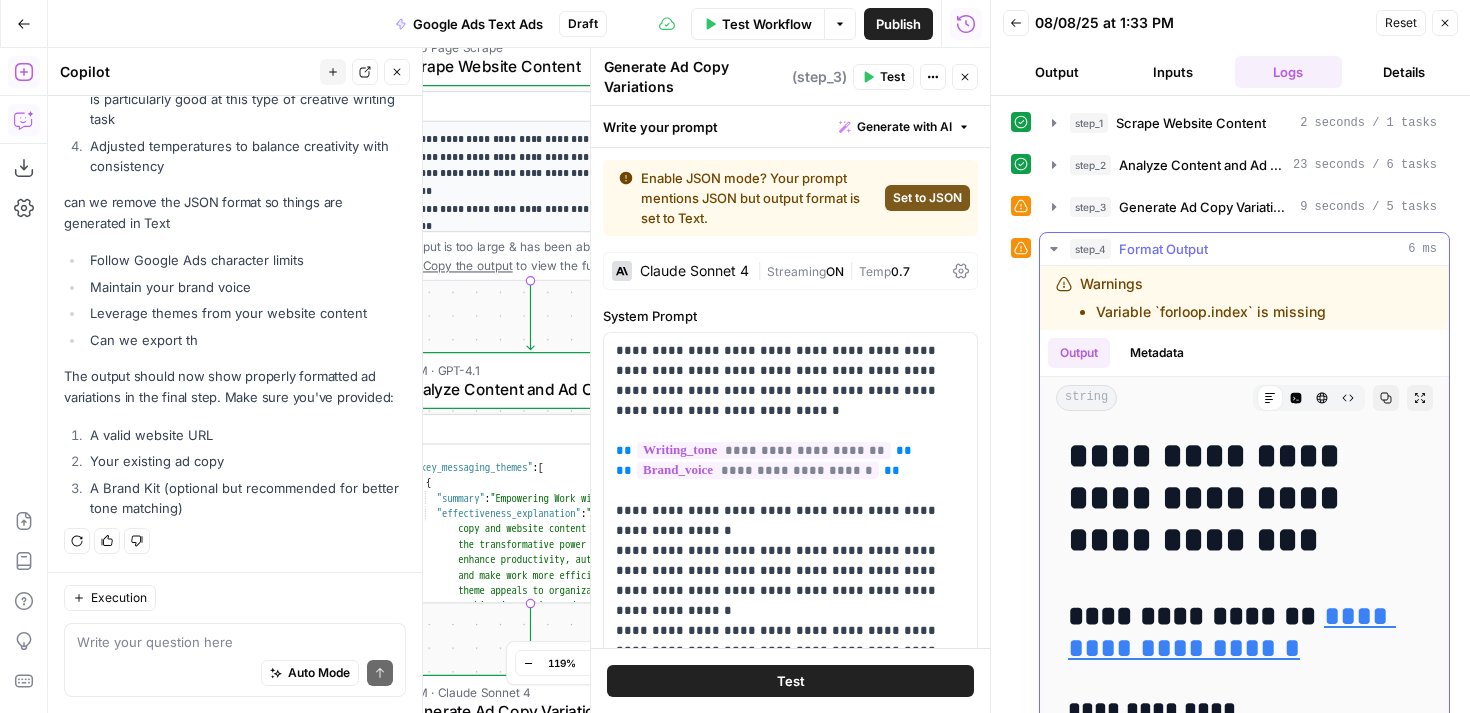 scroll, scrollTop: 111, scrollLeft: 0, axis: vertical 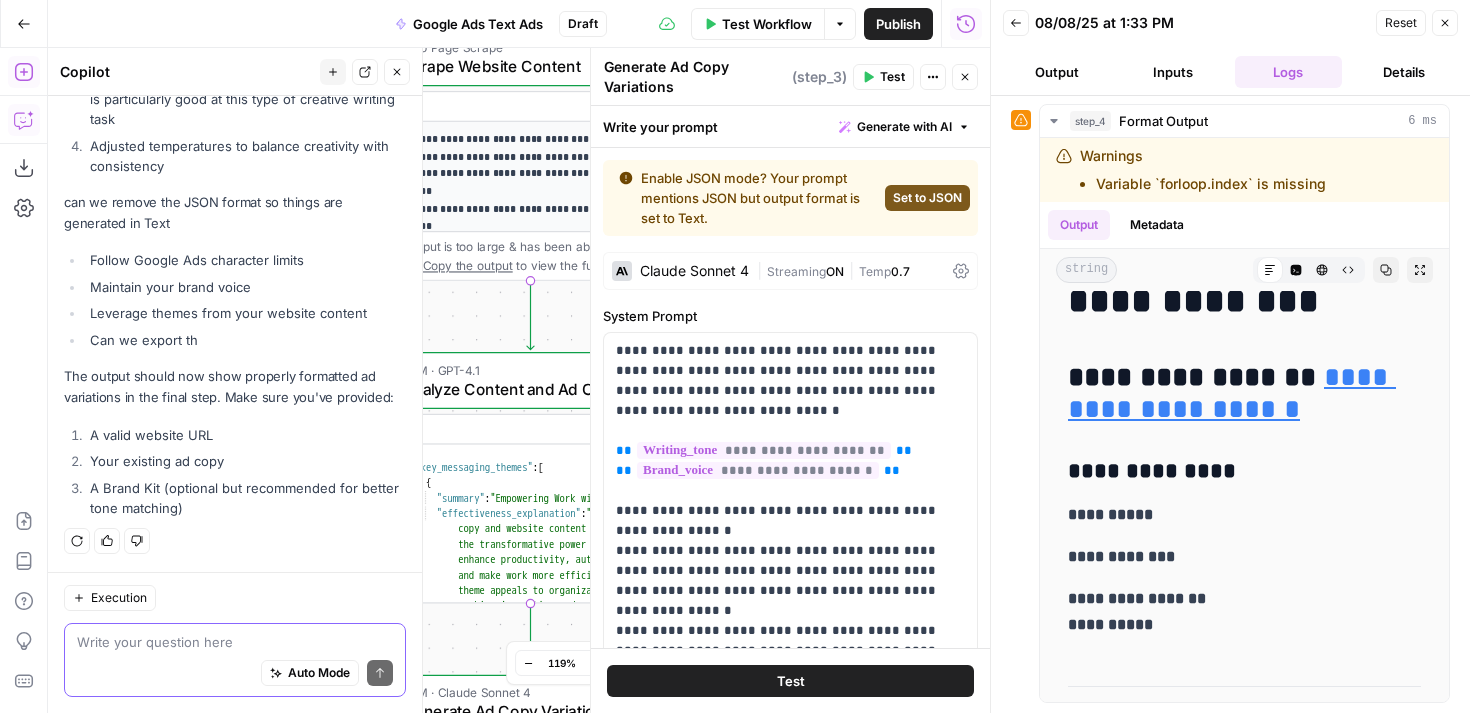 click at bounding box center (235, 642) 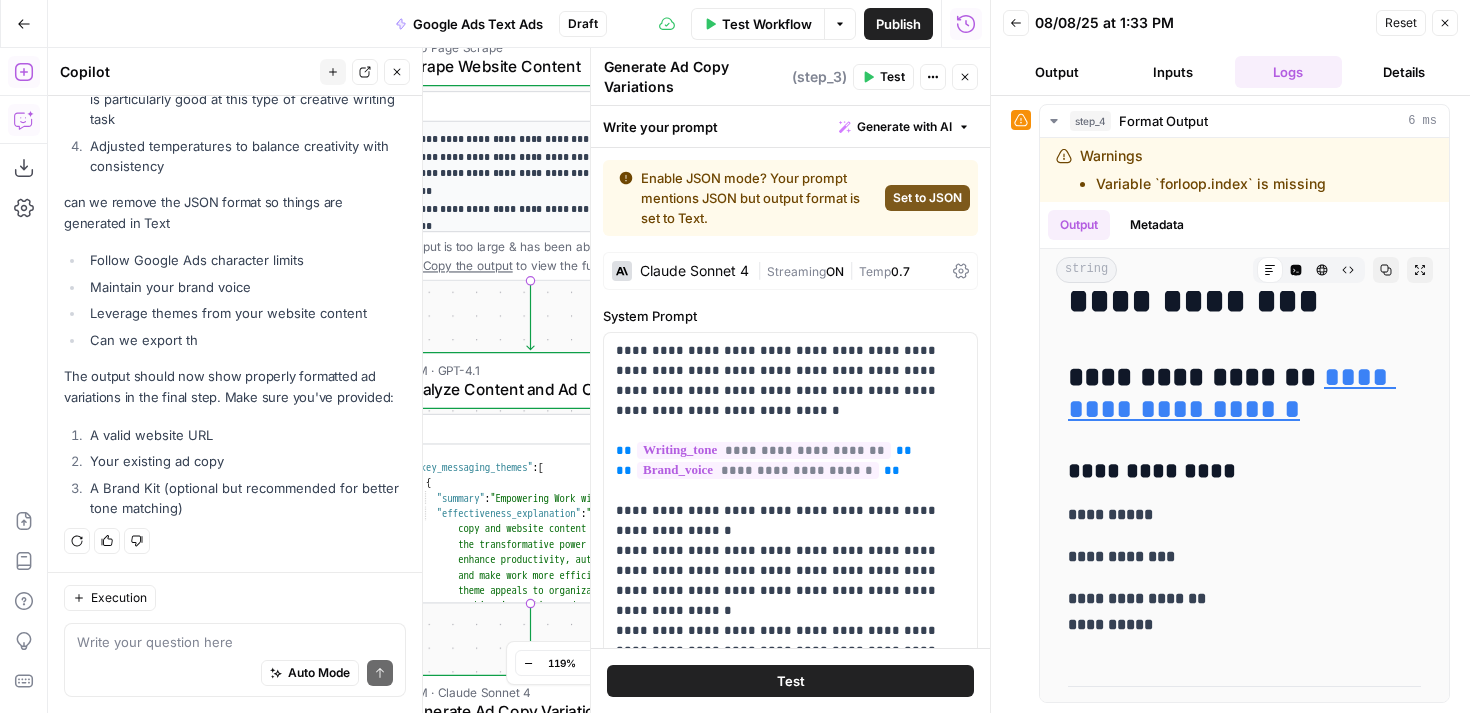click on "Set to JSON" at bounding box center (927, 198) 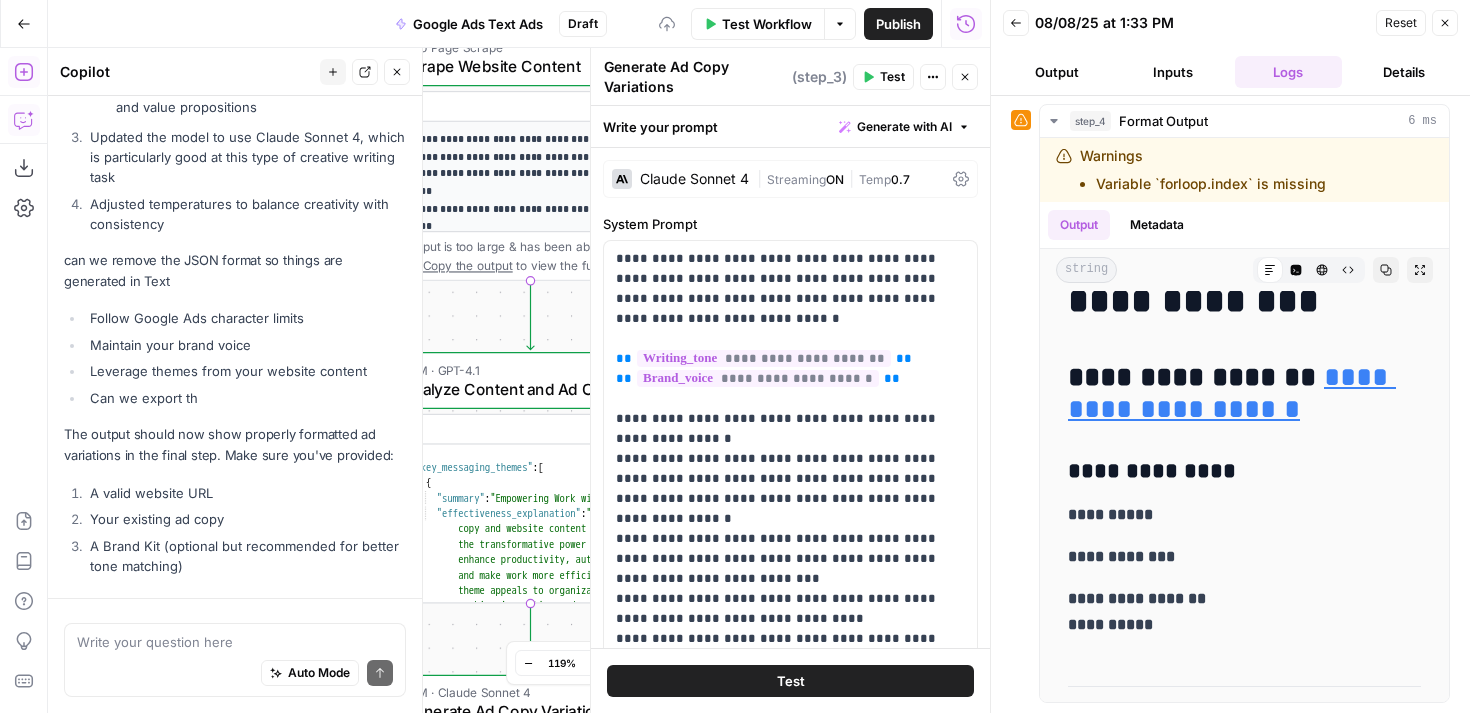 scroll, scrollTop: 3616, scrollLeft: 0, axis: vertical 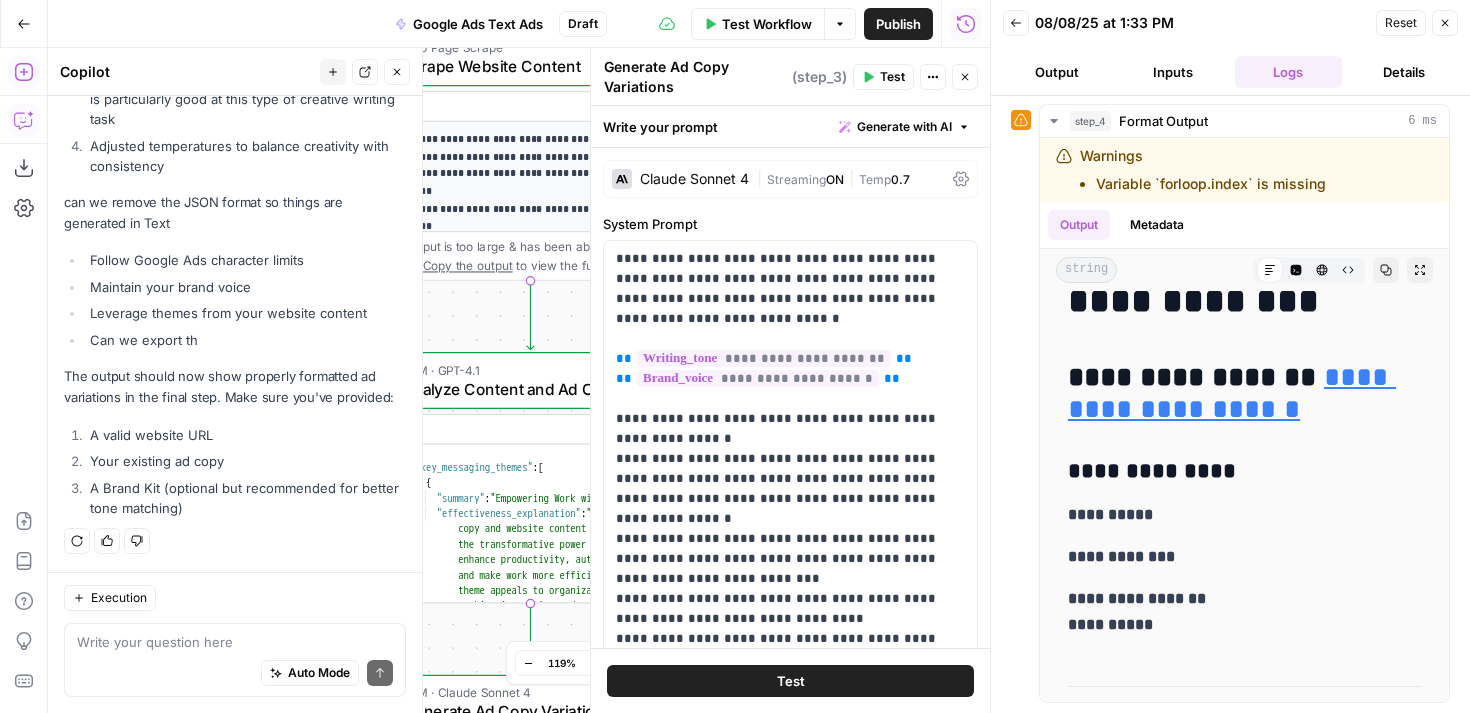 click on "Test" at bounding box center (791, 681) 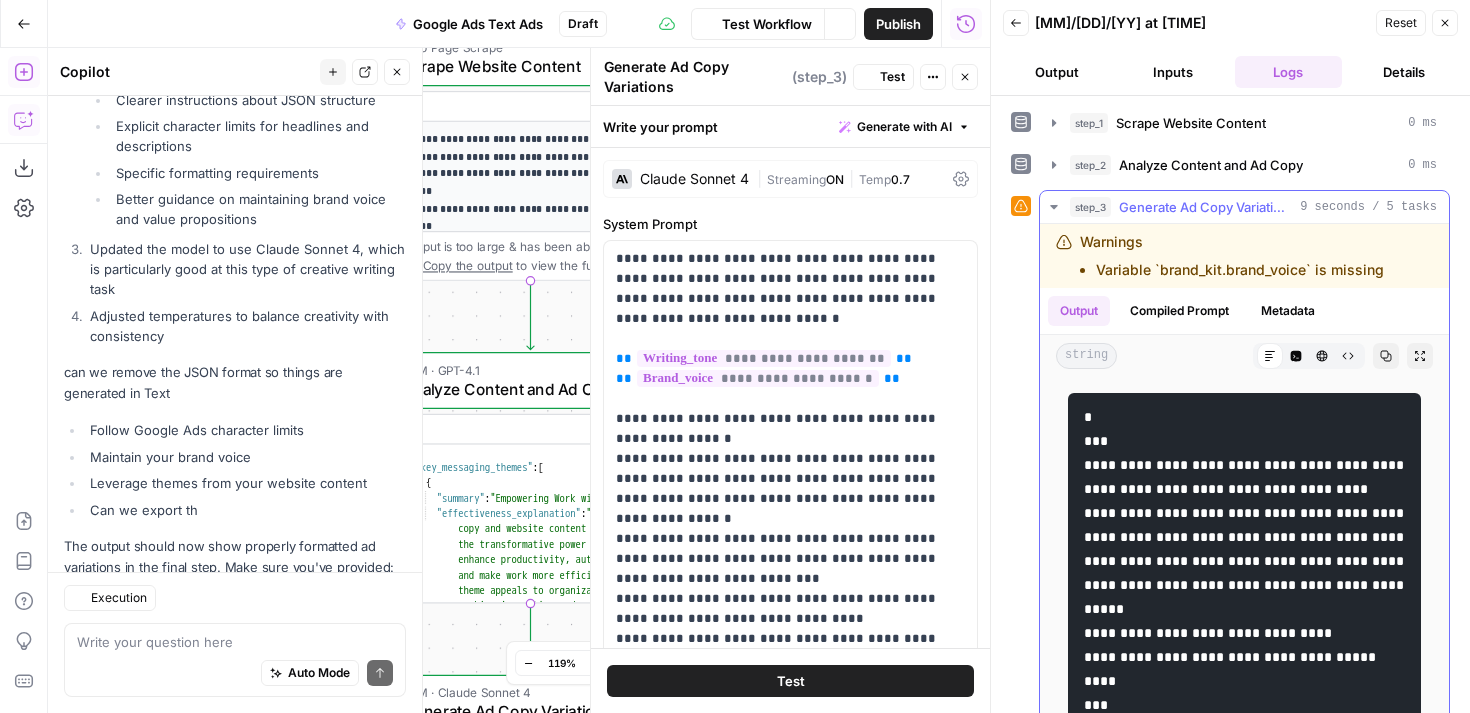 scroll, scrollTop: 3616, scrollLeft: 0, axis: vertical 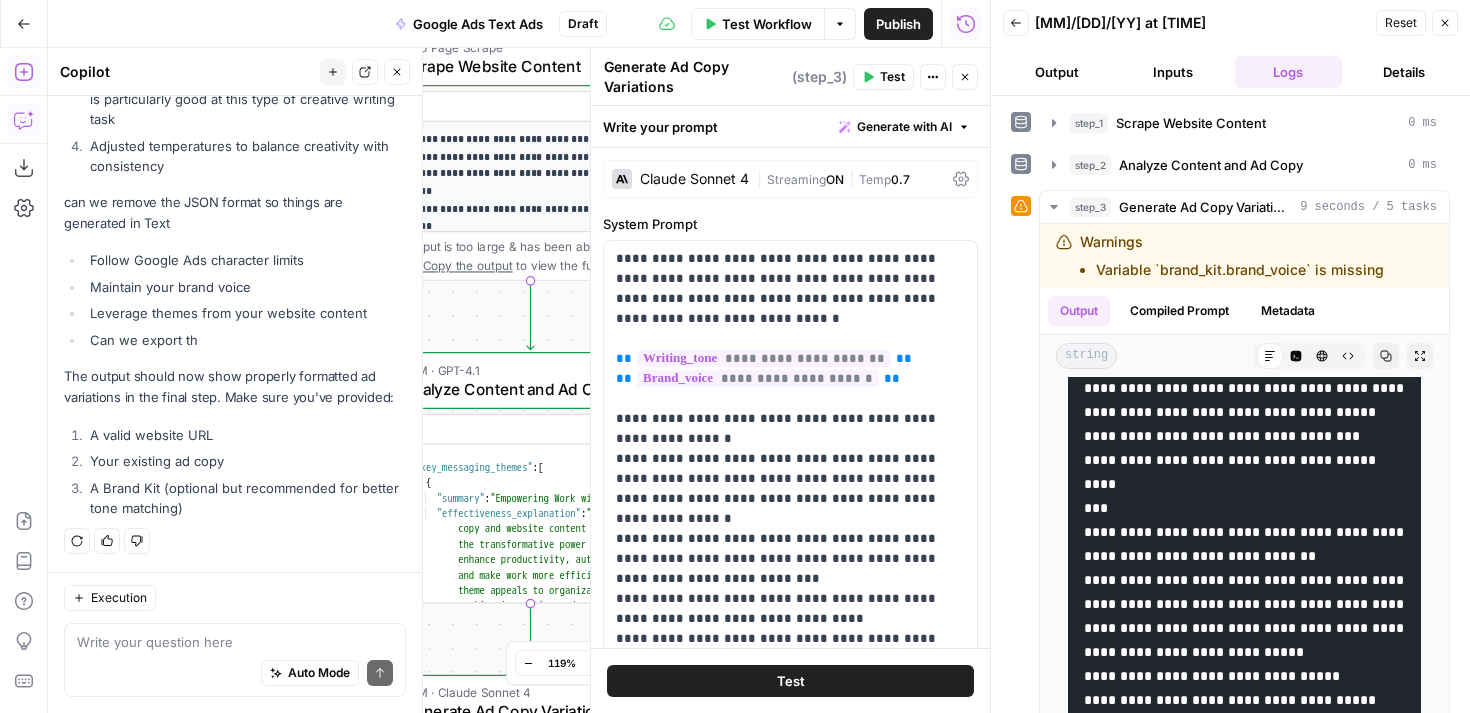 click on "Test Workflow" at bounding box center (767, 24) 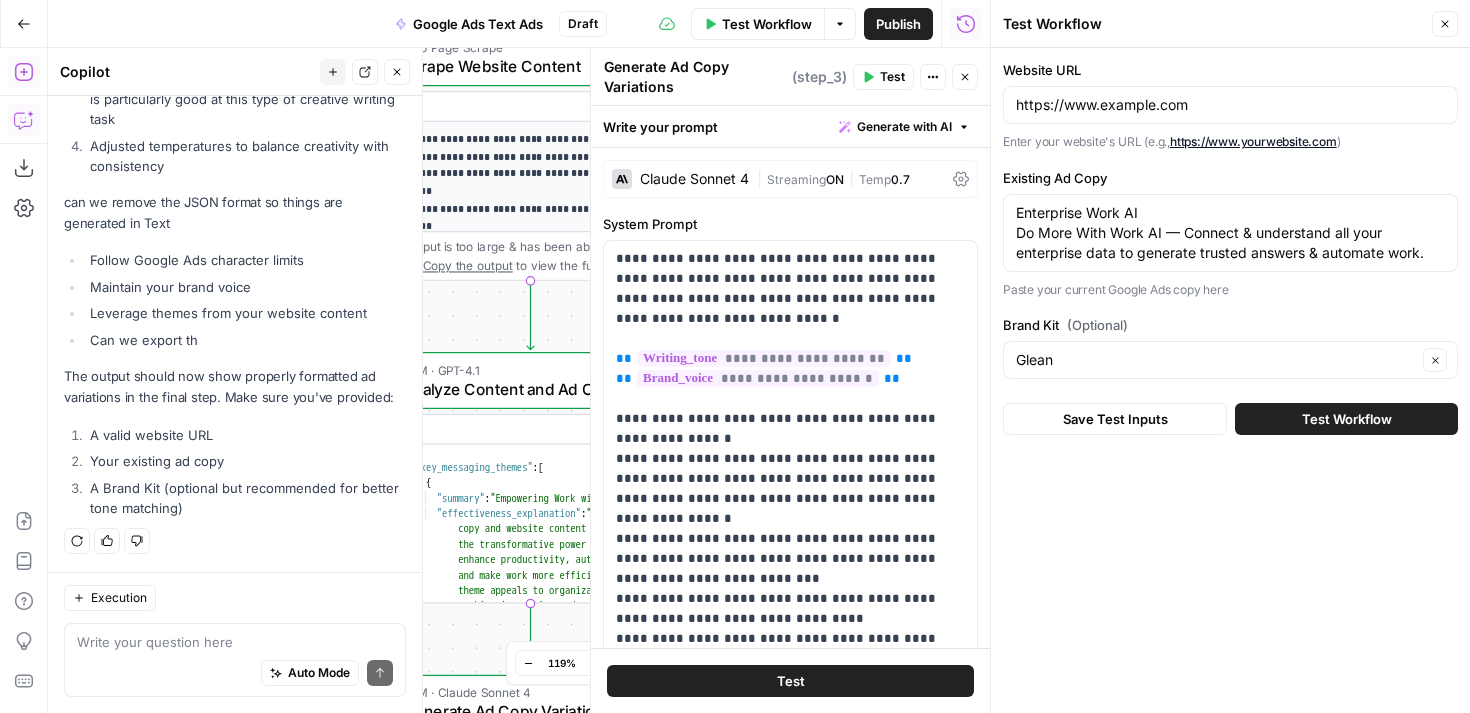 click on "Test Workflow" at bounding box center [1347, 419] 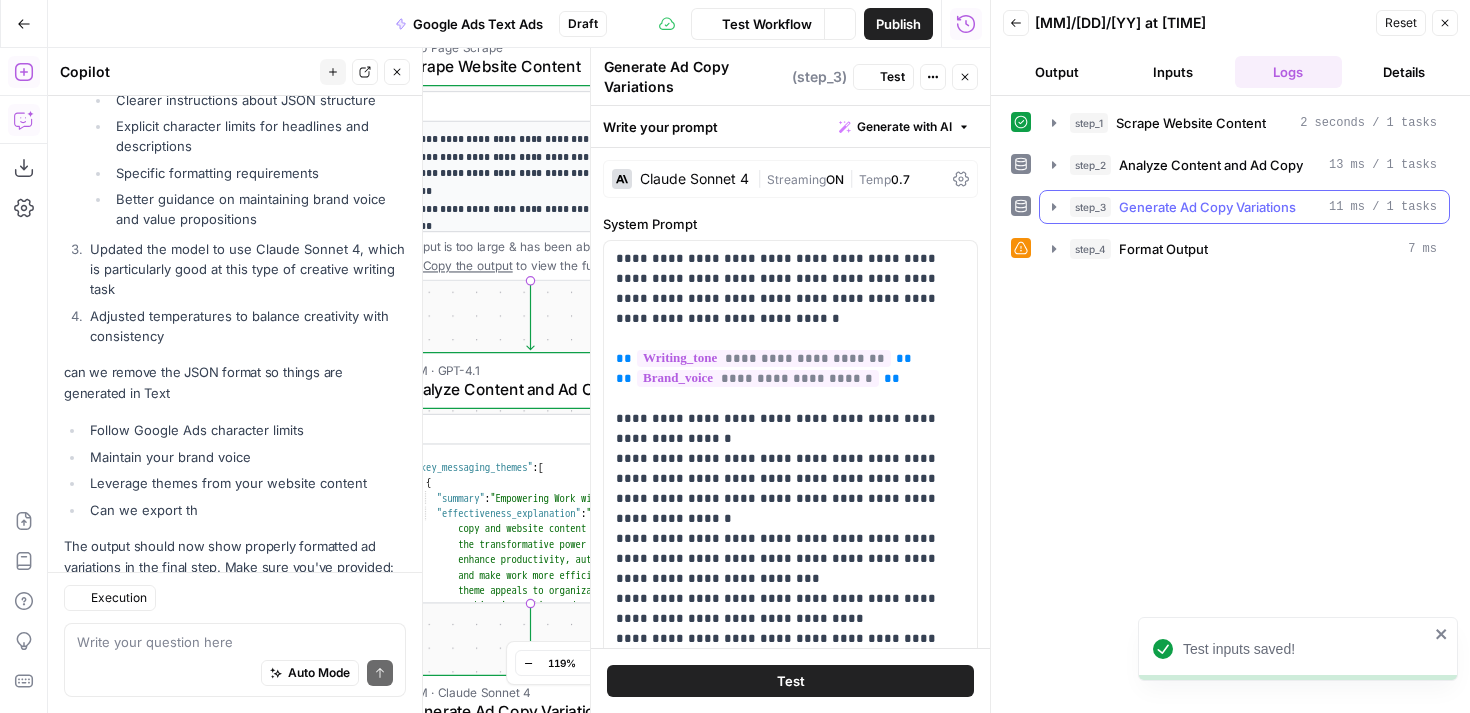 scroll, scrollTop: 3616, scrollLeft: 0, axis: vertical 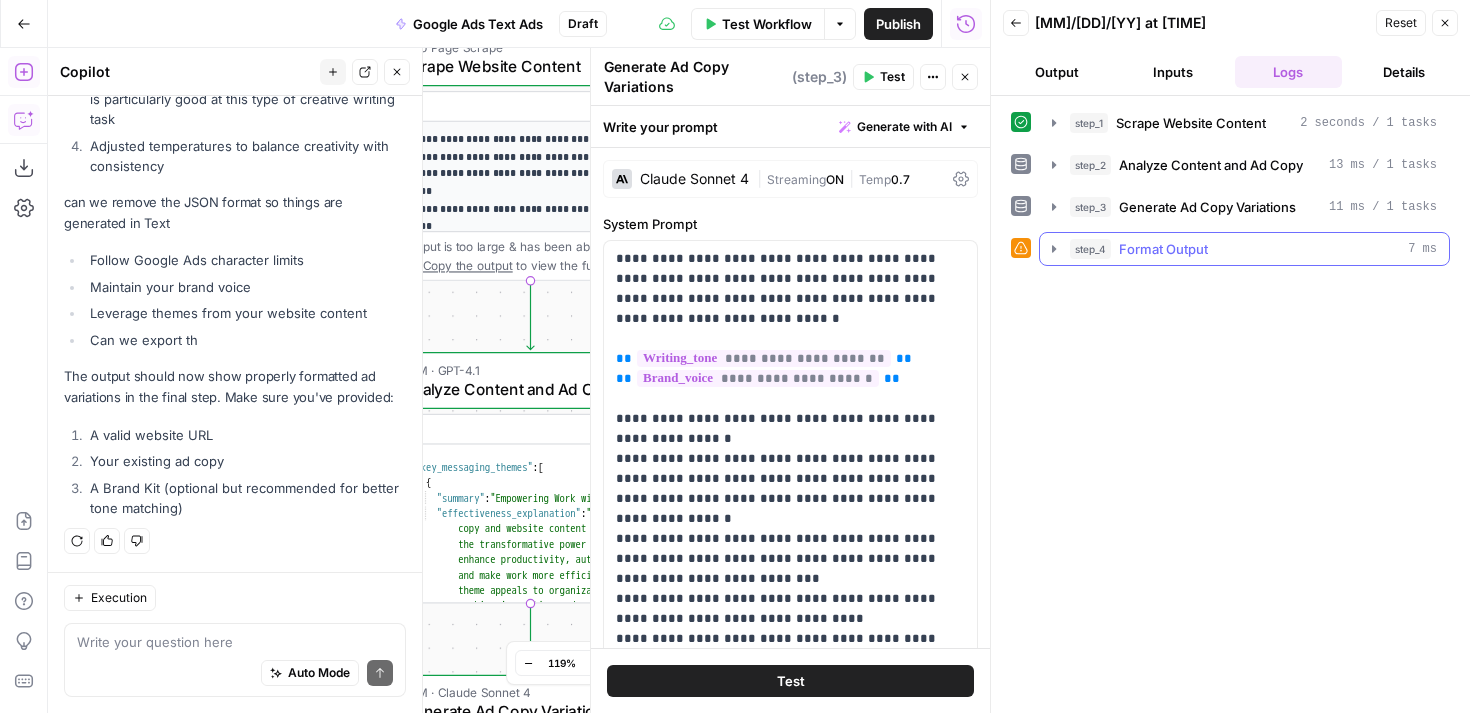 click 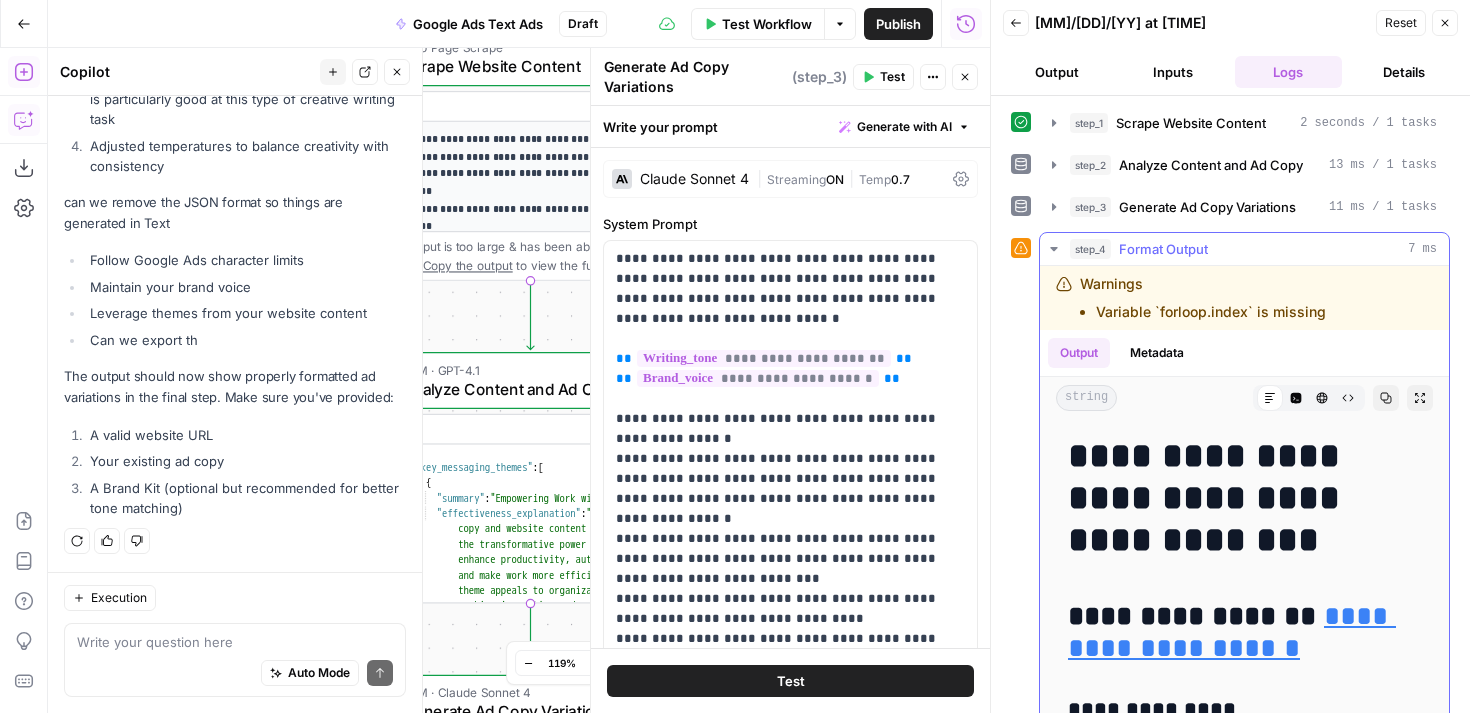 scroll, scrollTop: 111, scrollLeft: 0, axis: vertical 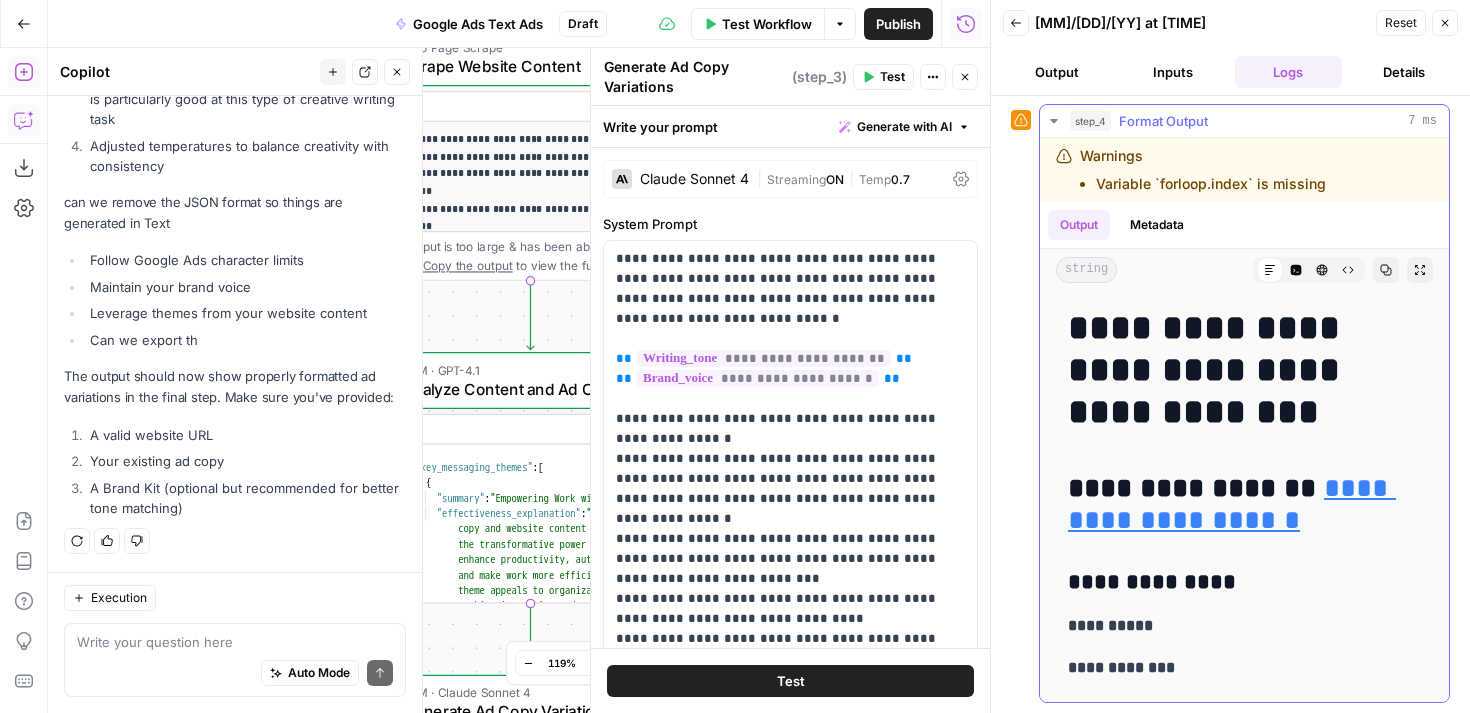 click on "Metadata" at bounding box center [1157, 225] 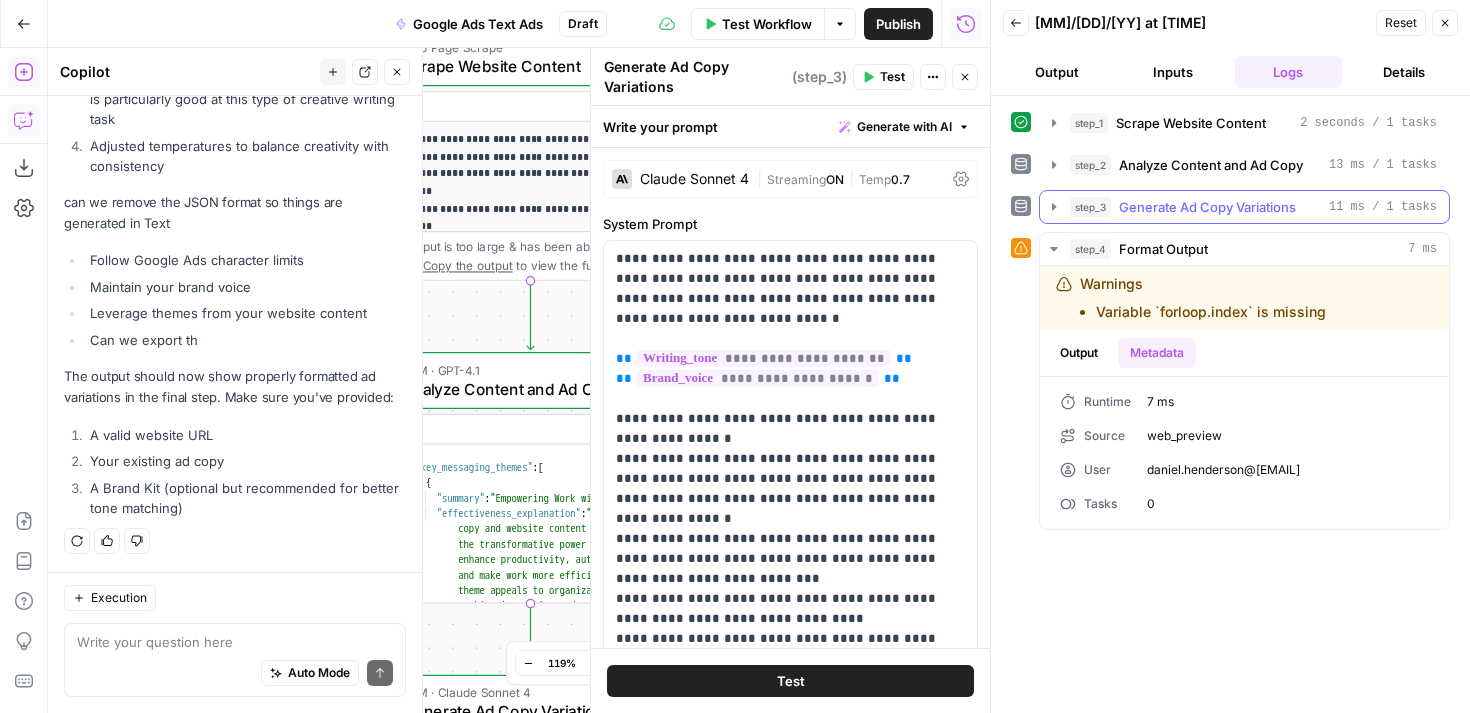 scroll, scrollTop: 0, scrollLeft: 0, axis: both 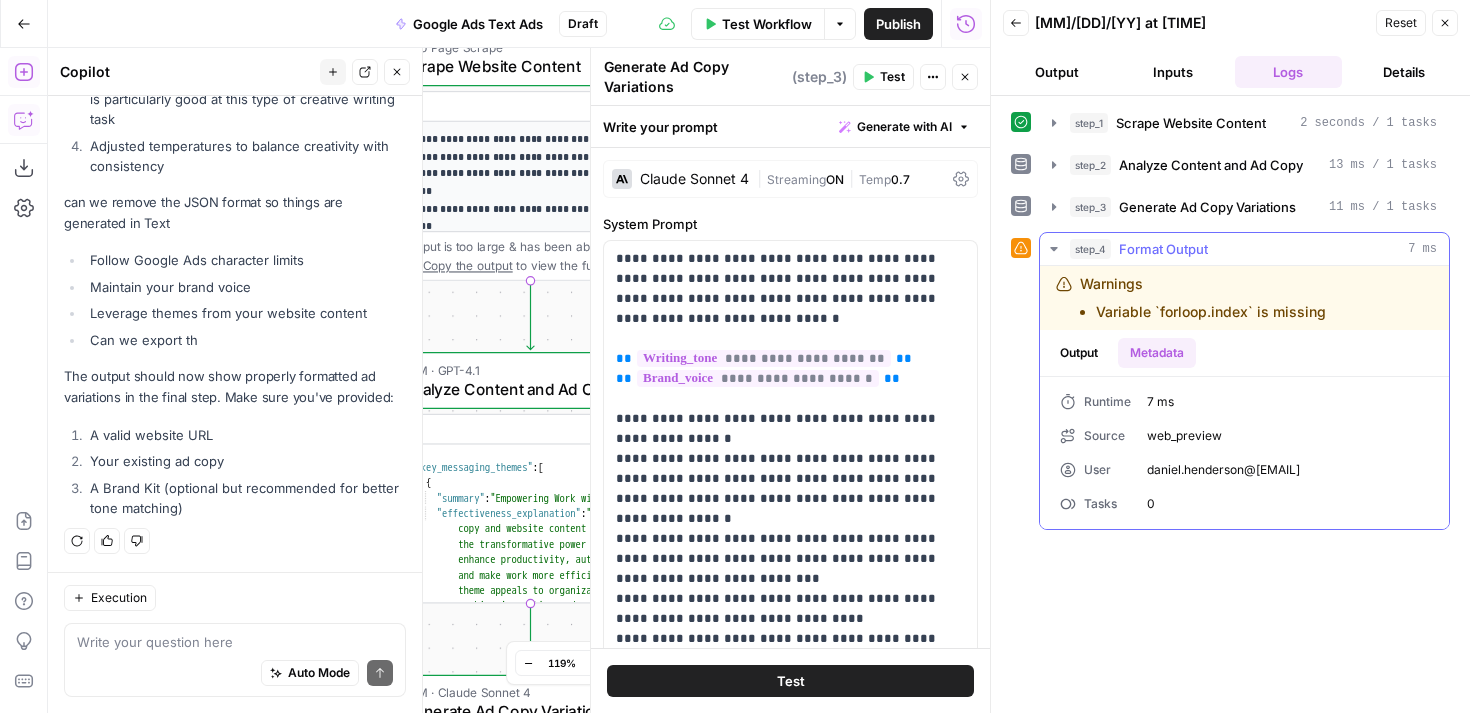 click on "Variable `forloop.index` is missing" at bounding box center (1211, 312) 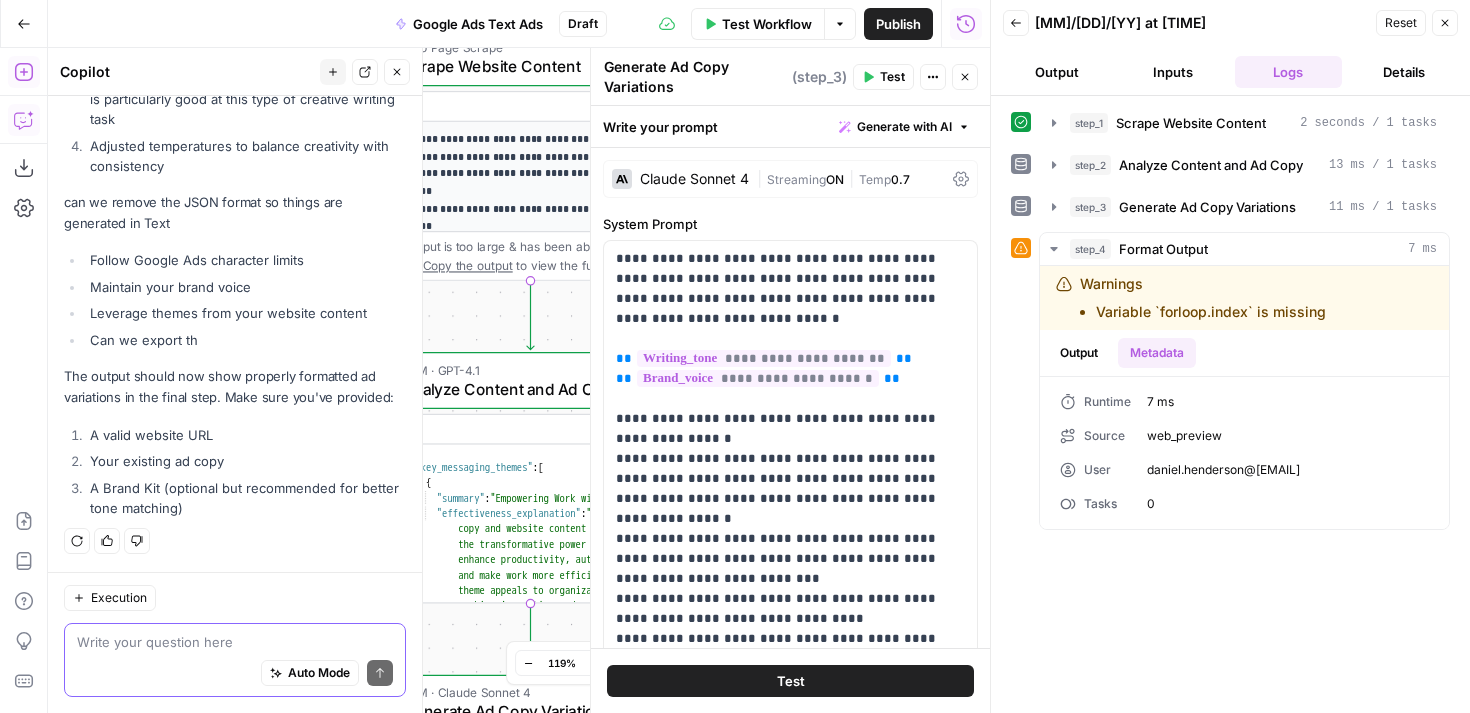 click at bounding box center [235, 642] 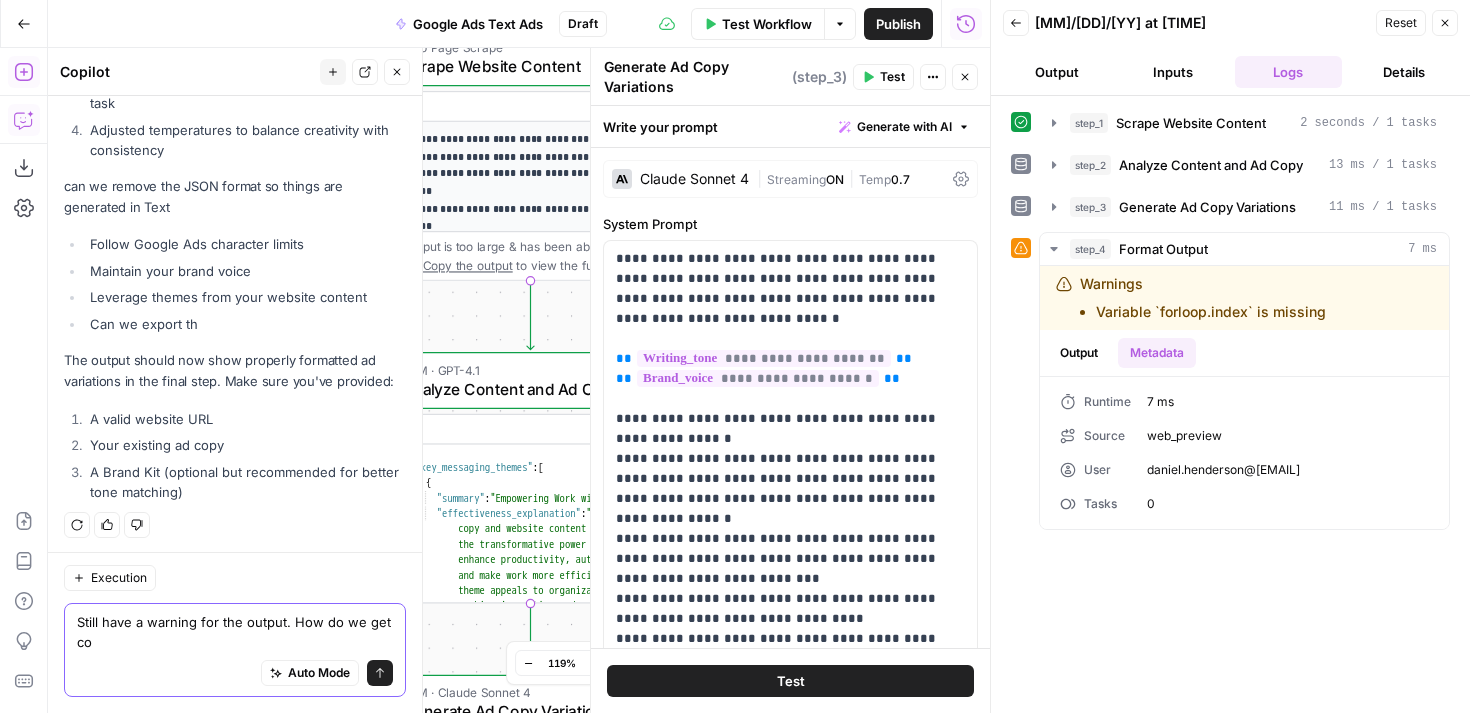 scroll, scrollTop: 3636, scrollLeft: 0, axis: vertical 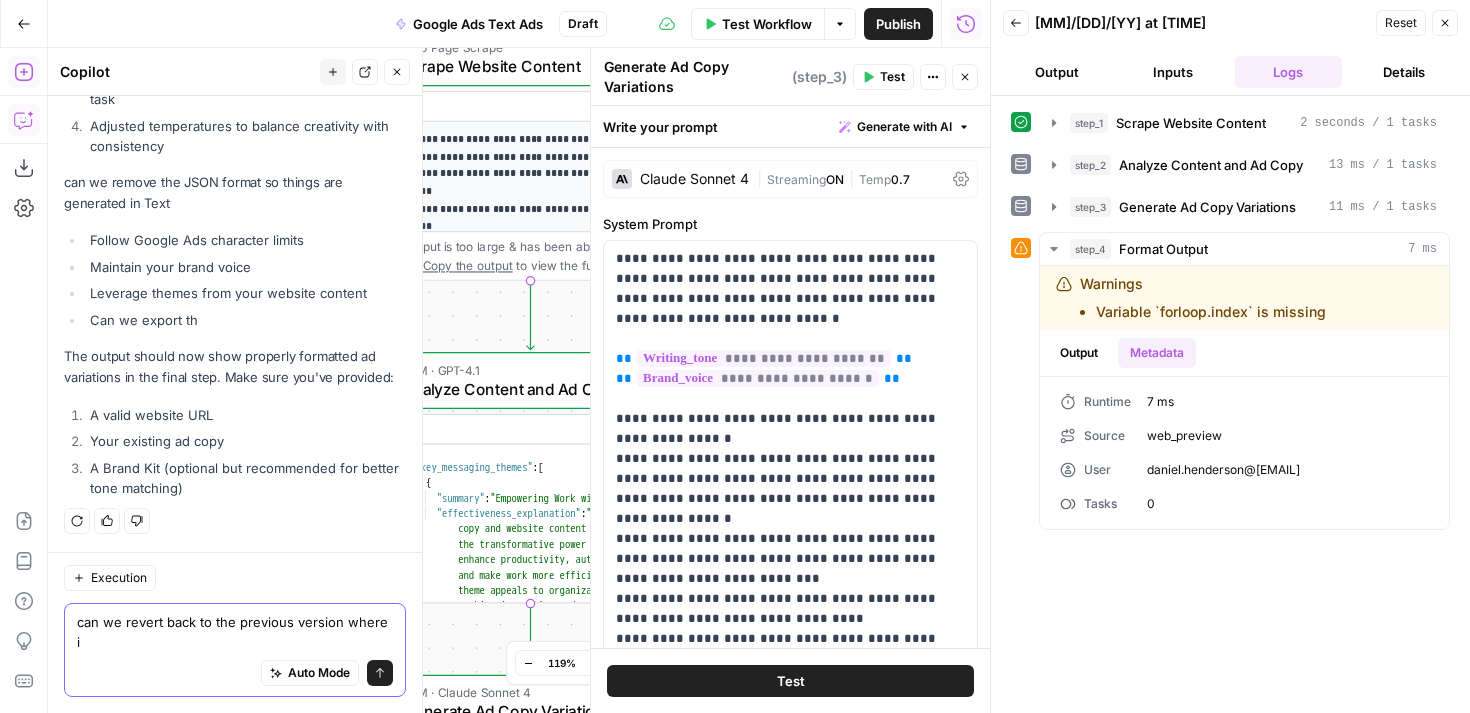 type on "Still have a warning for the output. How do we get copy generated?" 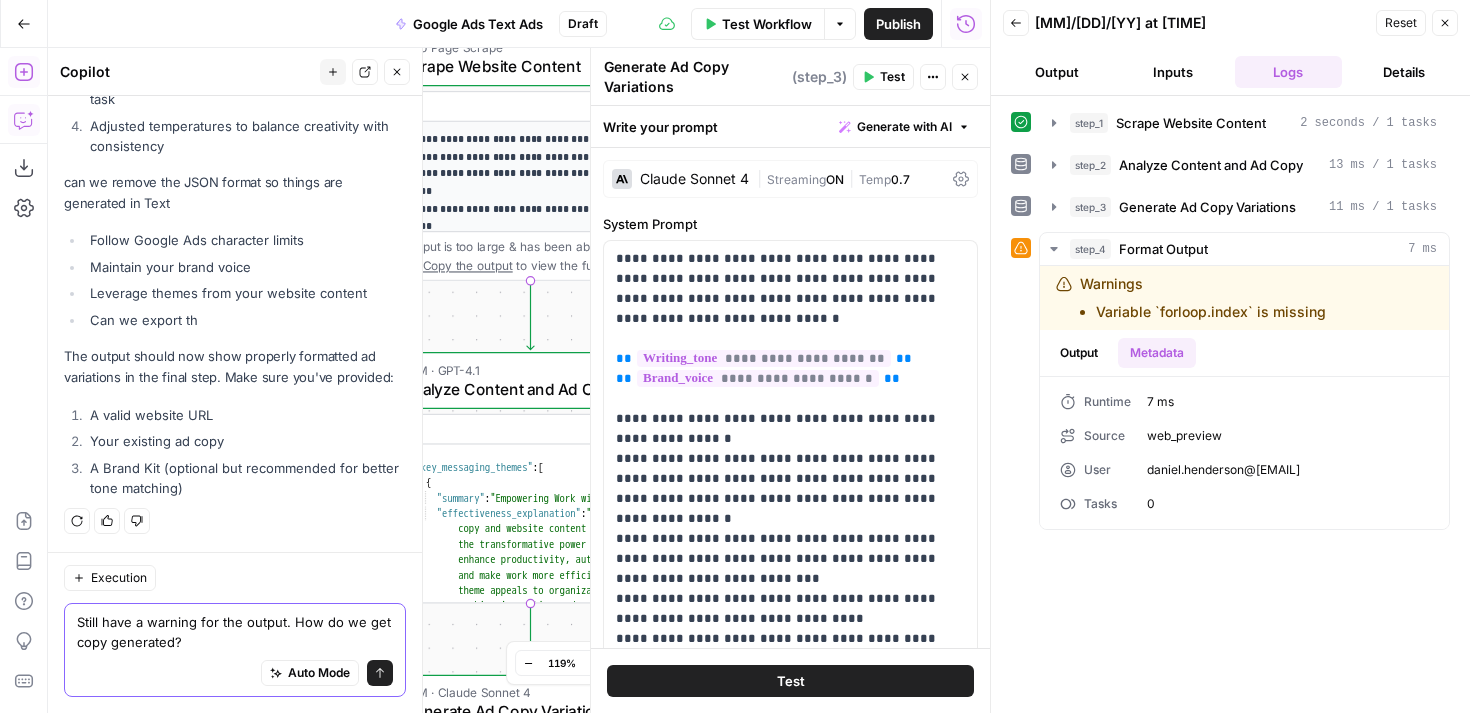 type 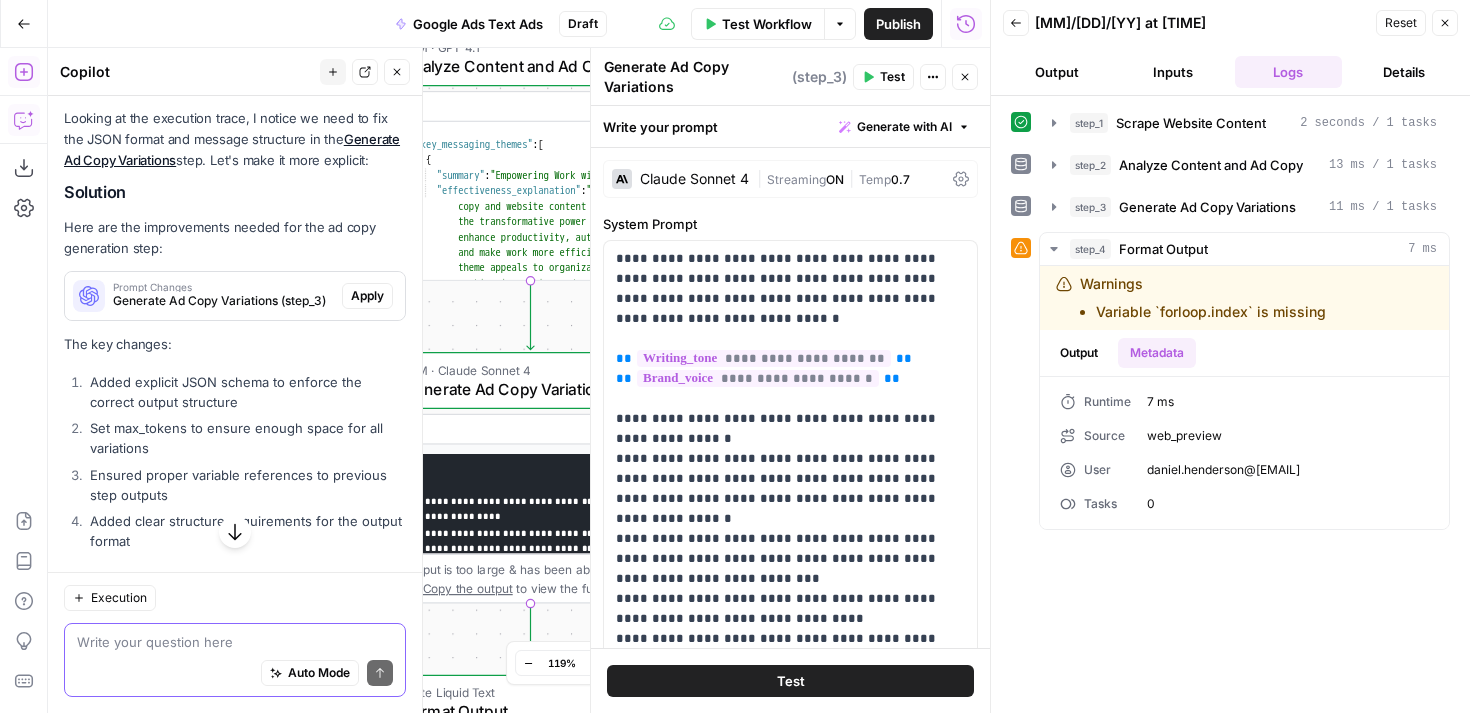 scroll, scrollTop: 4086, scrollLeft: 0, axis: vertical 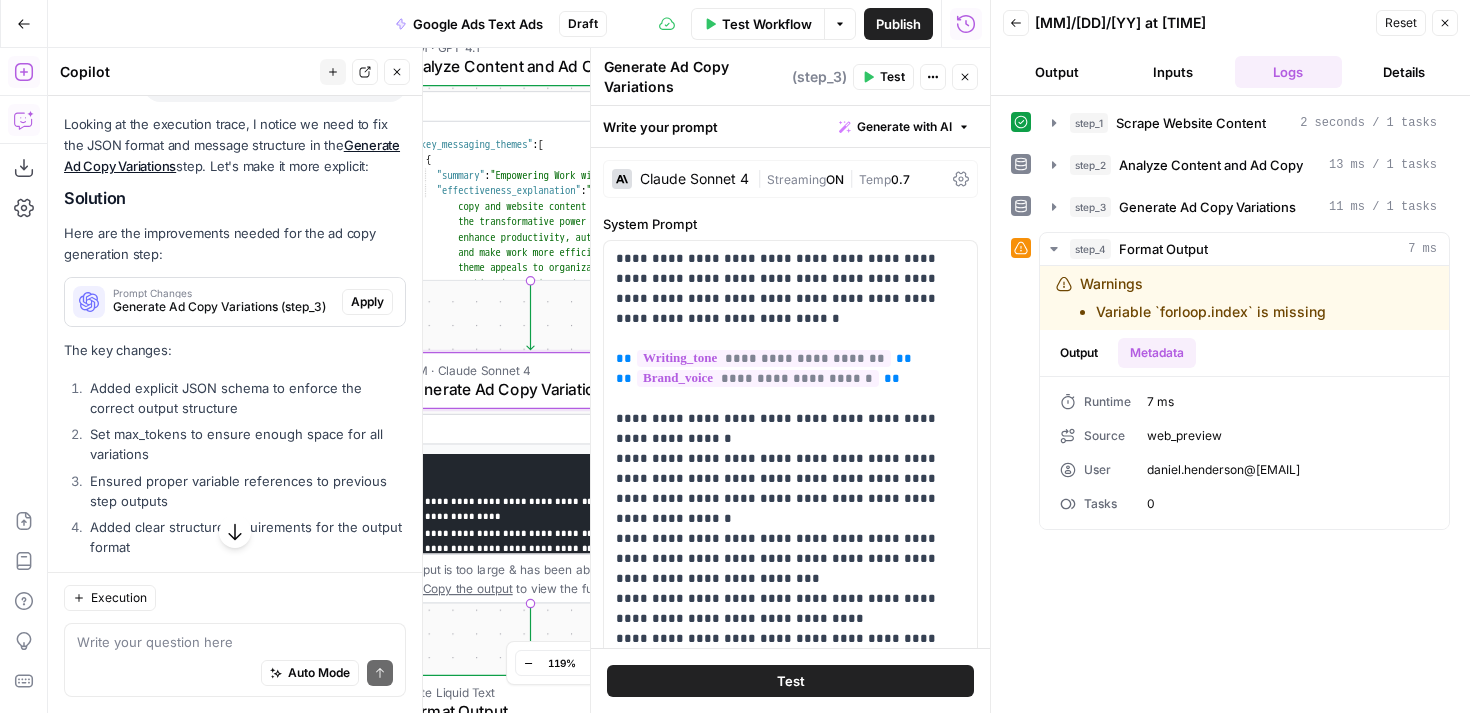click on "Apply" at bounding box center (367, 302) 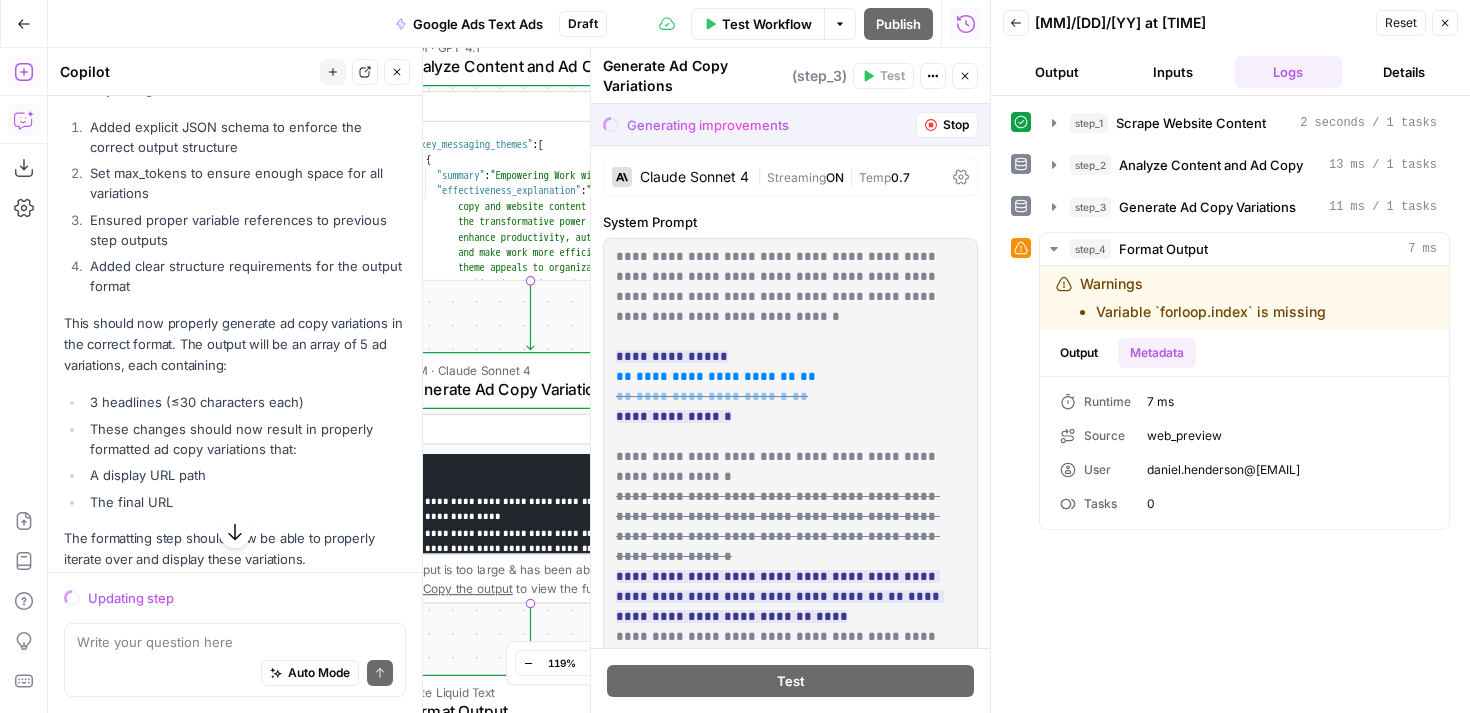 scroll, scrollTop: 4261, scrollLeft: 0, axis: vertical 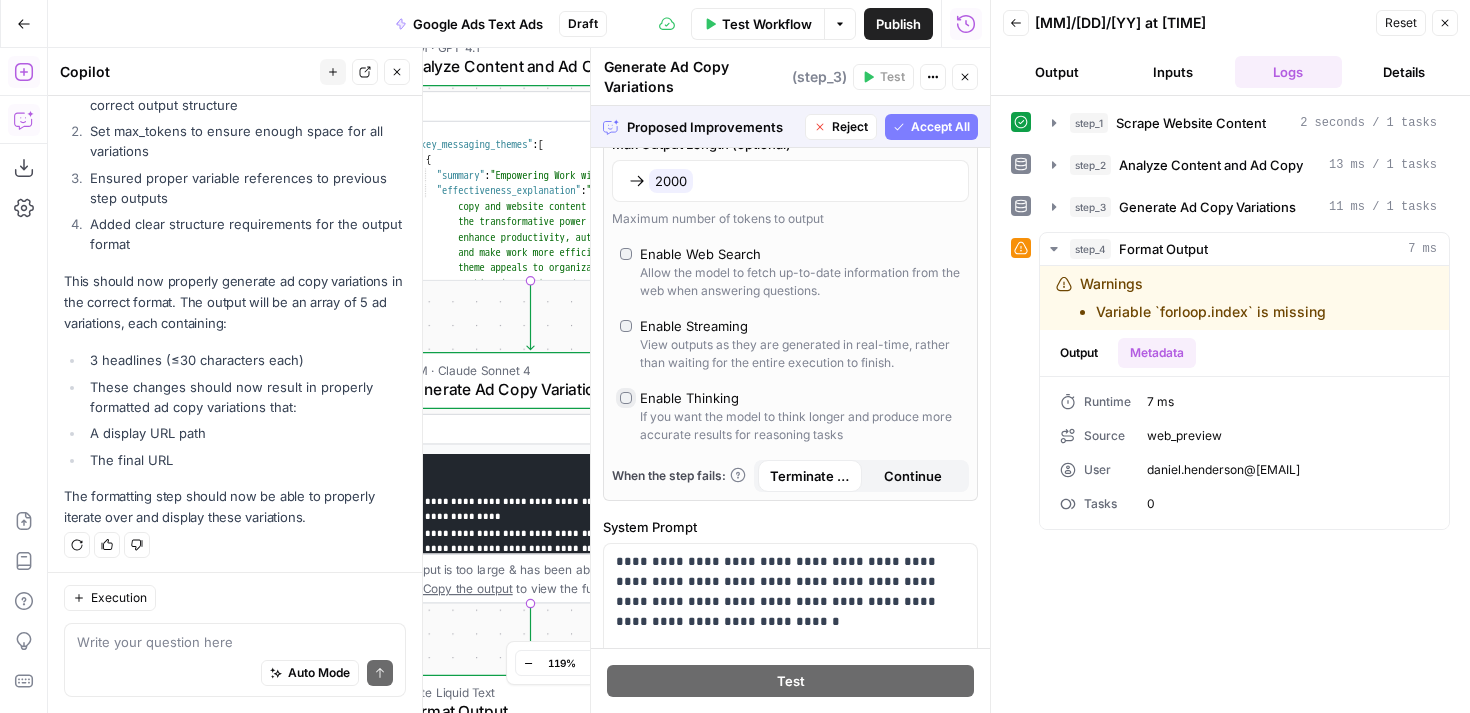 type on "*" 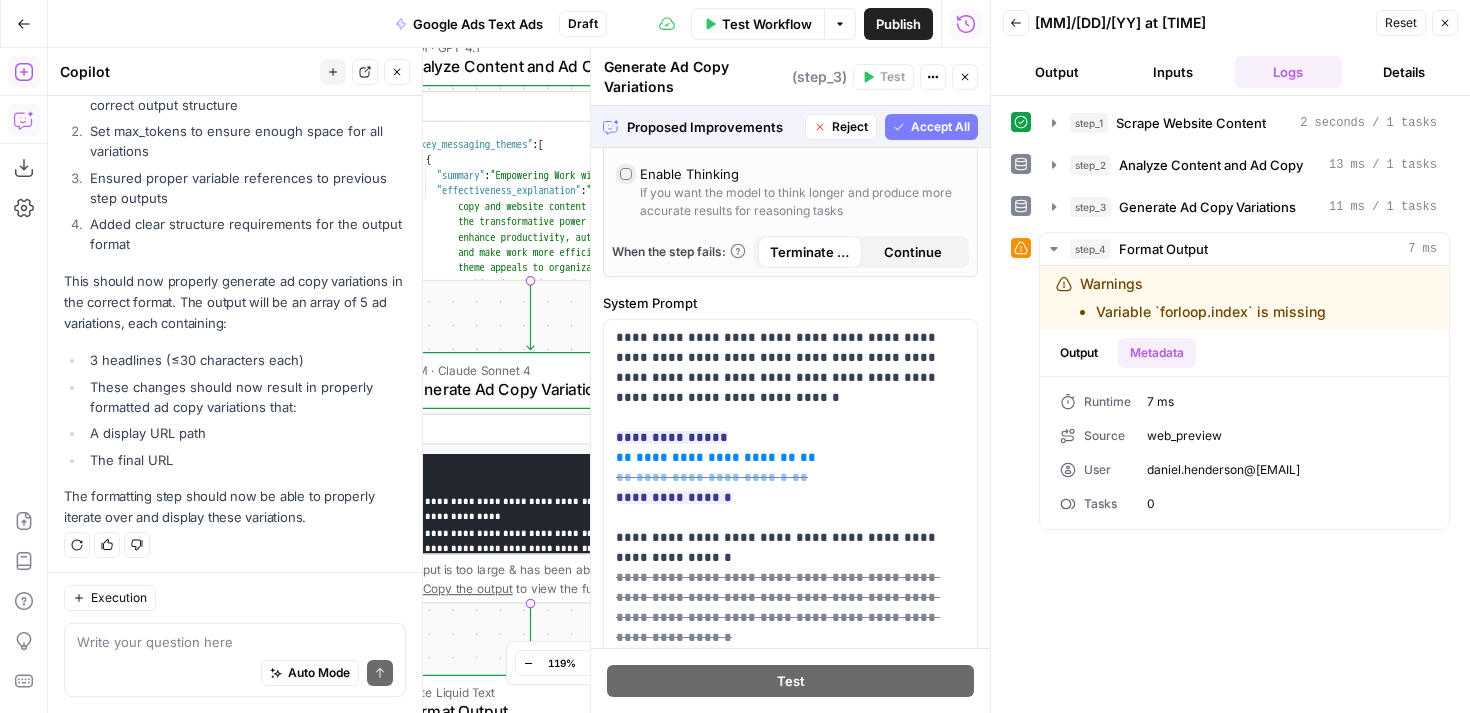 scroll, scrollTop: 503, scrollLeft: 0, axis: vertical 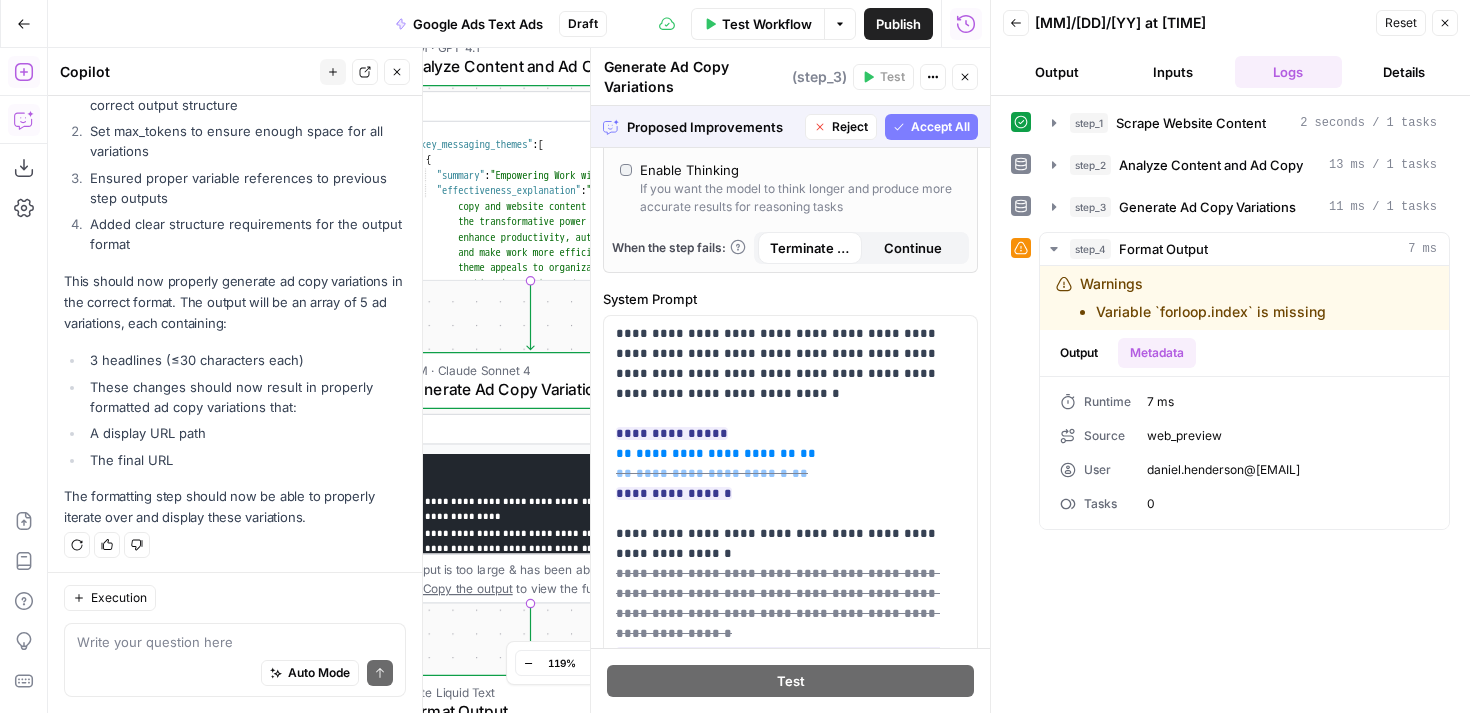 click on "Accept All" at bounding box center [940, 127] 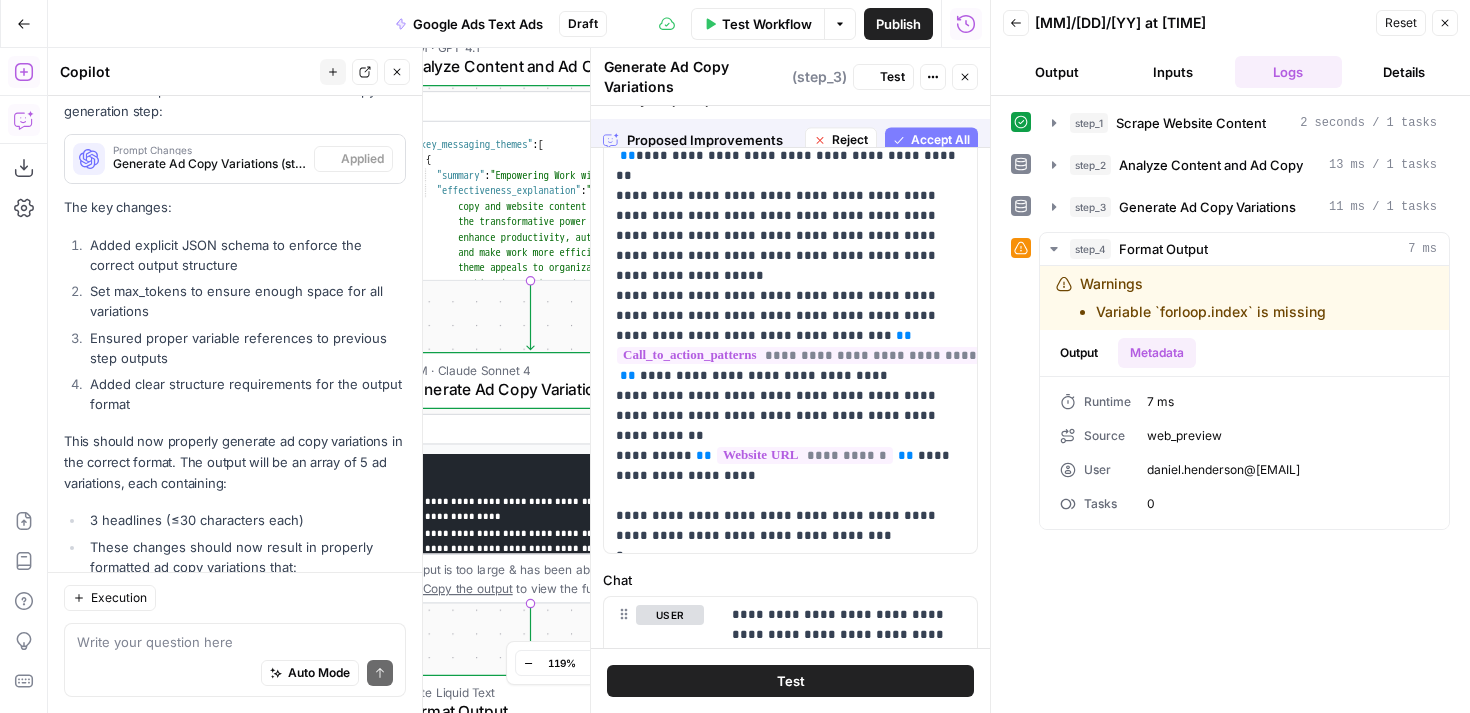 scroll, scrollTop: 4421, scrollLeft: 0, axis: vertical 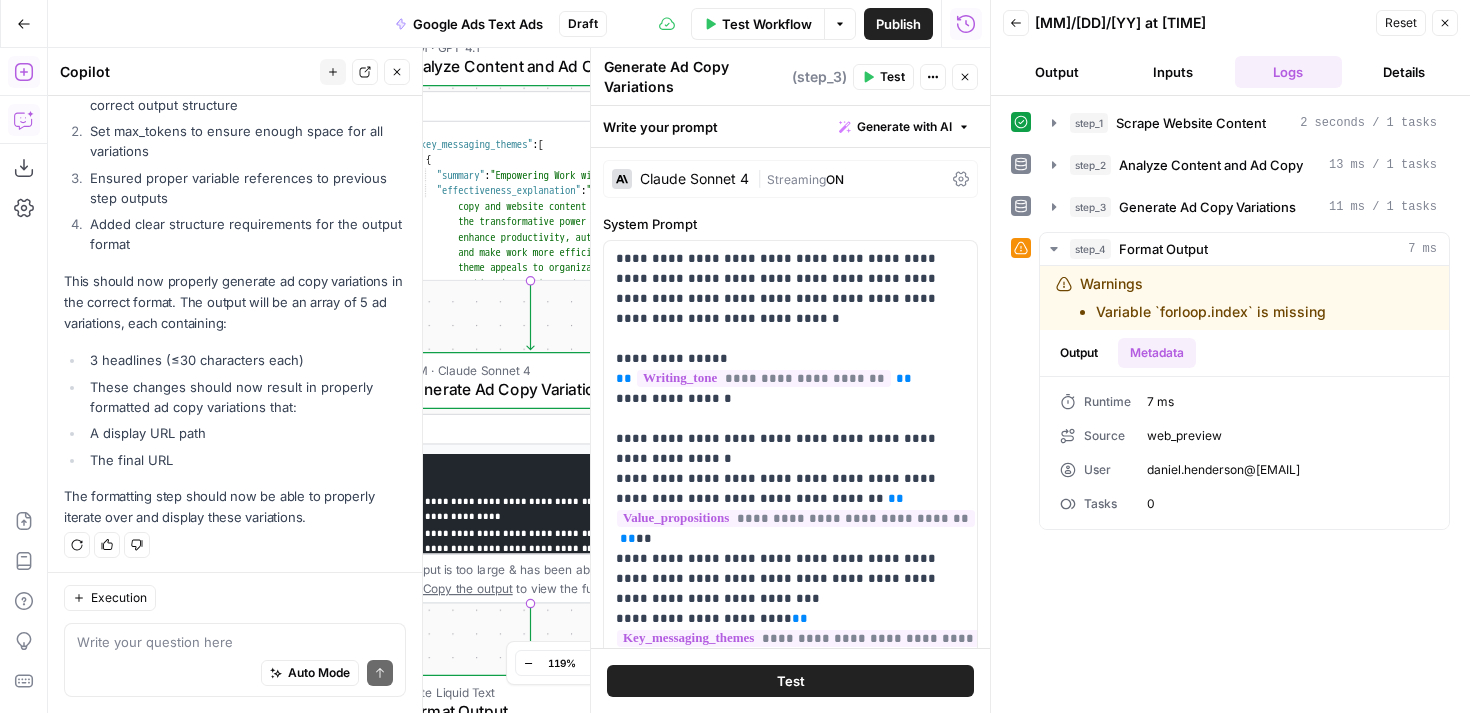 click on "Test" at bounding box center (892, 77) 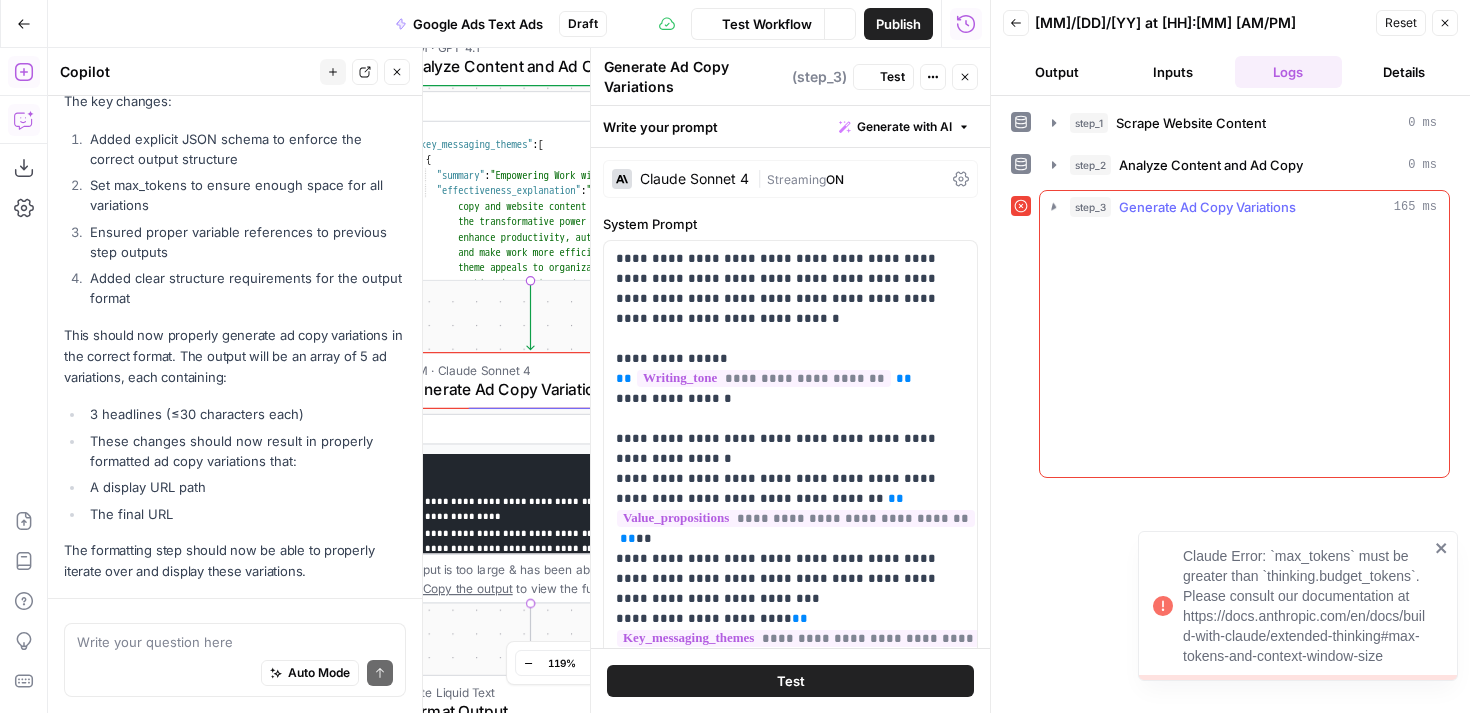 scroll, scrollTop: 4421, scrollLeft: 0, axis: vertical 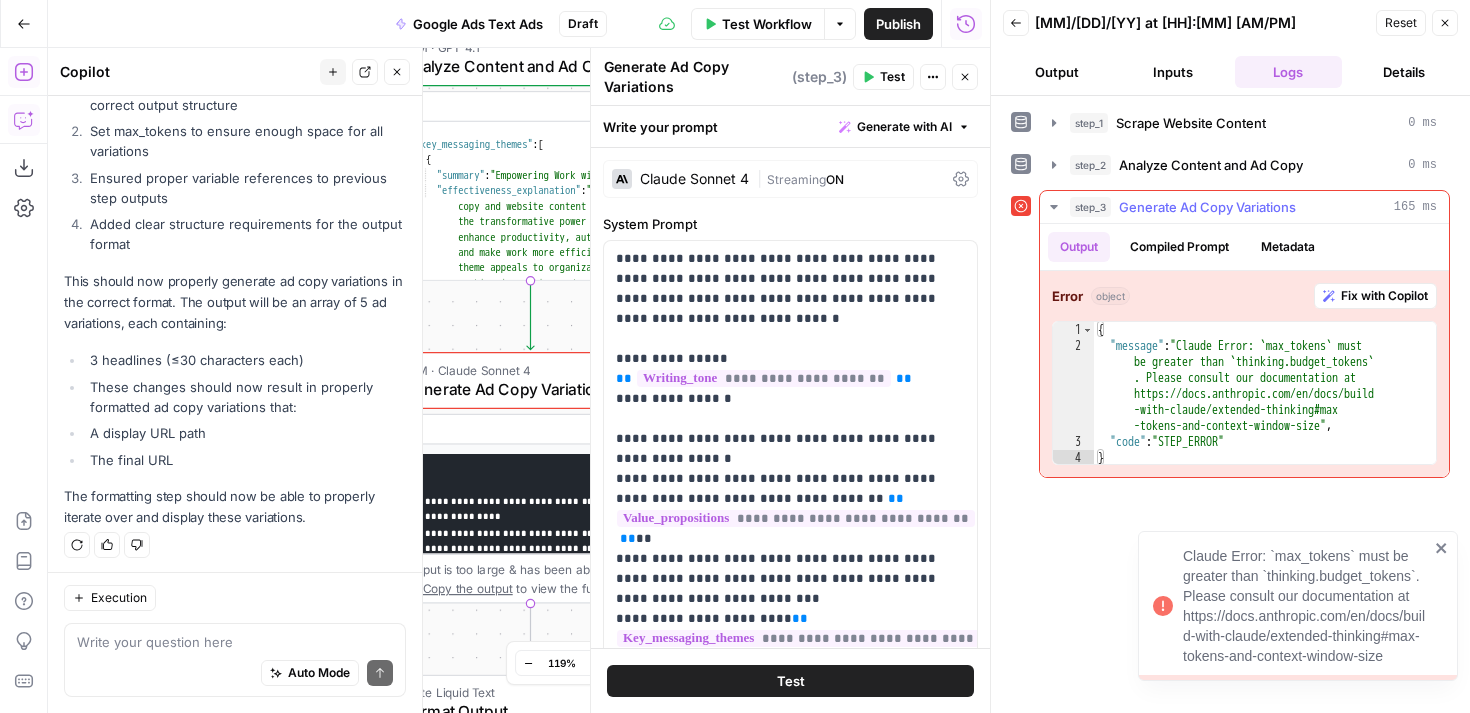 click on "Fix with Copilot" at bounding box center [1384, 296] 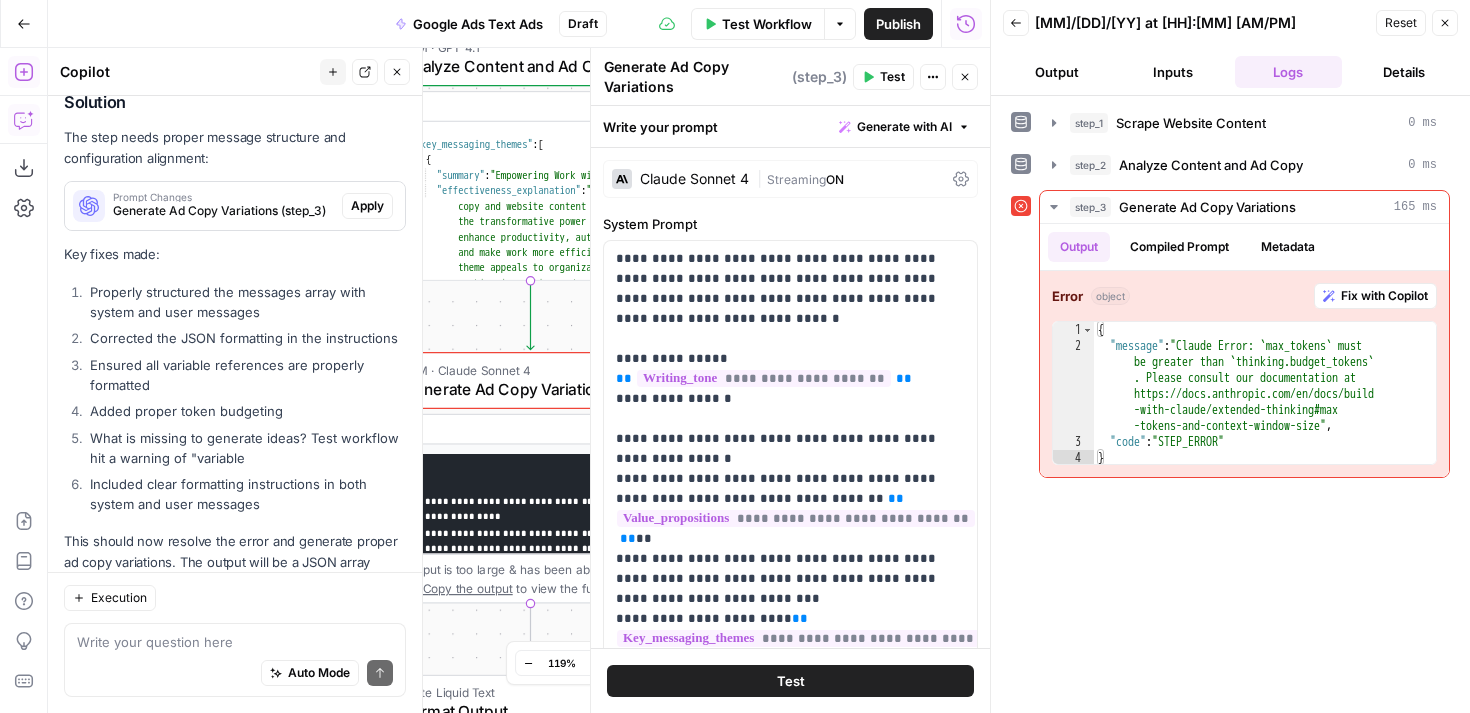 scroll, scrollTop: 4981, scrollLeft: 0, axis: vertical 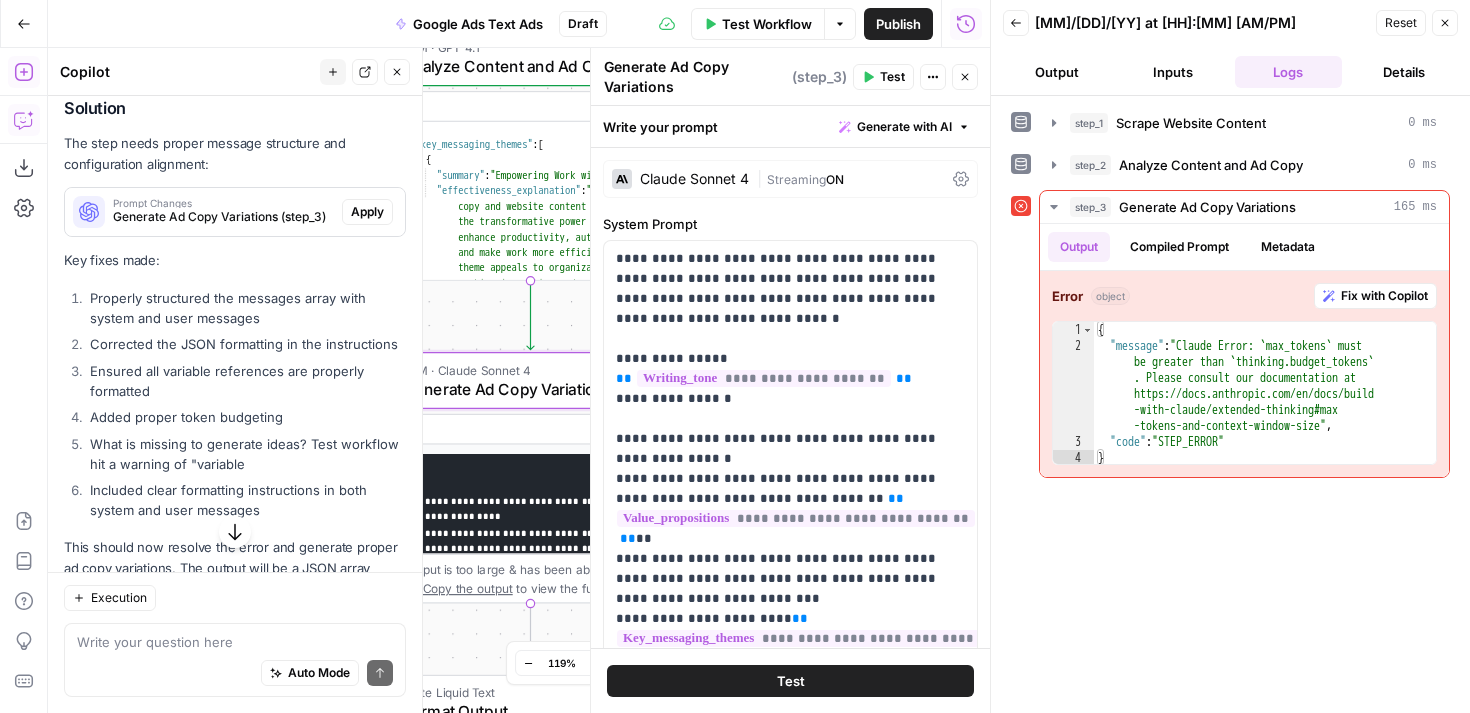 click on "Apply" at bounding box center [367, 212] 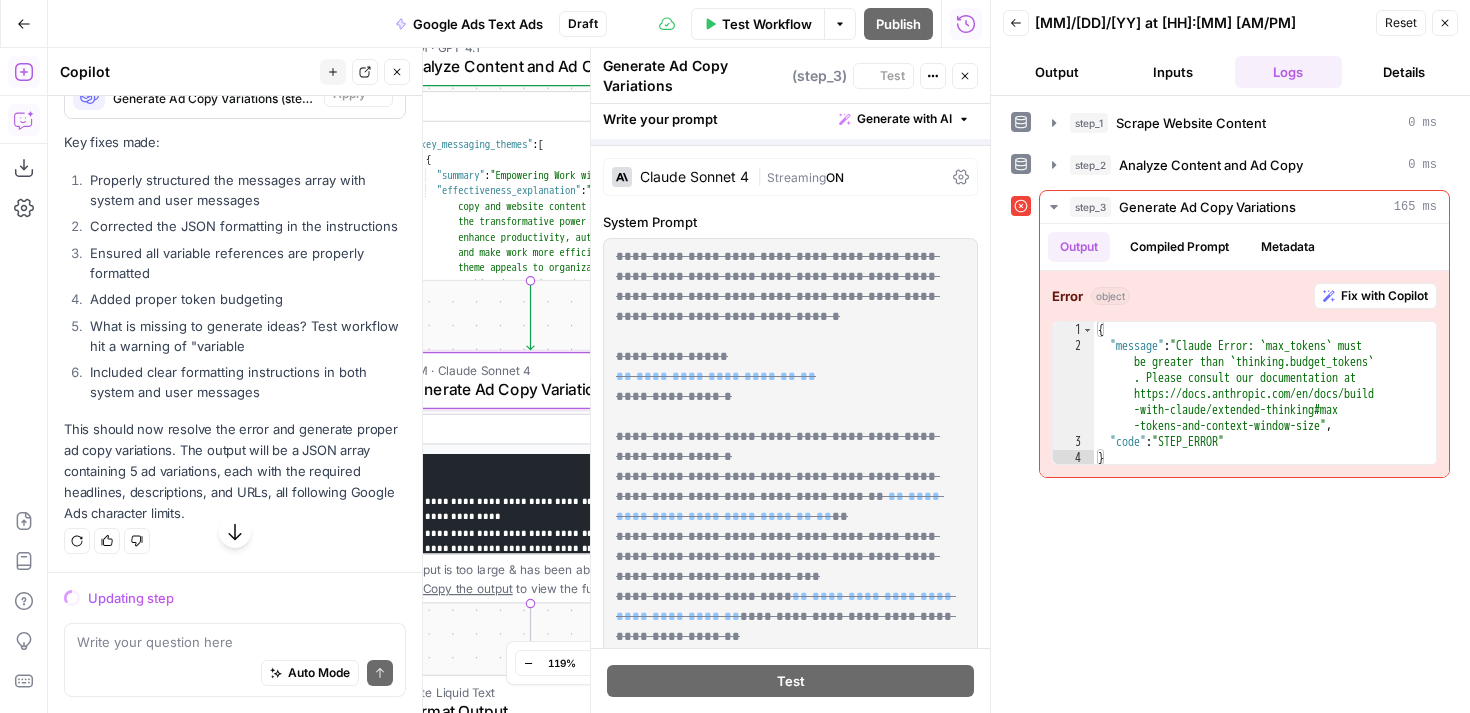 scroll, scrollTop: 4821, scrollLeft: 0, axis: vertical 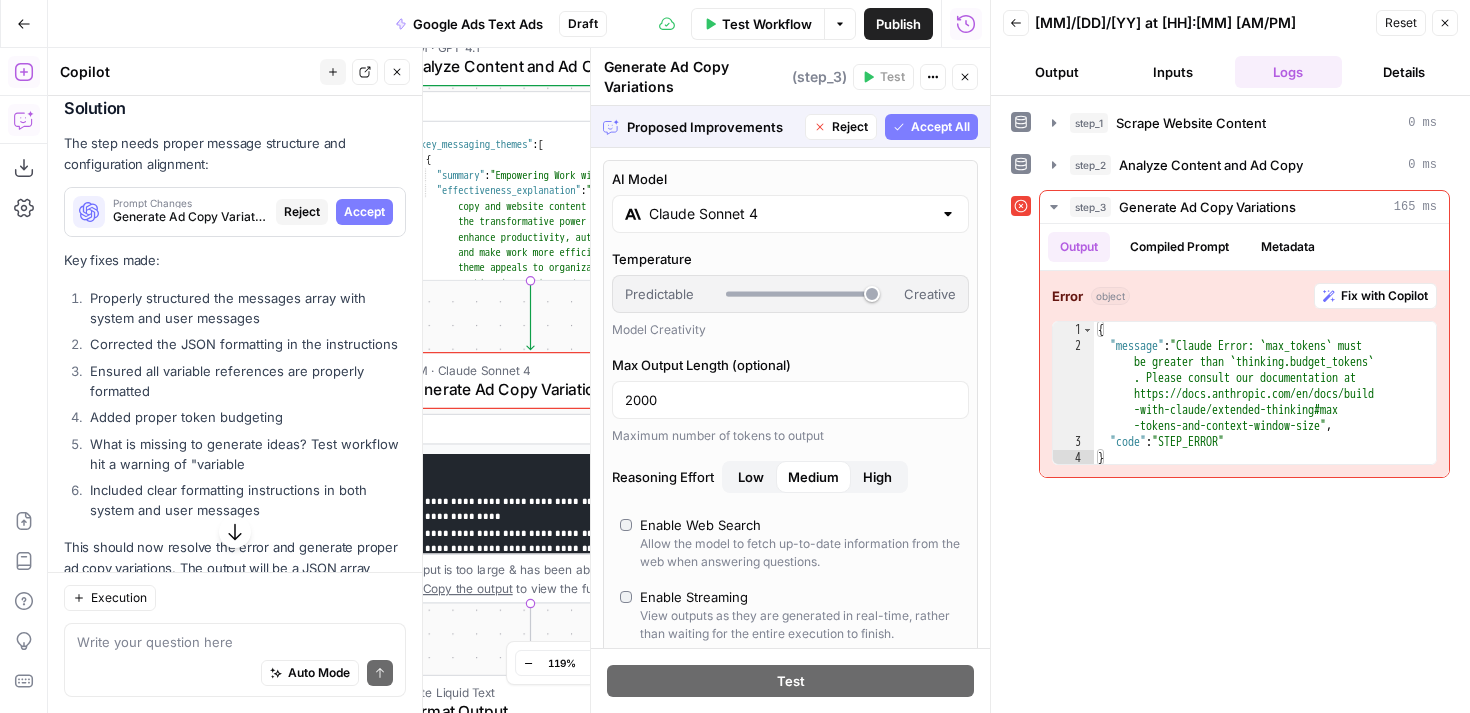 click on "Accept All" at bounding box center (940, 127) 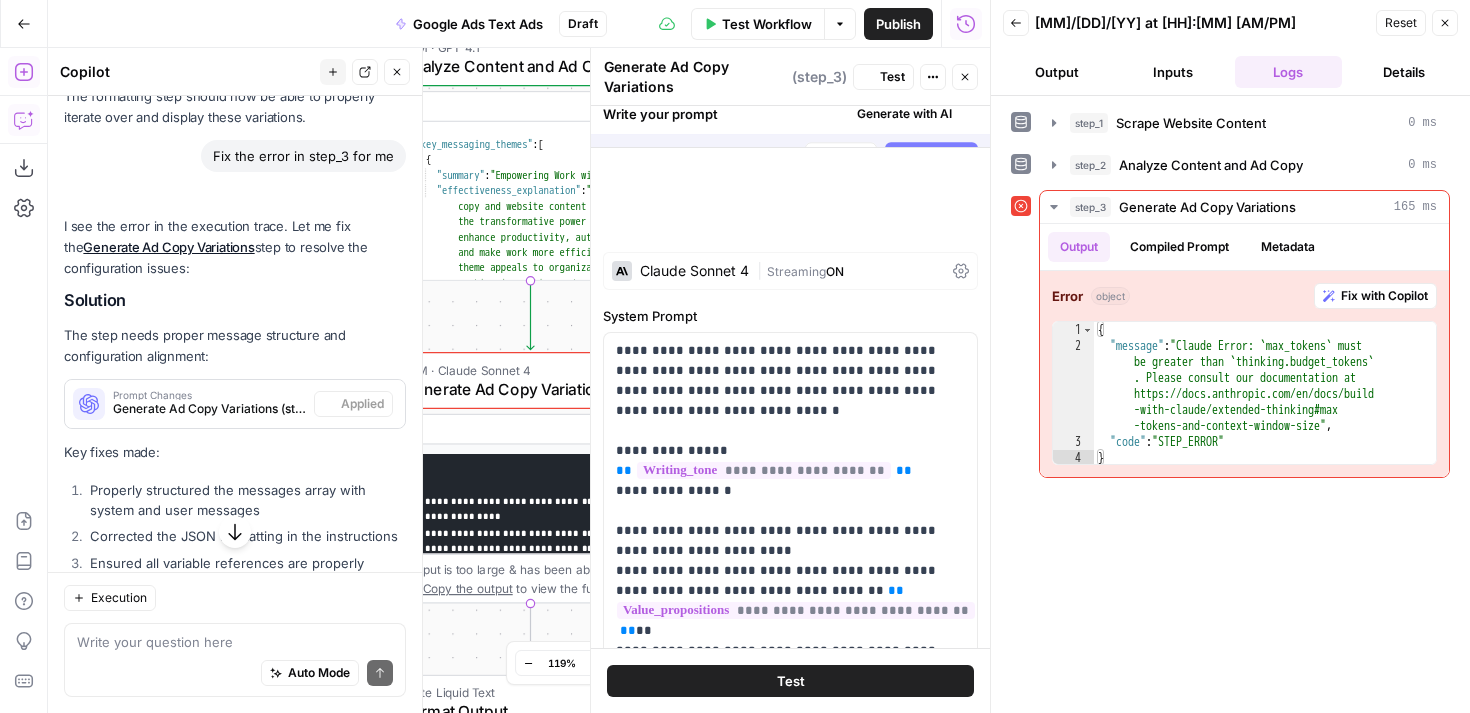 scroll, scrollTop: 5013, scrollLeft: 0, axis: vertical 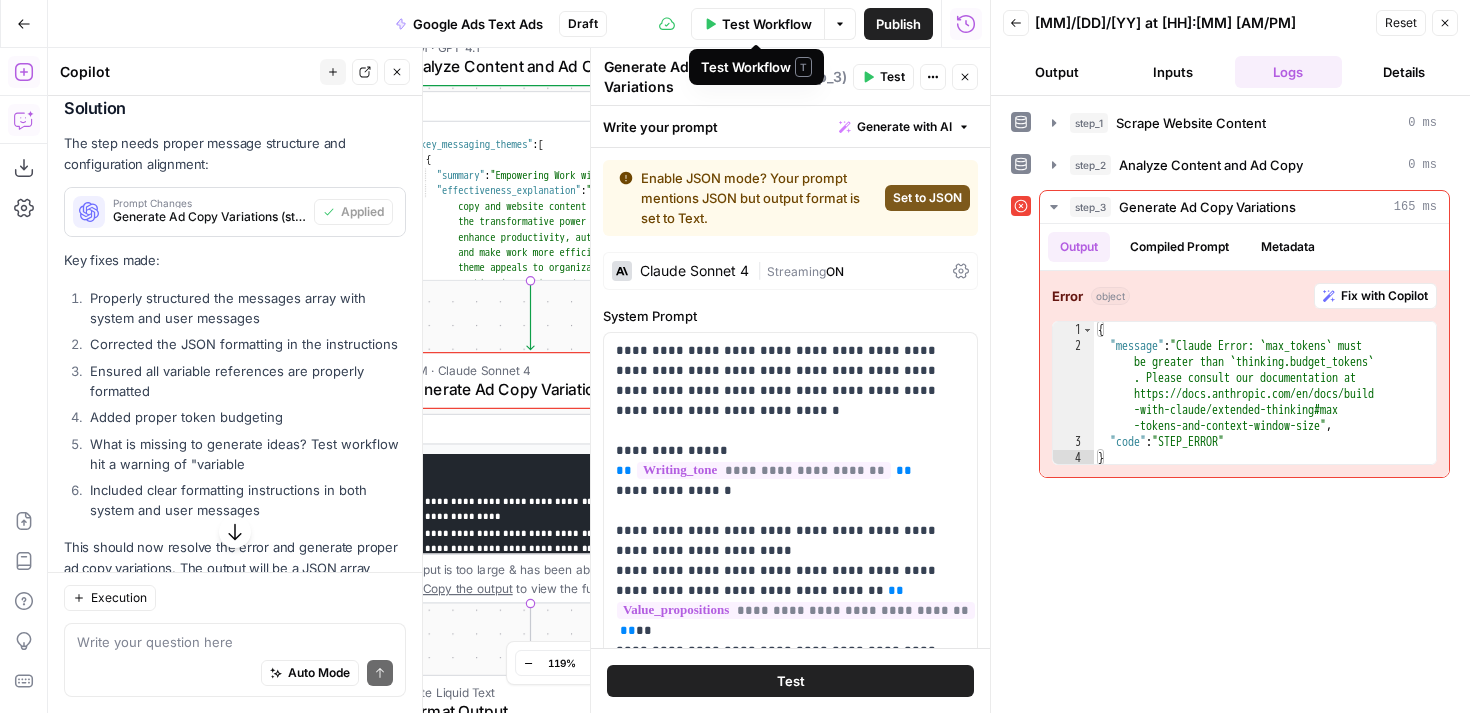 click on "Test Workflow" at bounding box center [767, 24] 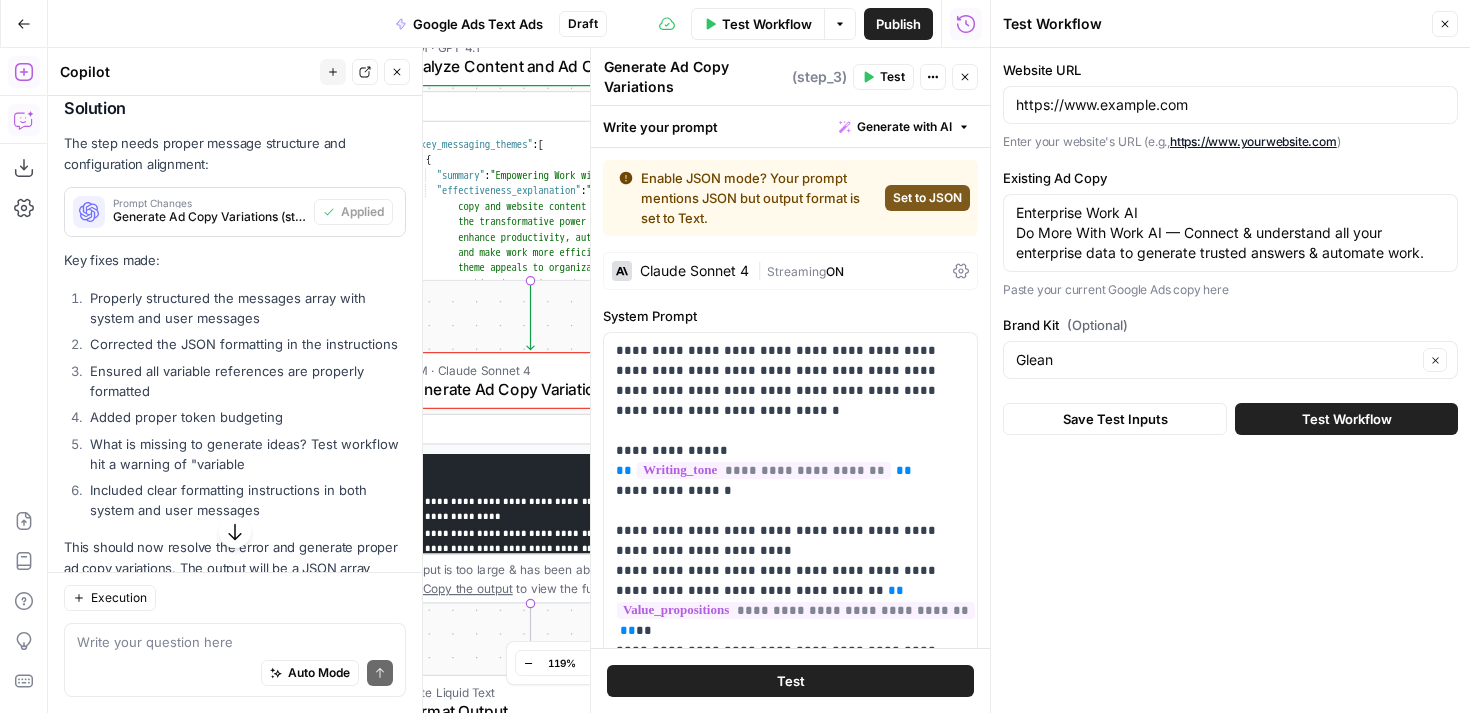 click on "Test Workflow" at bounding box center (1347, 419) 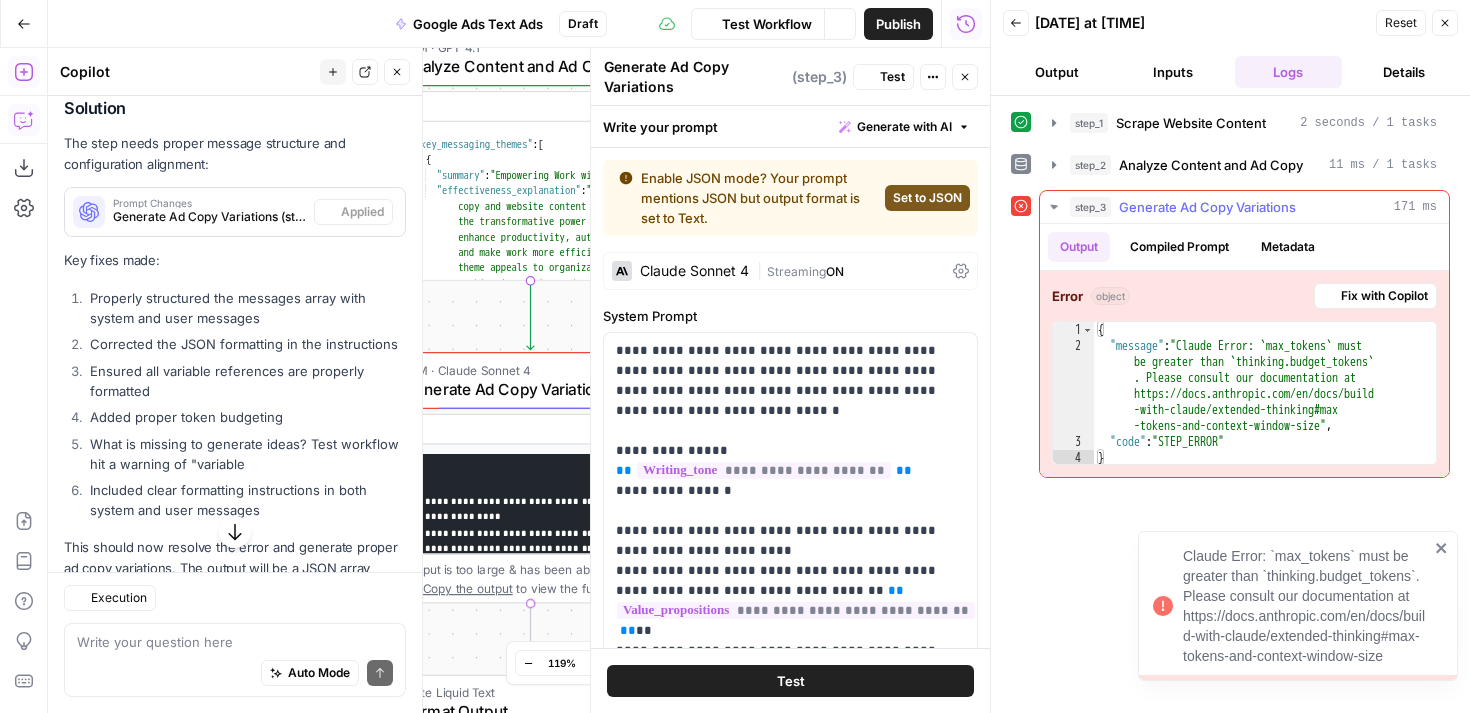 scroll, scrollTop: 5013, scrollLeft: 0, axis: vertical 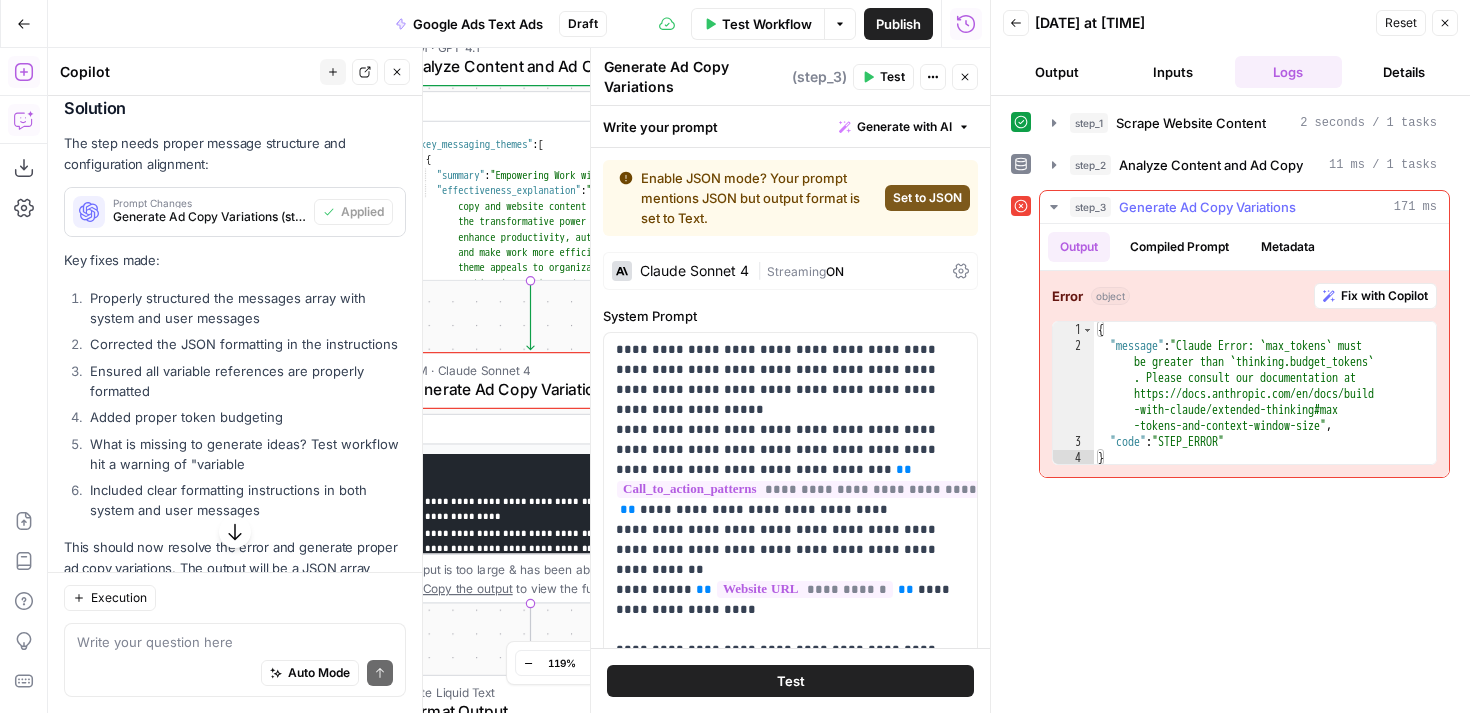 click on "Fix with Copilot" at bounding box center [1384, 296] 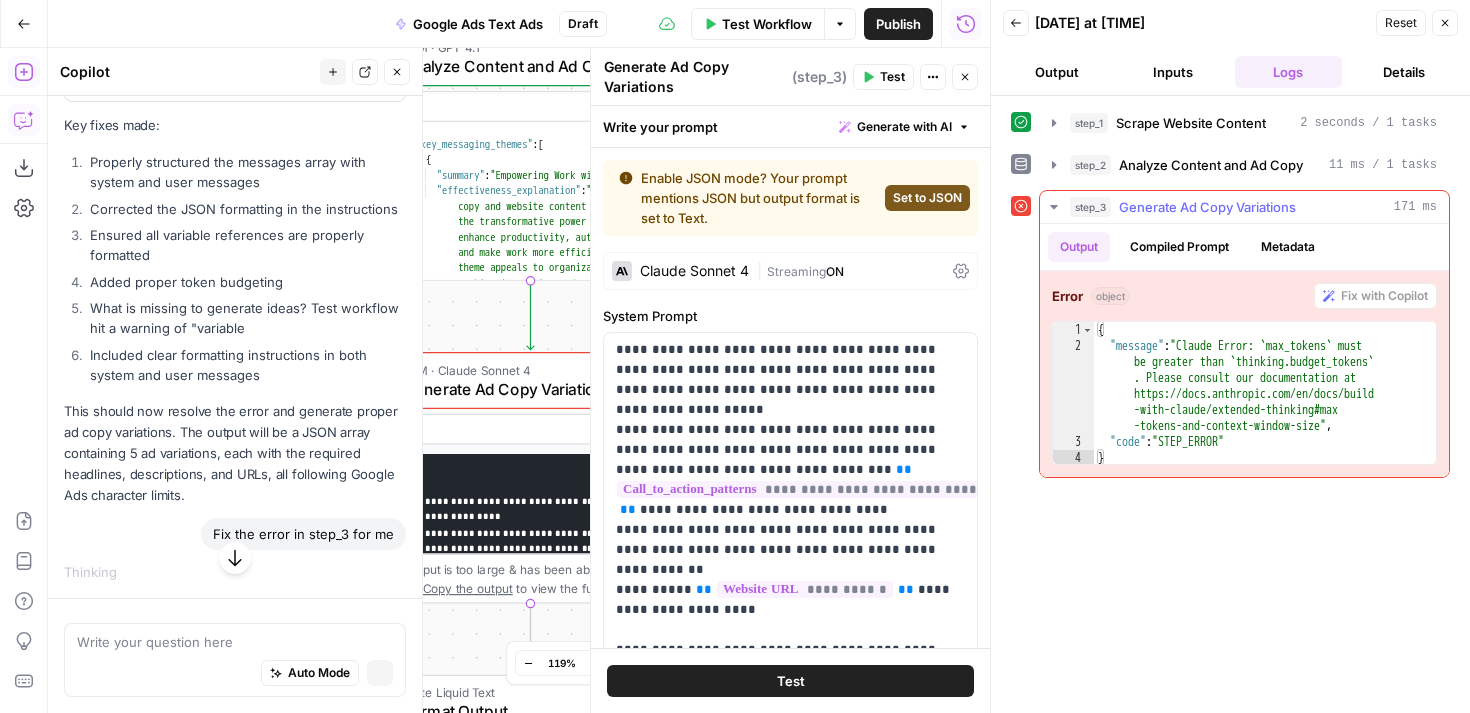 scroll, scrollTop: 4806, scrollLeft: 0, axis: vertical 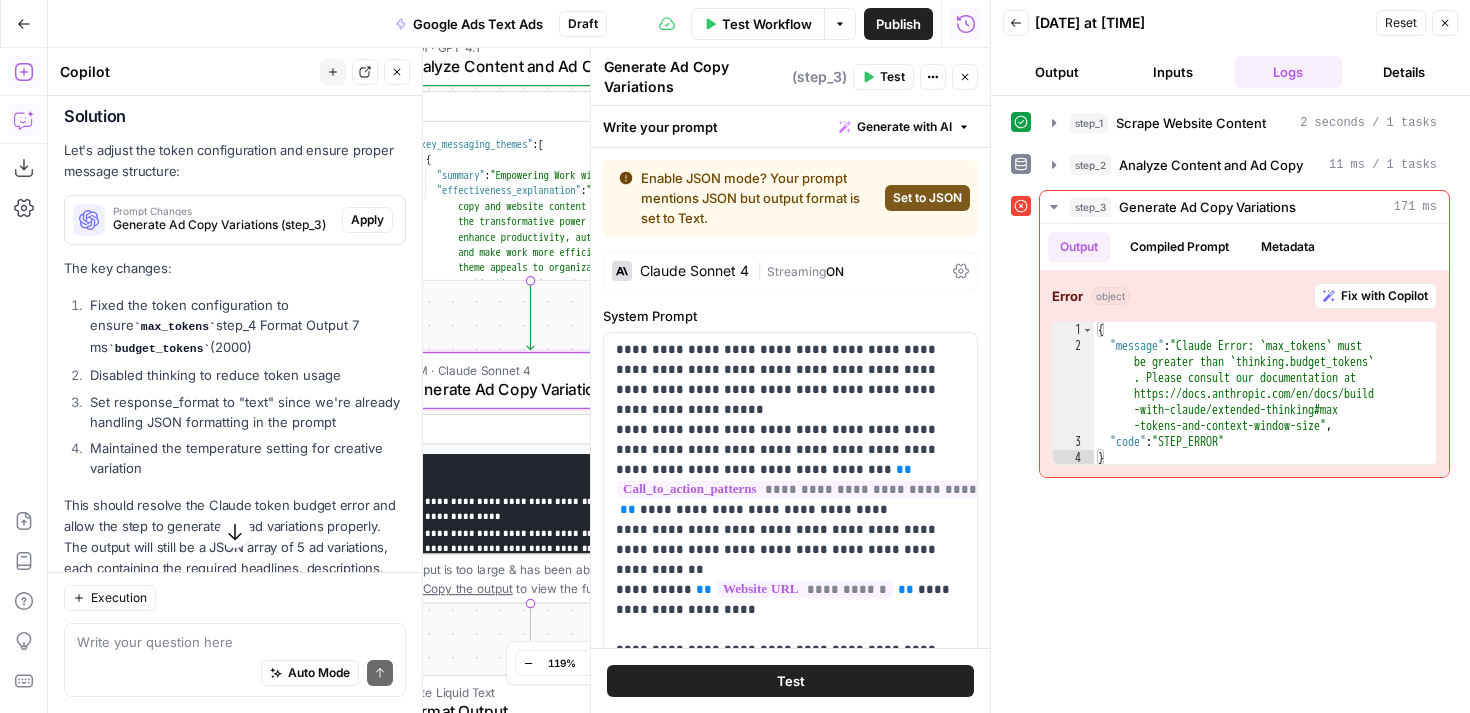 click on "Apply" at bounding box center [367, 220] 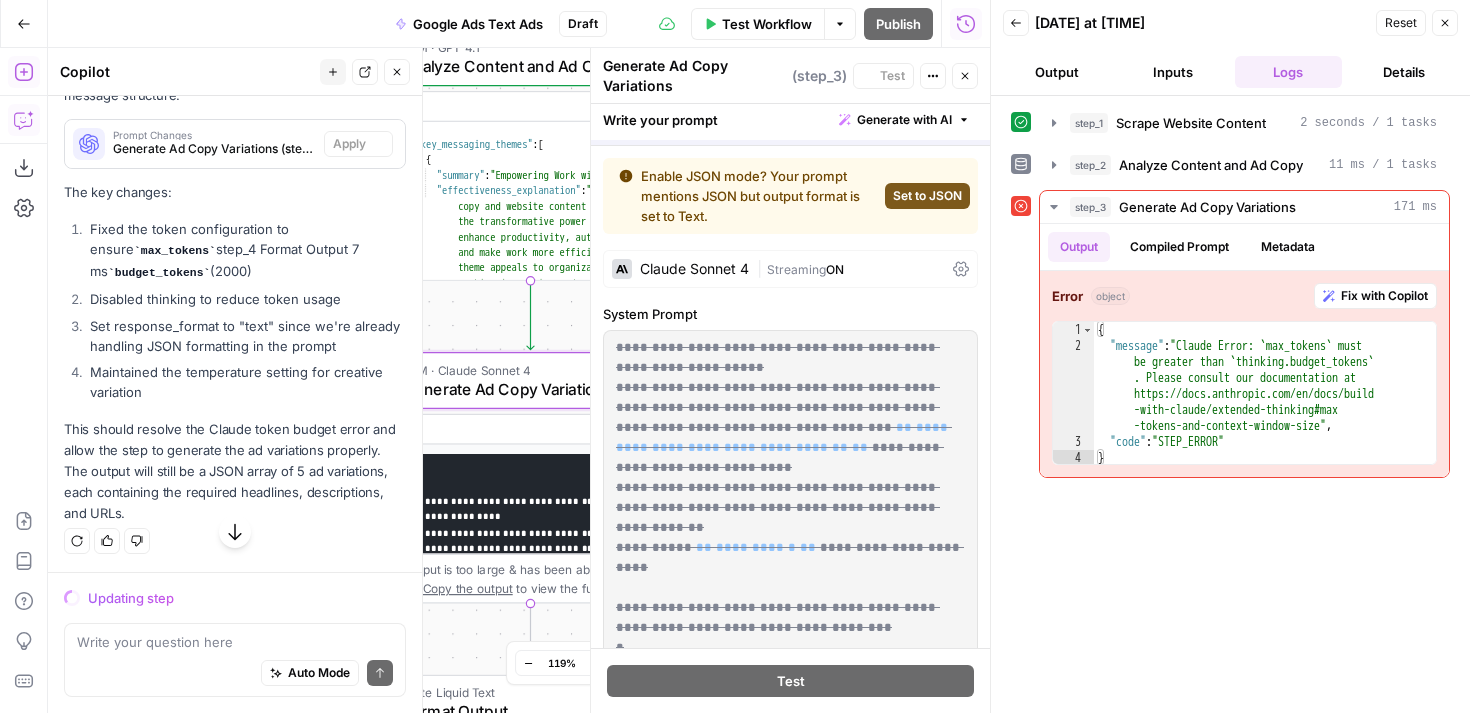 scroll, scrollTop: 5509, scrollLeft: 0, axis: vertical 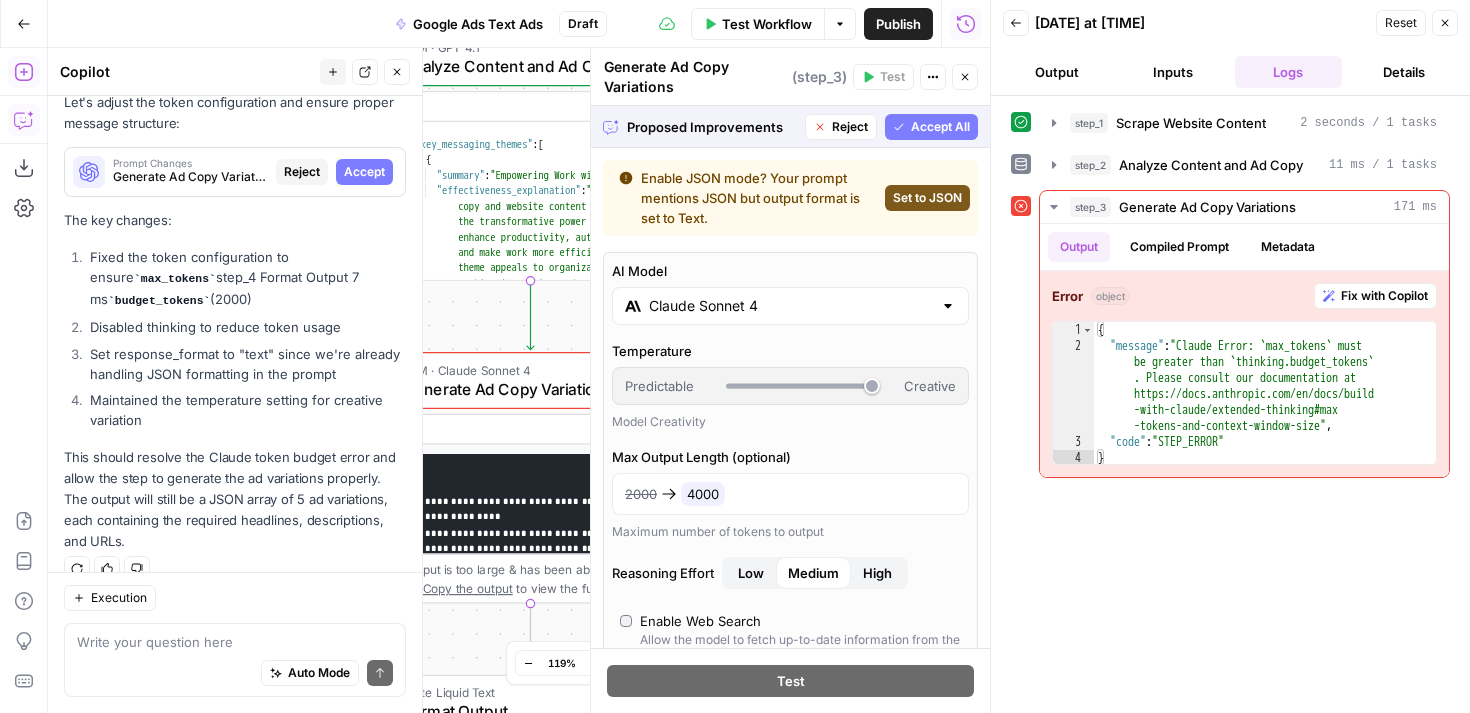 click on "Accept All" at bounding box center [940, 127] 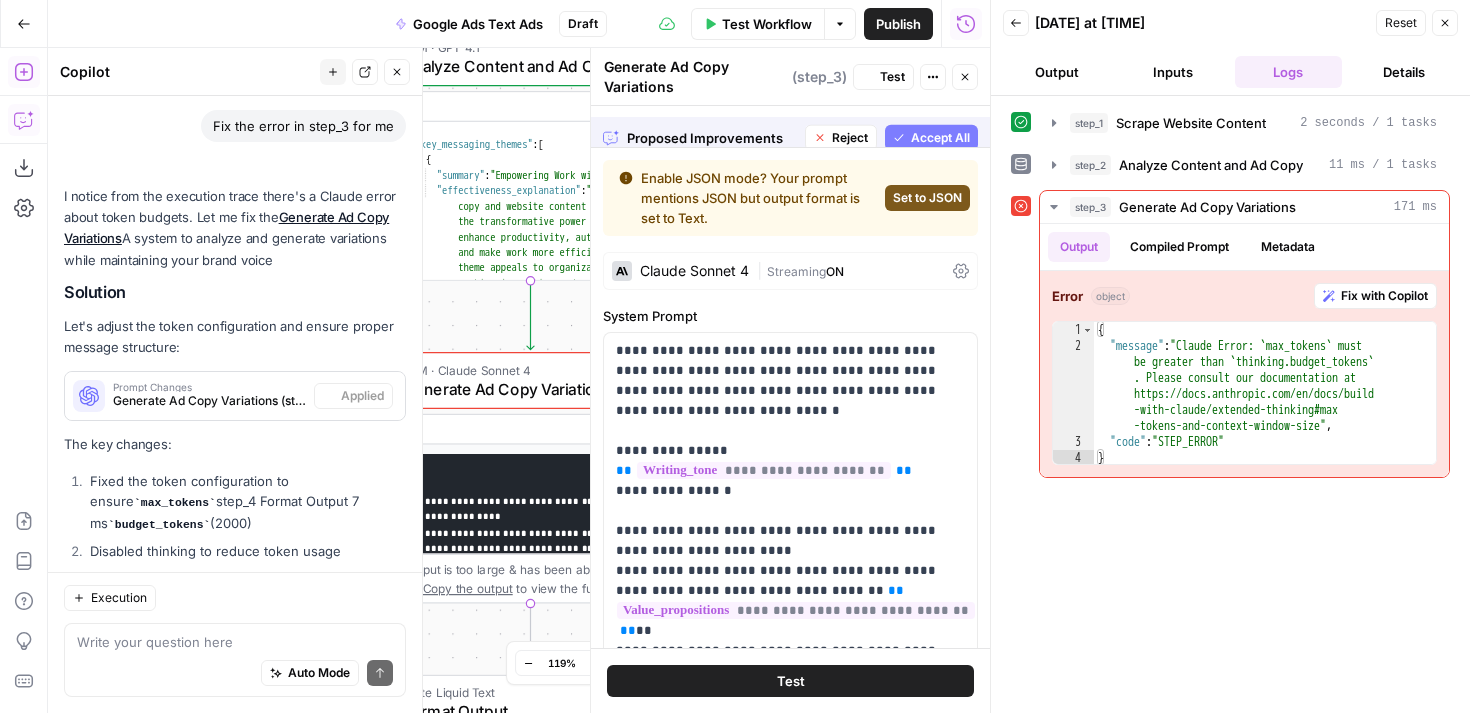 scroll, scrollTop: 5781, scrollLeft: 0, axis: vertical 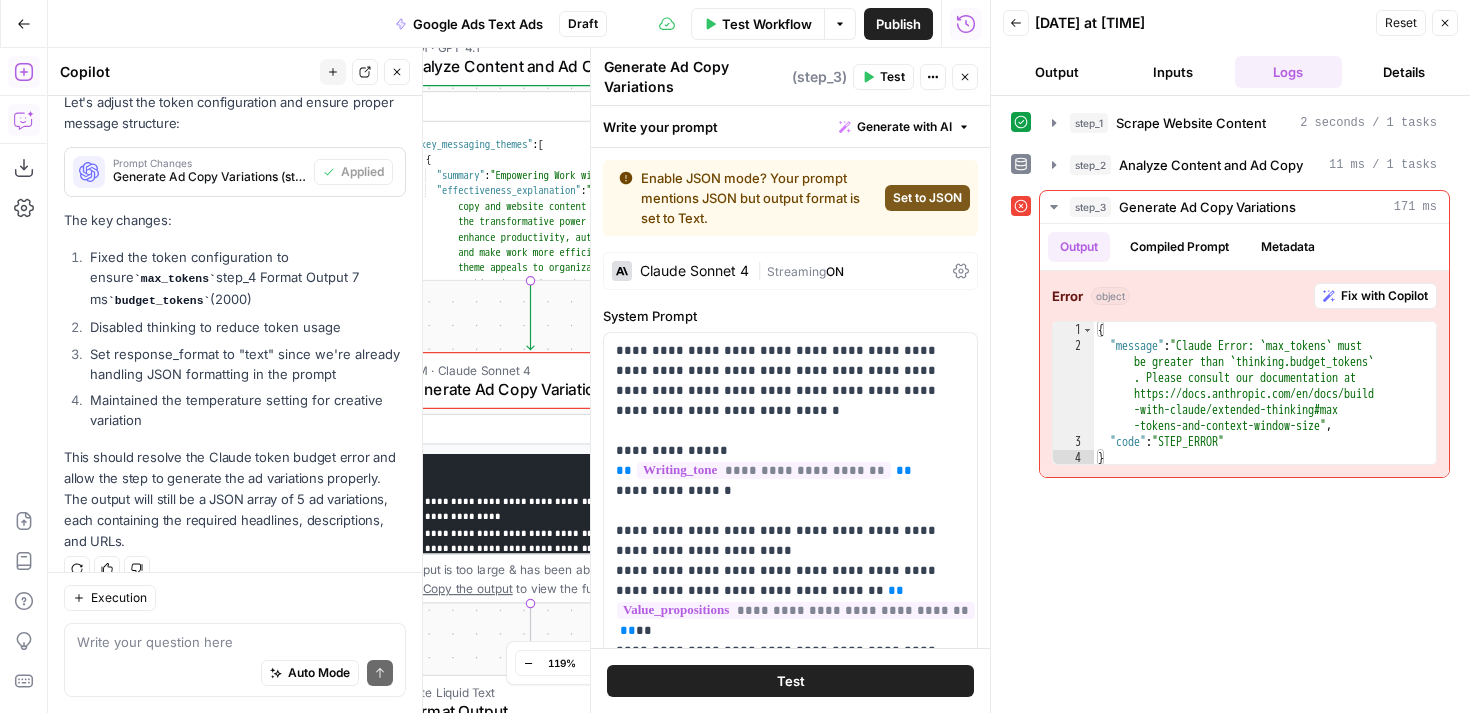 click on "Test Workflow" at bounding box center [767, 24] 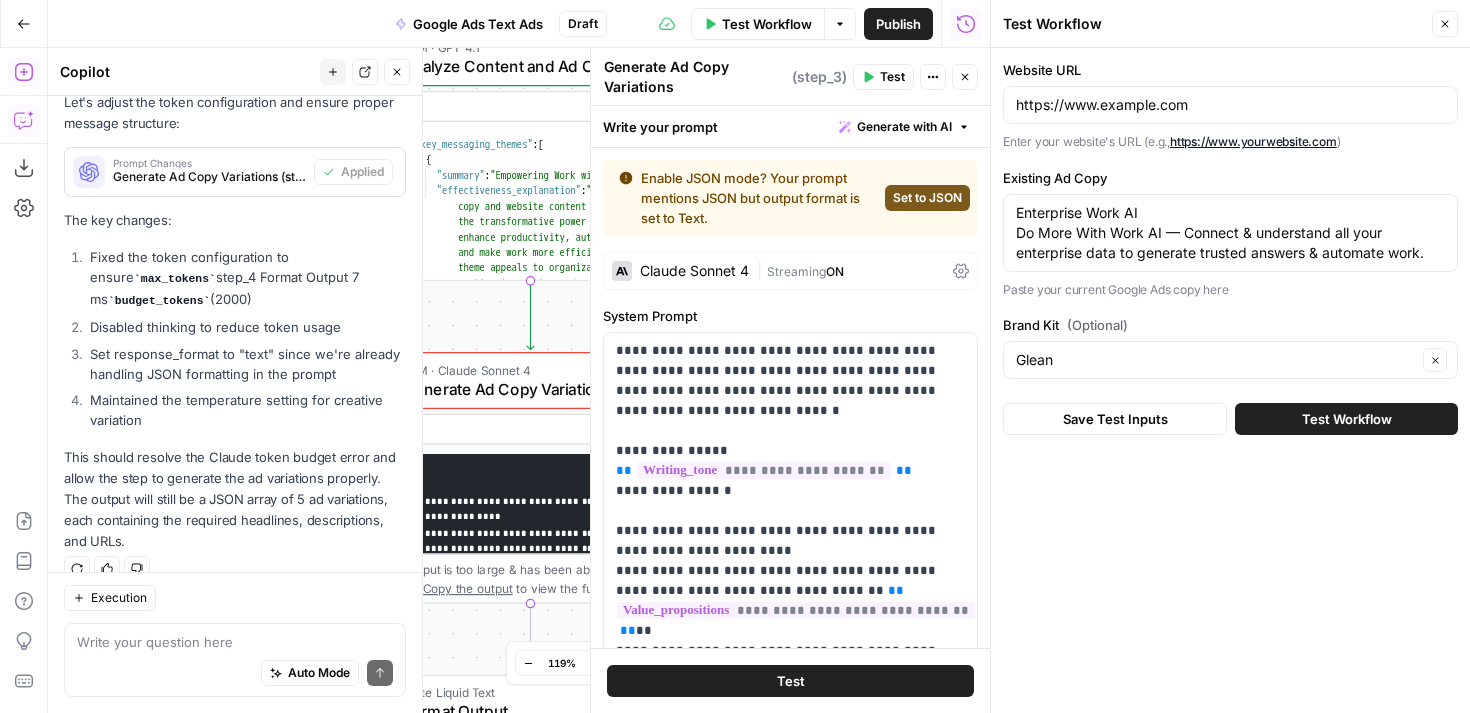 click on "Test Workflow" at bounding box center (1347, 419) 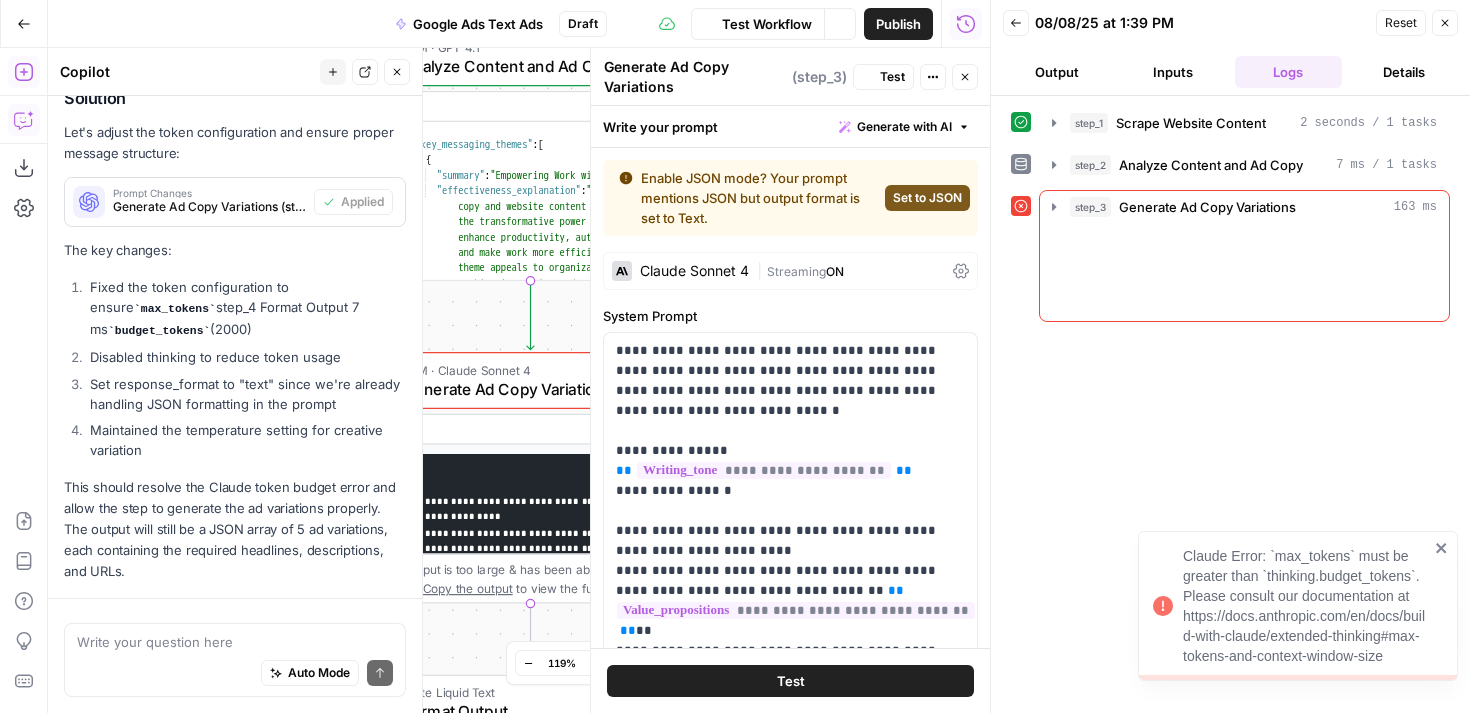 scroll, scrollTop: 5781, scrollLeft: 0, axis: vertical 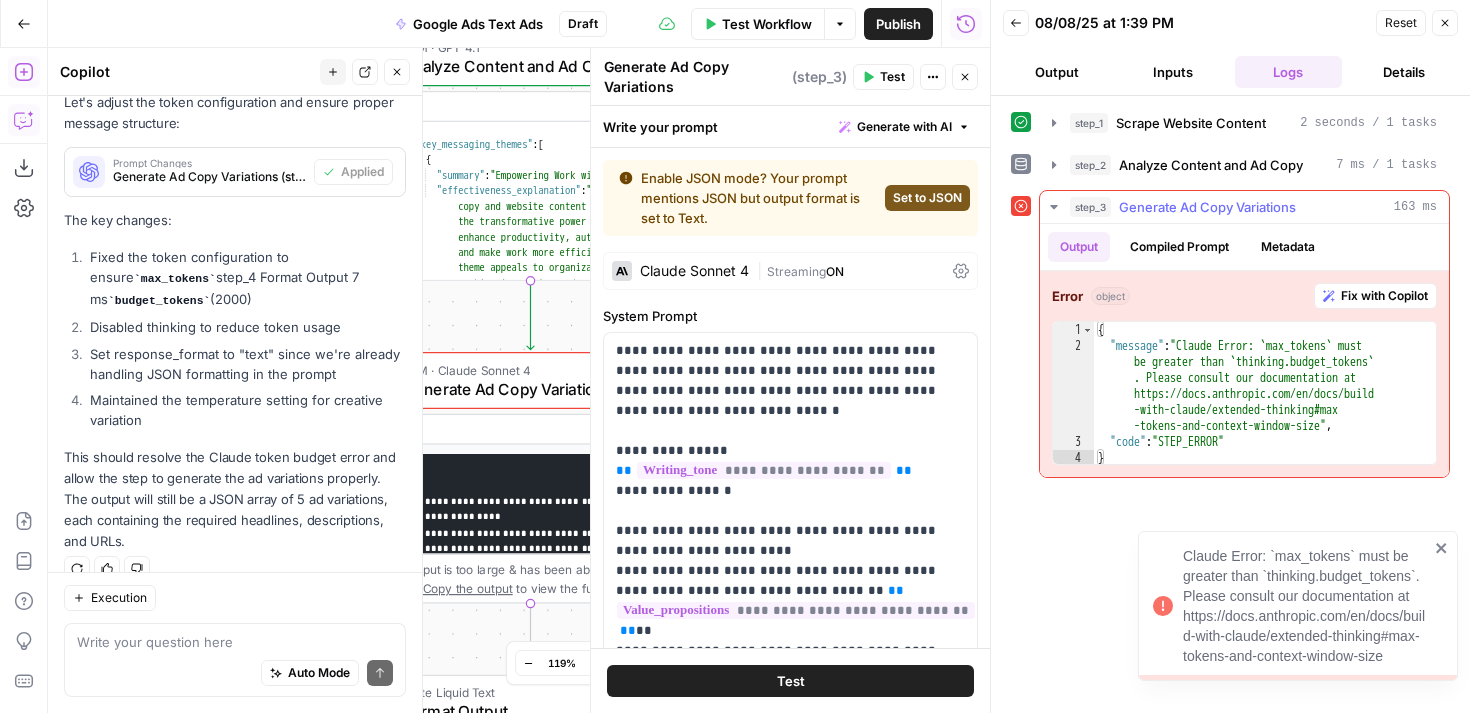 click on "Compiled Prompt" at bounding box center (1179, 247) 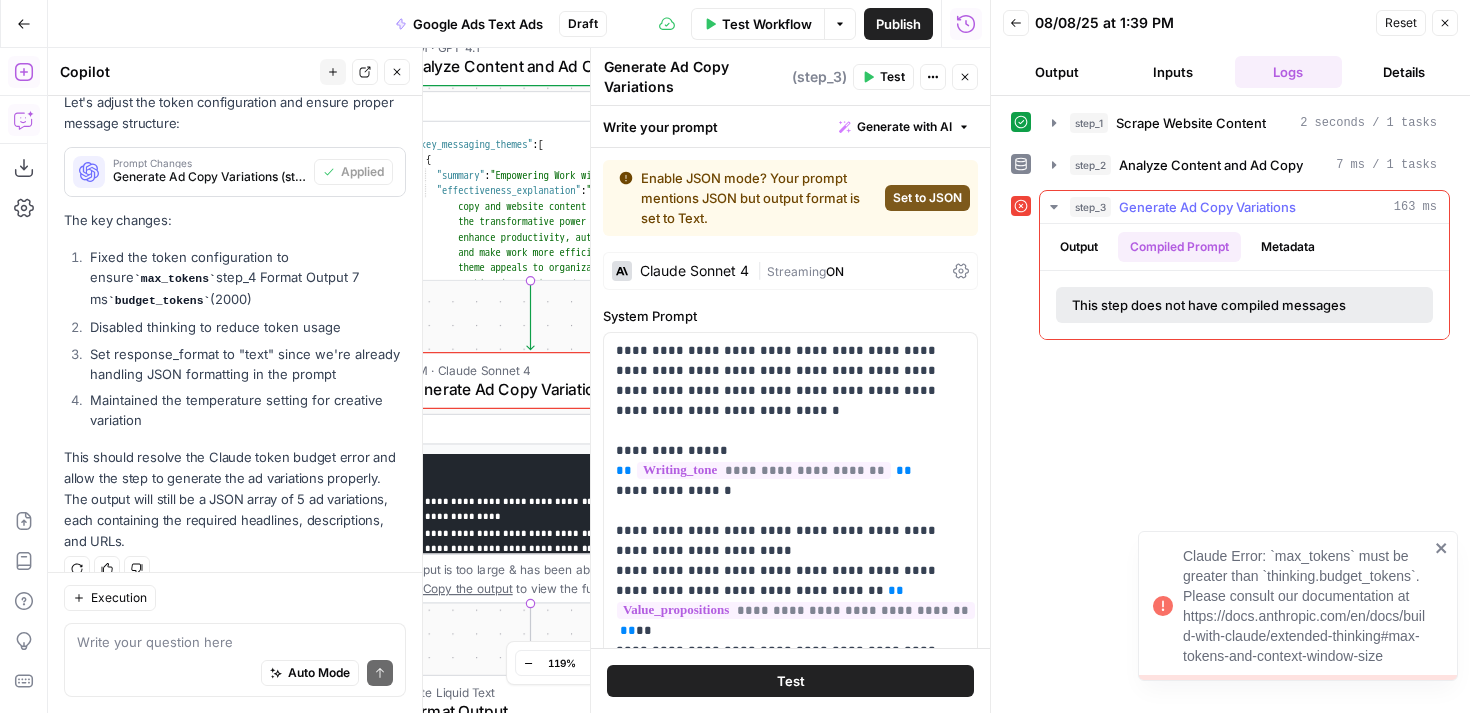 click on "Metadata" at bounding box center [1288, 247] 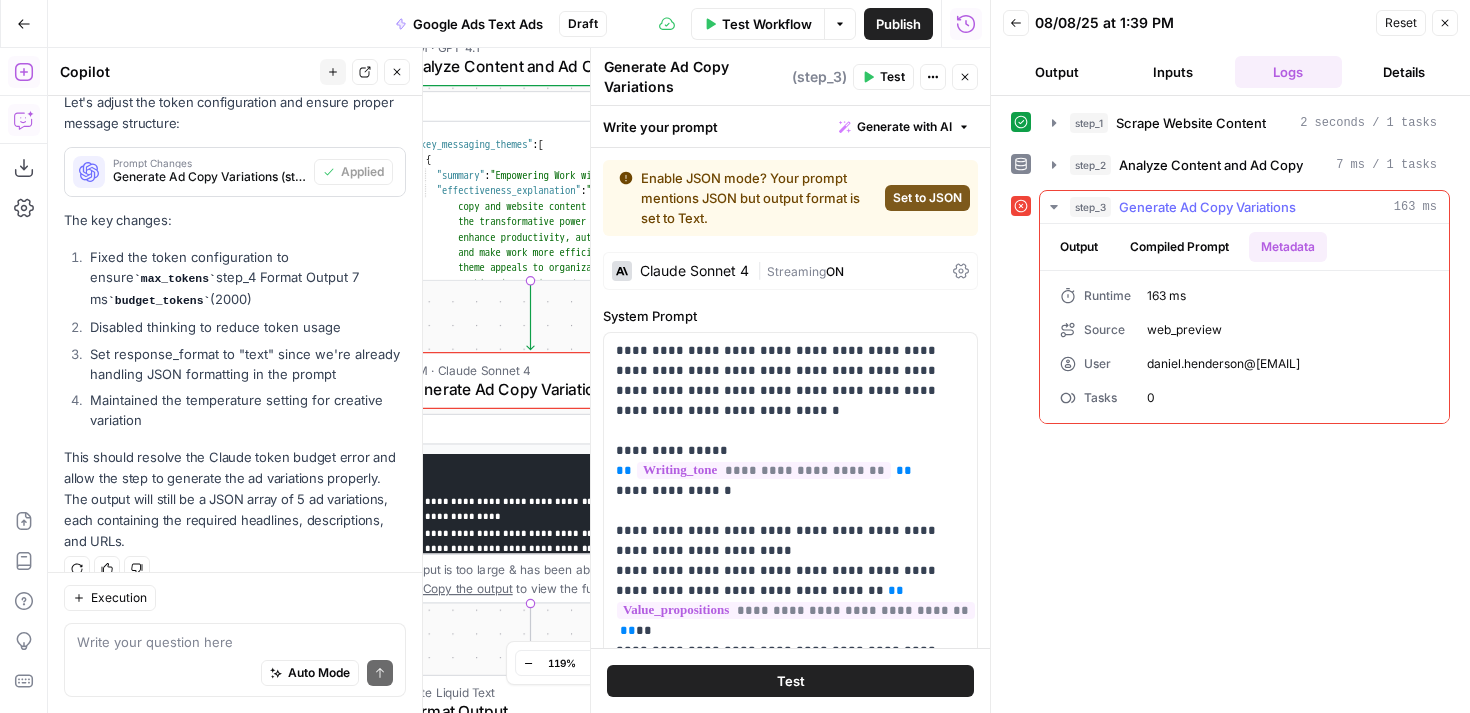 click on "Output" at bounding box center [1079, 247] 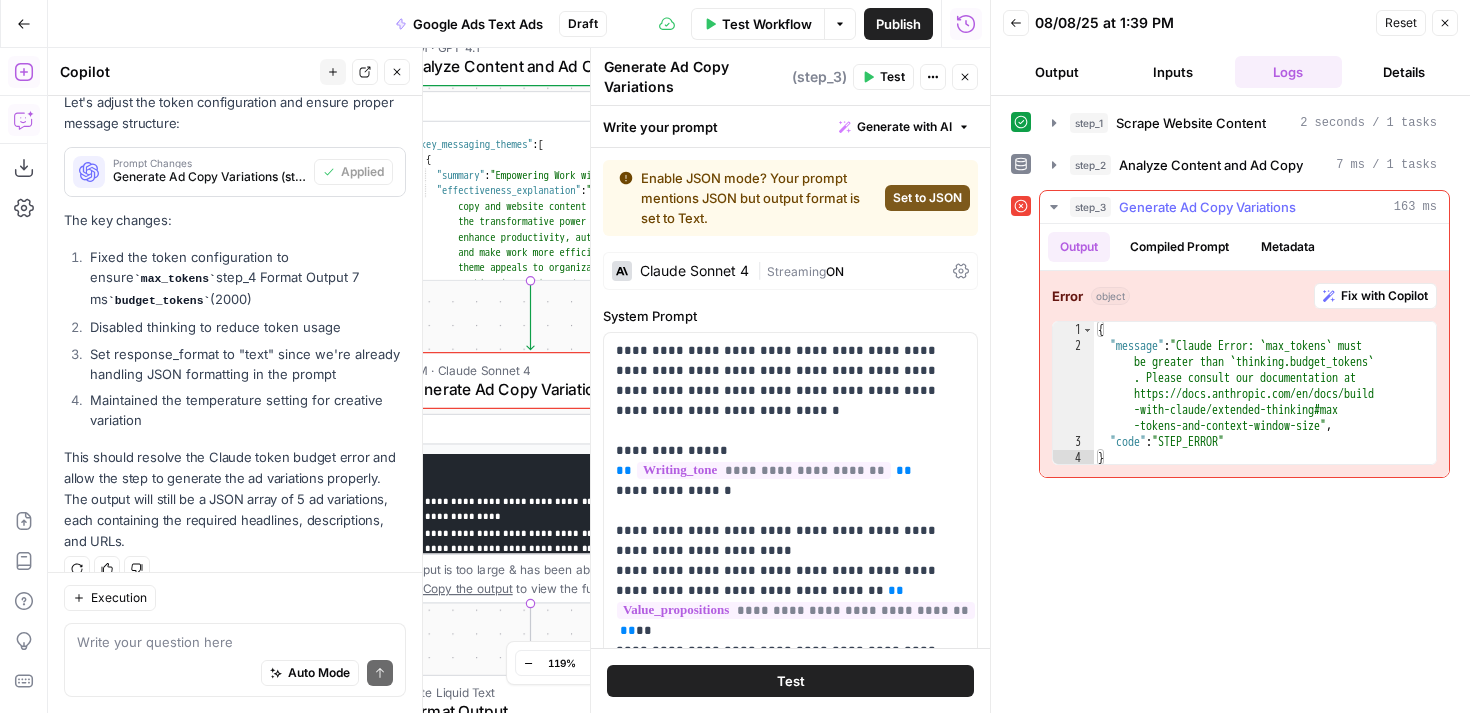 click on "Fix with Copilot" at bounding box center (1384, 296) 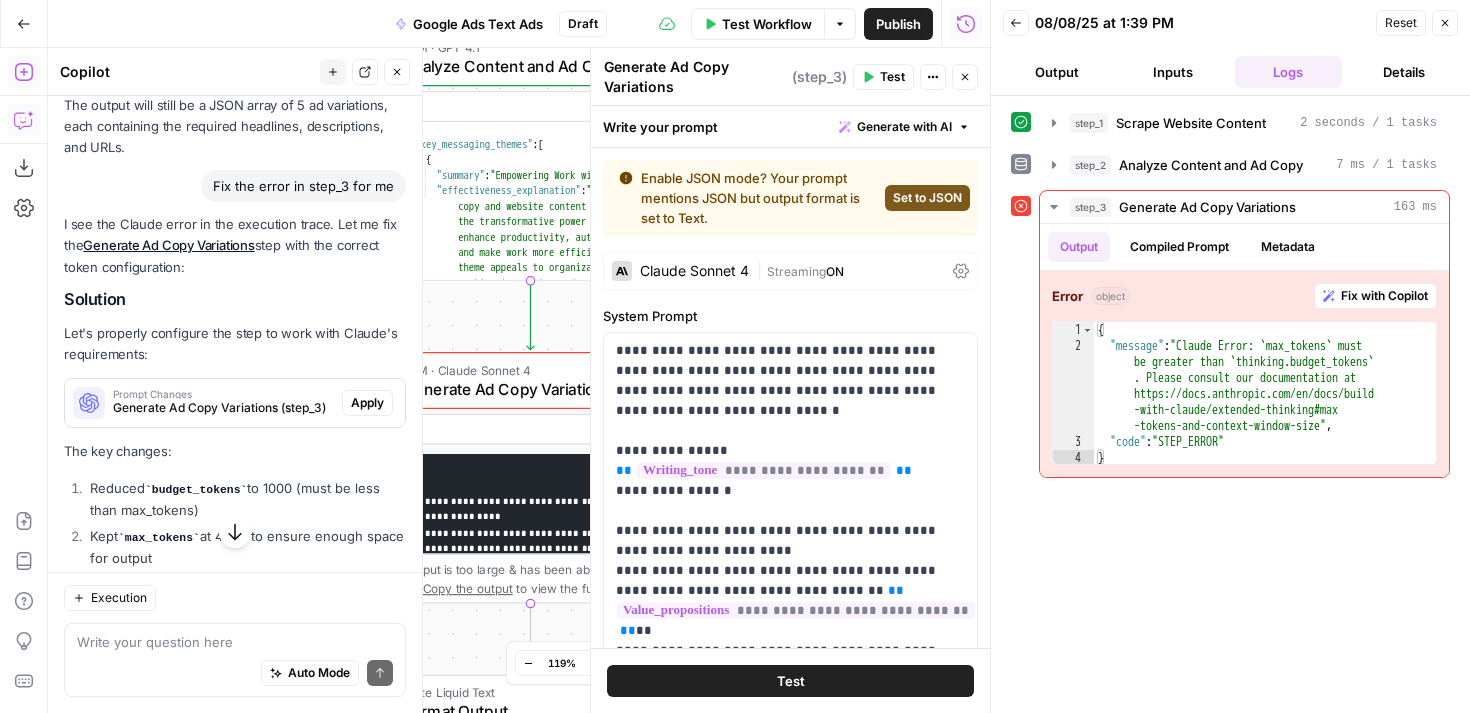 scroll, scrollTop: 6155, scrollLeft: 0, axis: vertical 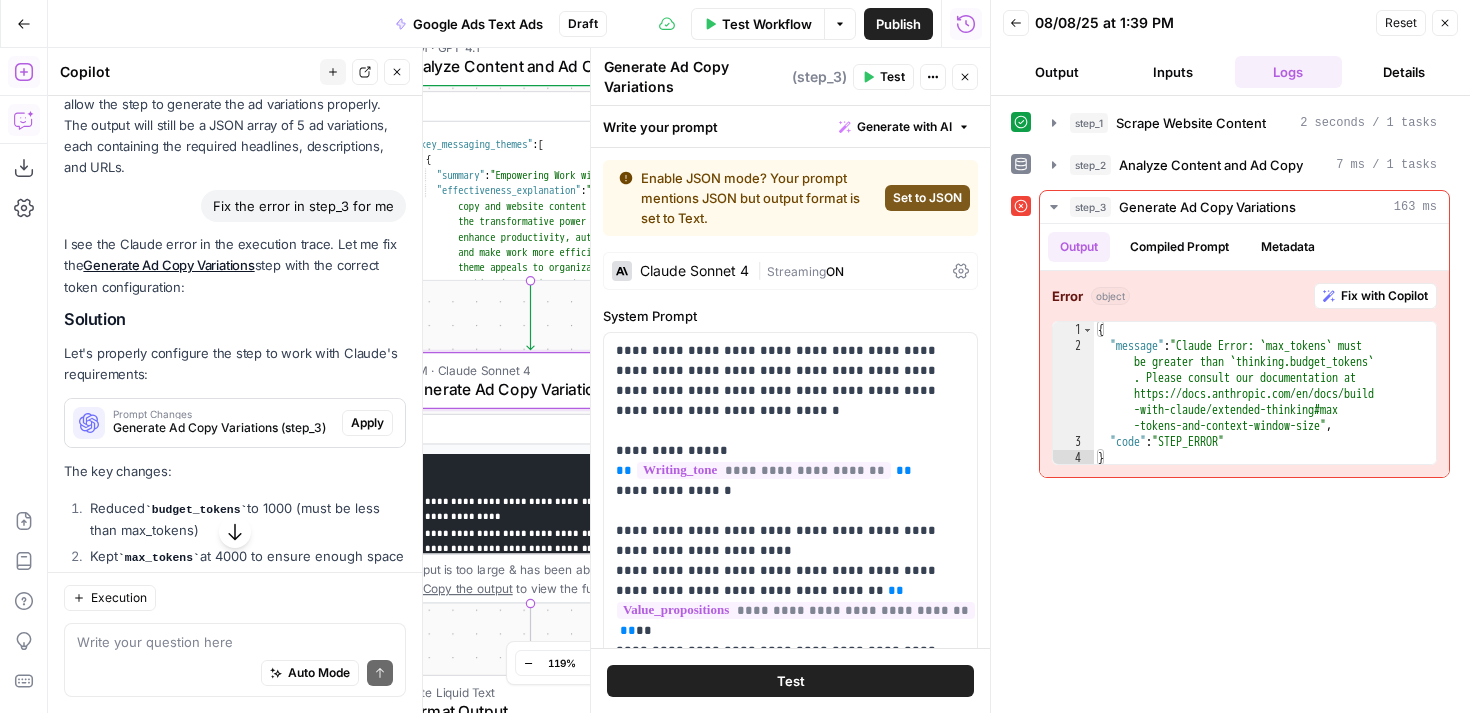 click on "Apply" at bounding box center (367, 423) 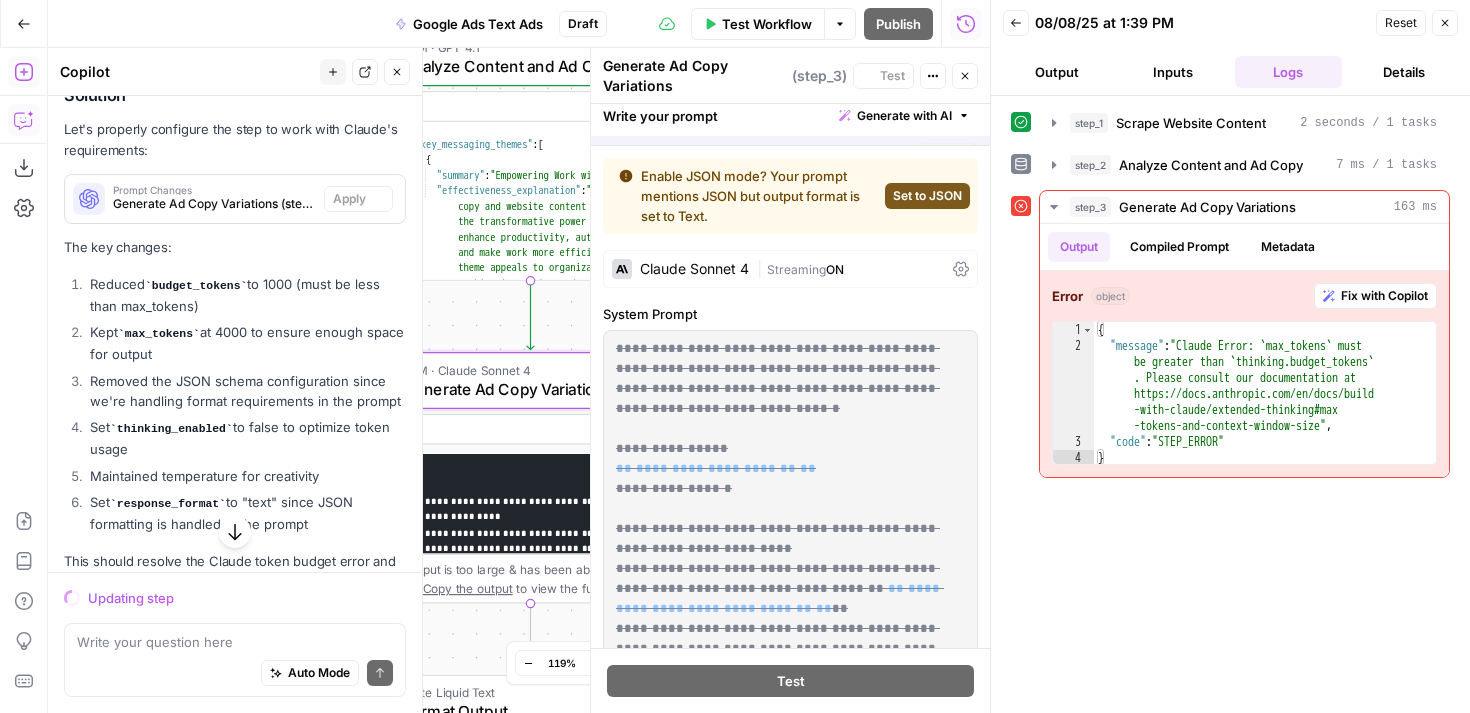scroll, scrollTop: 5931, scrollLeft: 0, axis: vertical 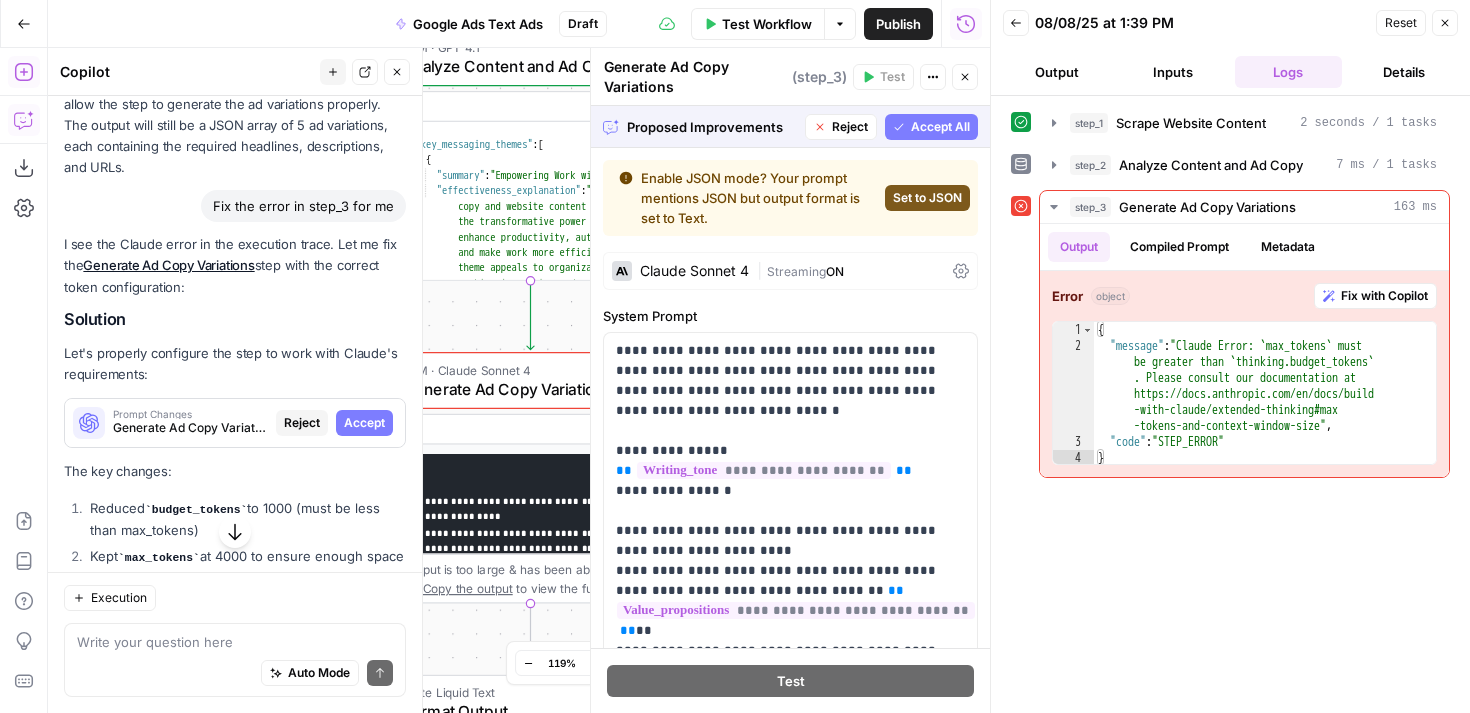 click on "Accept All" at bounding box center [940, 127] 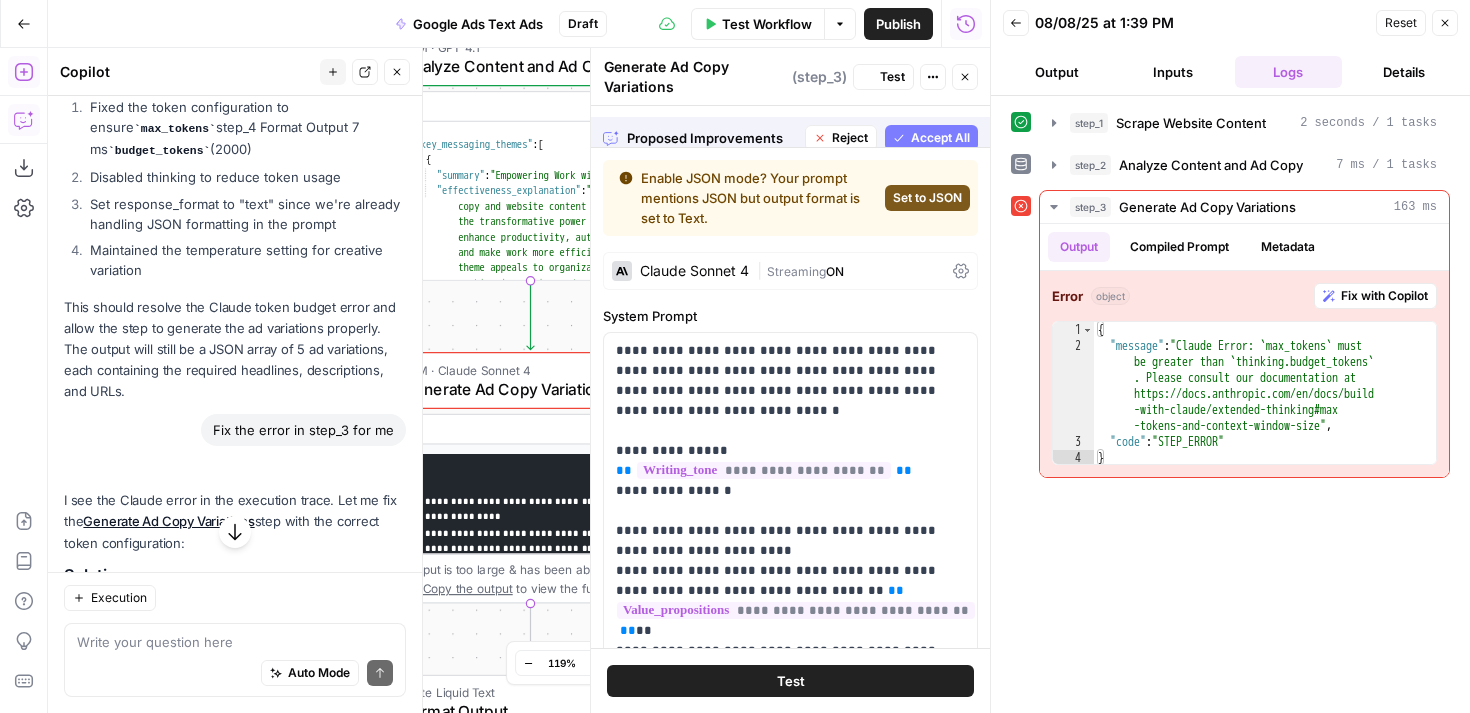 scroll, scrollTop: 6155, scrollLeft: 0, axis: vertical 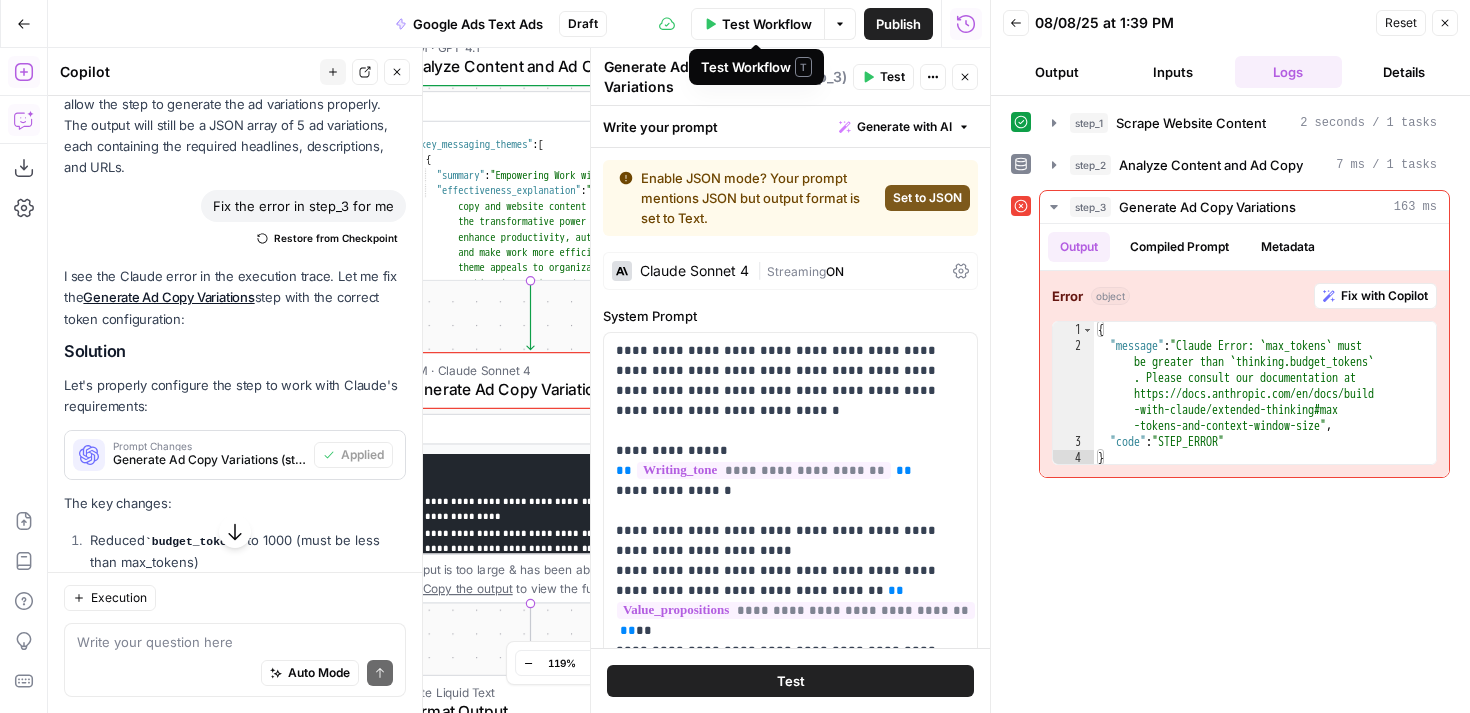 click on "Test Workflow" at bounding box center (767, 24) 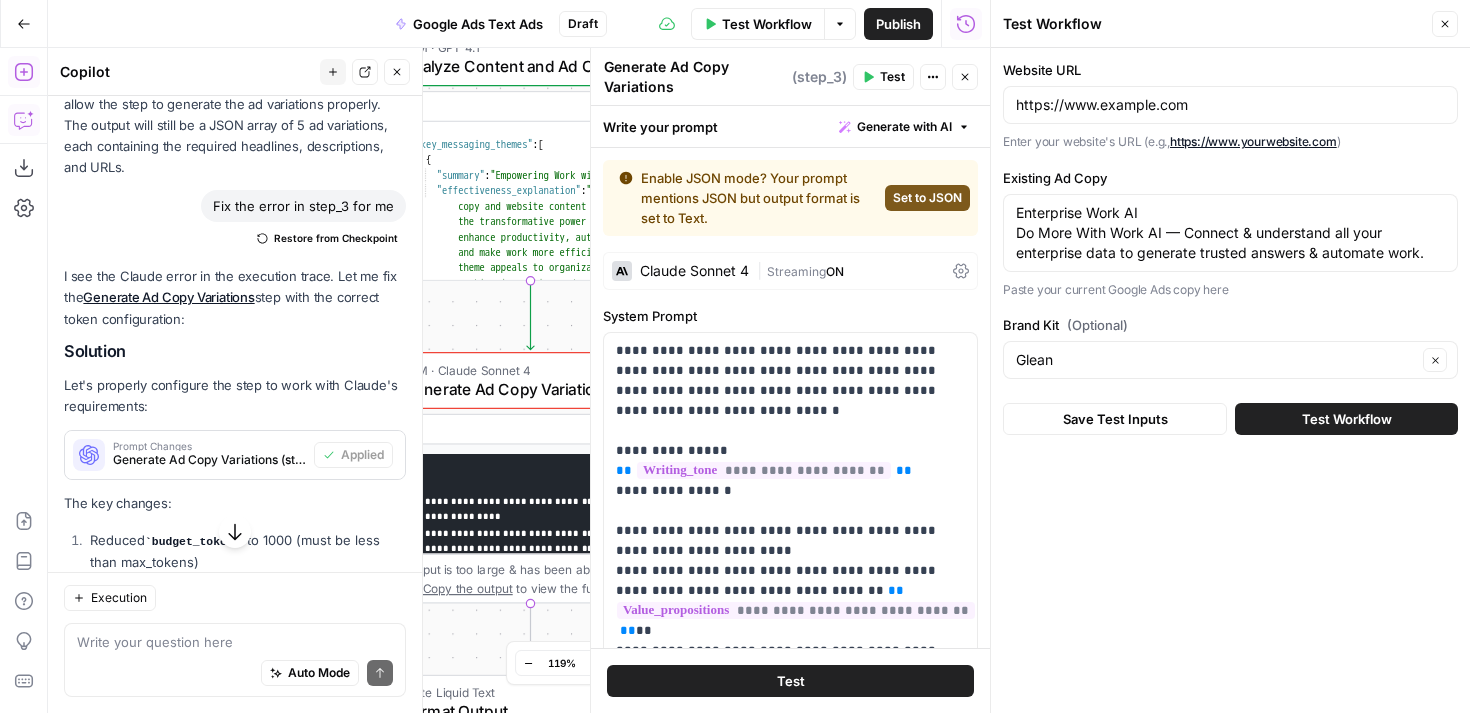 click on "Test Workflow" at bounding box center (1347, 419) 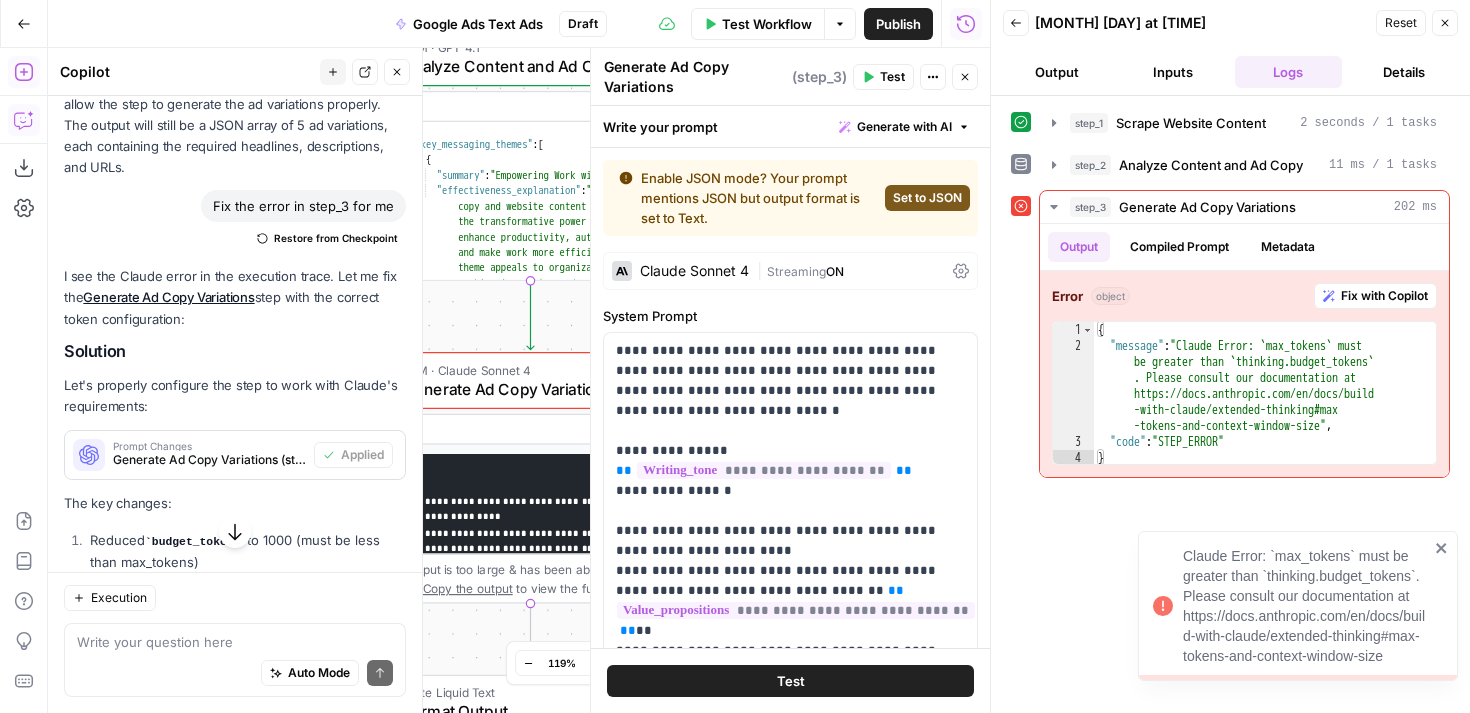 scroll, scrollTop: 6509, scrollLeft: 0, axis: vertical 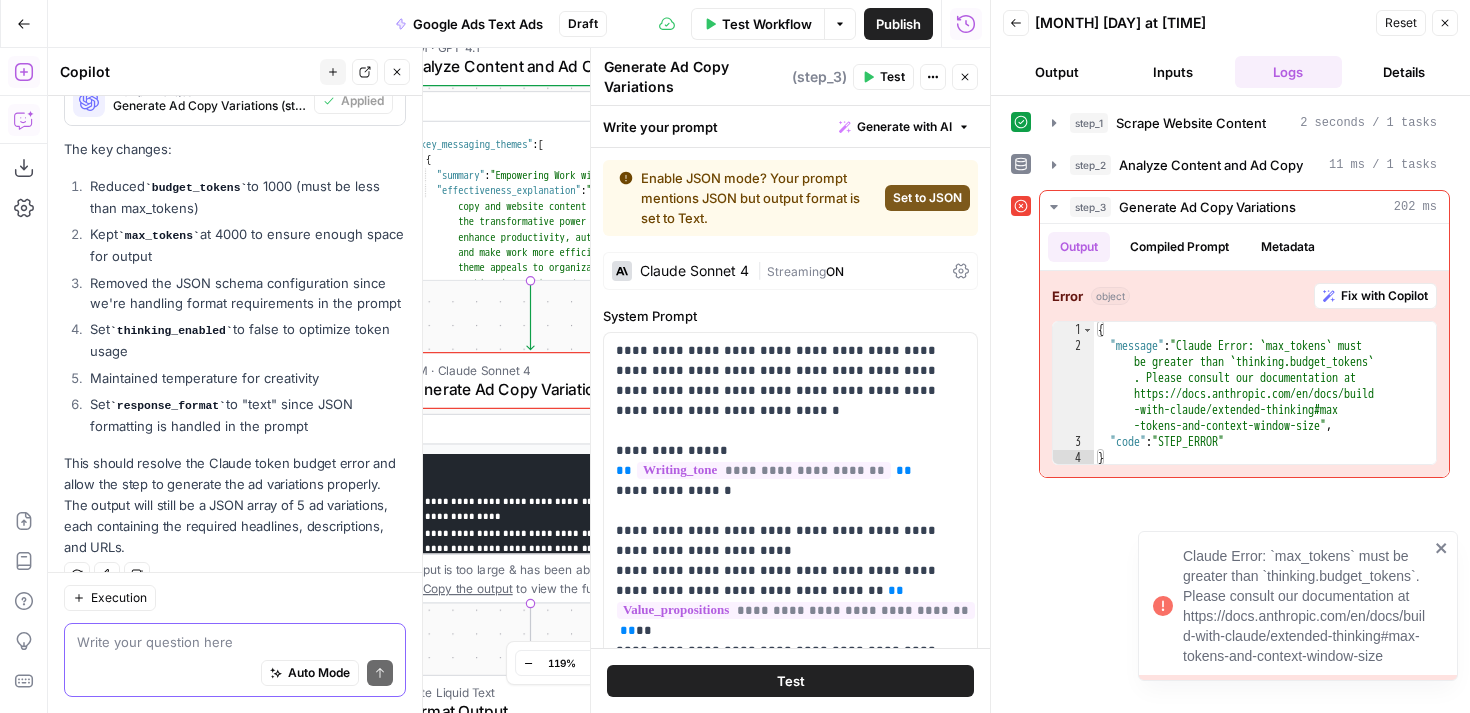 click at bounding box center (235, 642) 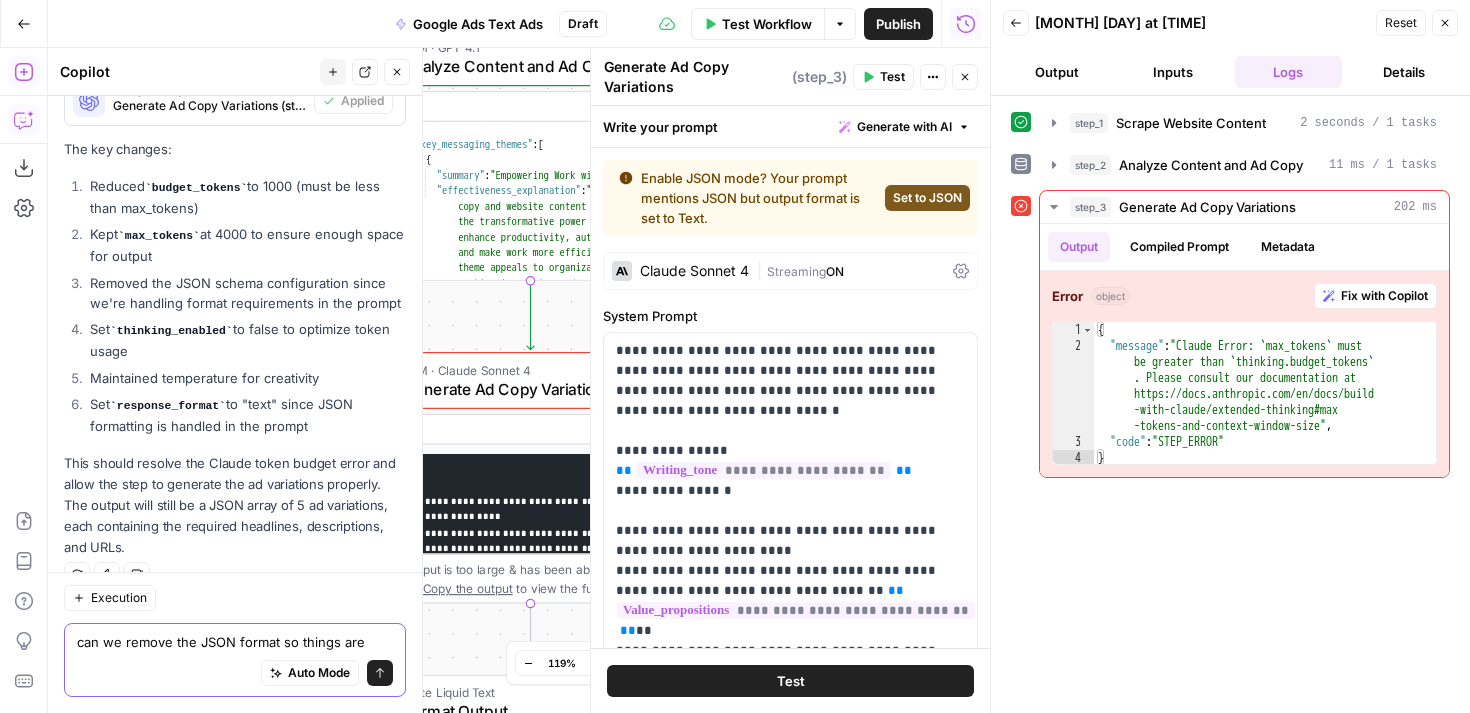 scroll, scrollTop: 6529, scrollLeft: 0, axis: vertical 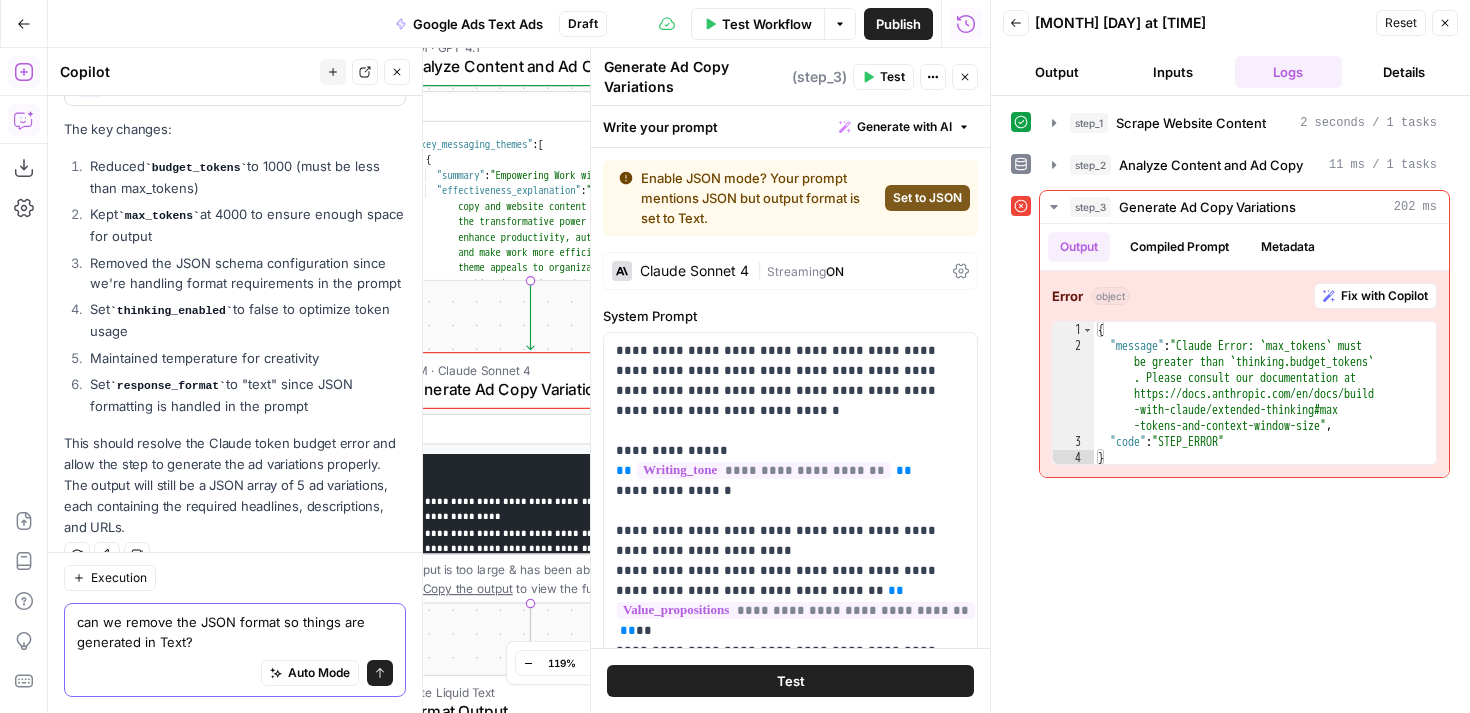 type on "can we remove the JSON format so things are generated in Text?" 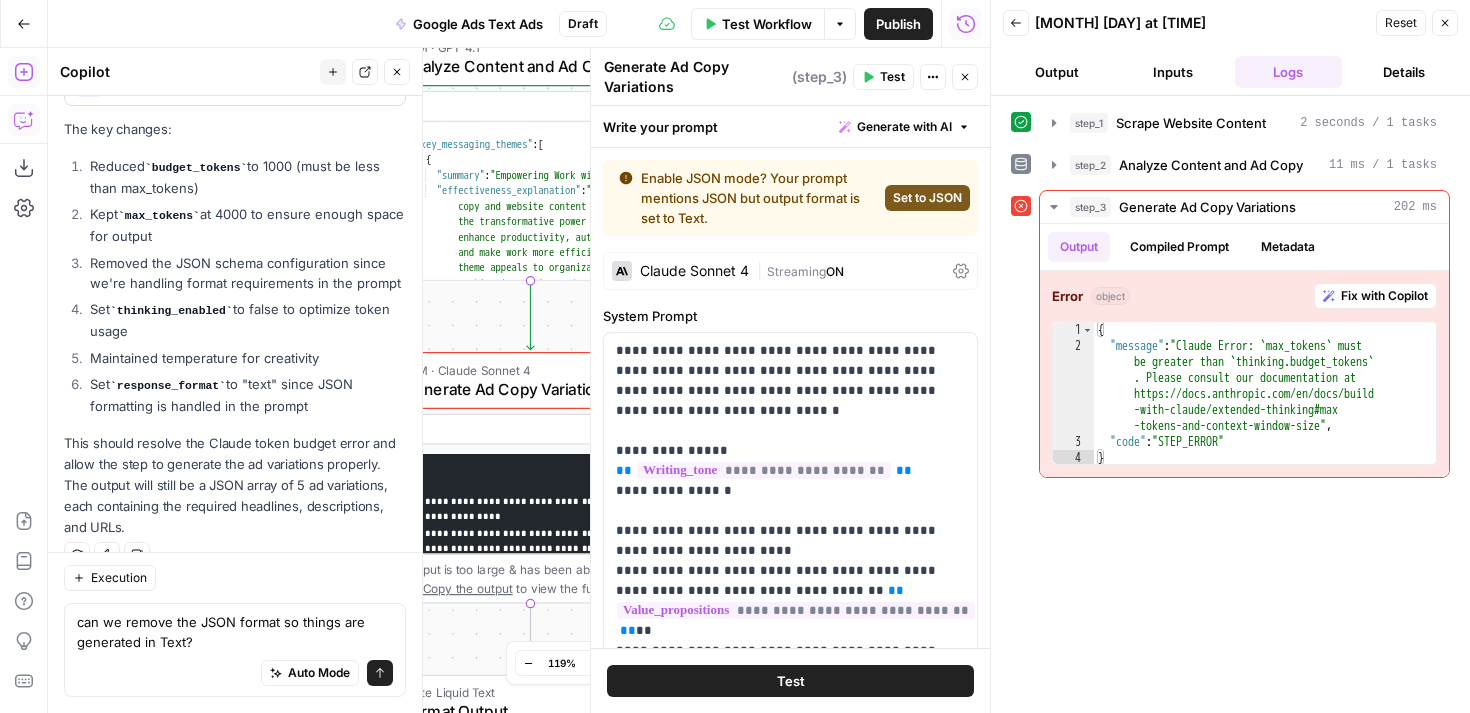 click 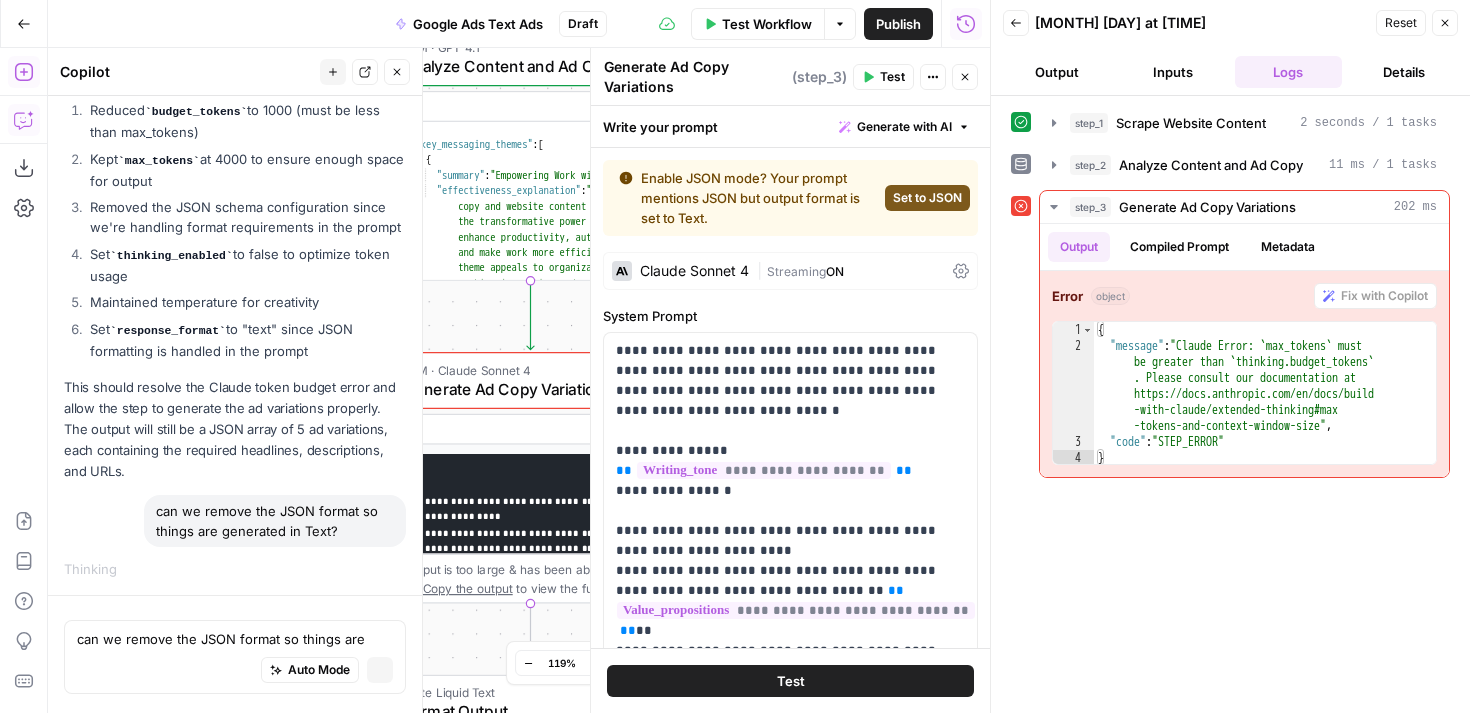 type 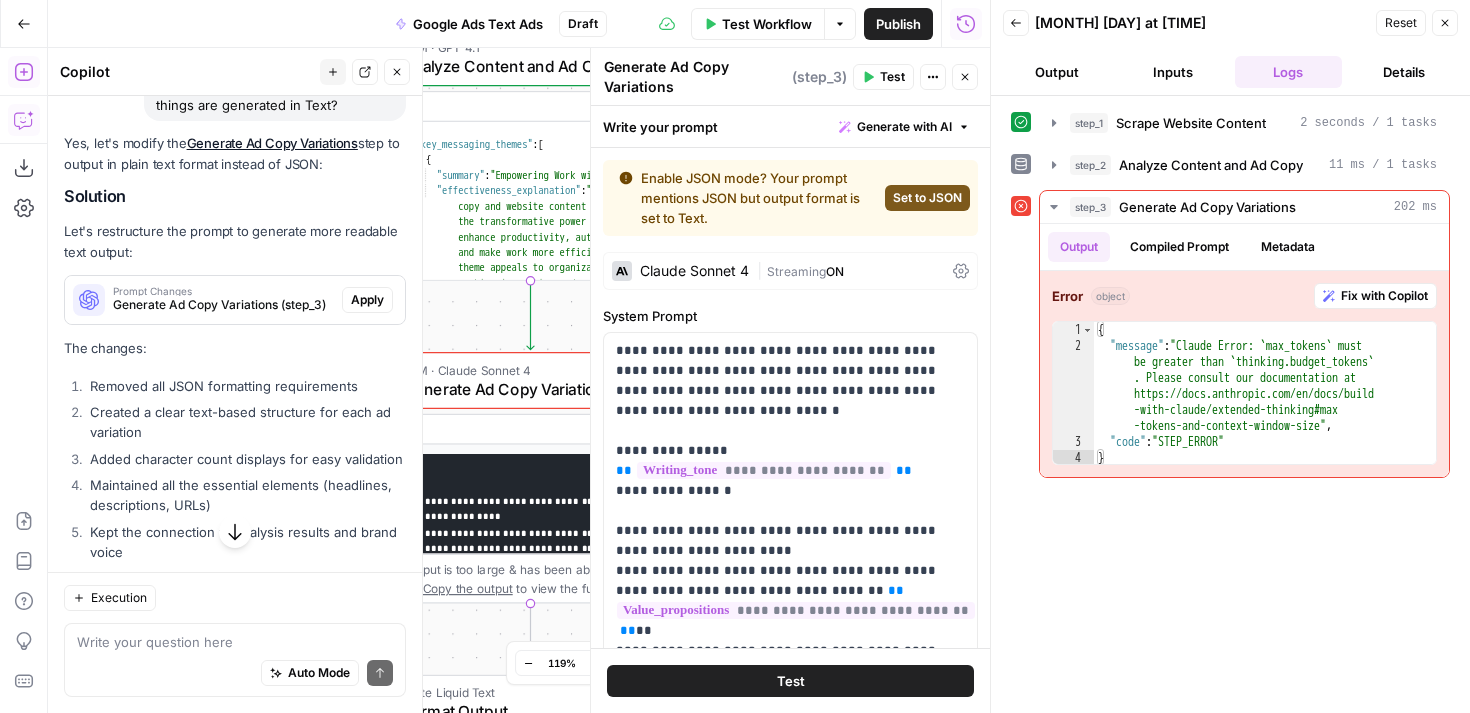 scroll, scrollTop: 6995, scrollLeft: 0, axis: vertical 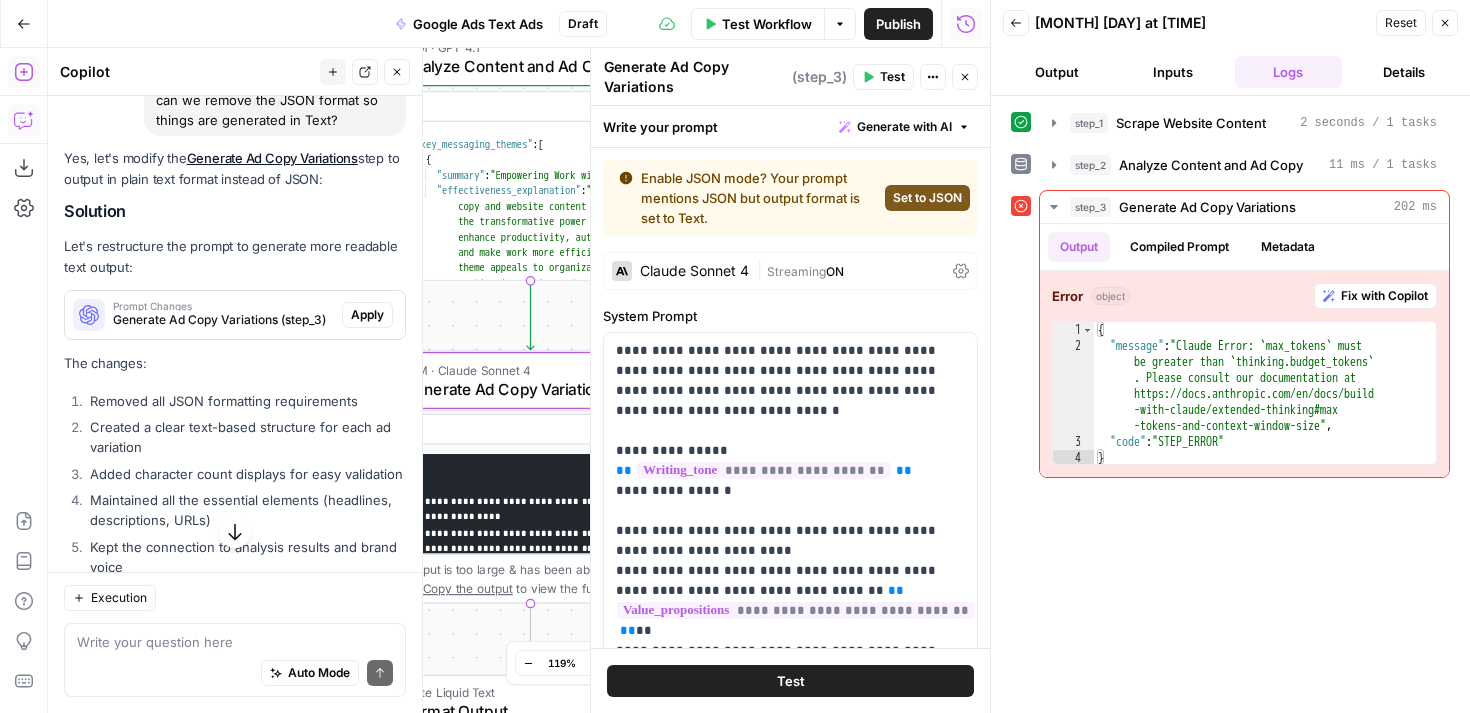 click on "Apply" at bounding box center [367, 315] 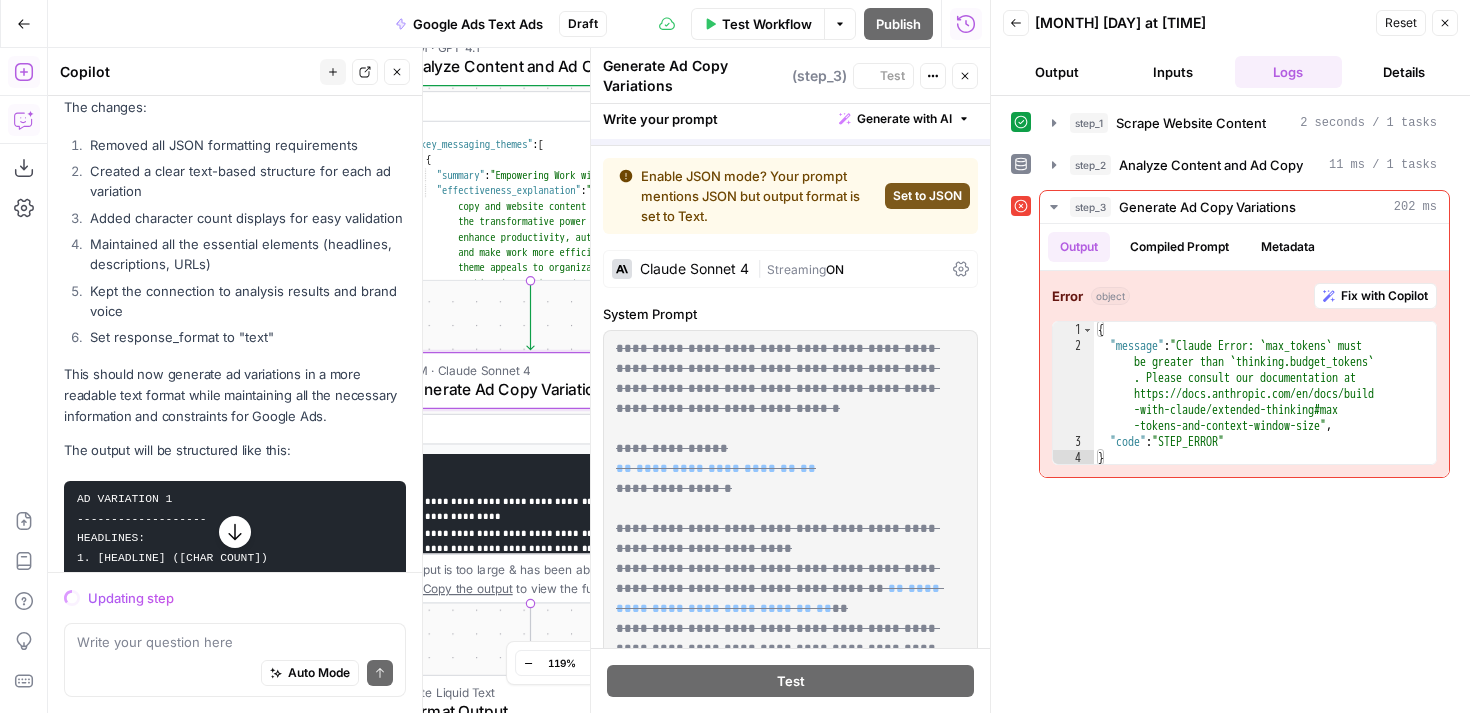 scroll, scrollTop: 6739, scrollLeft: 0, axis: vertical 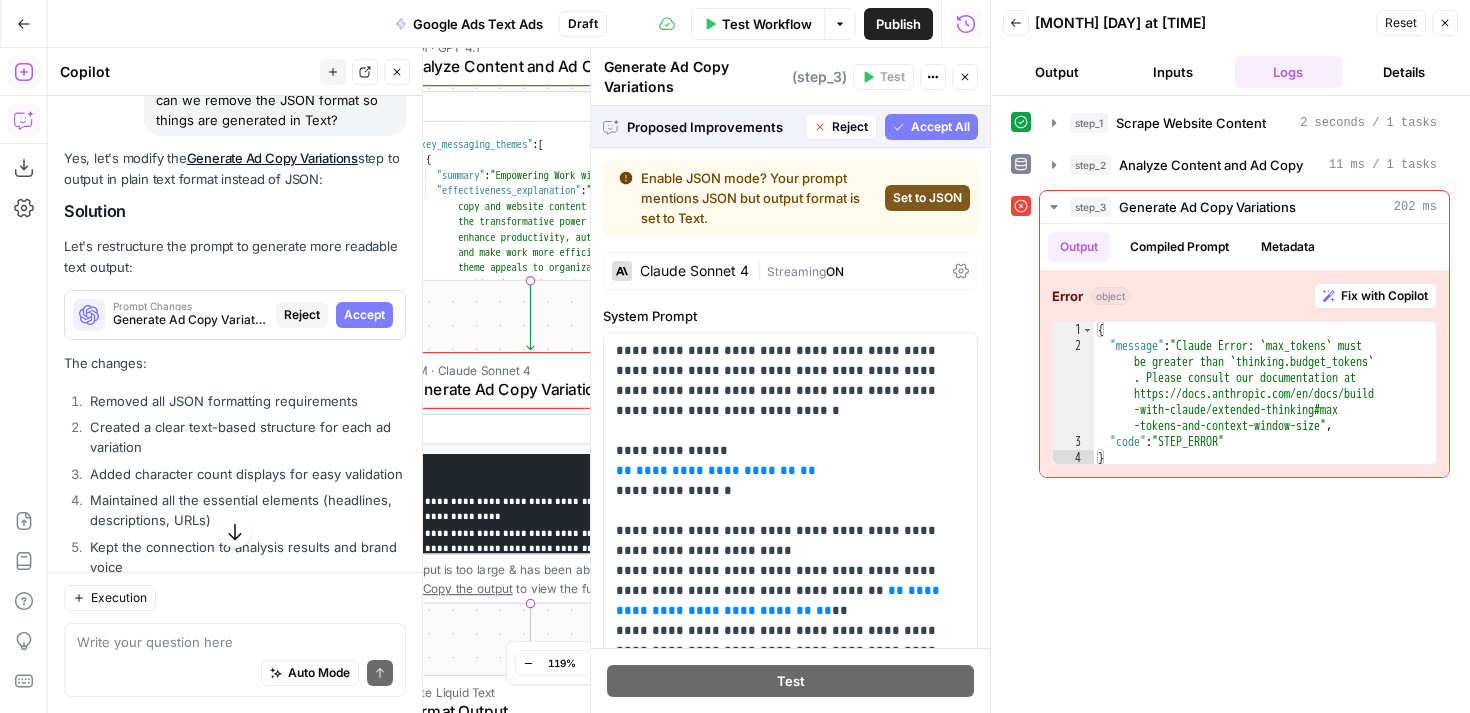 click on "Accept All" at bounding box center [940, 127] 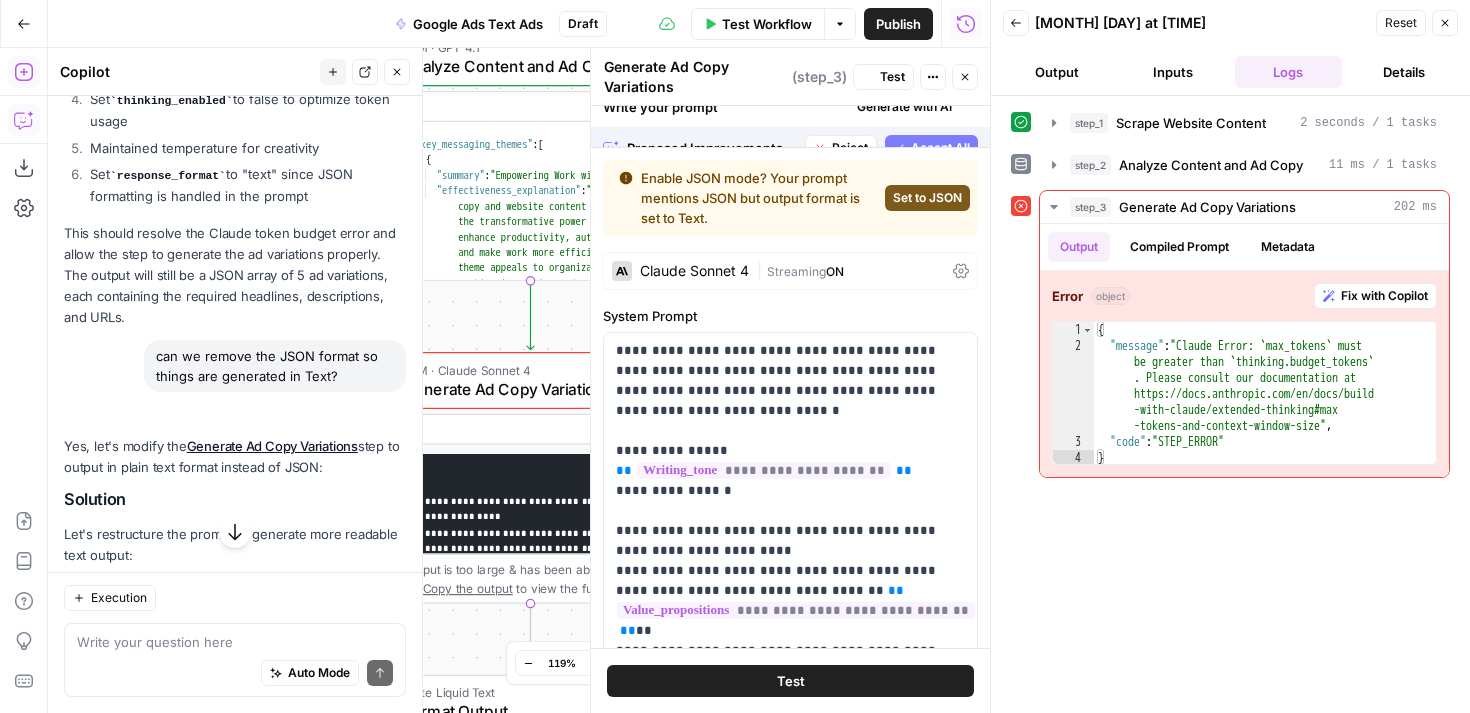 scroll, scrollTop: 6995, scrollLeft: 0, axis: vertical 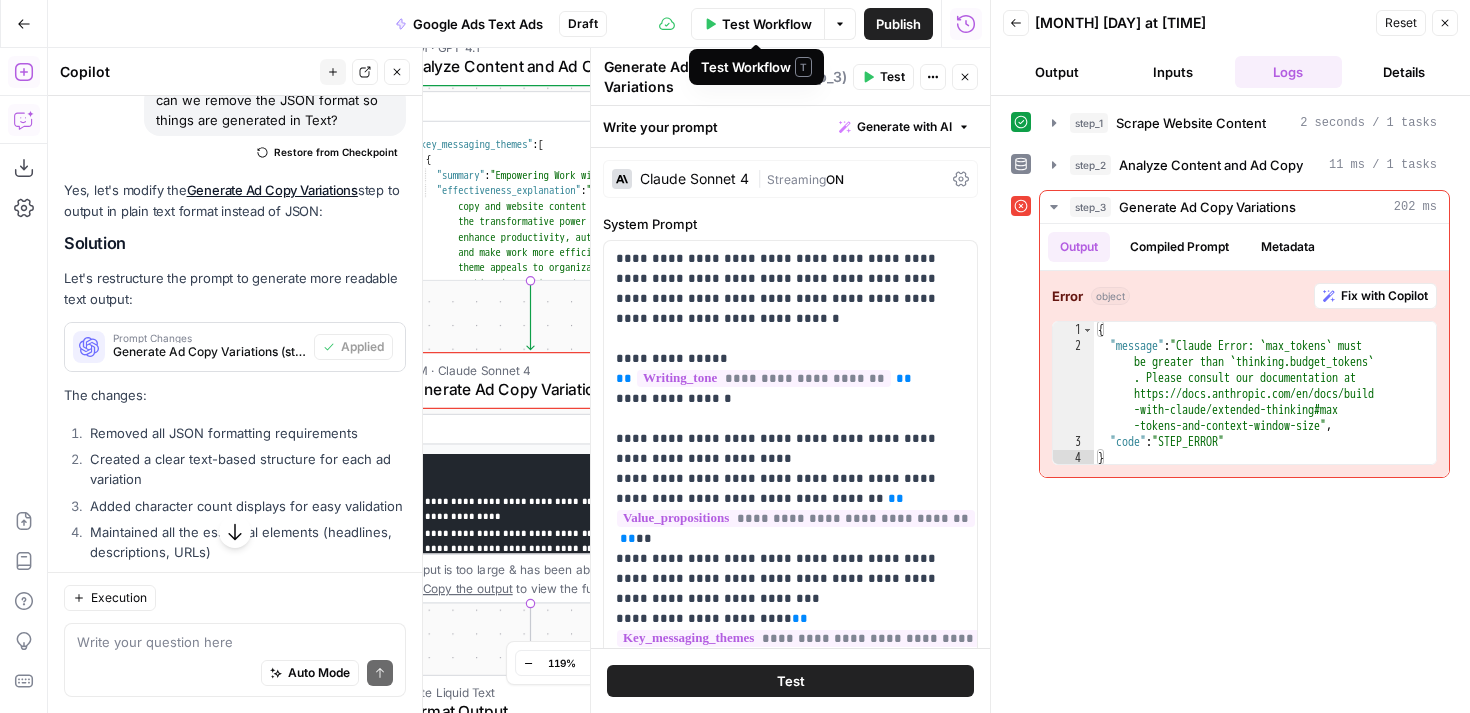 click on "Test Workflow" at bounding box center [767, 24] 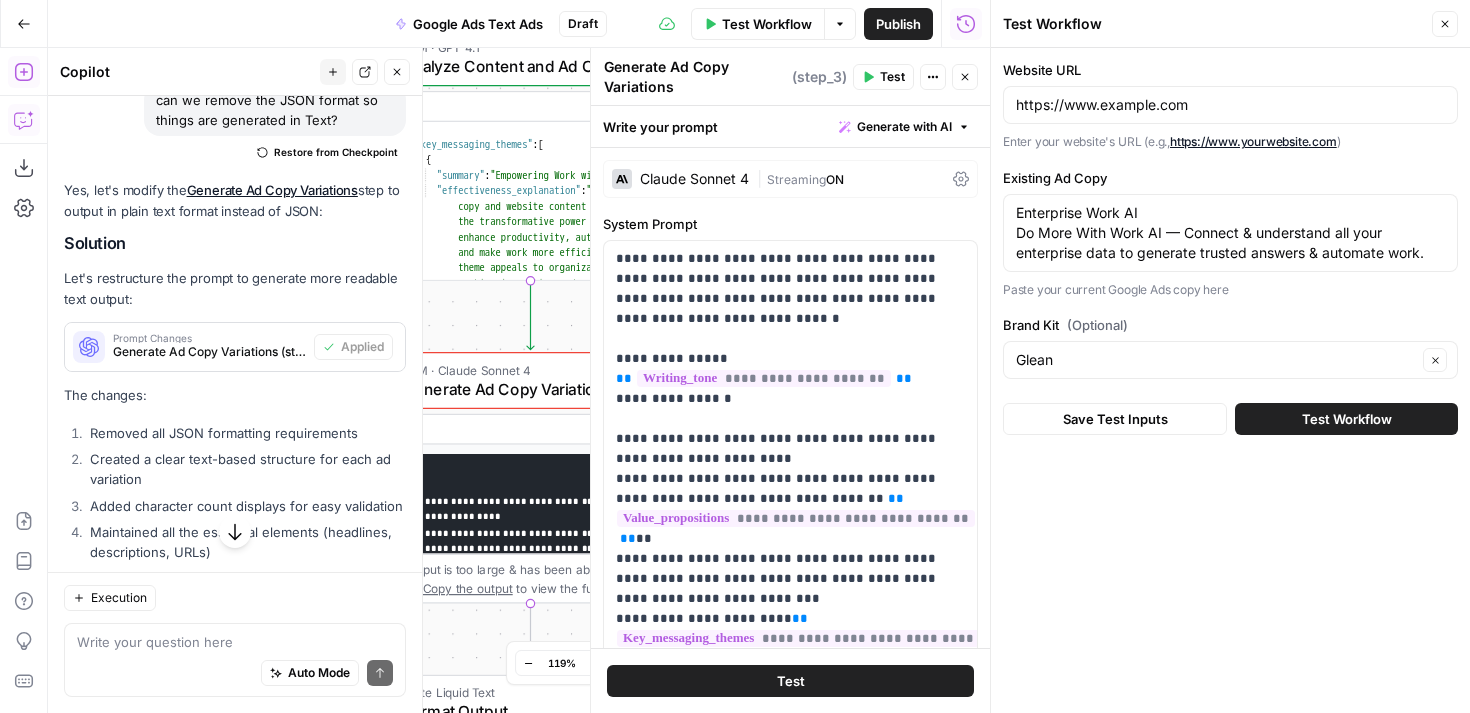 click on "Test Workflow" at bounding box center [1347, 419] 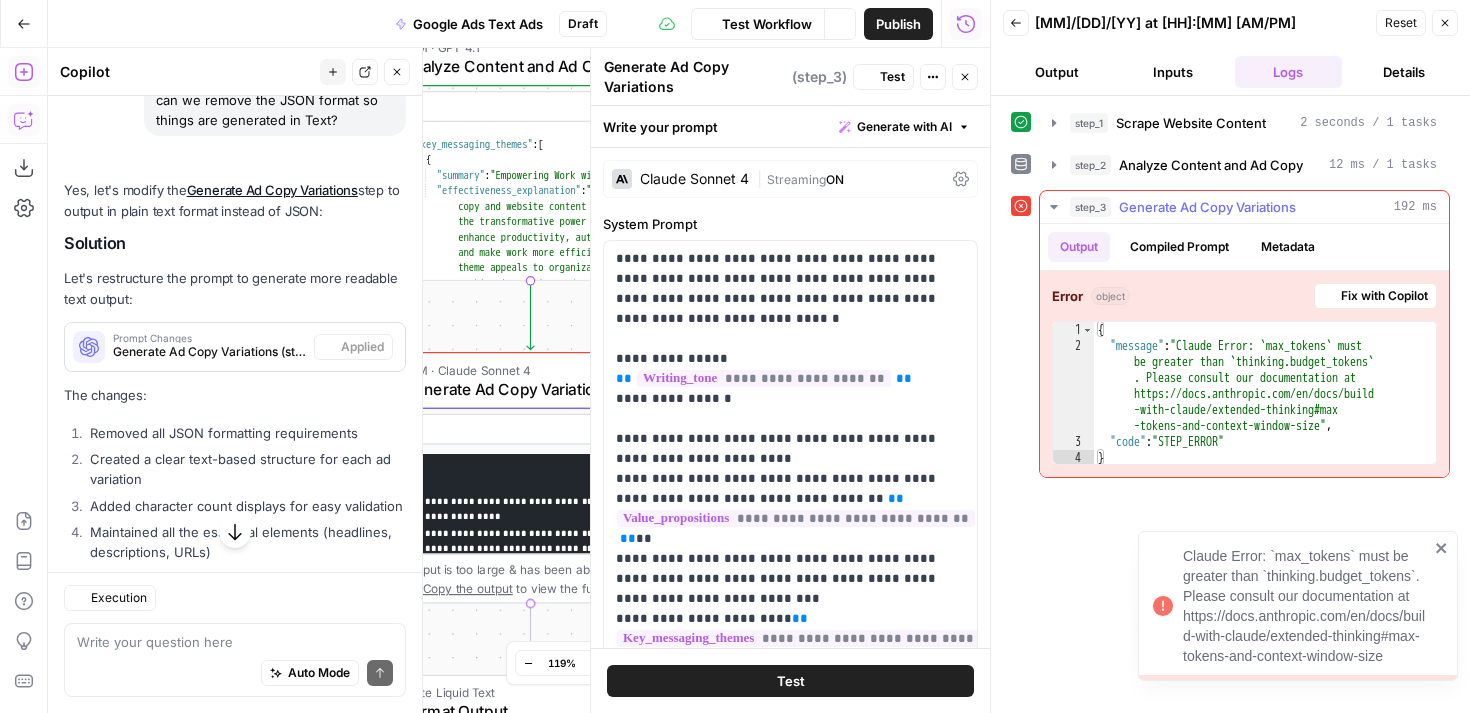 scroll, scrollTop: 6995, scrollLeft: 0, axis: vertical 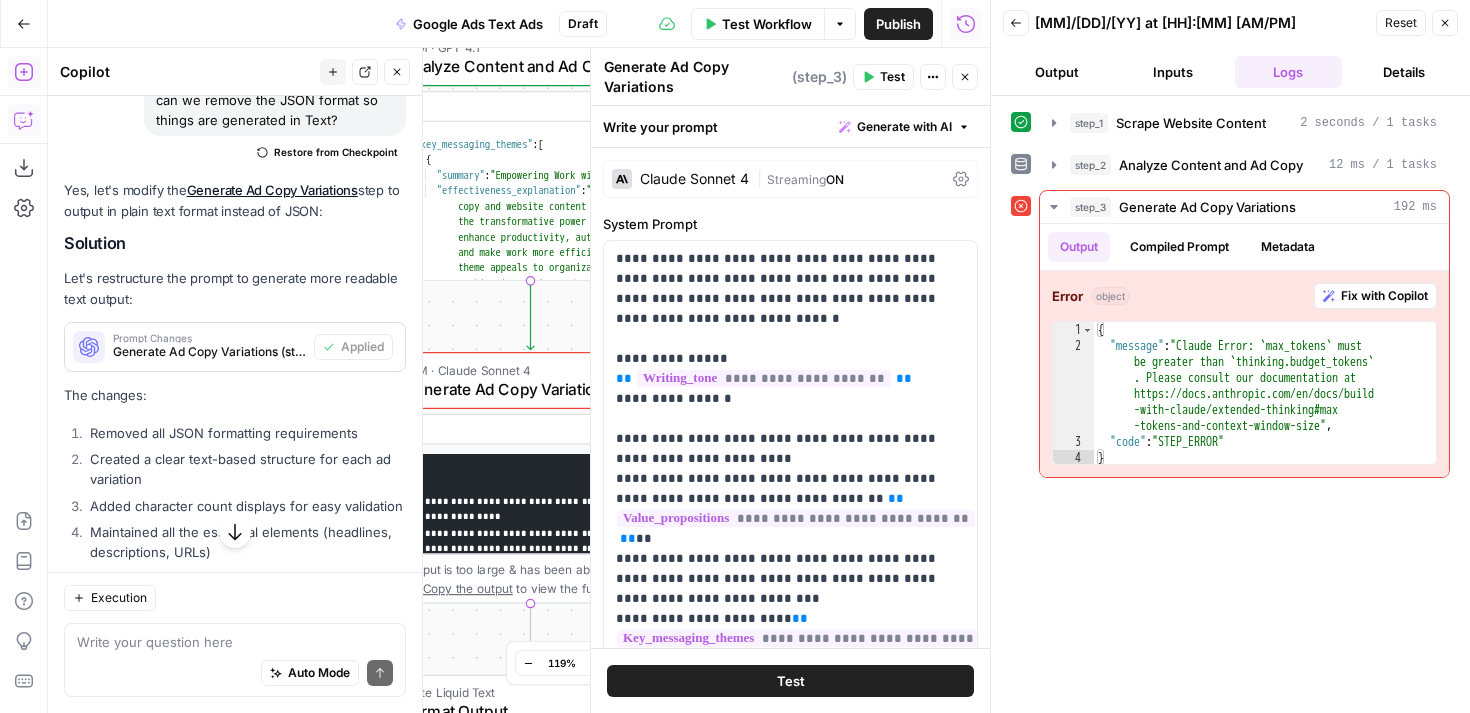 click 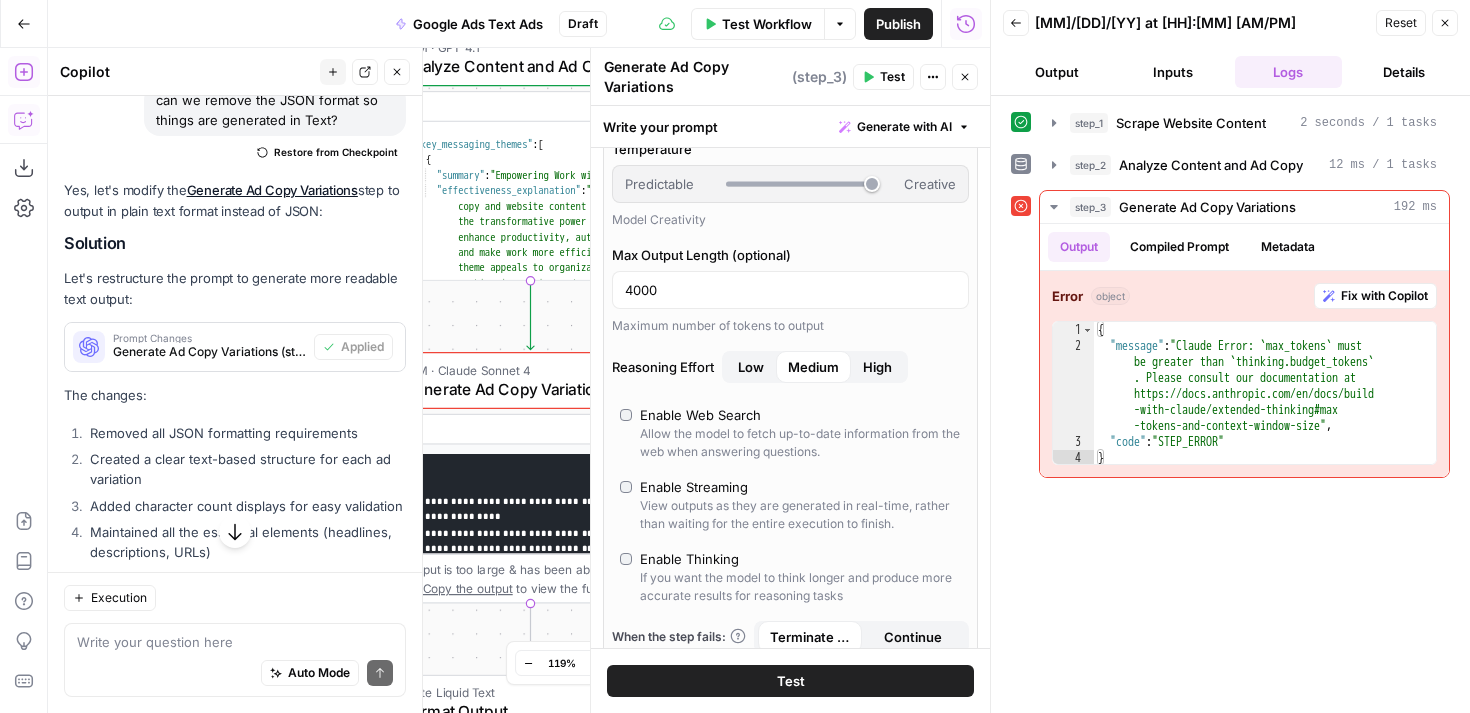 scroll, scrollTop: 112, scrollLeft: 0, axis: vertical 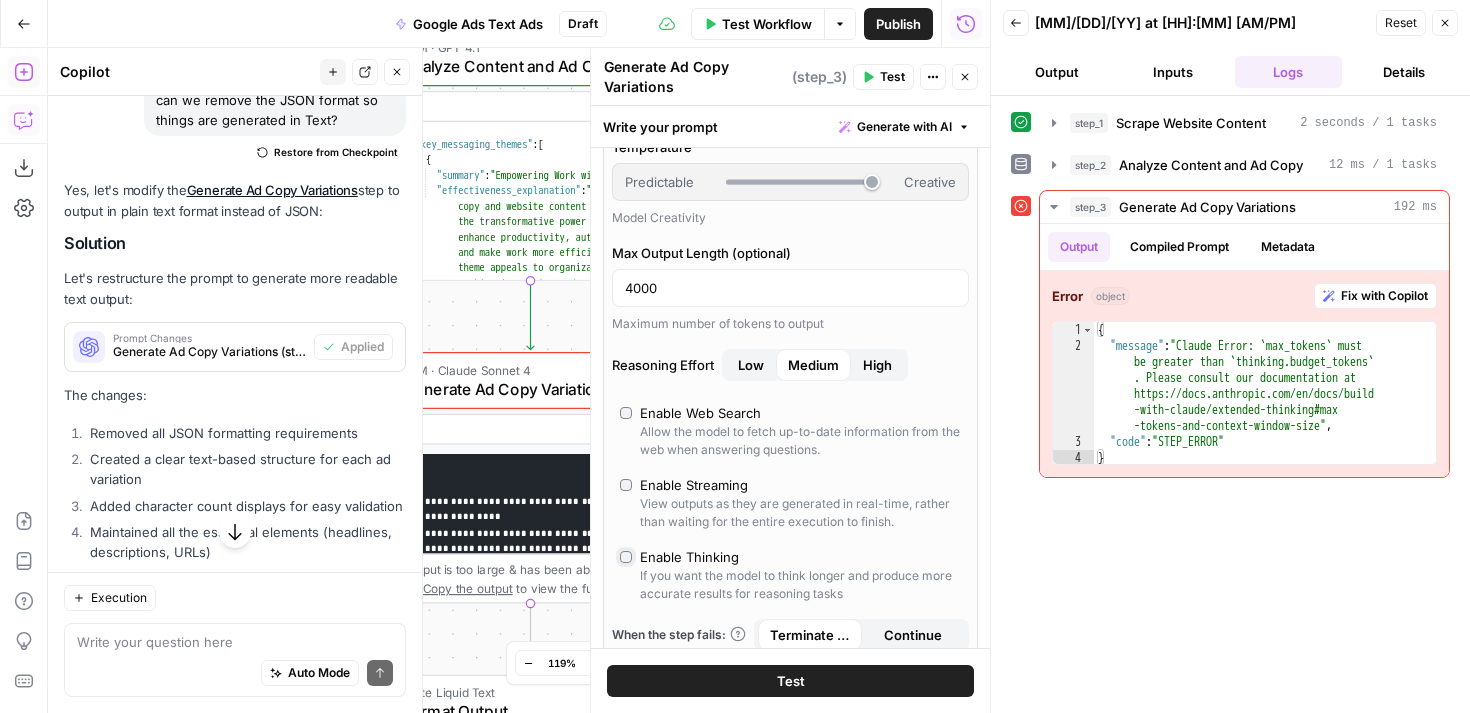 type on "***" 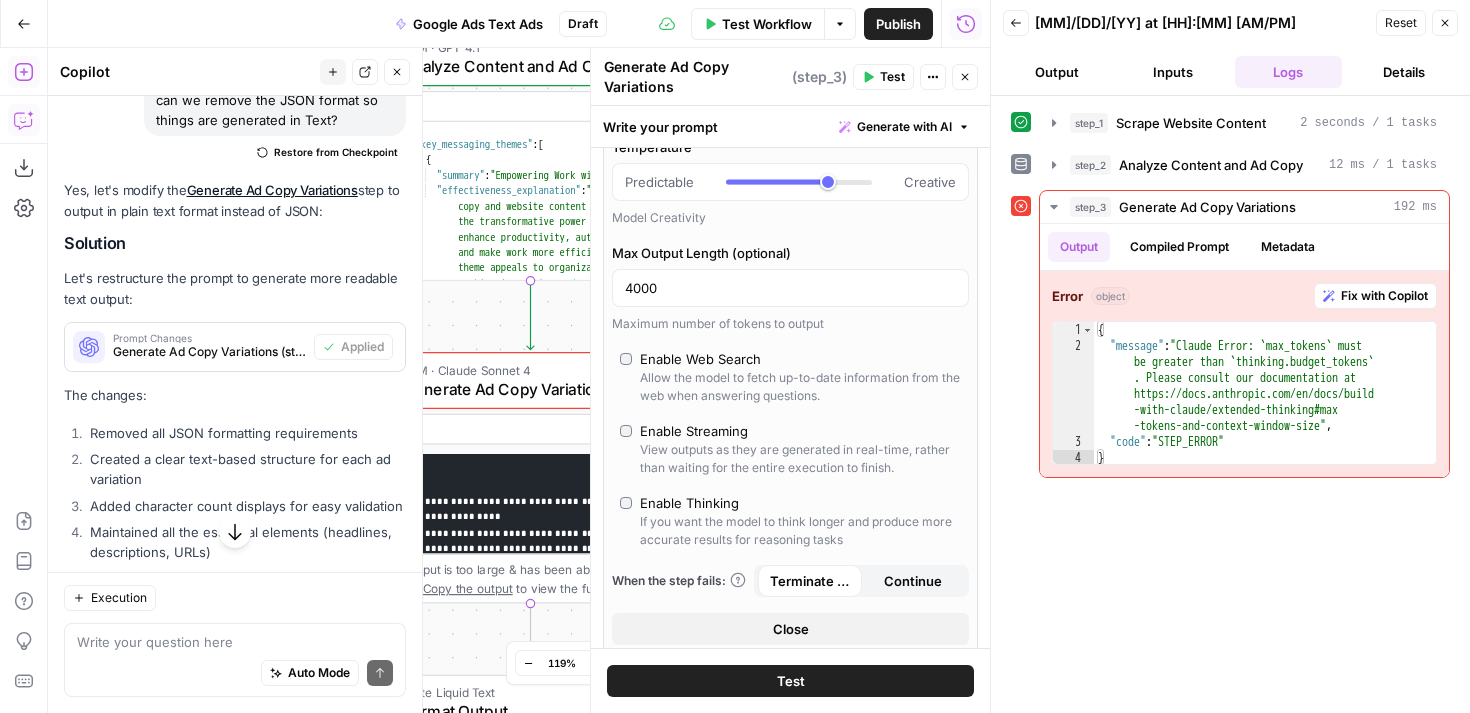click on "Test" at bounding box center (791, 681) 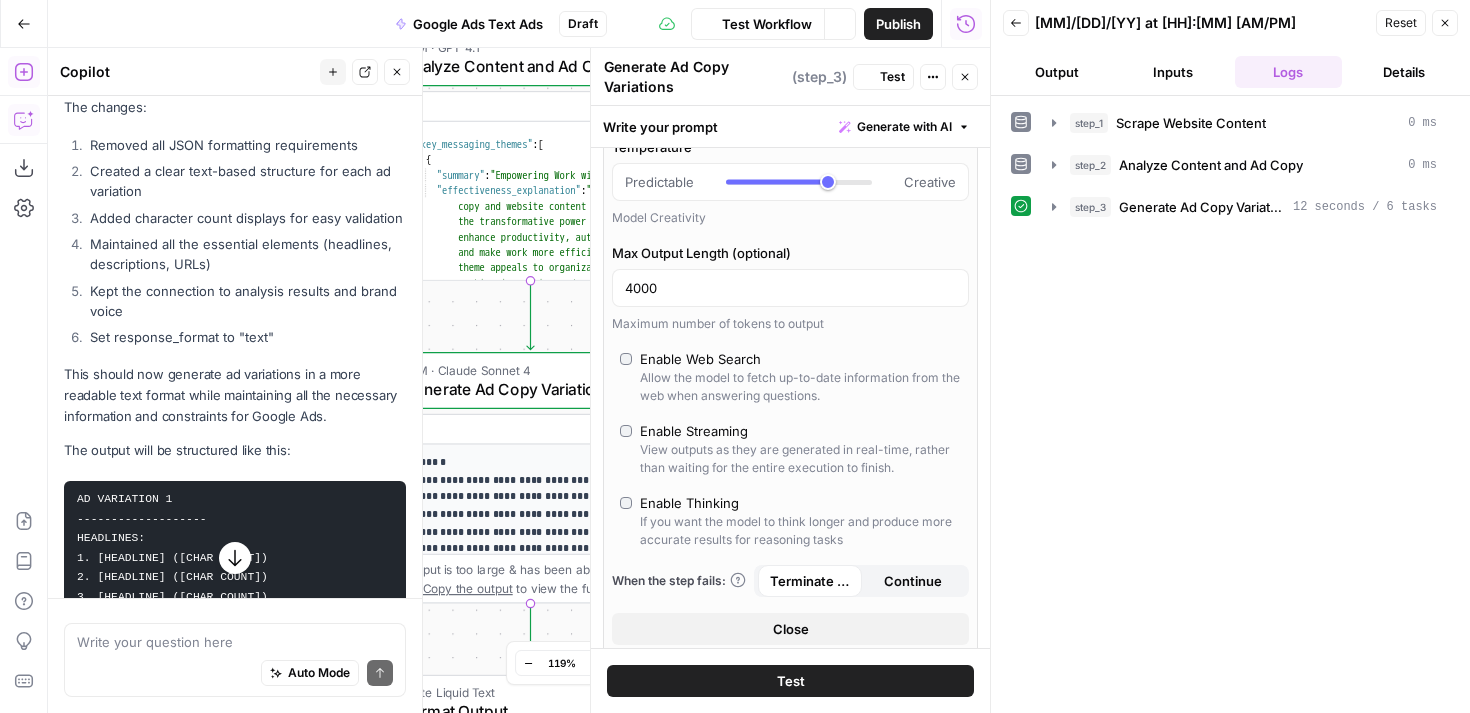 scroll, scrollTop: 6995, scrollLeft: 0, axis: vertical 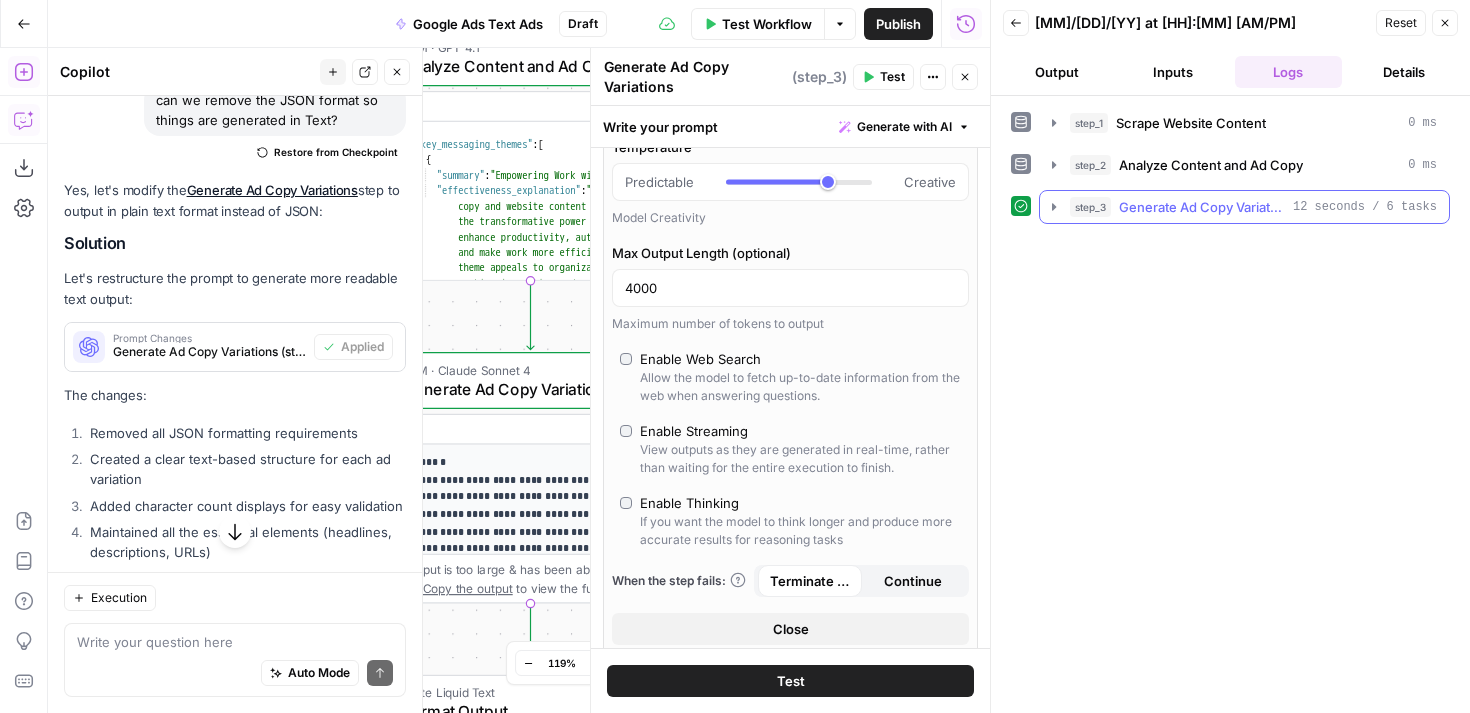 click 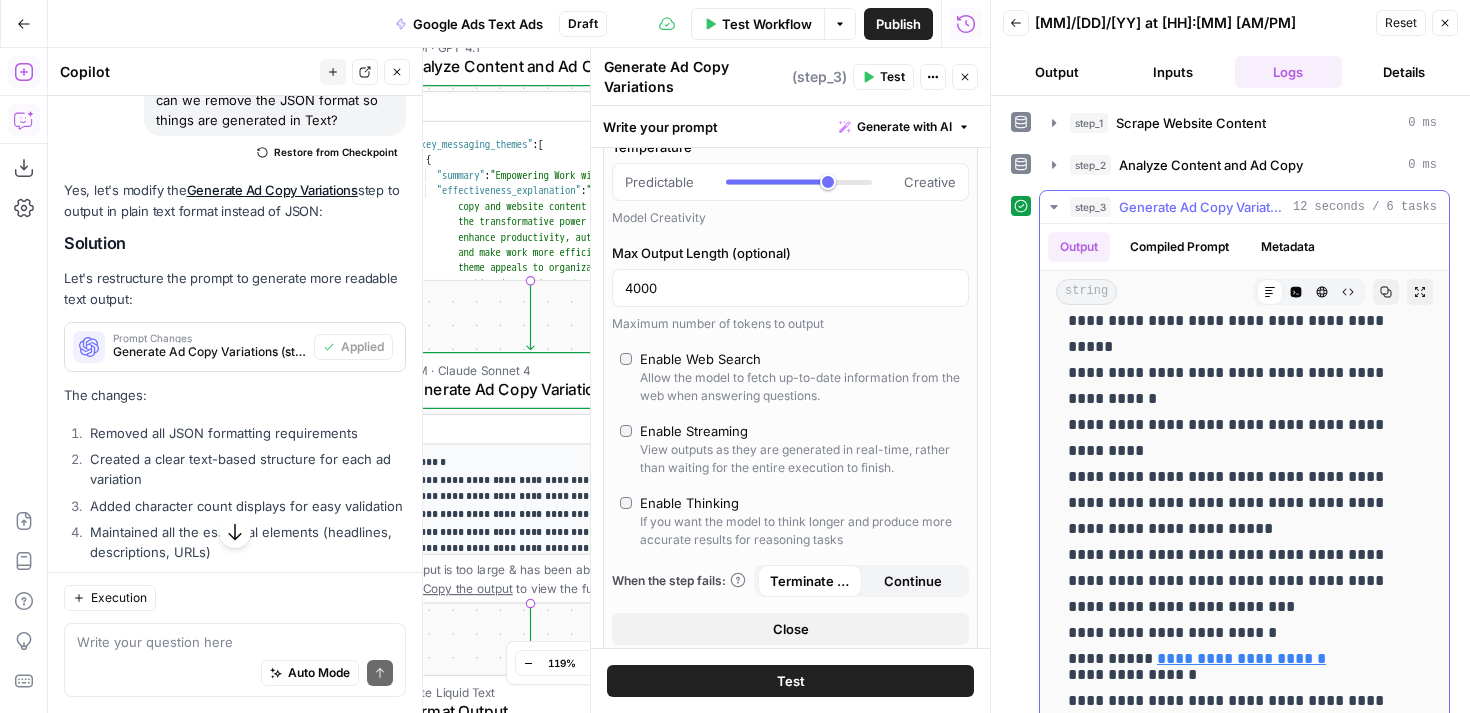 scroll, scrollTop: 0, scrollLeft: 0, axis: both 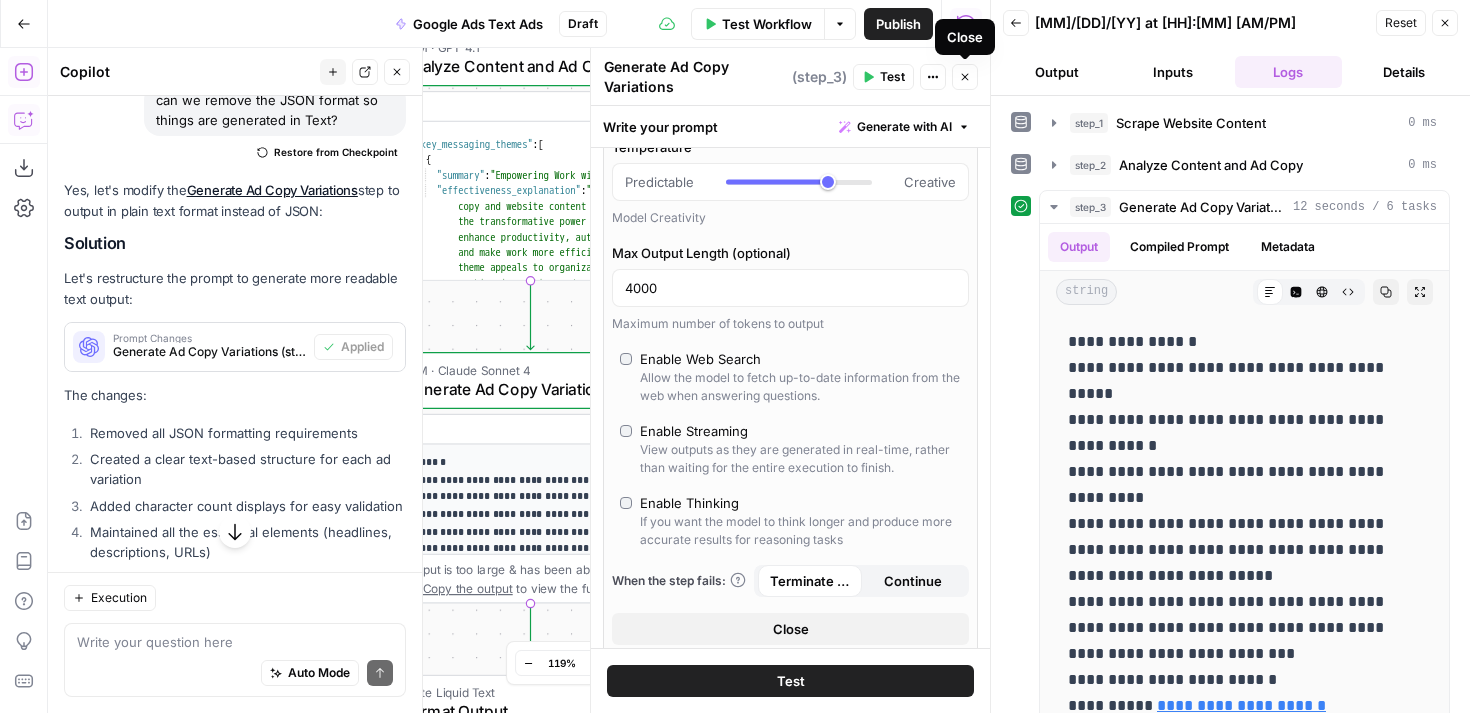 click 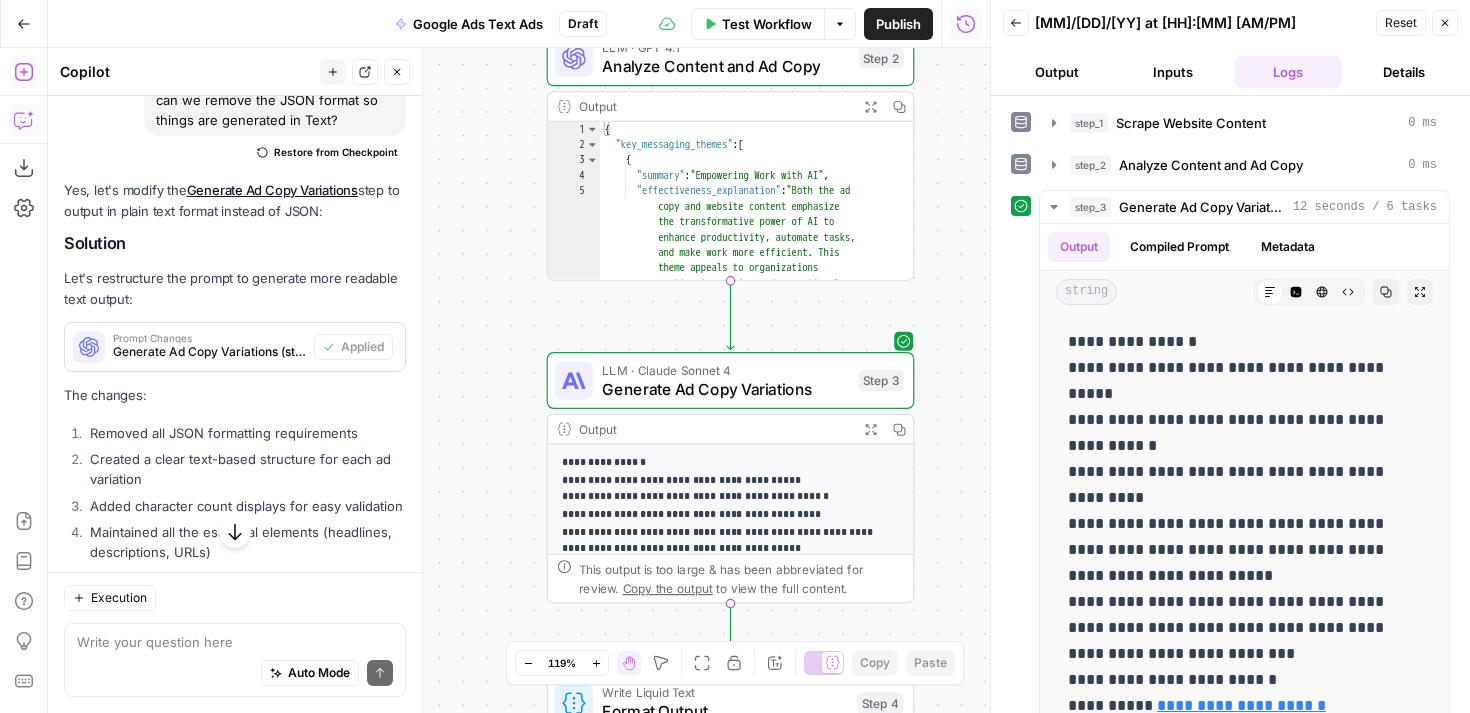 scroll, scrollTop: 7579, scrollLeft: 0, axis: vertical 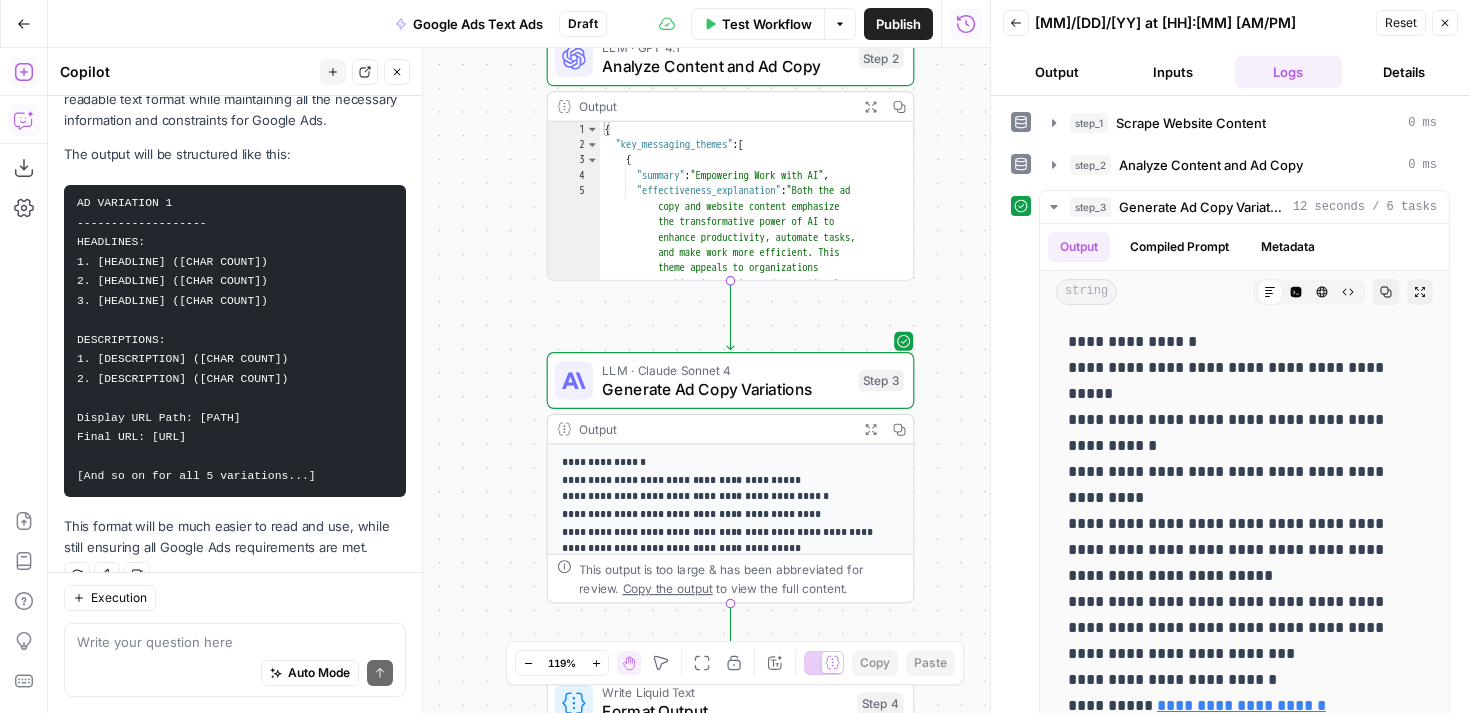 click 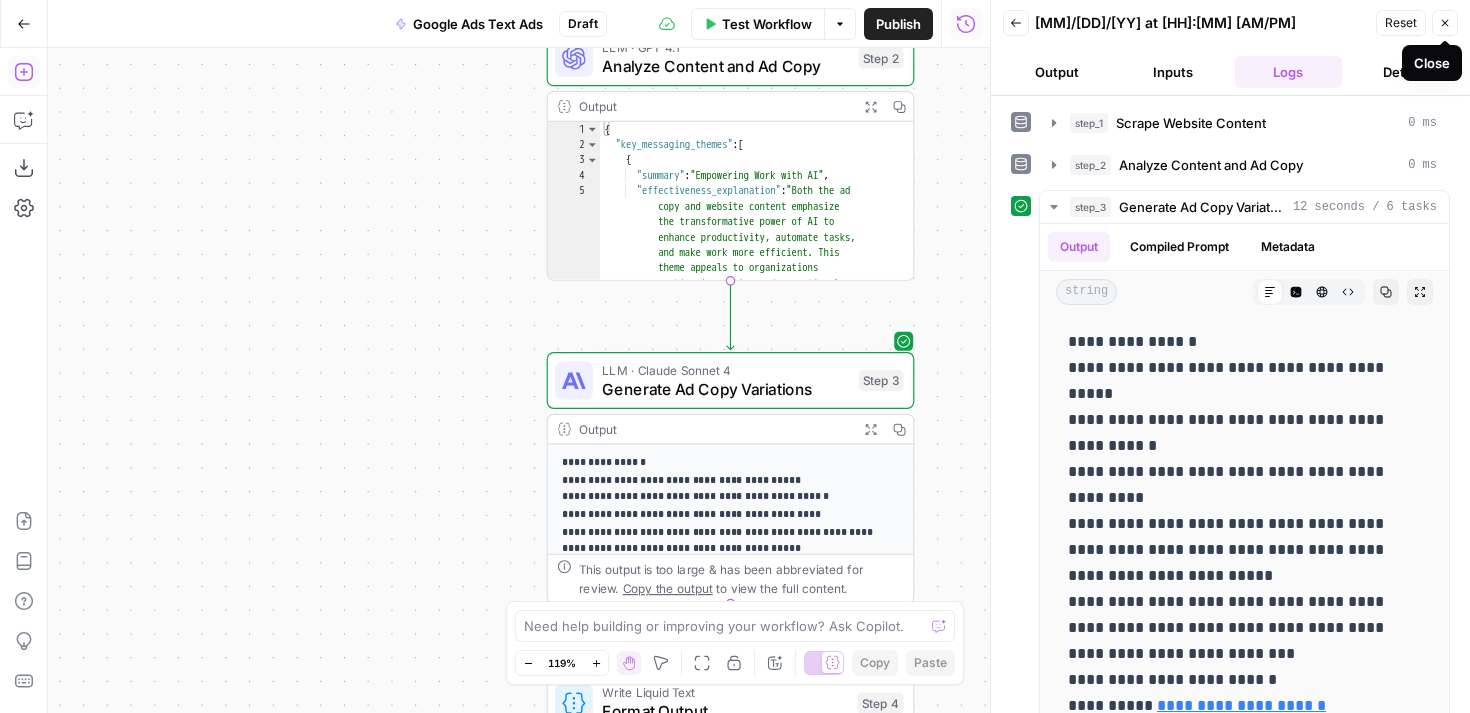 click on "Close" at bounding box center [1445, 23] 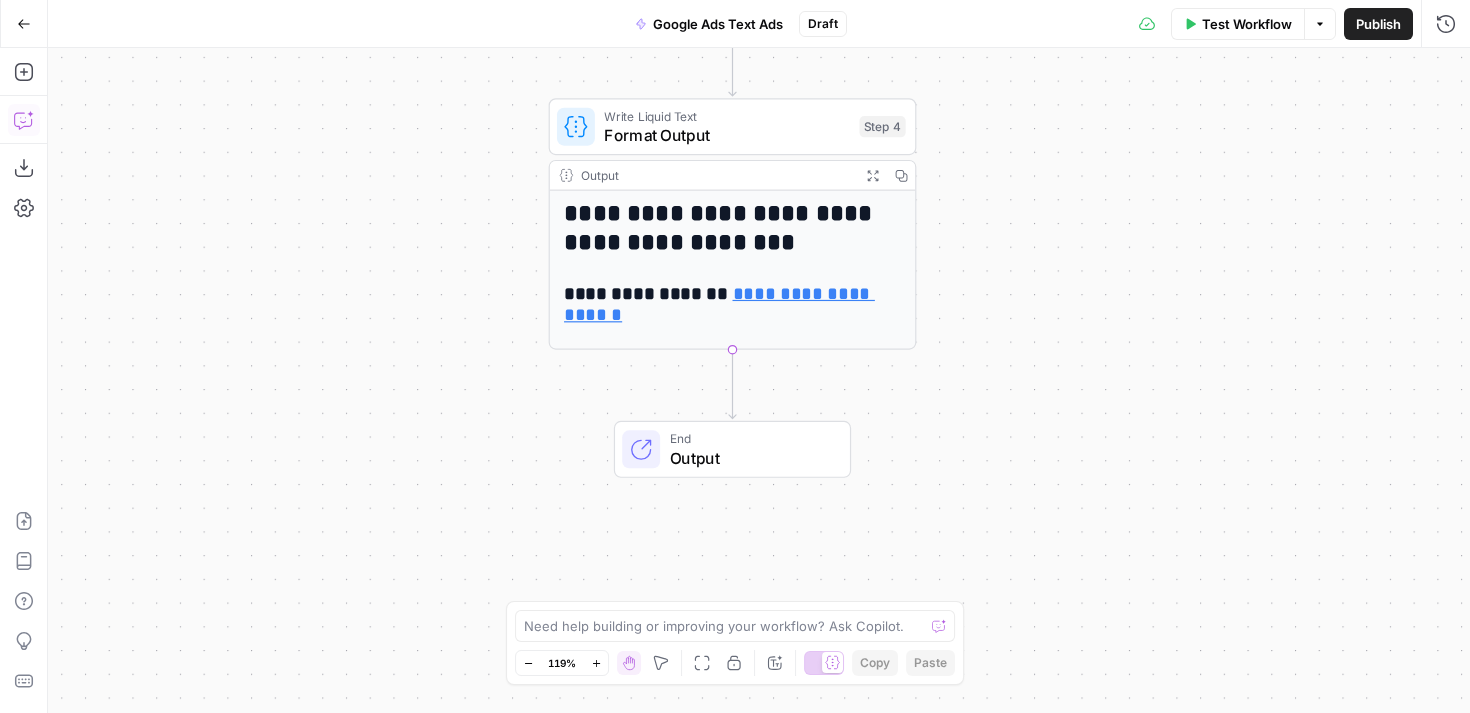 click 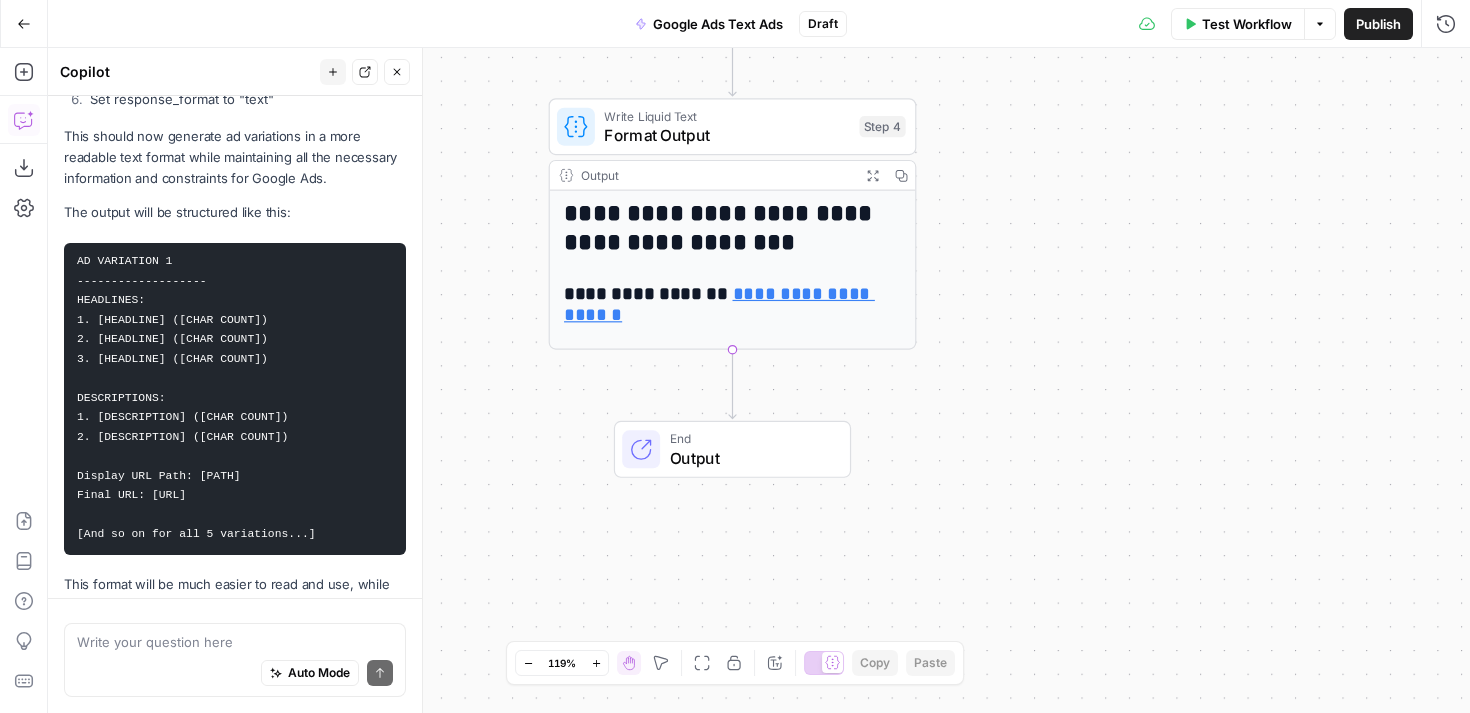 scroll, scrollTop: 7579, scrollLeft: 0, axis: vertical 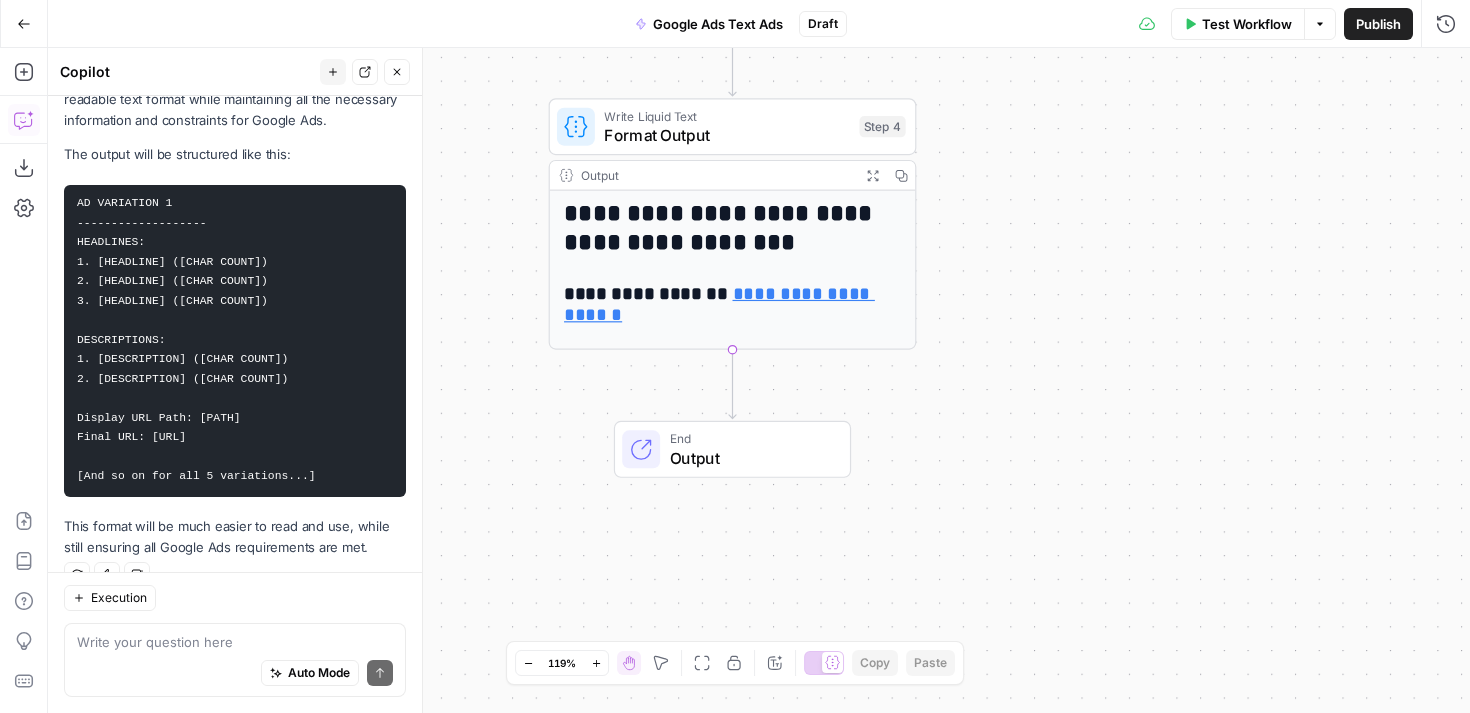 click at bounding box center [235, 642] 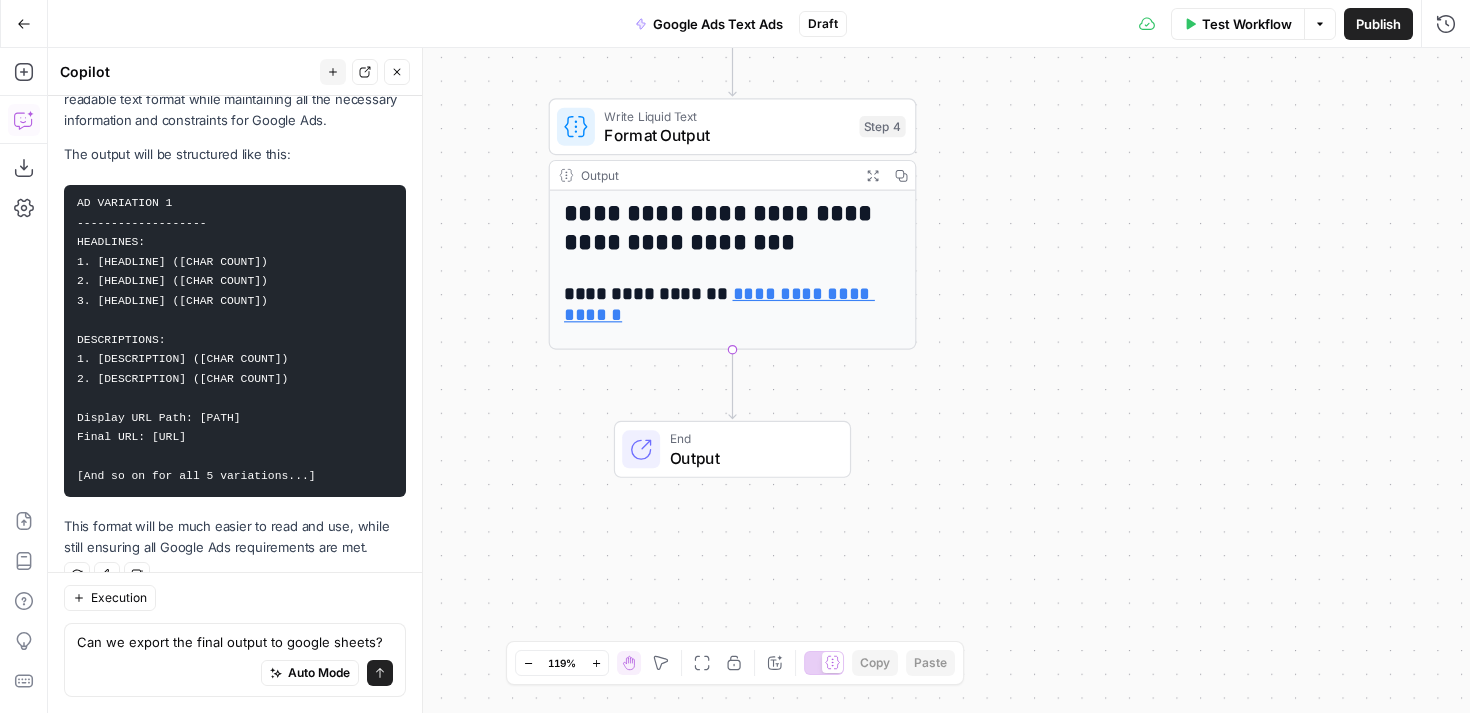type on "Can we export the final output to google sheets?" 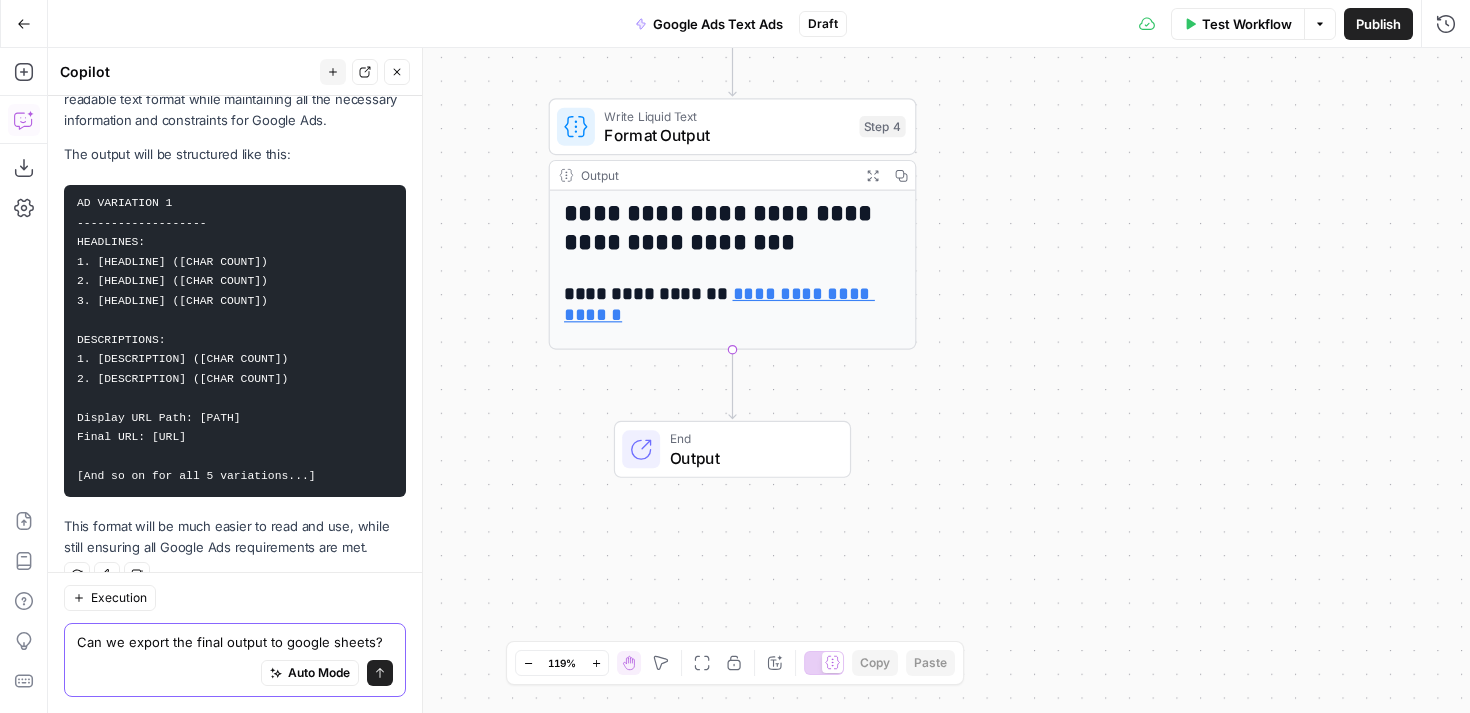 click on "Send" at bounding box center [380, 673] 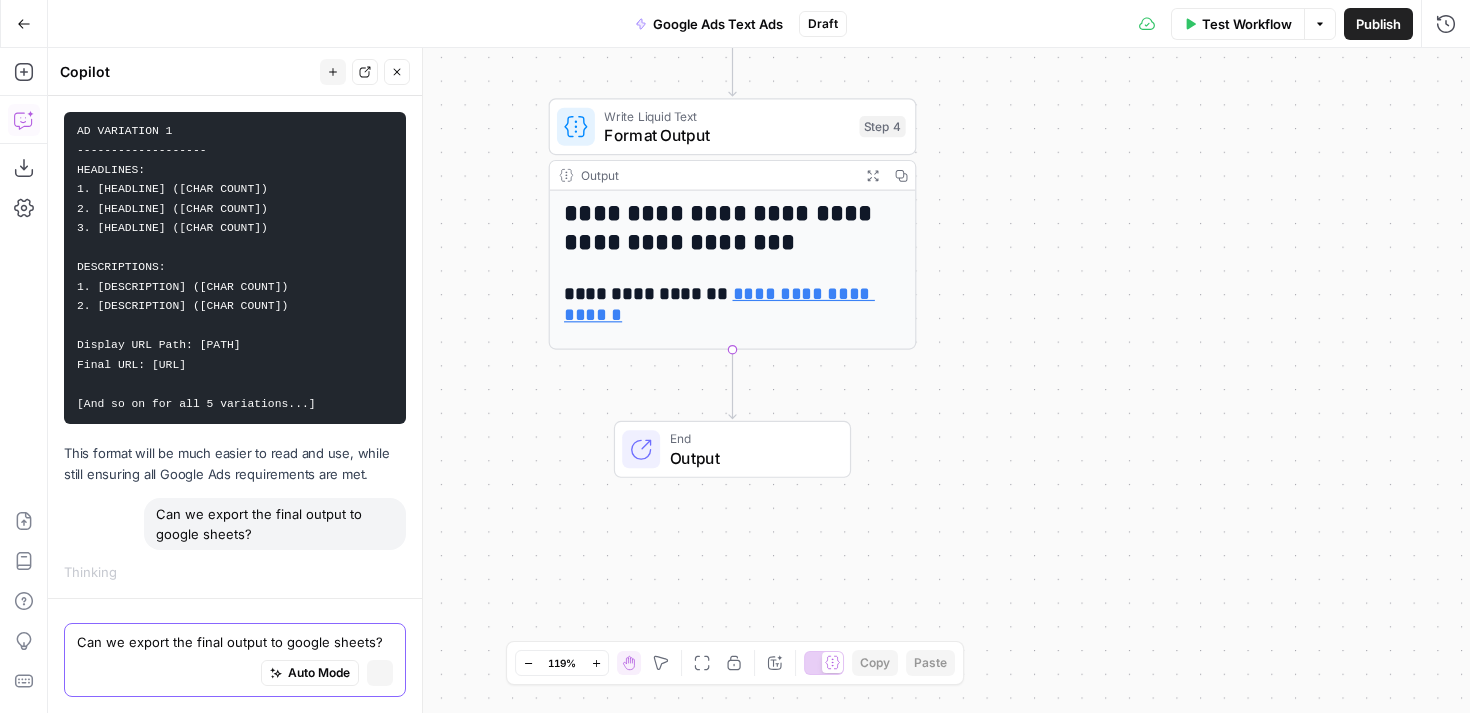 type 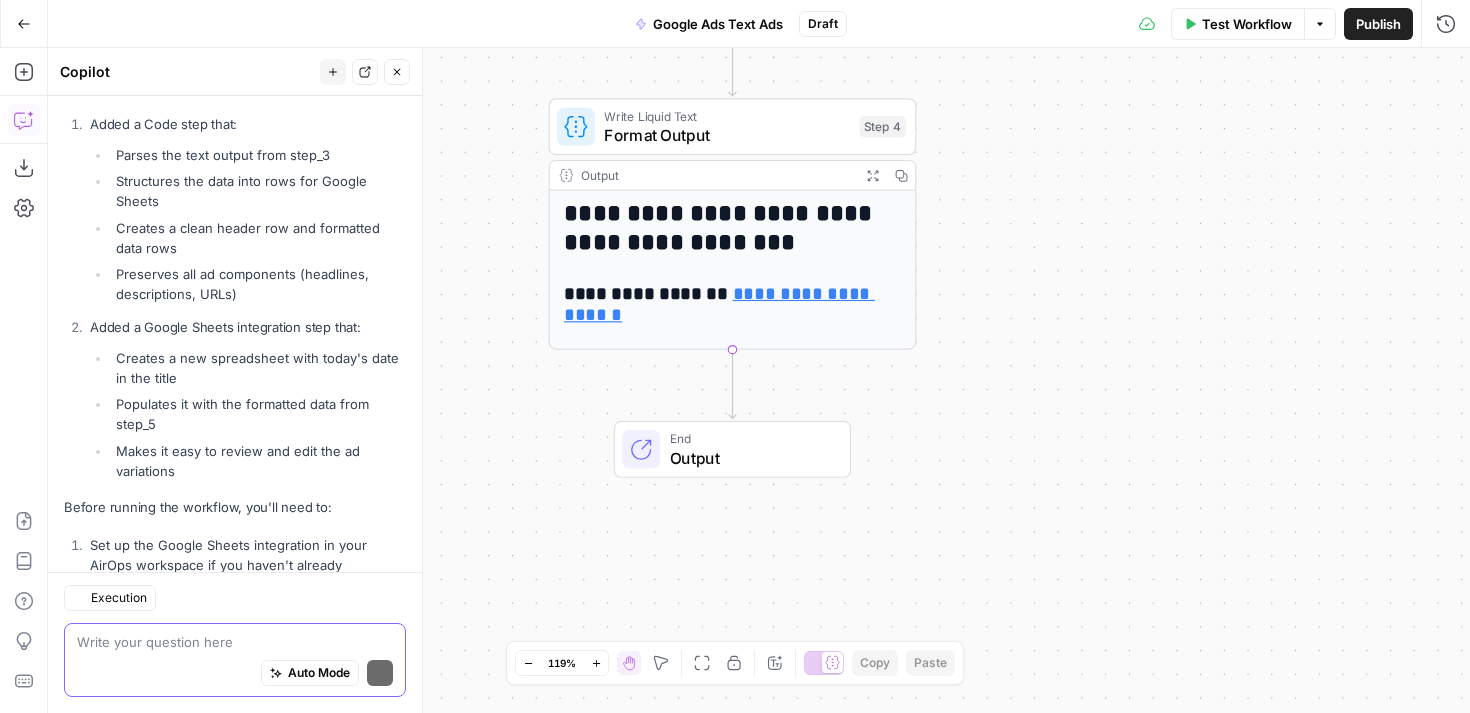 scroll, scrollTop: 8954, scrollLeft: 0, axis: vertical 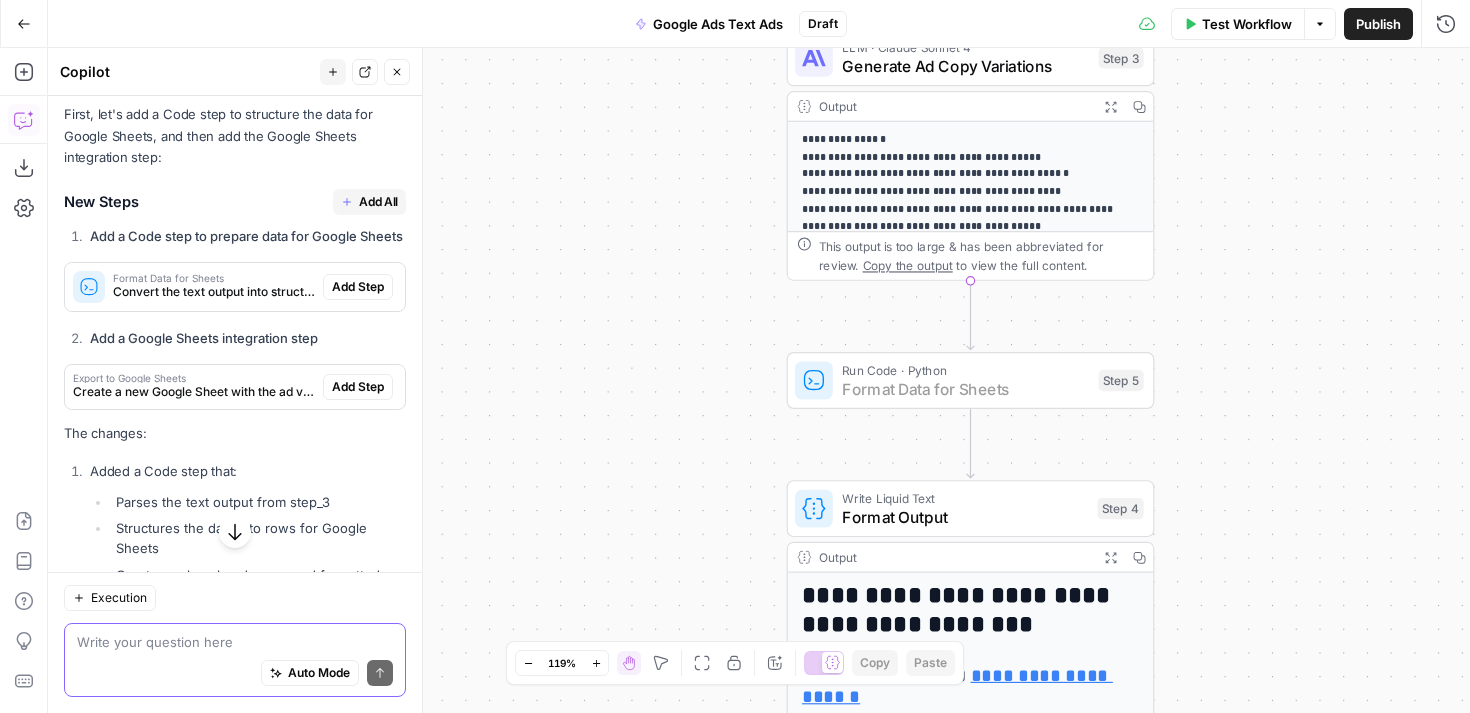 click on "Add Step" at bounding box center (358, 287) 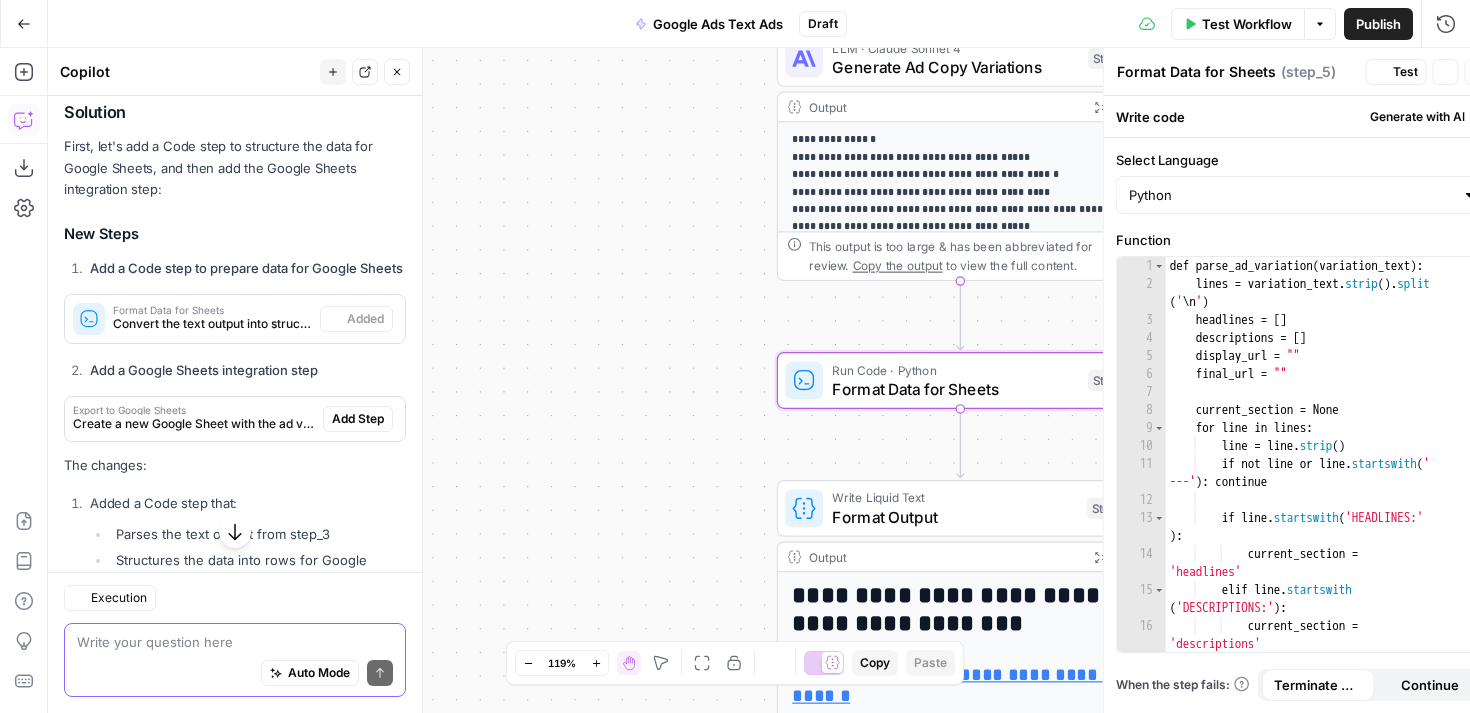 scroll, scrollTop: 8271, scrollLeft: 0, axis: vertical 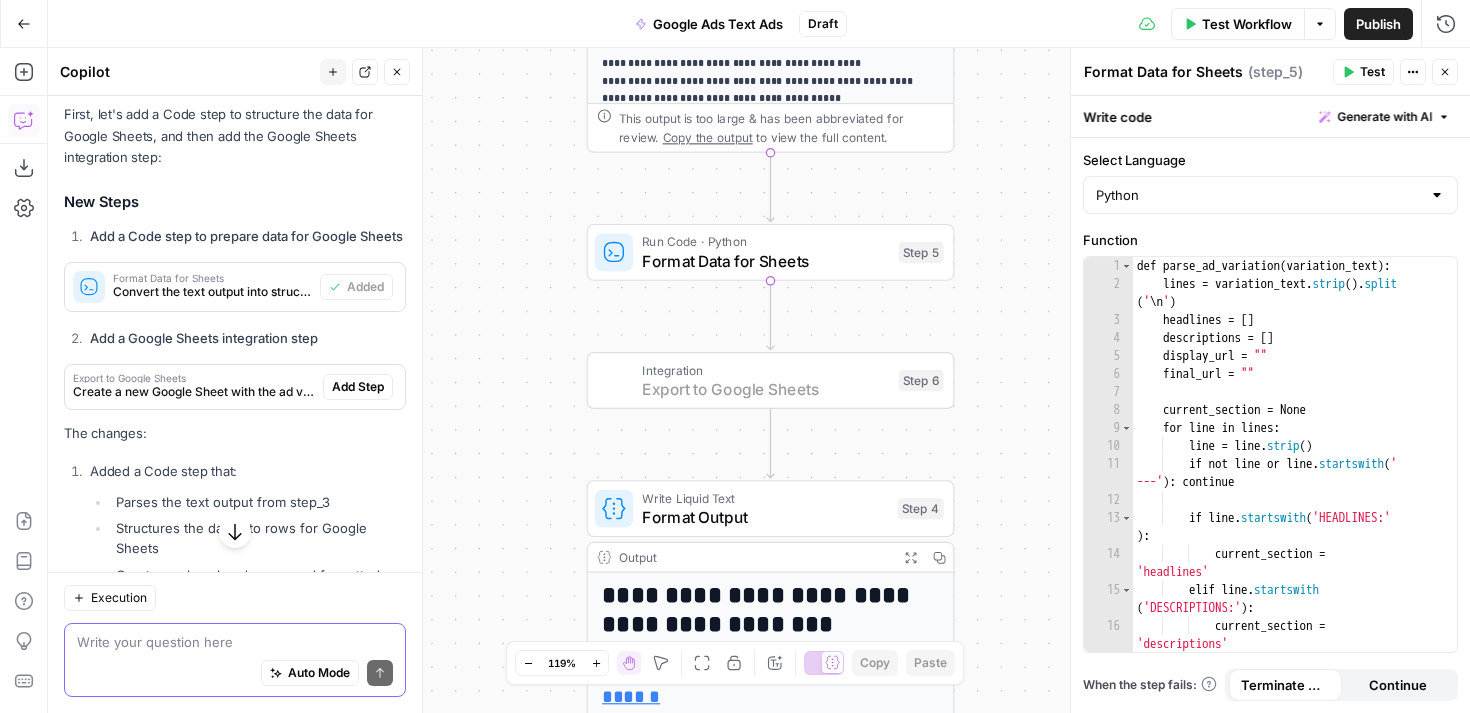 click on "Add Step" at bounding box center (358, 387) 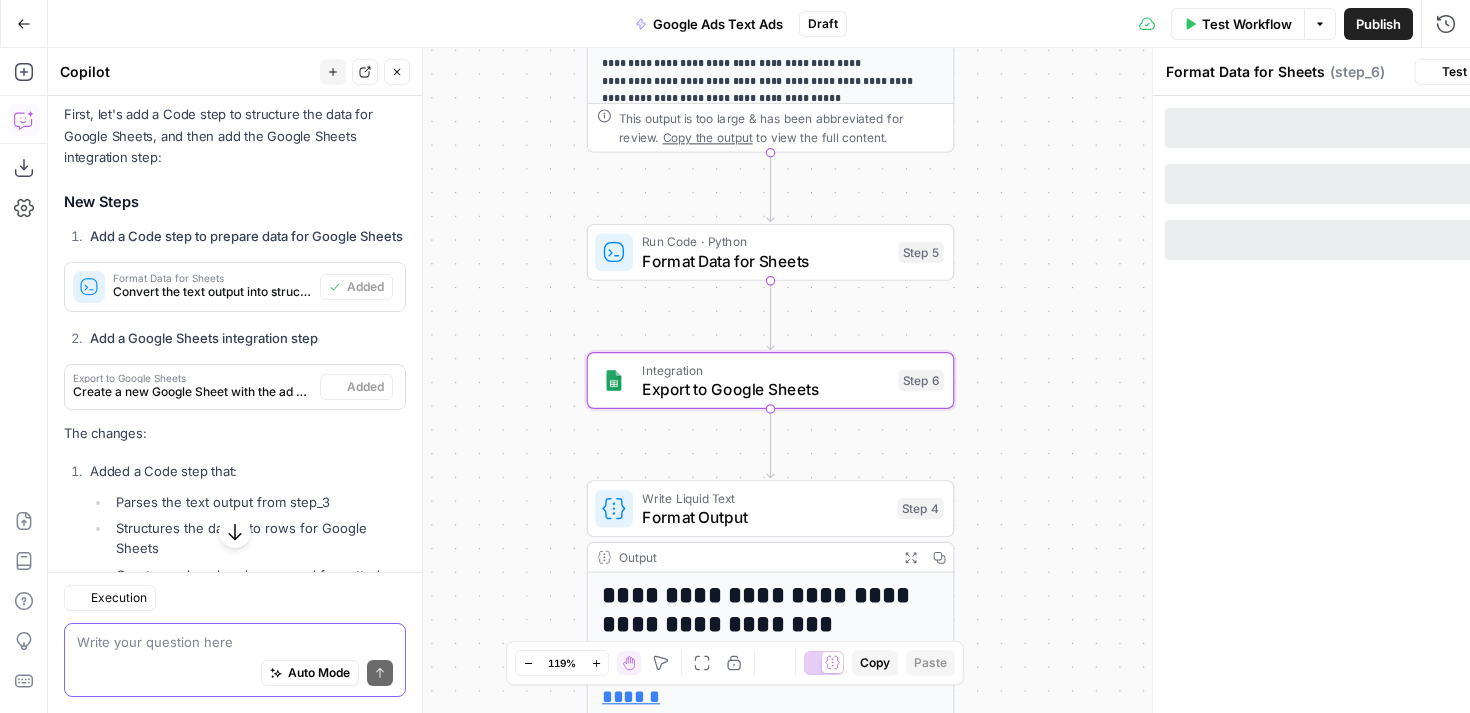 type on "Export to Google Sheets" 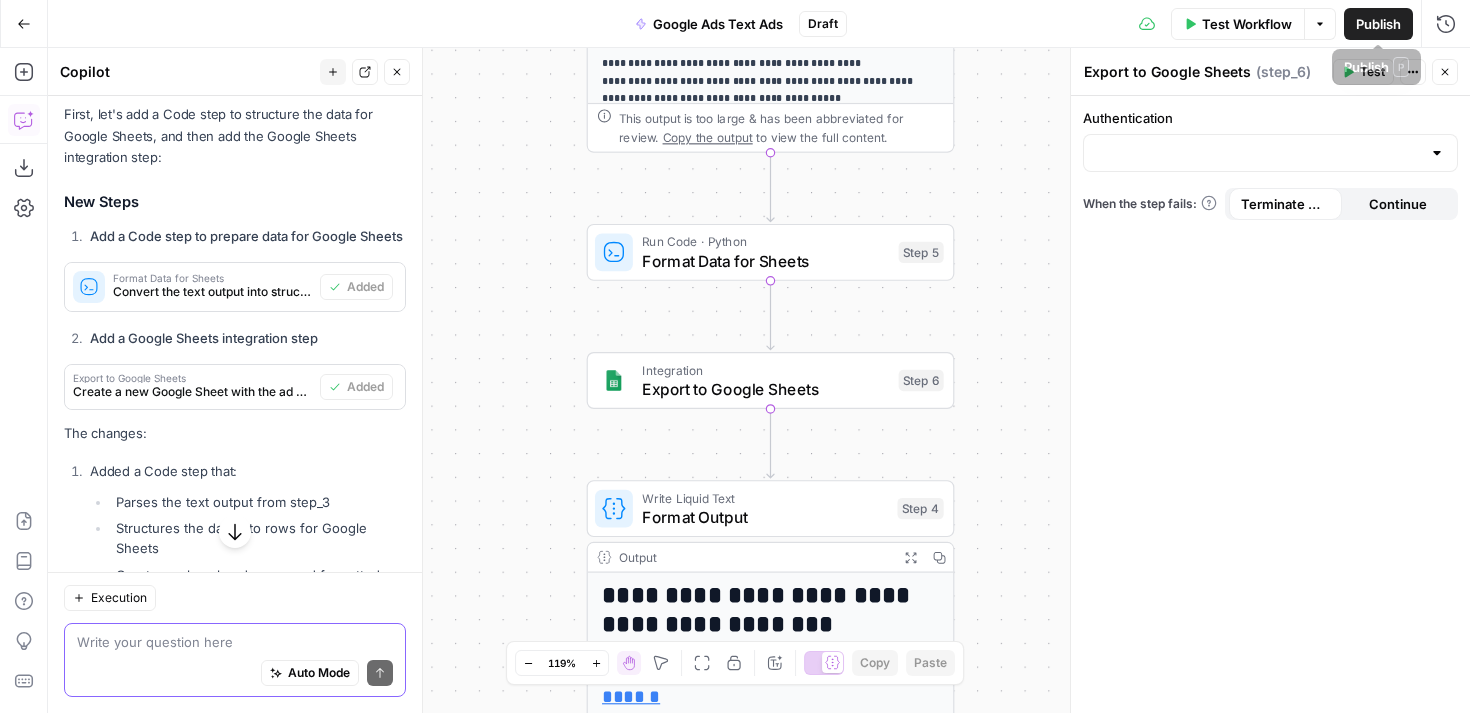 click on "Test Workflow" at bounding box center (1247, 24) 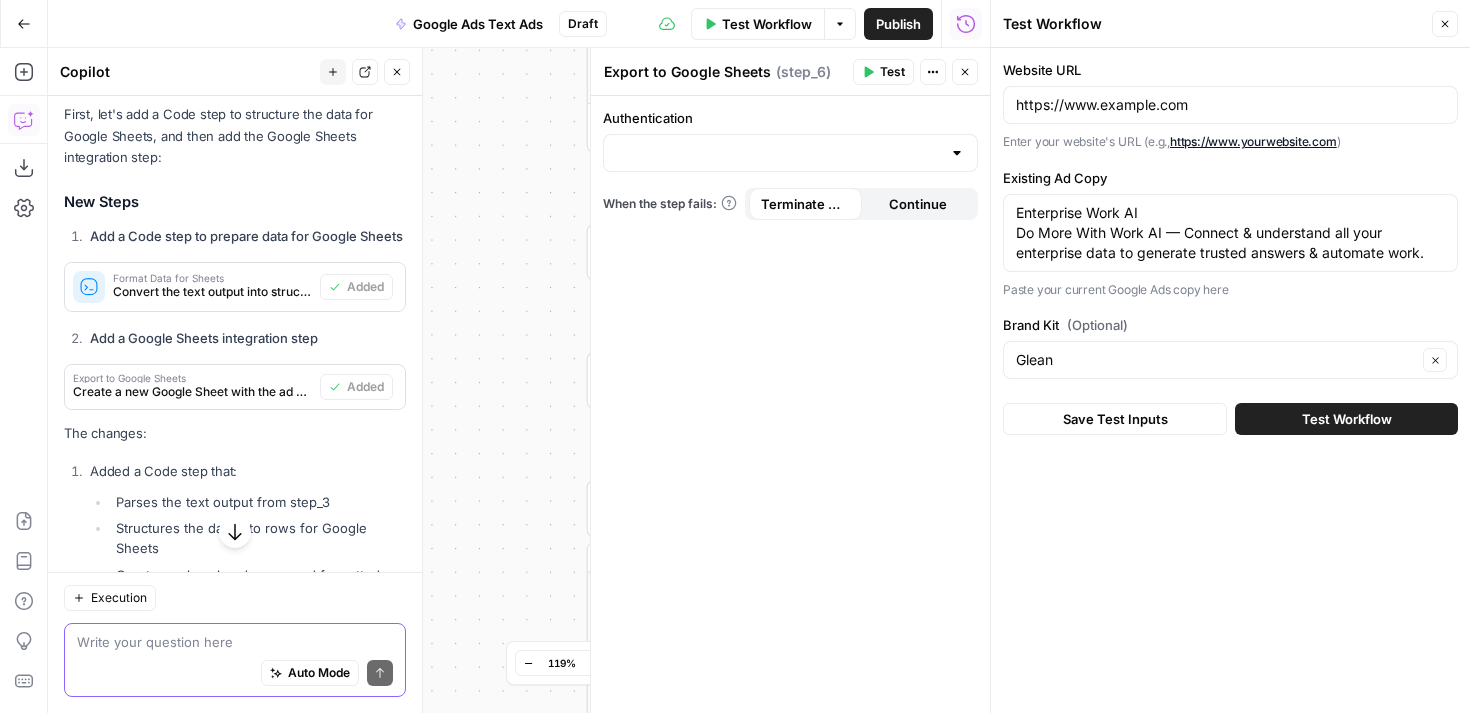 click on "Test Workflow" at bounding box center [1346, 419] 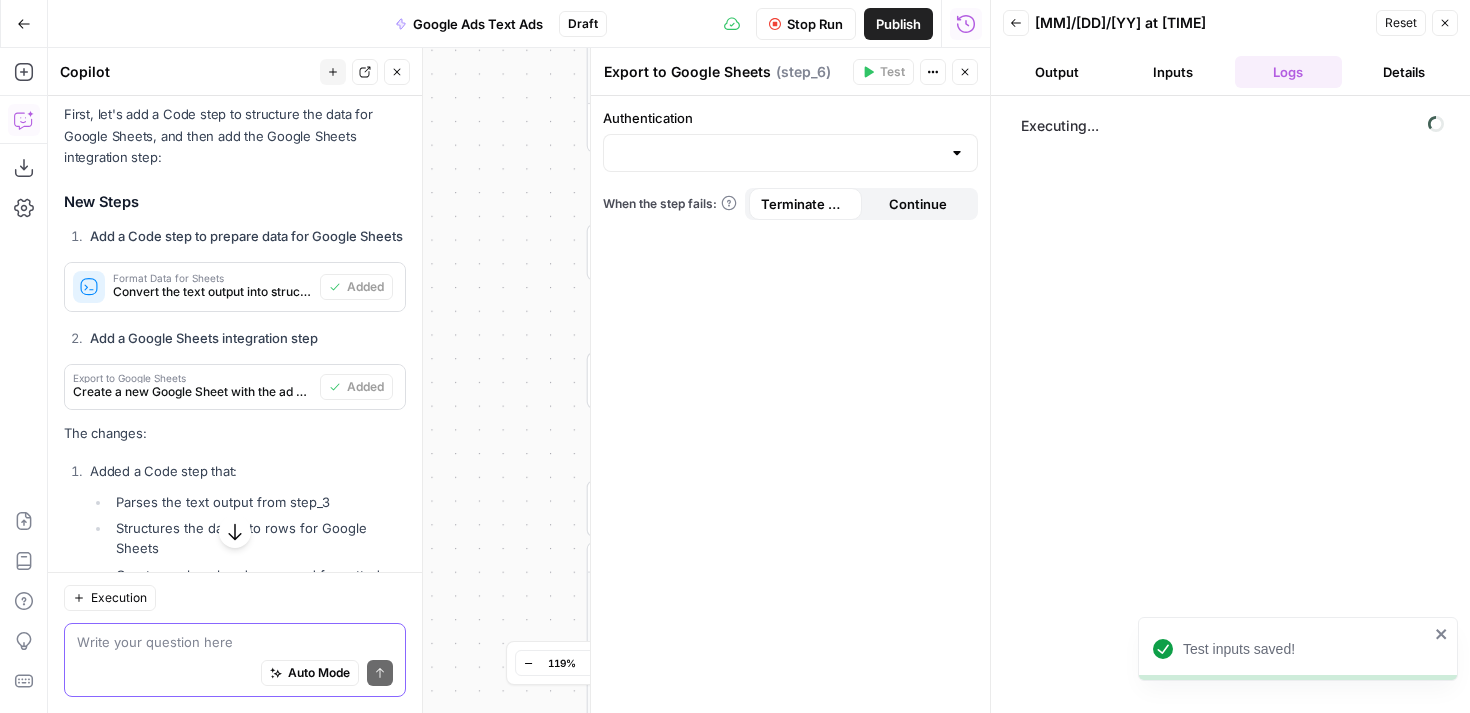 click at bounding box center (957, 153) 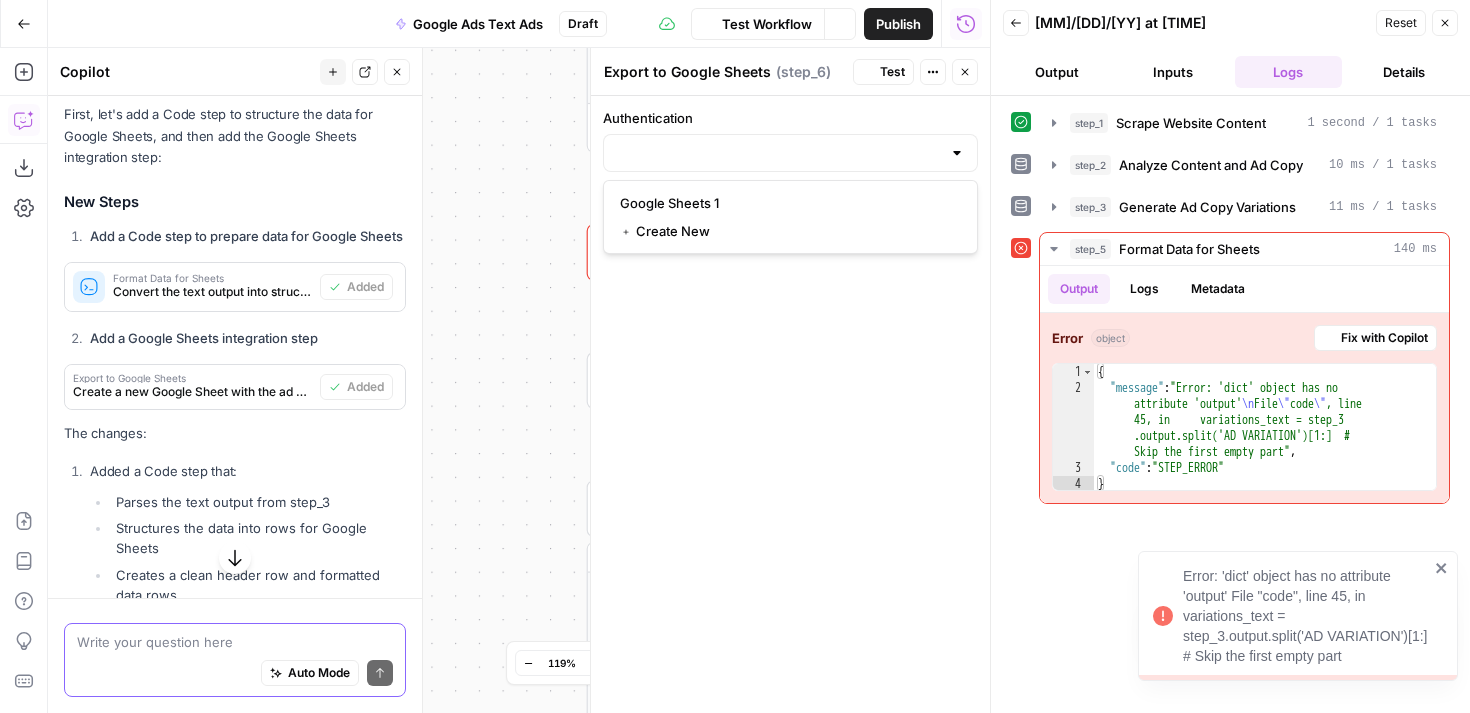scroll, scrollTop: 8271, scrollLeft: 0, axis: vertical 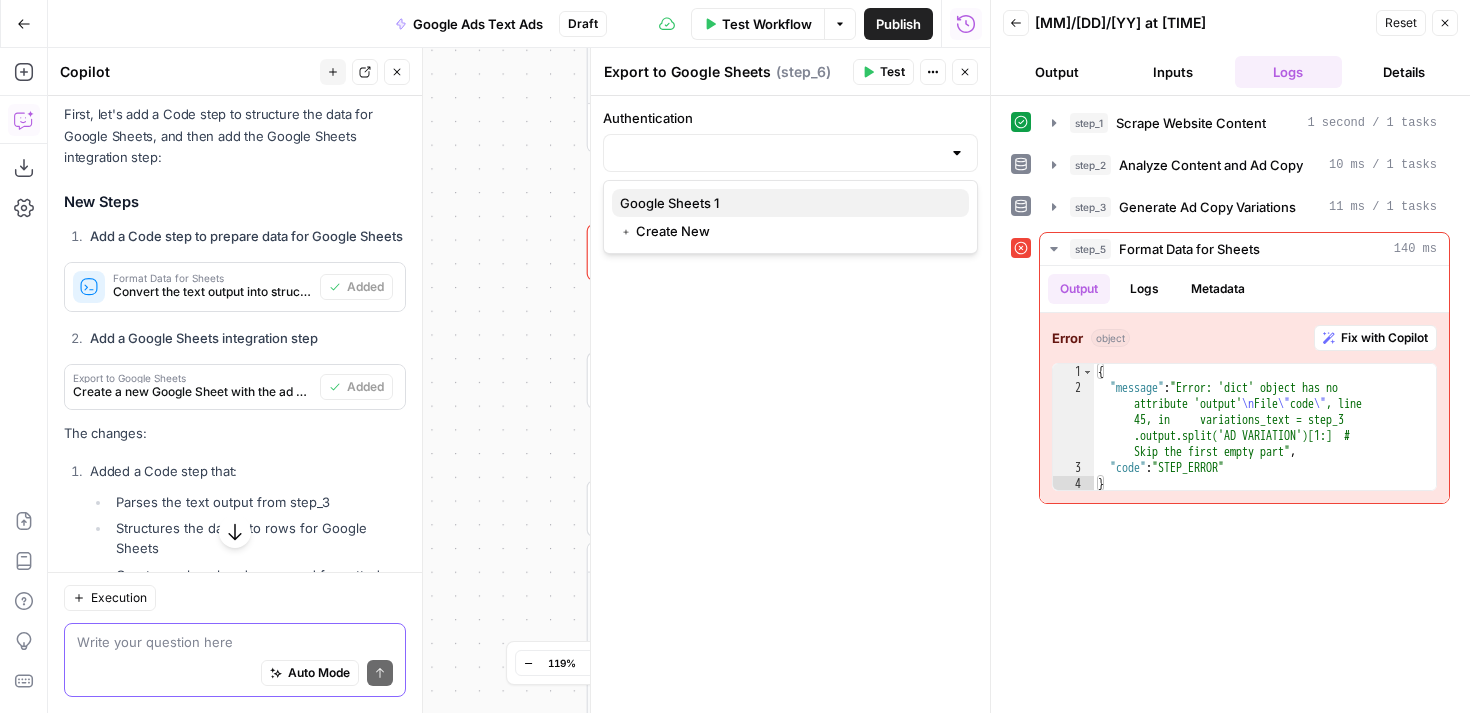 click on "Google Sheets 1" at bounding box center (786, 203) 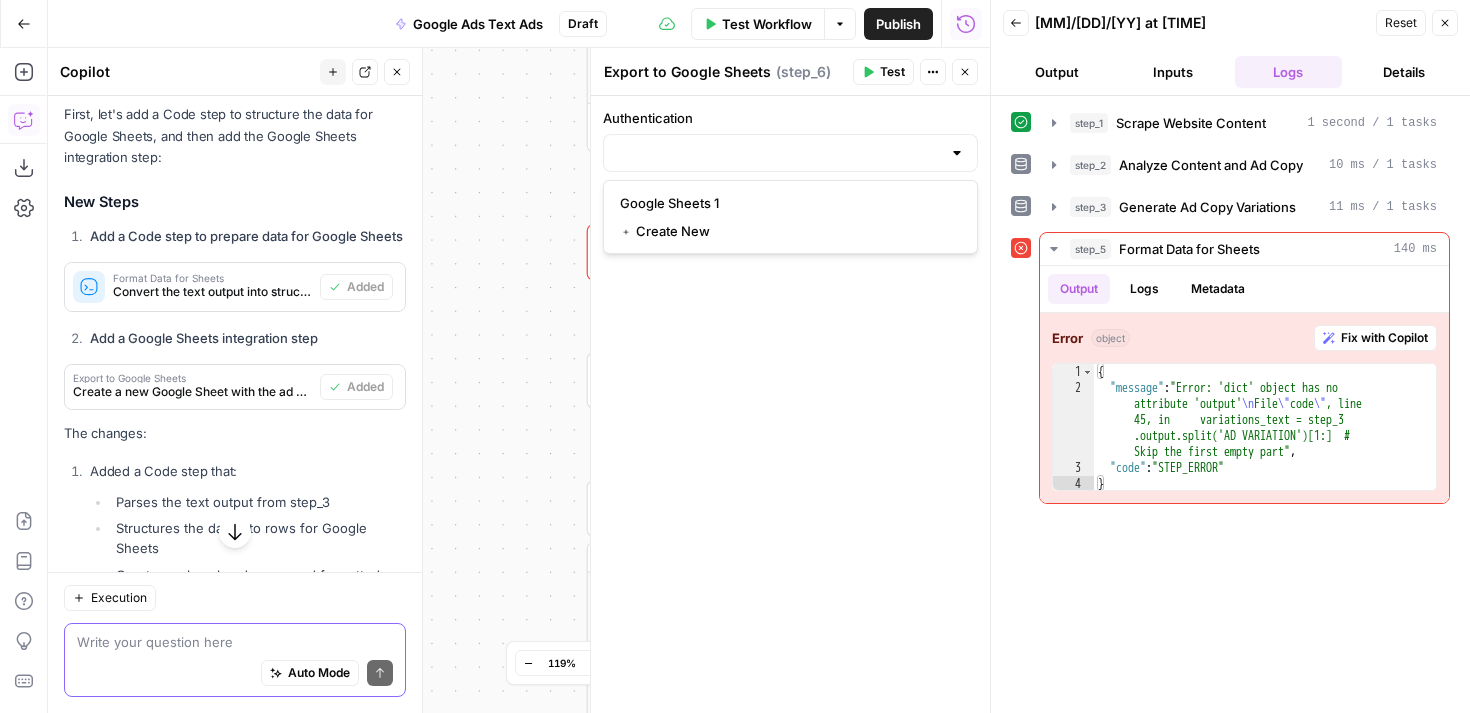 type on "Google Sheets 1" 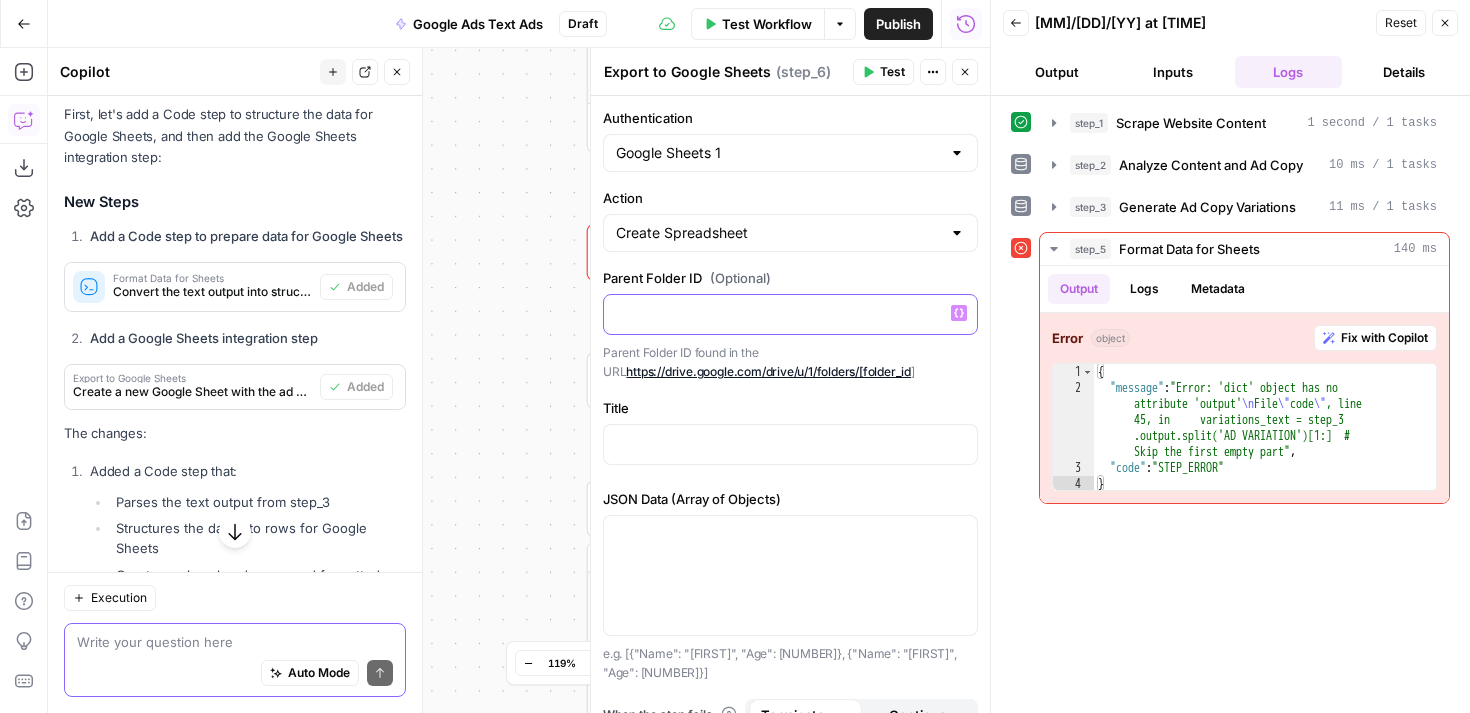 click at bounding box center (790, 313) 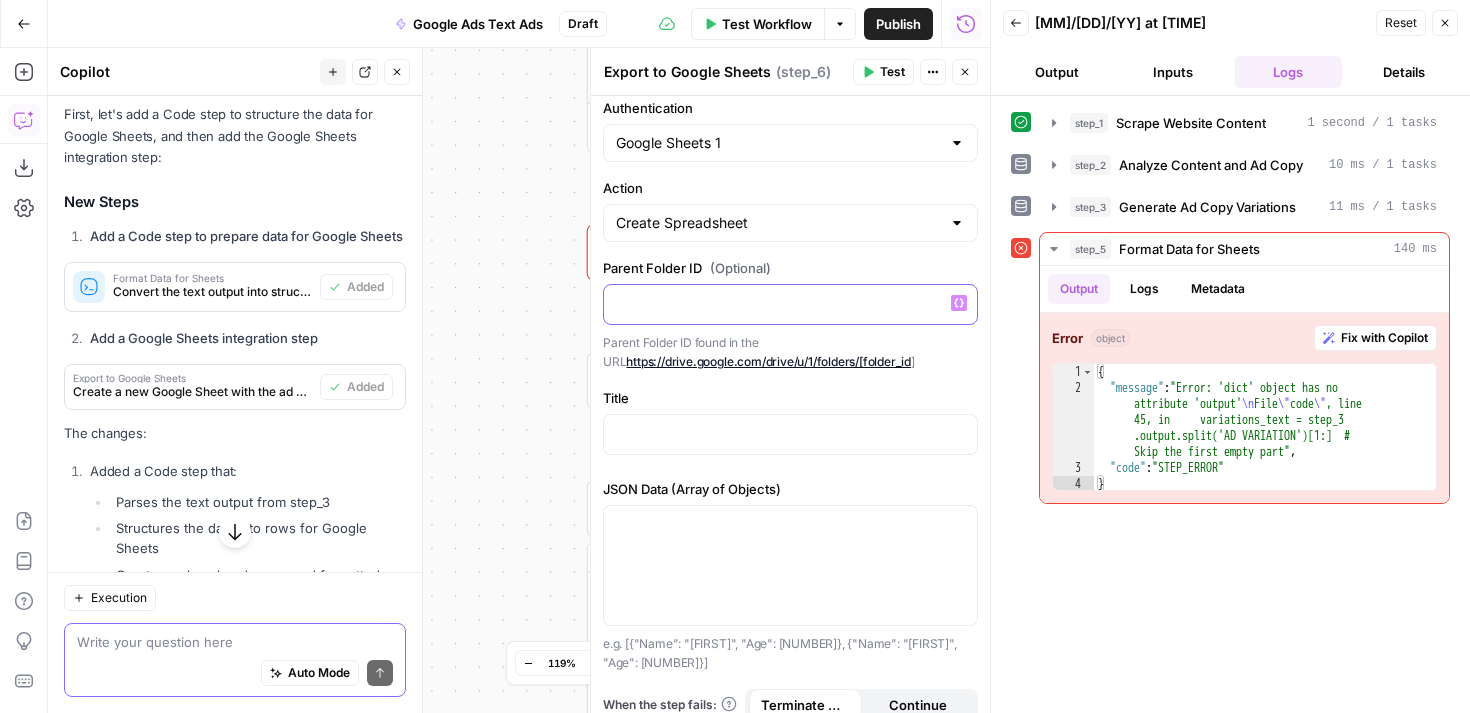 scroll, scrollTop: 0, scrollLeft: 0, axis: both 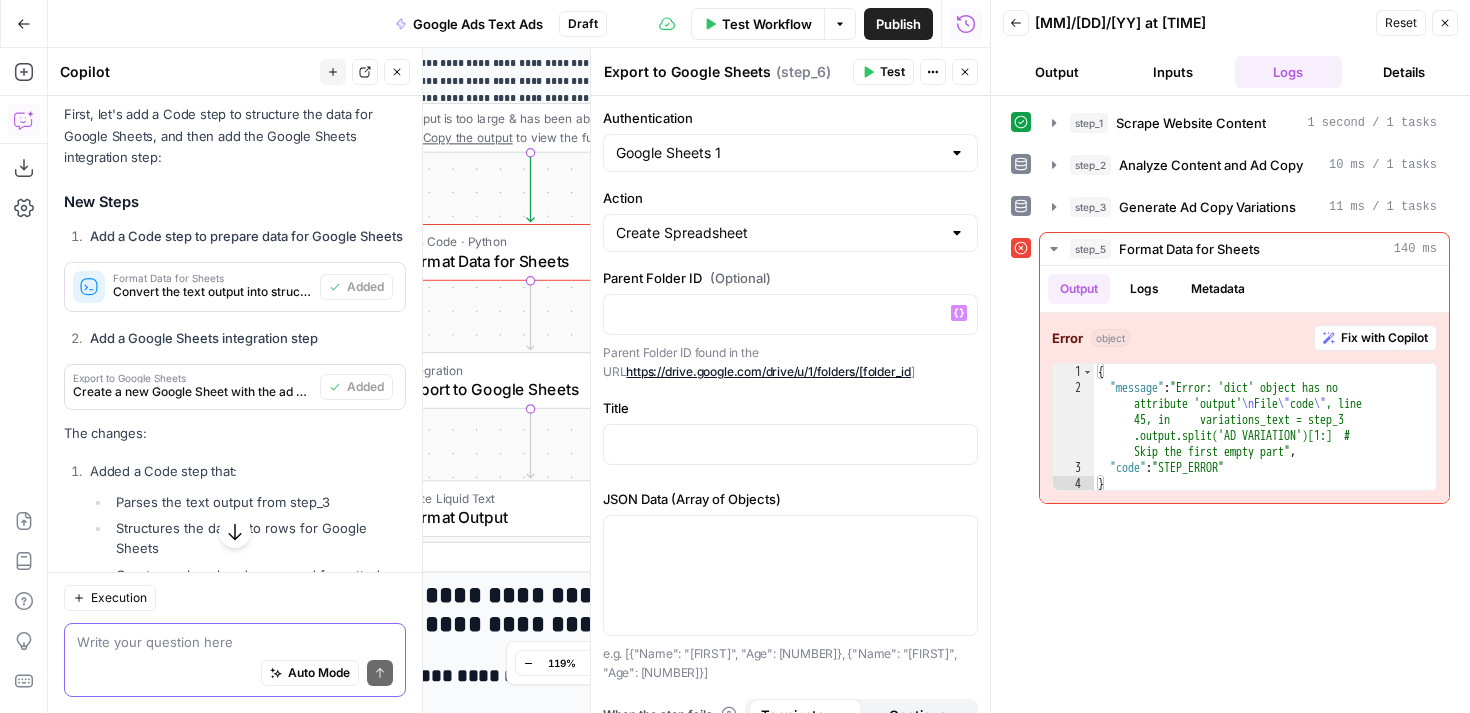click on "Output" at bounding box center (1057, 72) 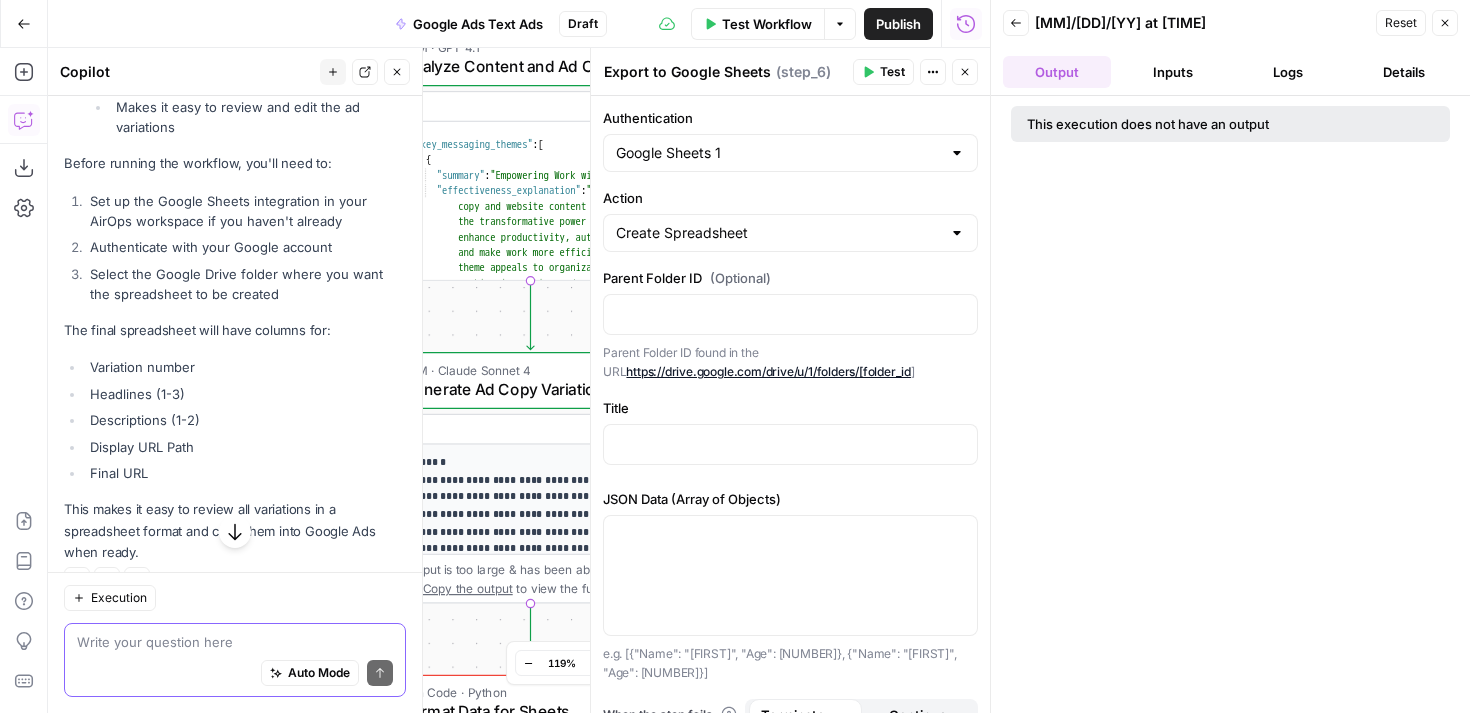 scroll, scrollTop: 8986, scrollLeft: 0, axis: vertical 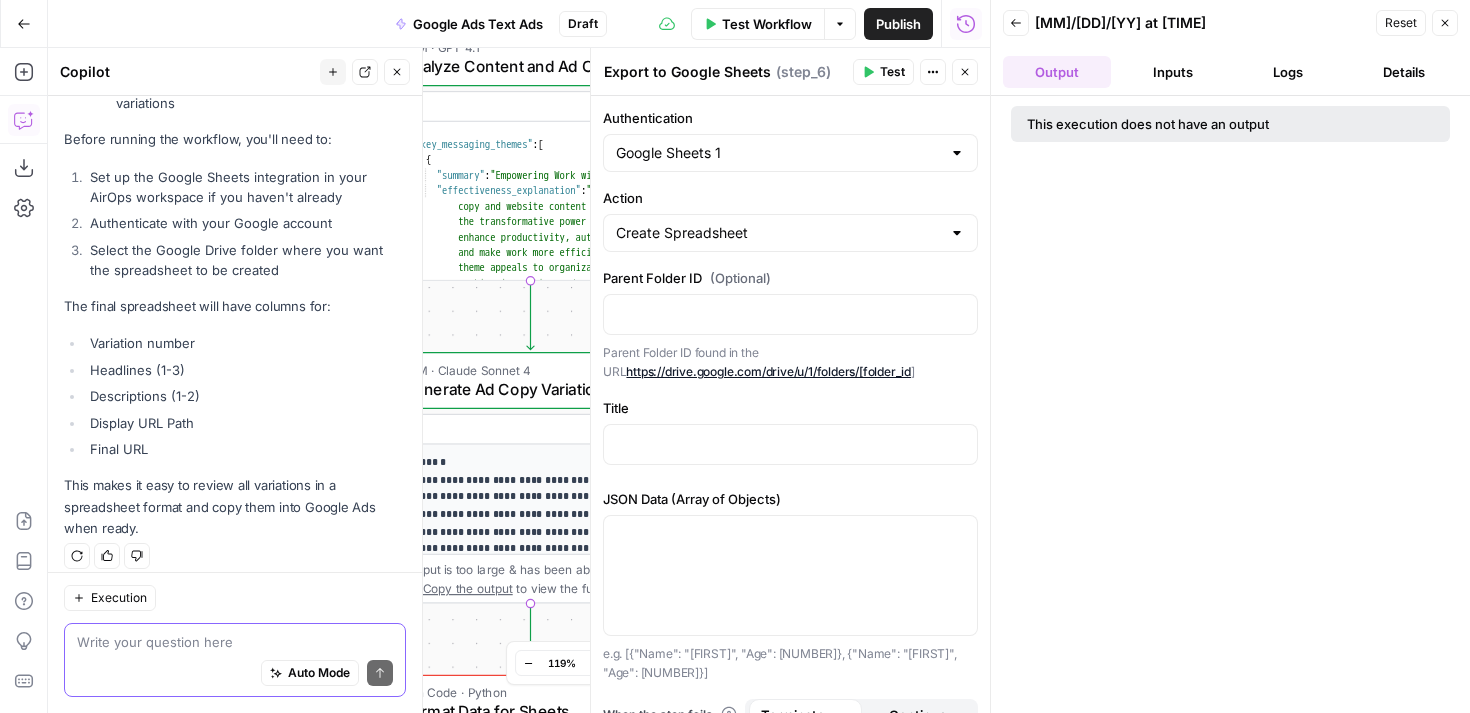 click 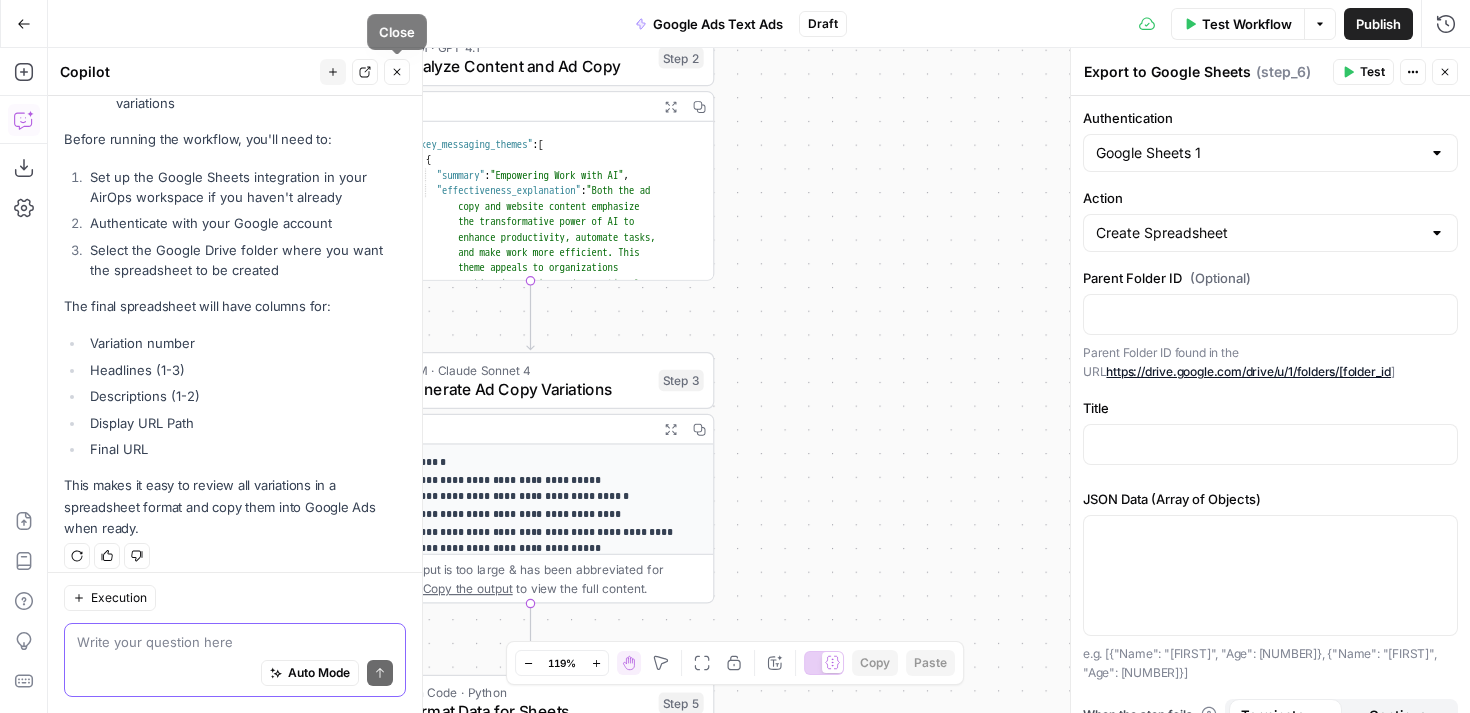 click on "Close" at bounding box center [402, 72] 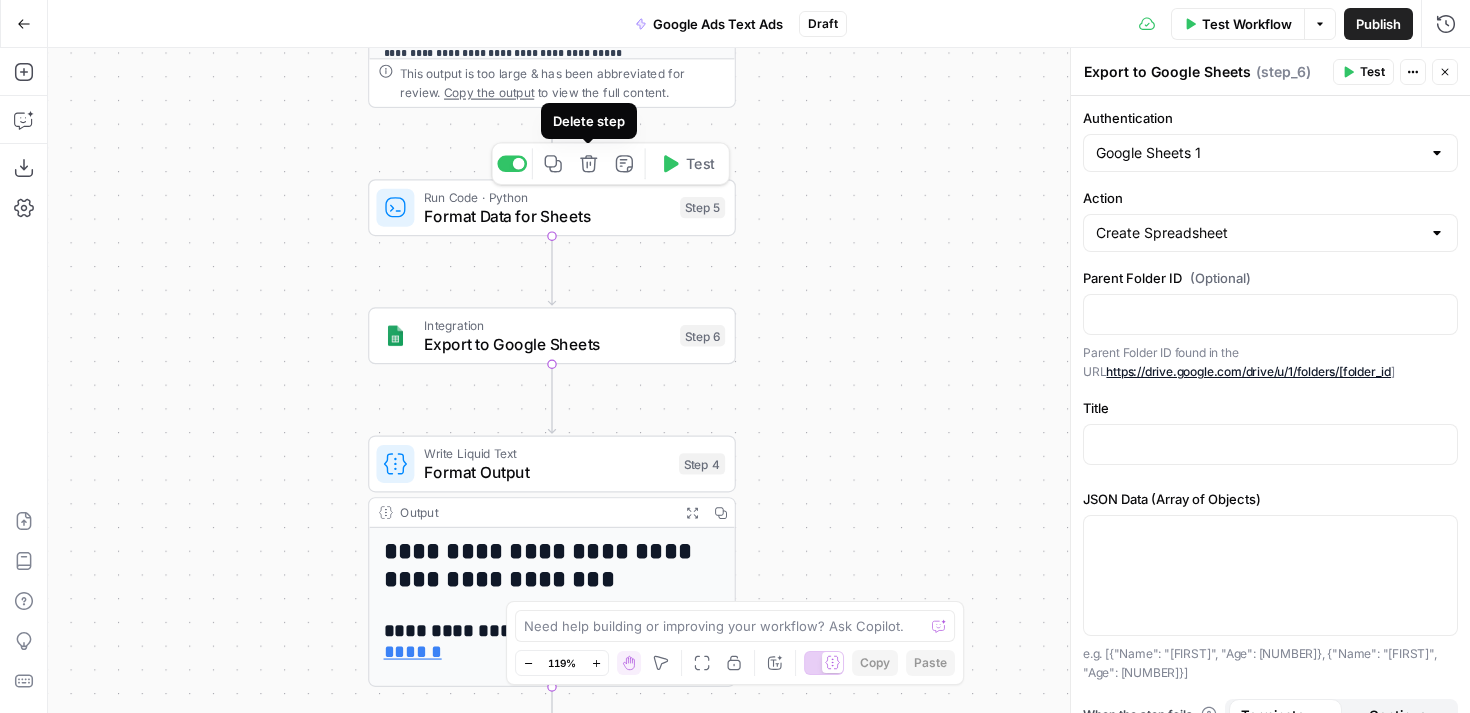 click 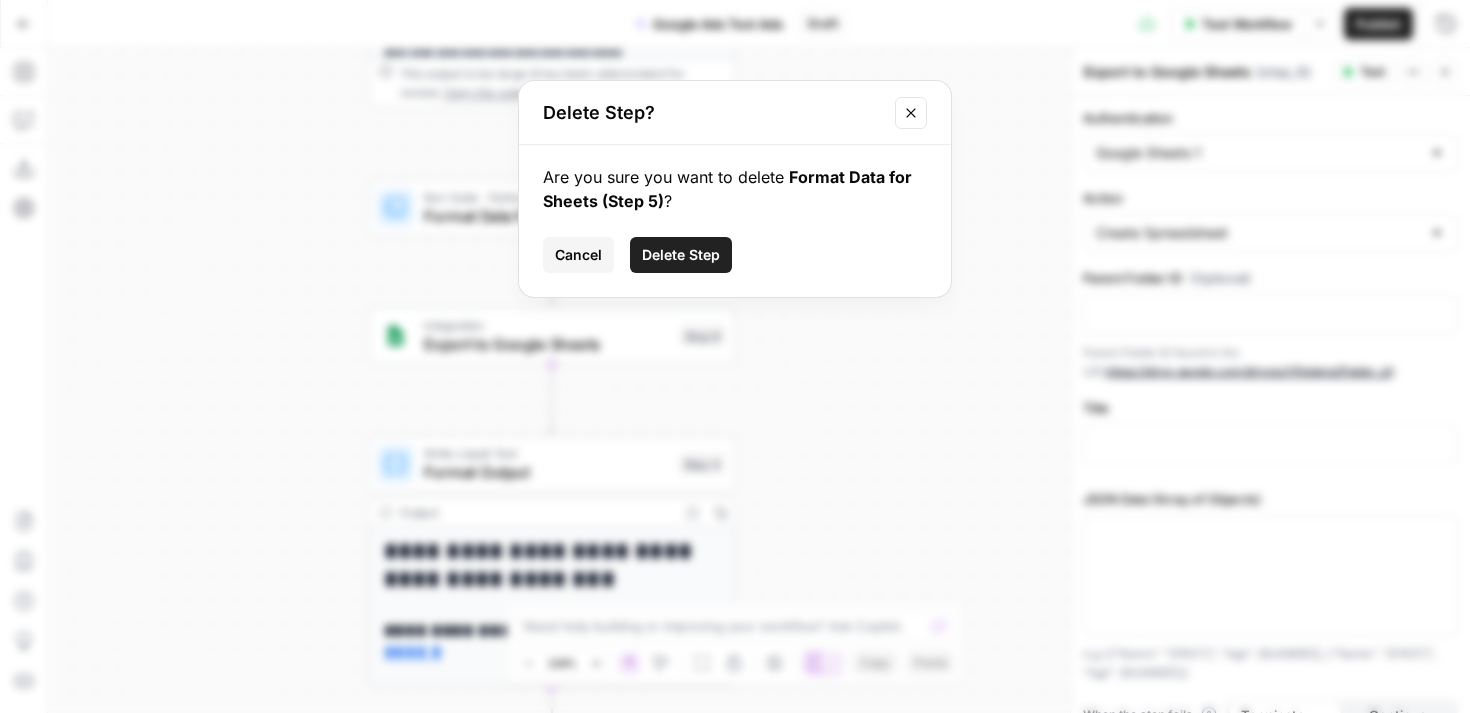 click on "Delete Step" at bounding box center (681, 255) 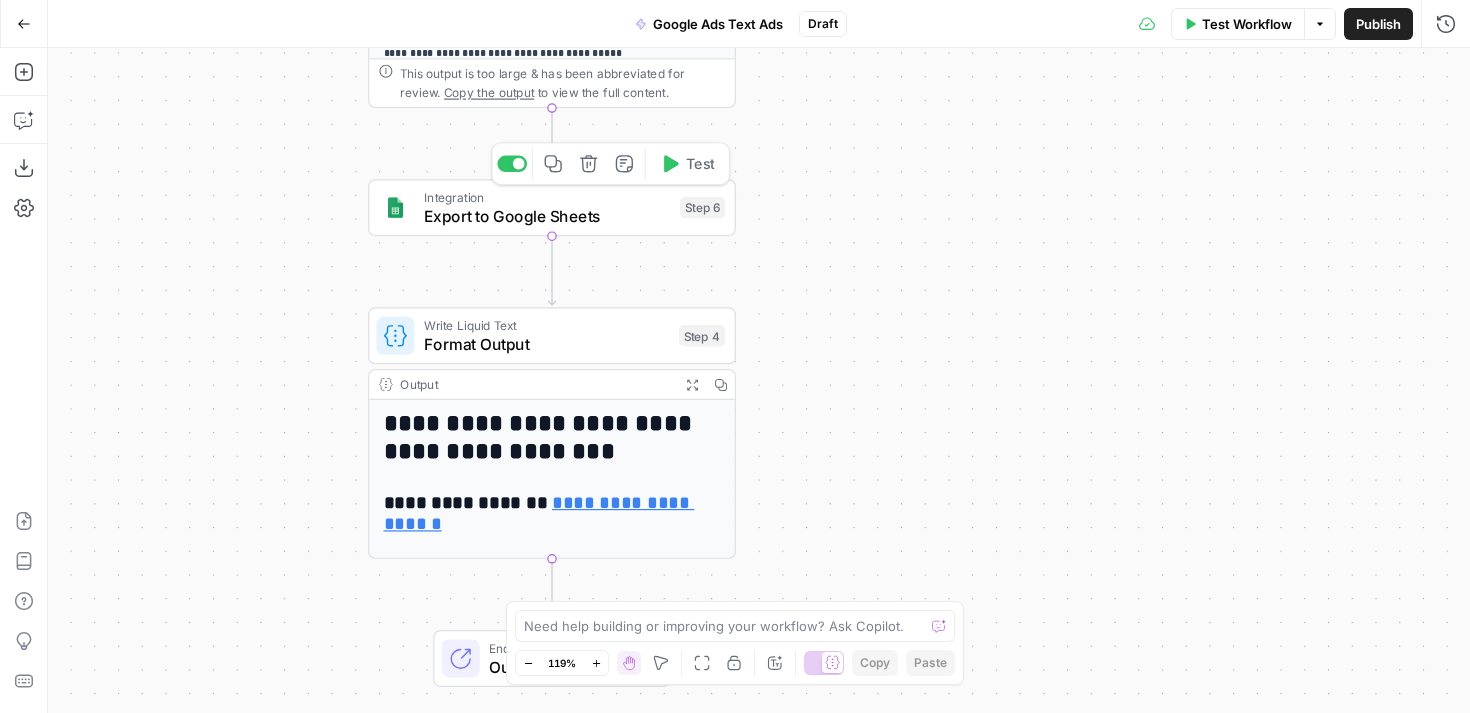 click 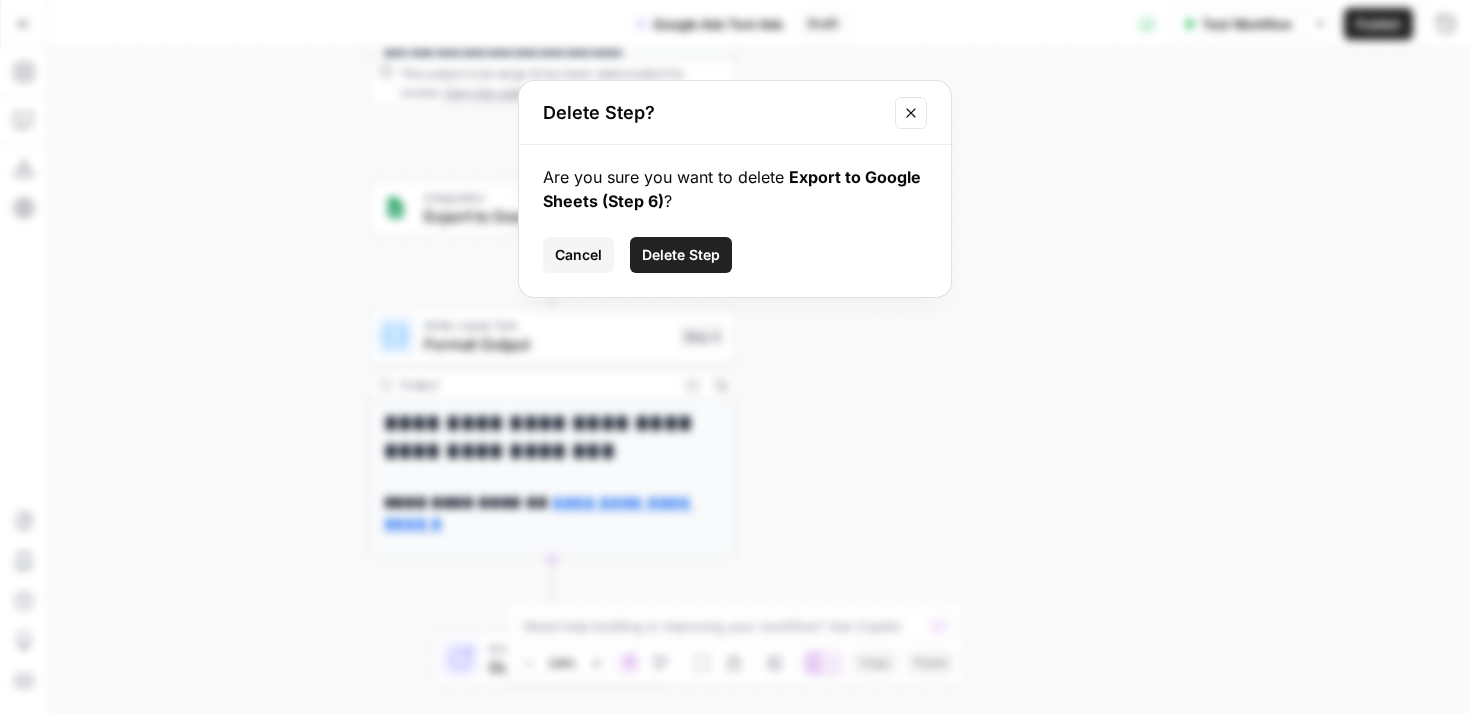 click on "Delete Step" at bounding box center [681, 255] 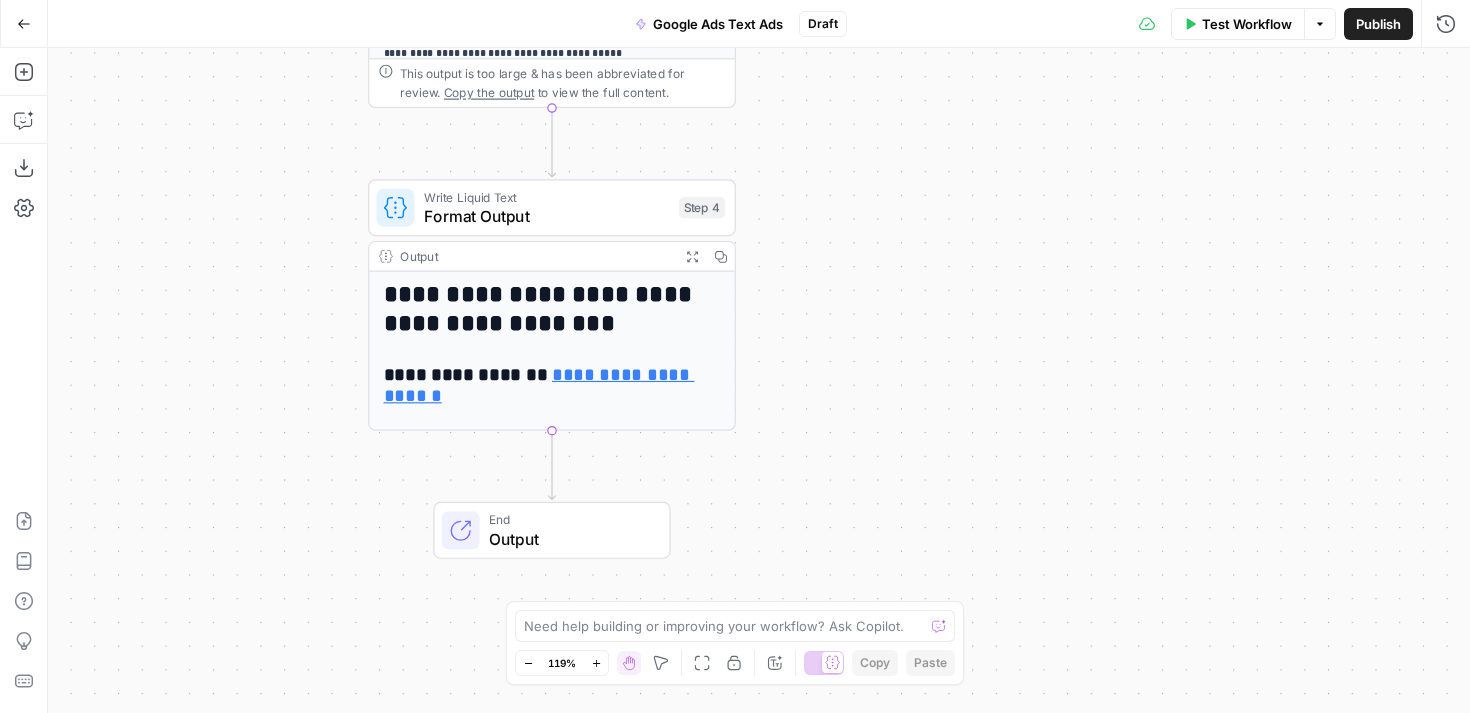 click on "Test Workflow" at bounding box center [1247, 24] 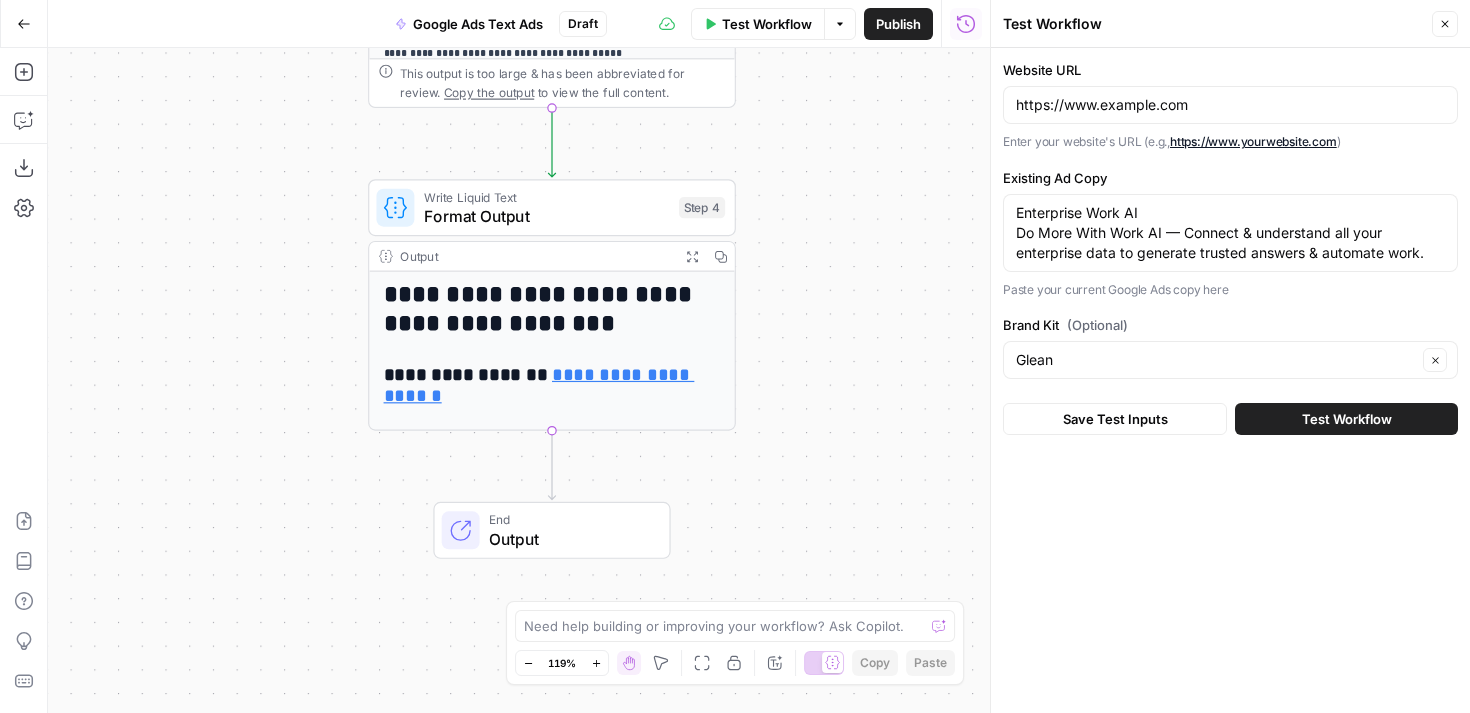 click on "Test Workflow" at bounding box center [1347, 419] 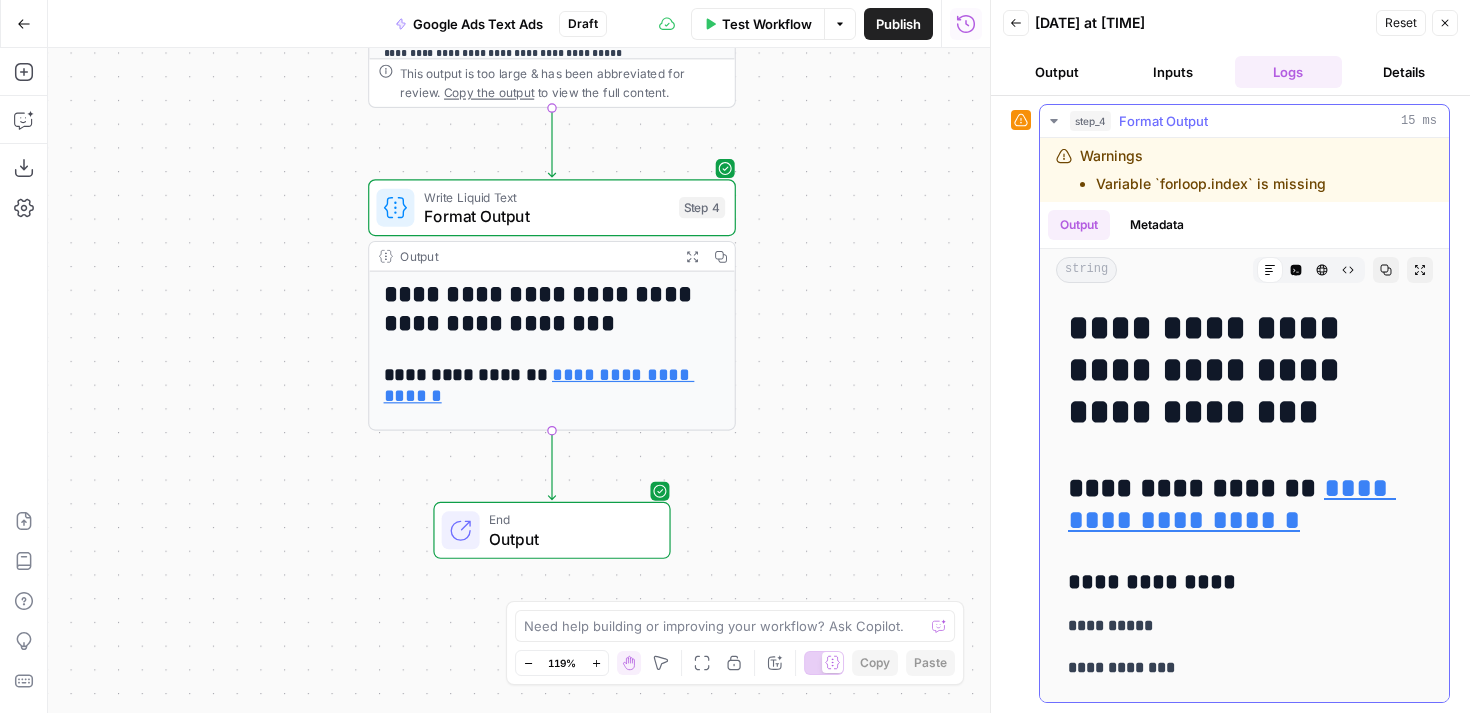 scroll, scrollTop: 0, scrollLeft: 0, axis: both 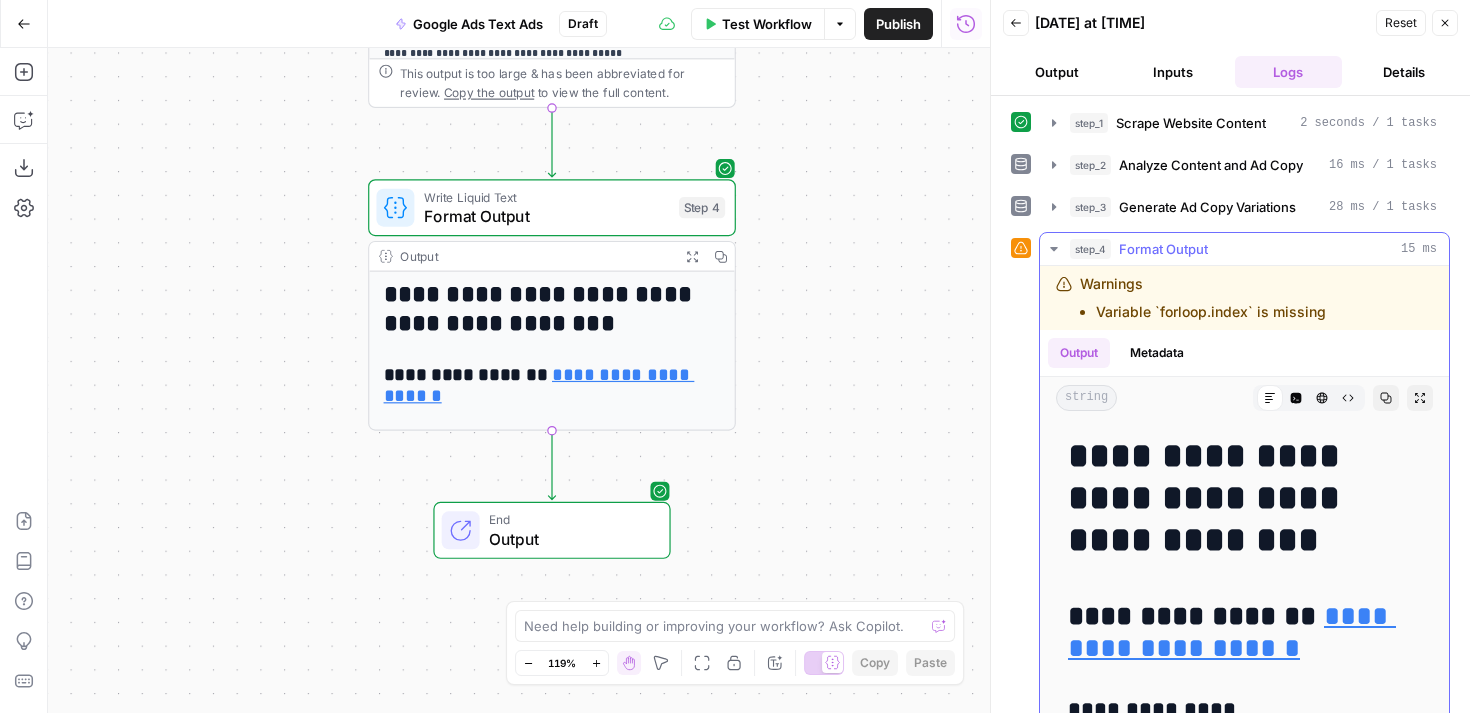 click on "Format Output" at bounding box center [1163, 249] 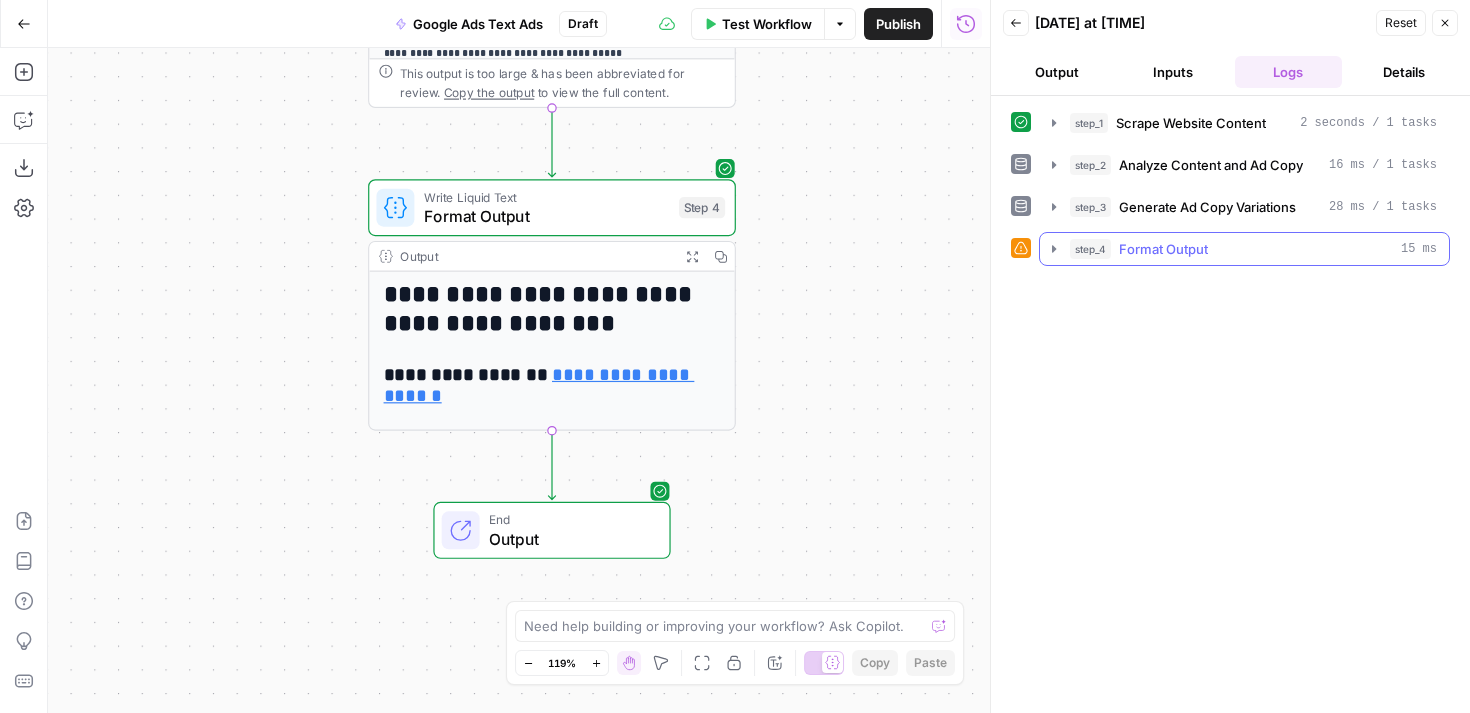 click on "Format Output" at bounding box center [1163, 249] 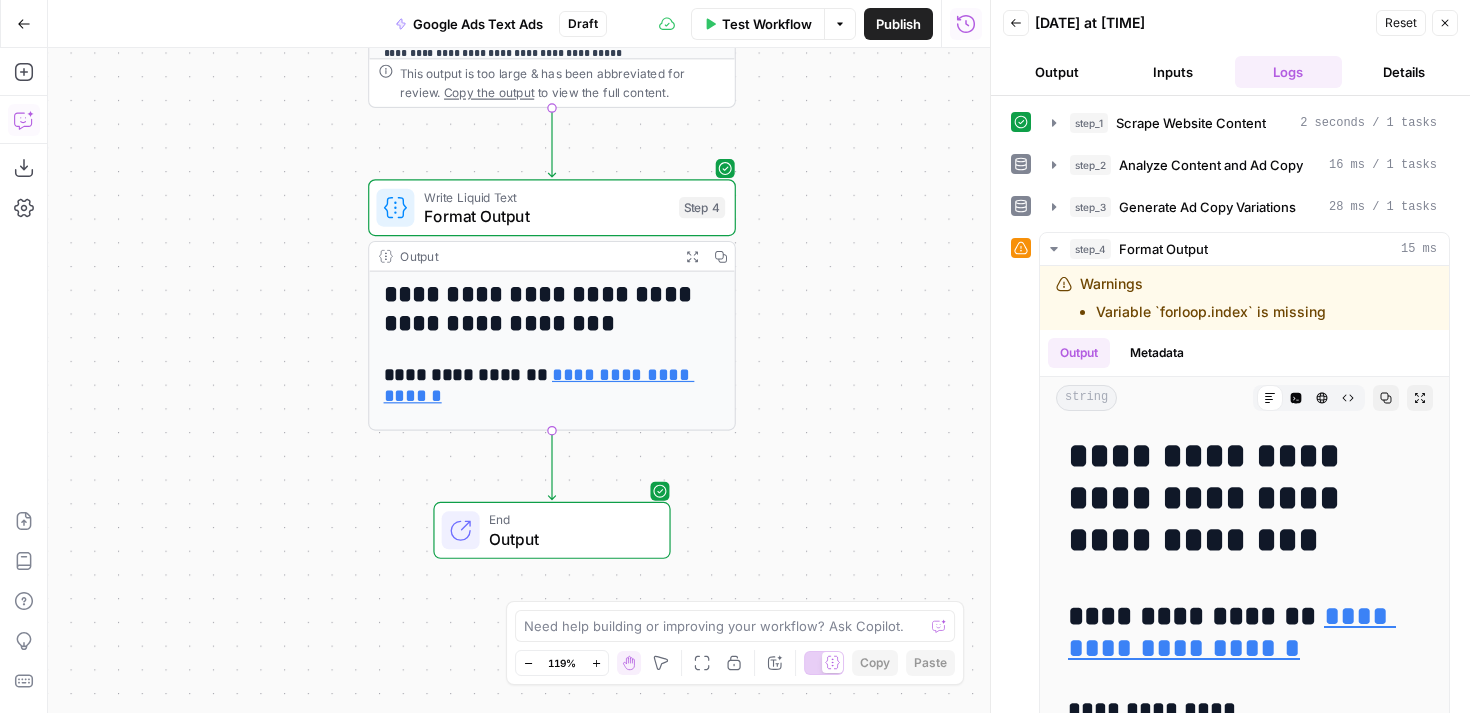 click 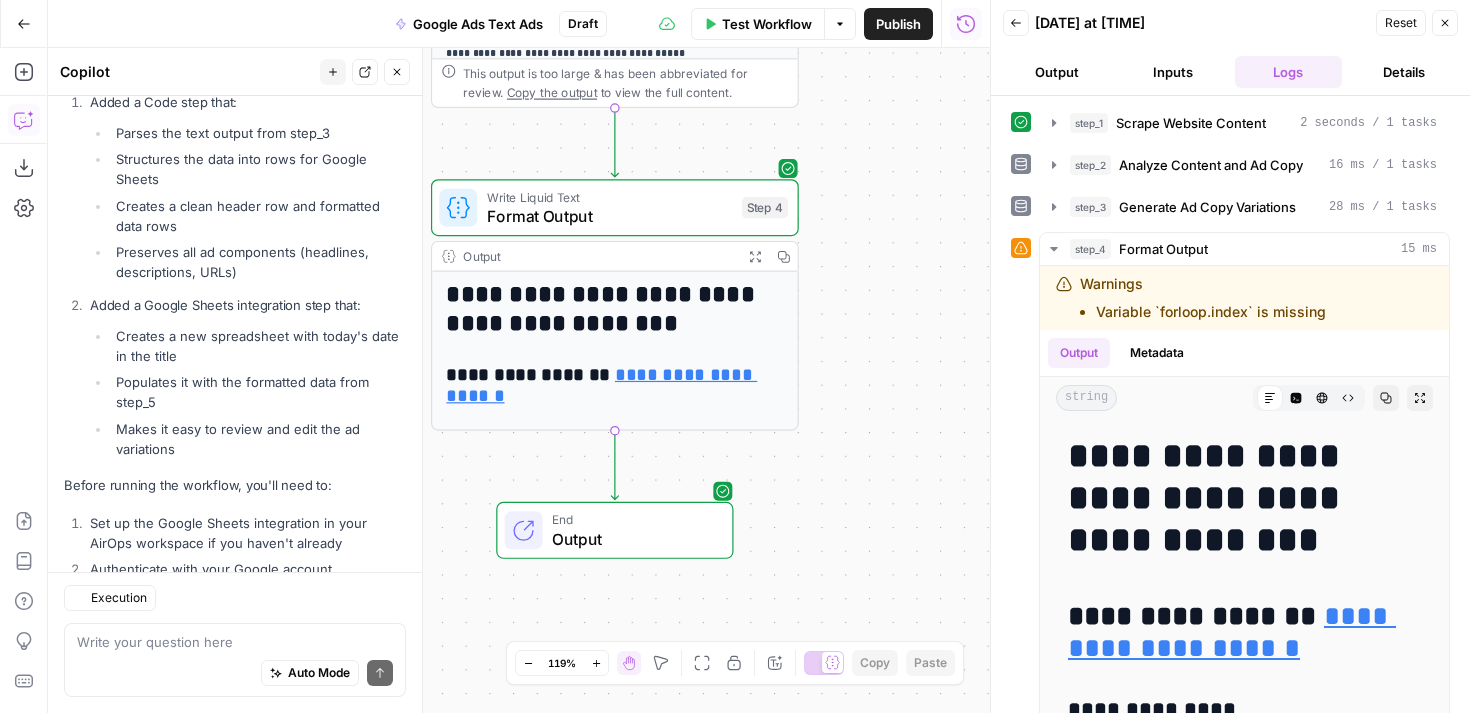 scroll, scrollTop: 8954, scrollLeft: 0, axis: vertical 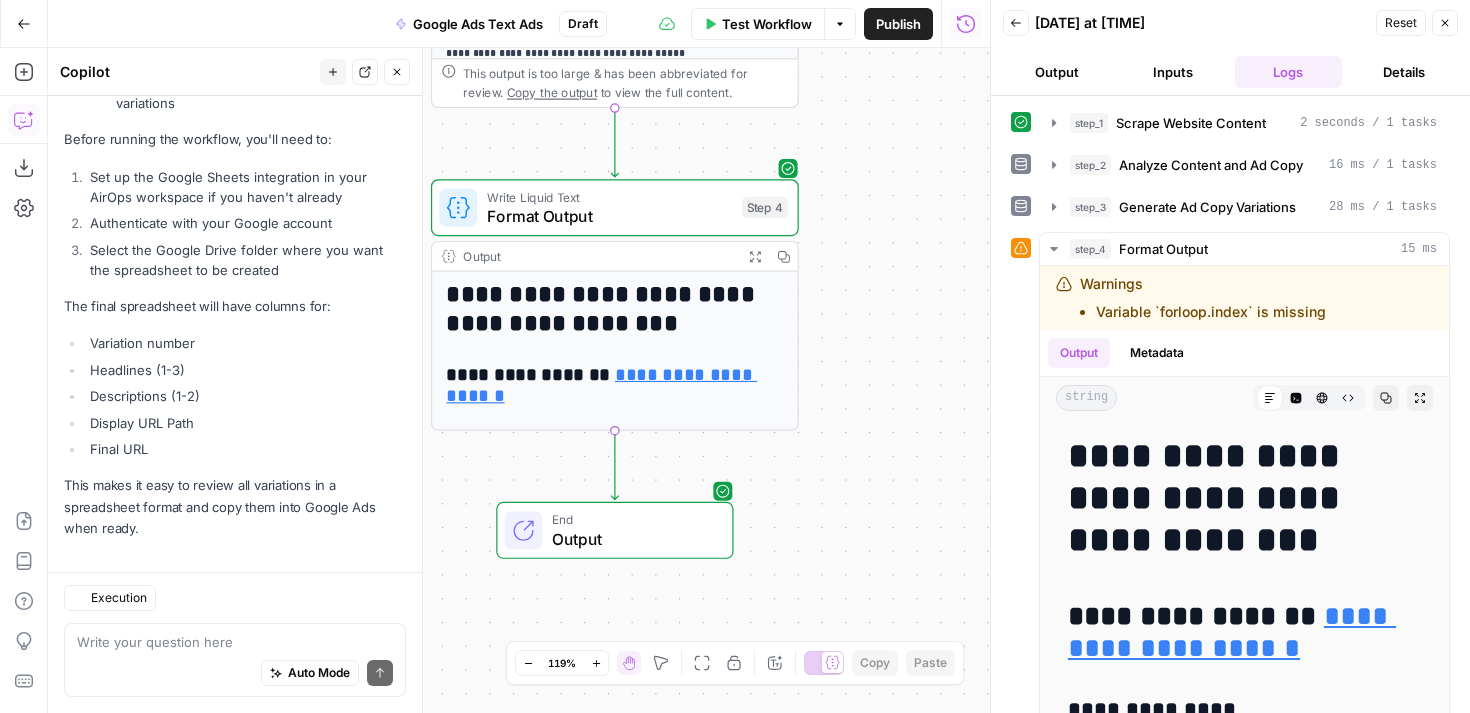click at bounding box center [235, 642] 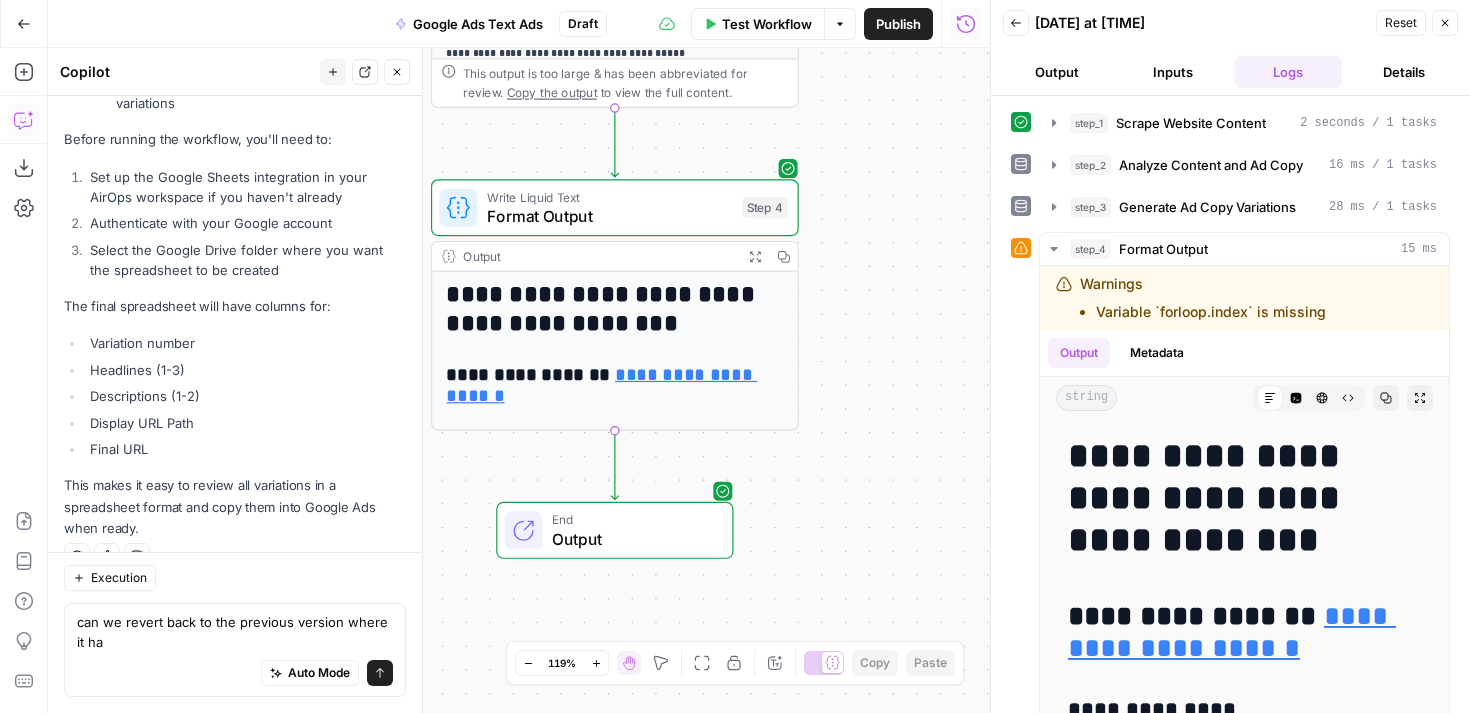 scroll, scrollTop: 8974, scrollLeft: 0, axis: vertical 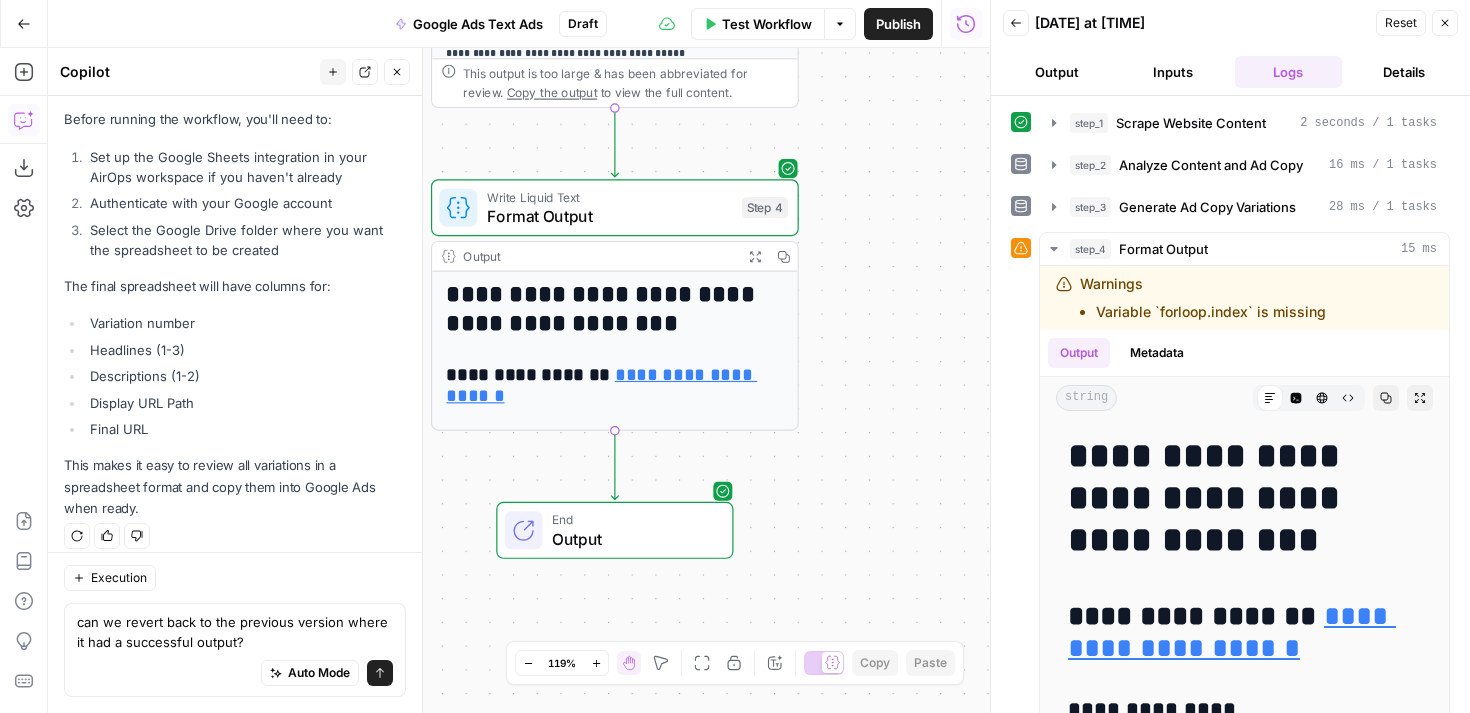 type on "can we revert back to the previous version where it had a successful output?" 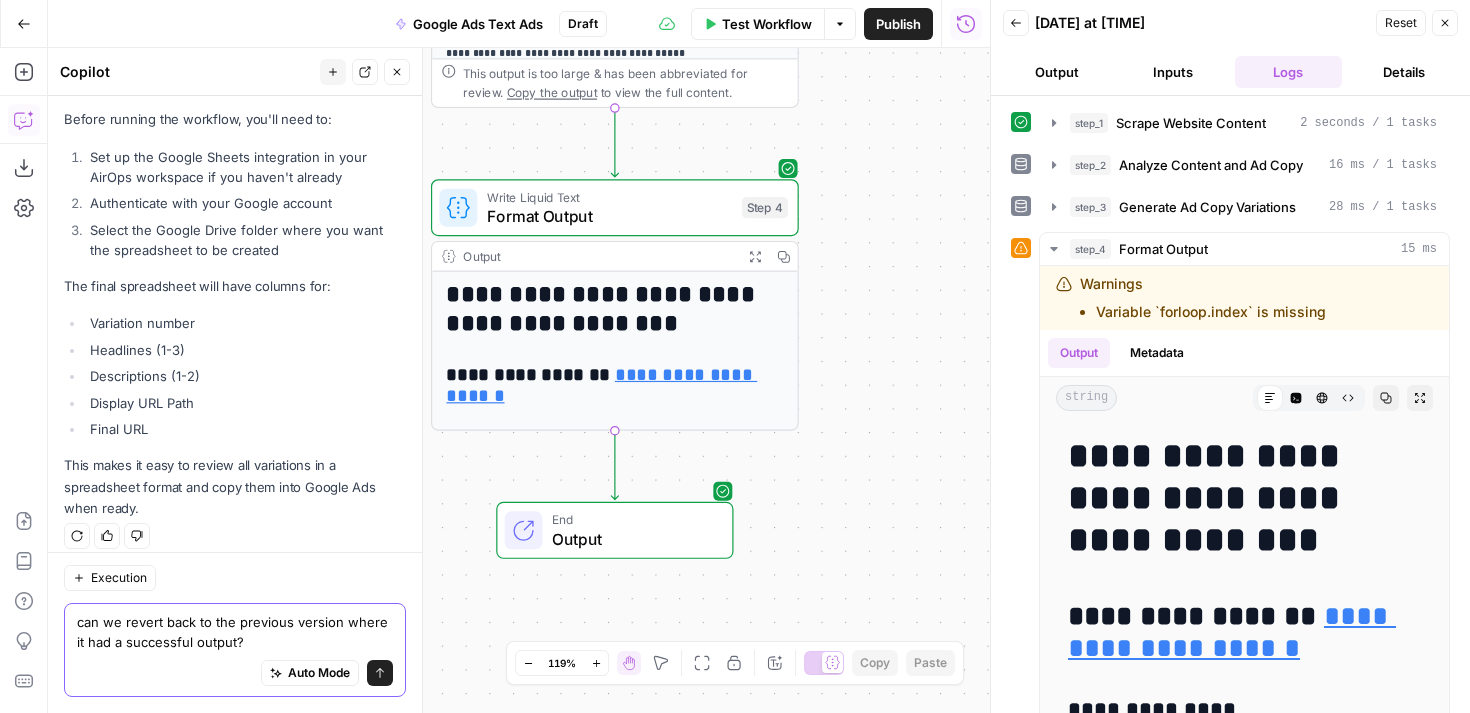 click 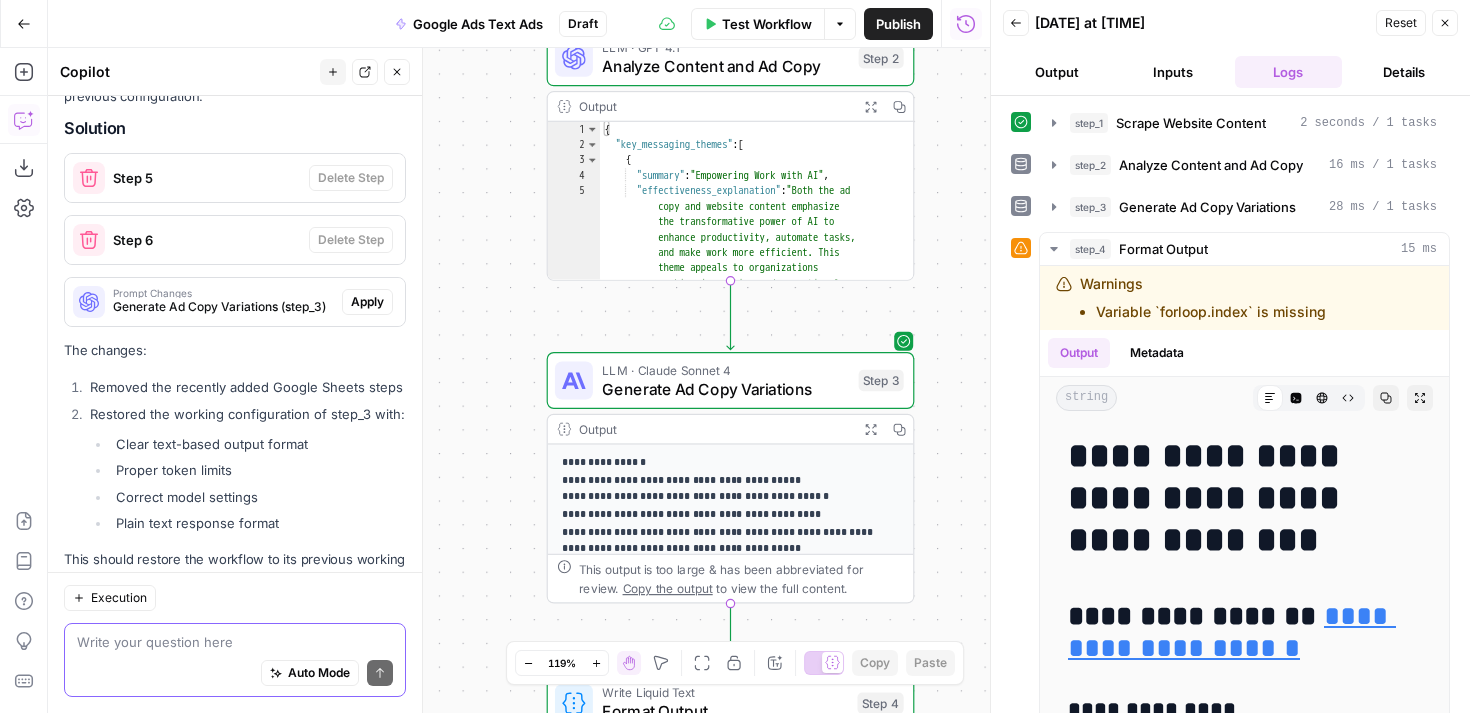 scroll, scrollTop: 9565, scrollLeft: 0, axis: vertical 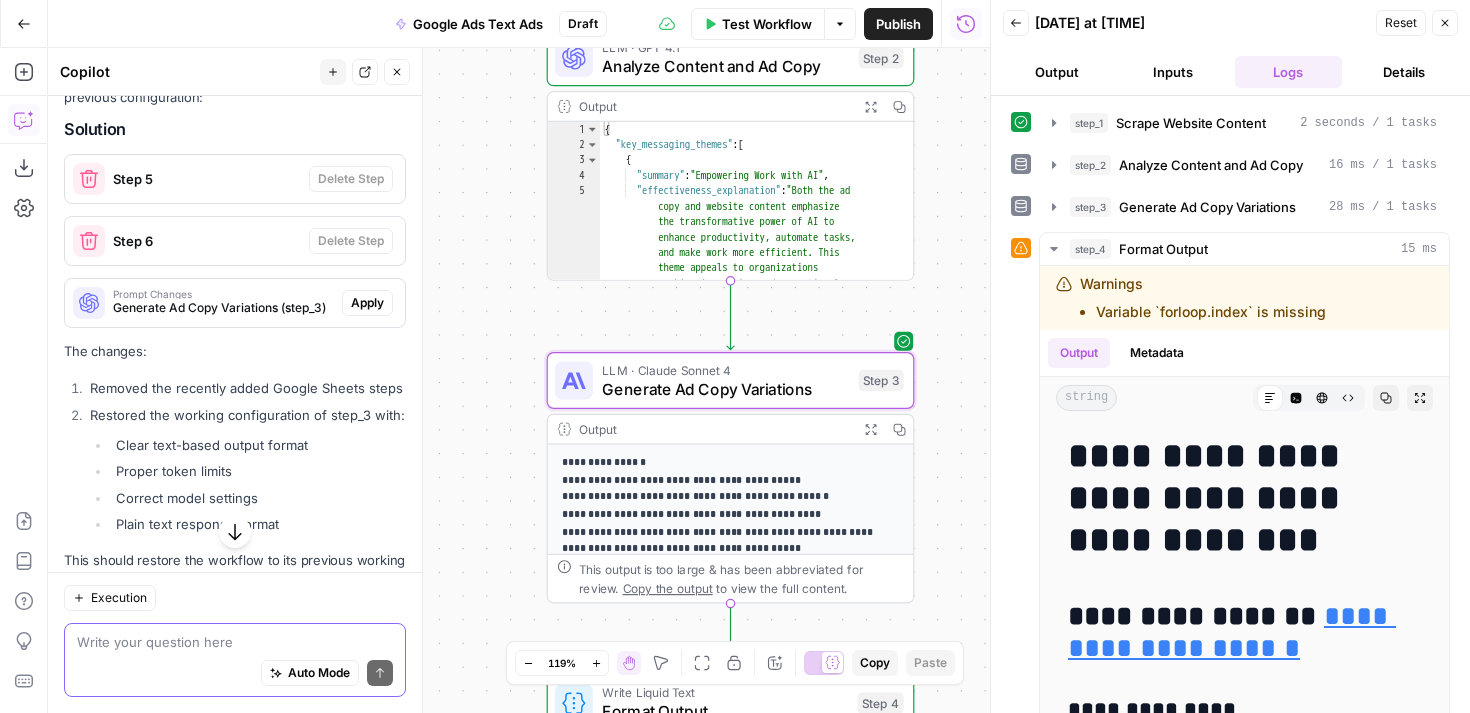 click on "Apply" at bounding box center (367, 303) 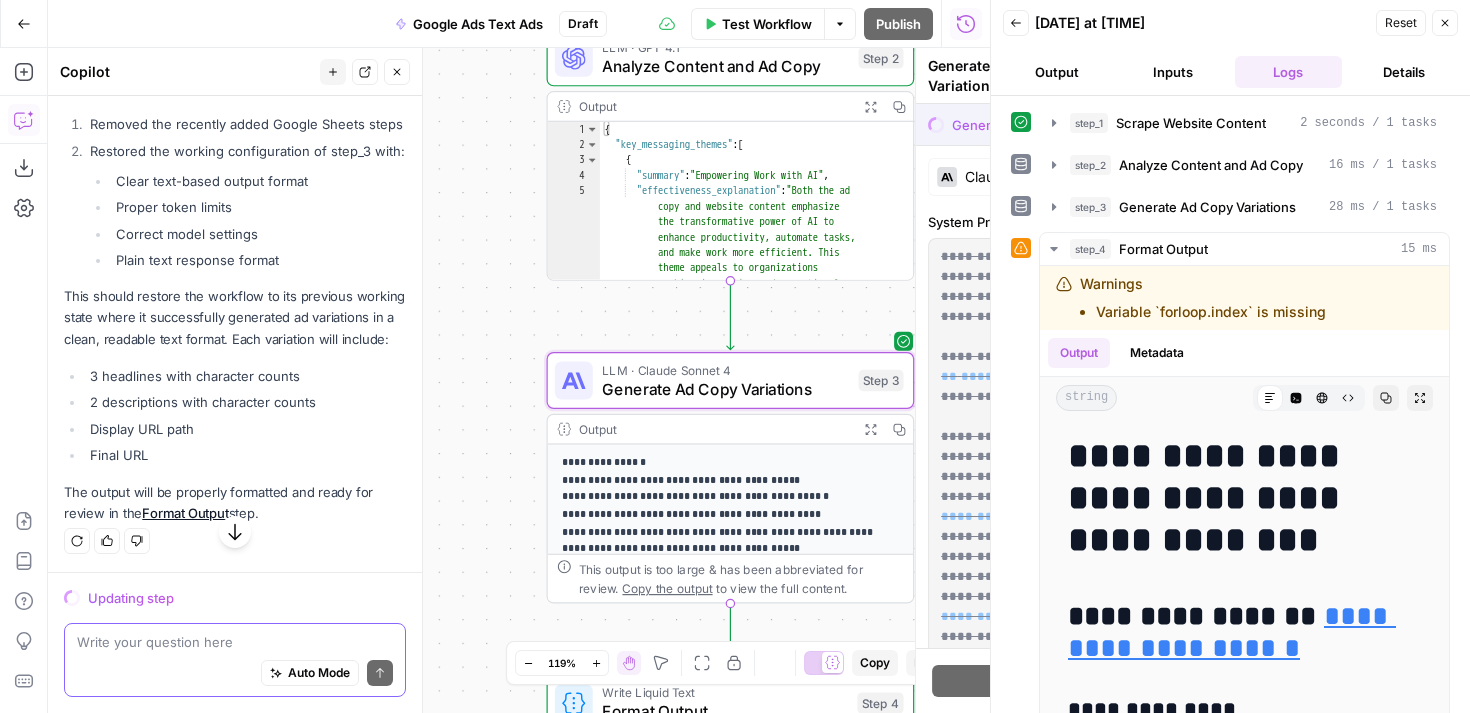scroll, scrollTop: 9277, scrollLeft: 0, axis: vertical 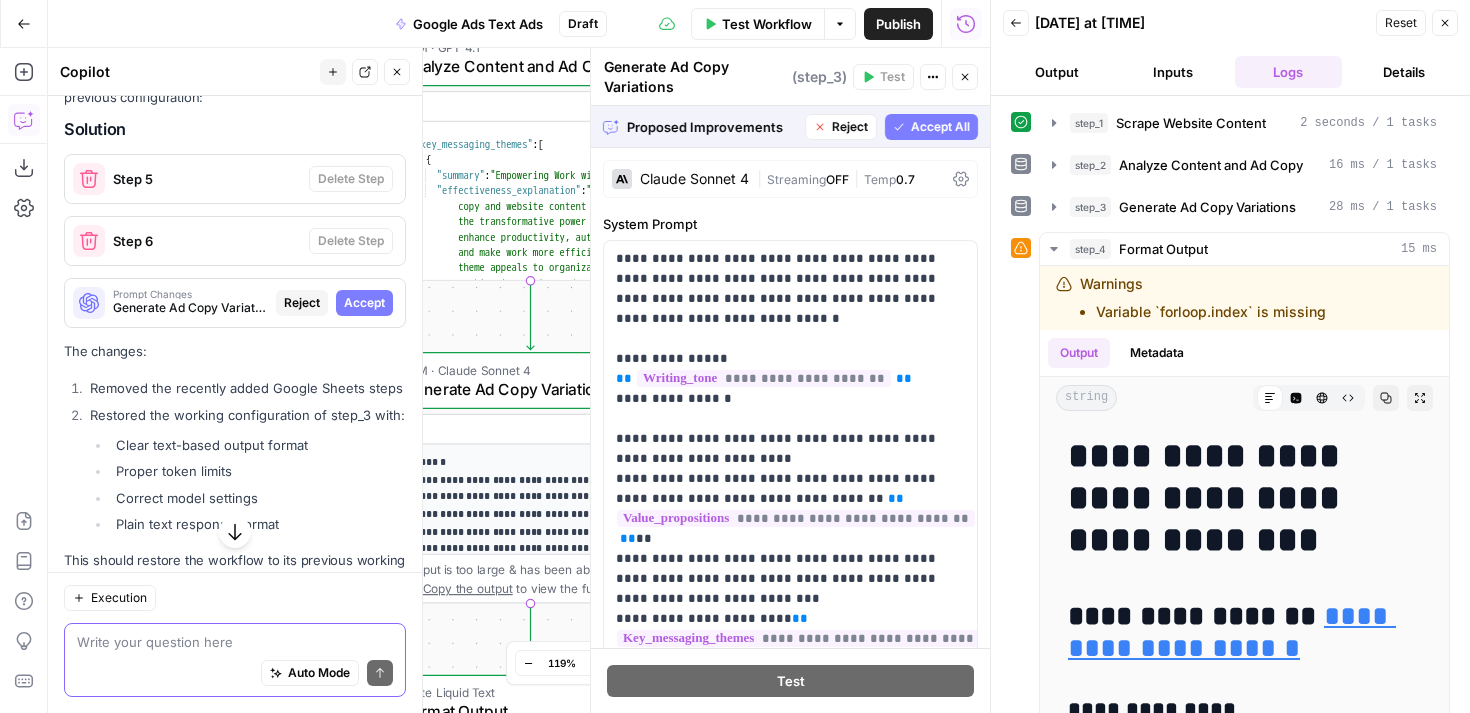 click on "Accept All" at bounding box center (940, 127) 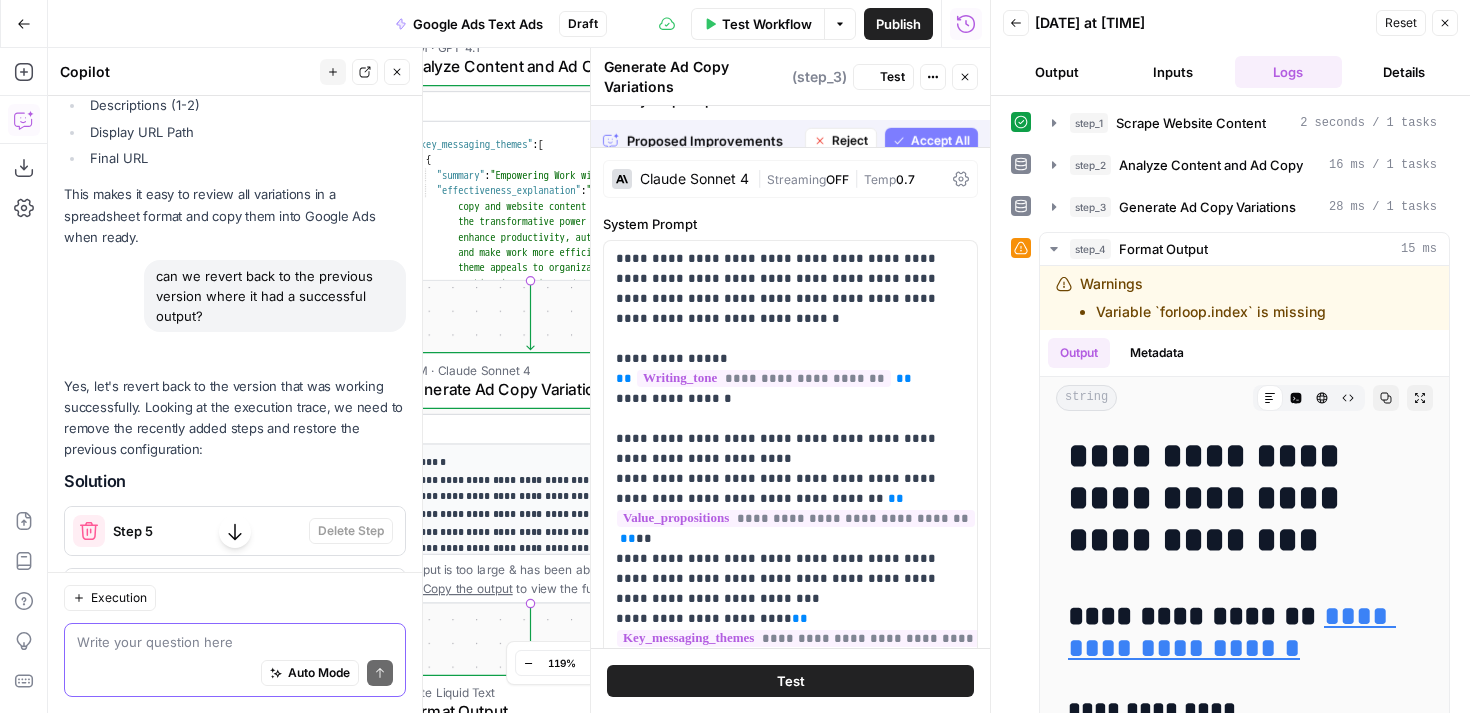 scroll, scrollTop: 9629, scrollLeft: 0, axis: vertical 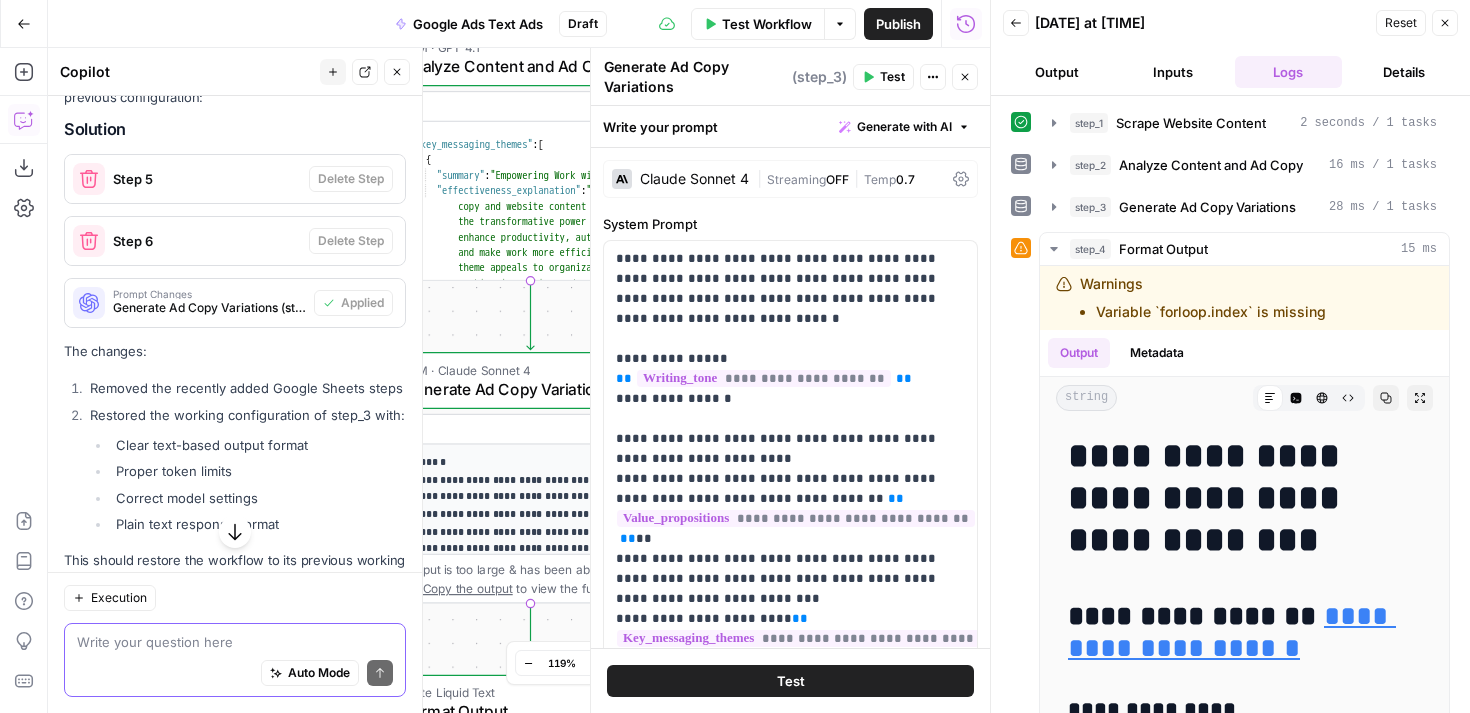 click on "Test Workflow" at bounding box center (767, 24) 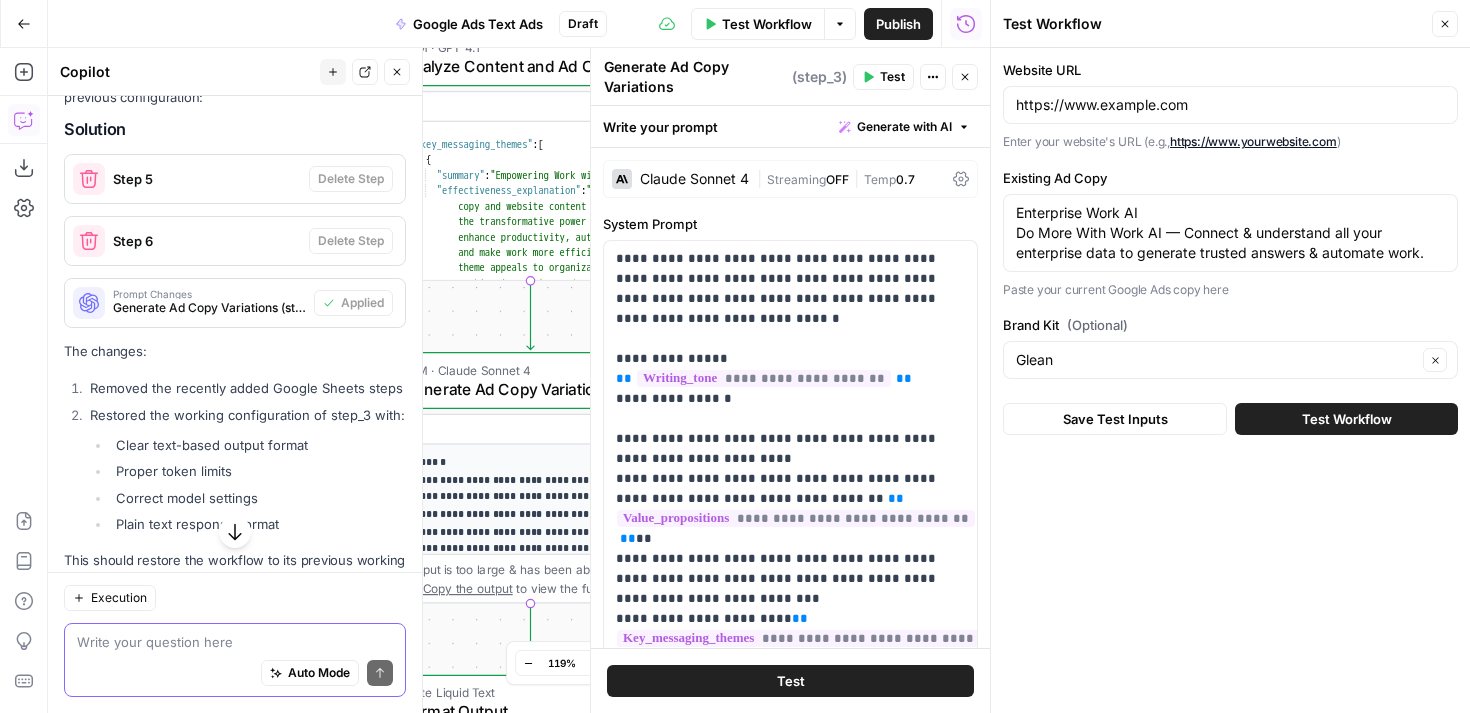 click on "Test Workflow" at bounding box center (1347, 419) 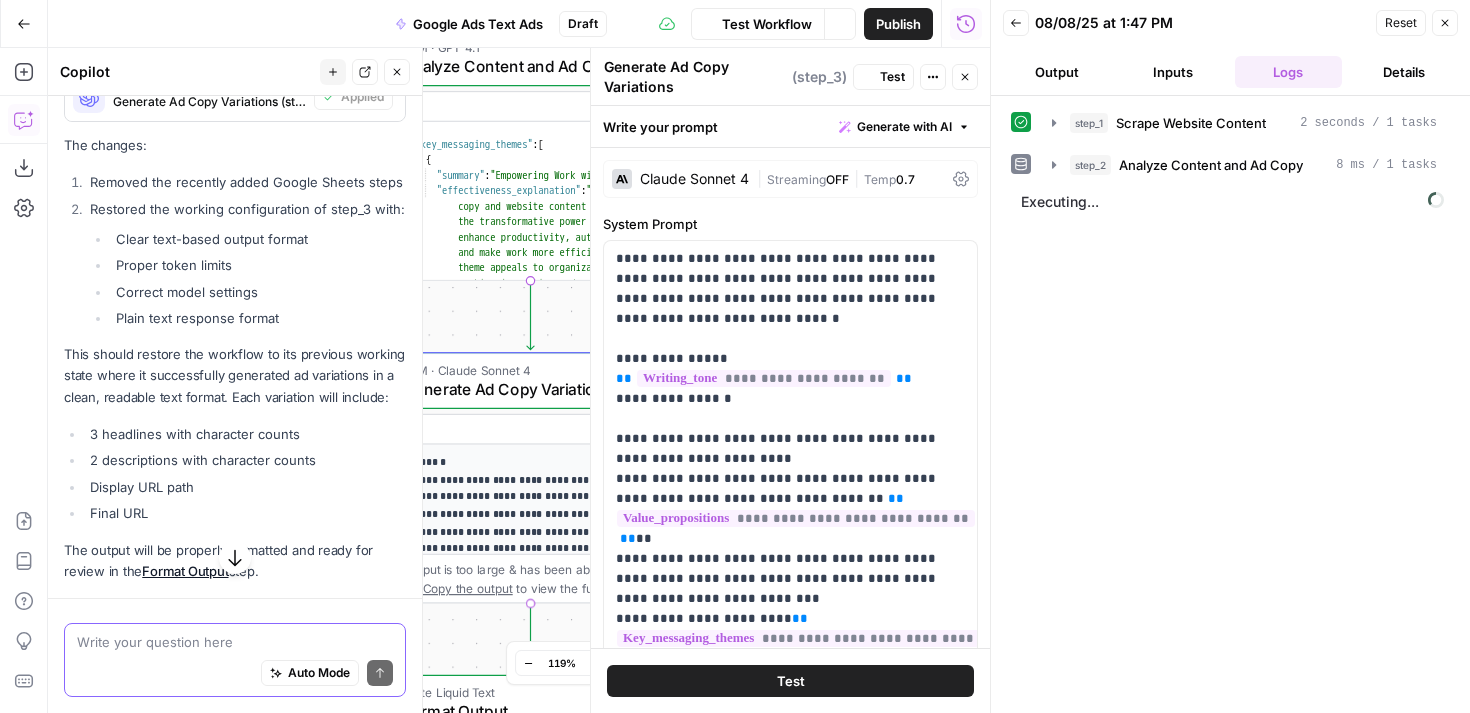 scroll, scrollTop: 9629, scrollLeft: 0, axis: vertical 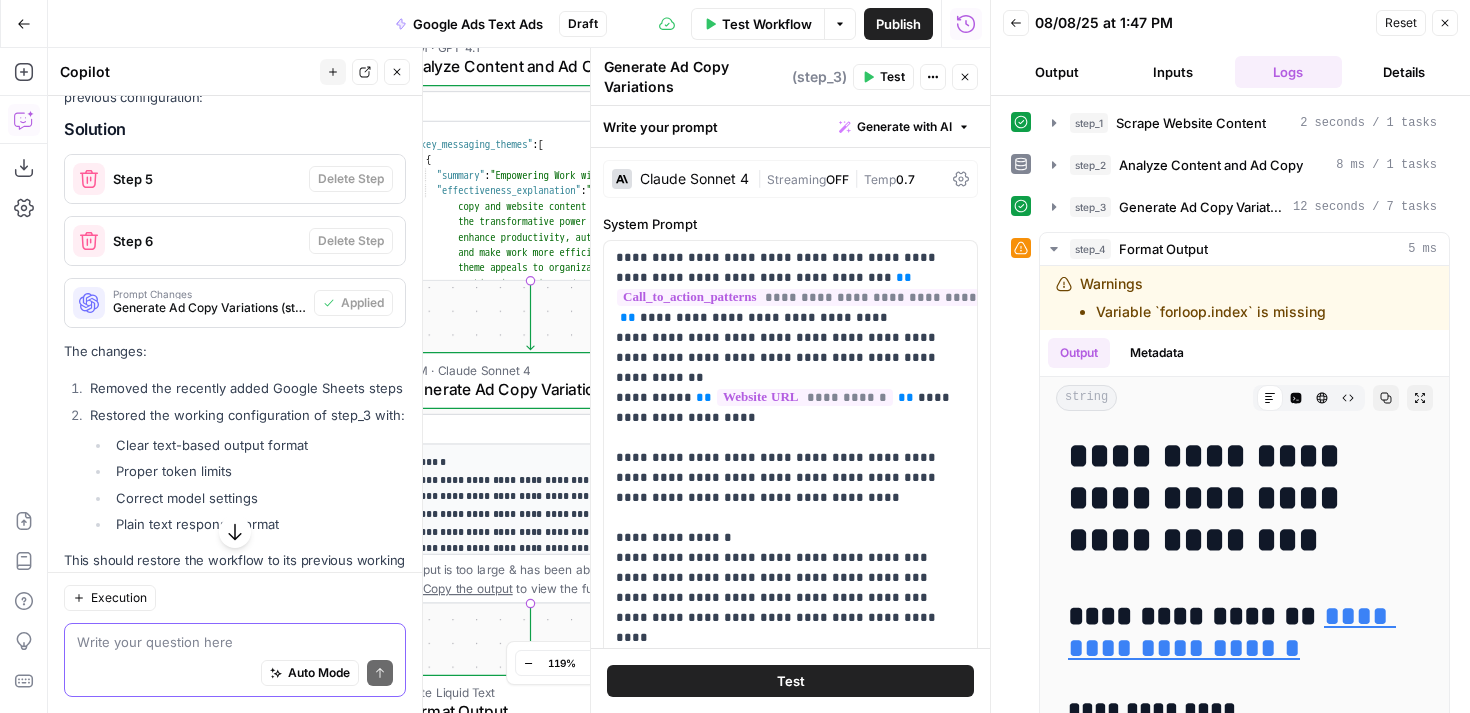 click at bounding box center (235, 642) 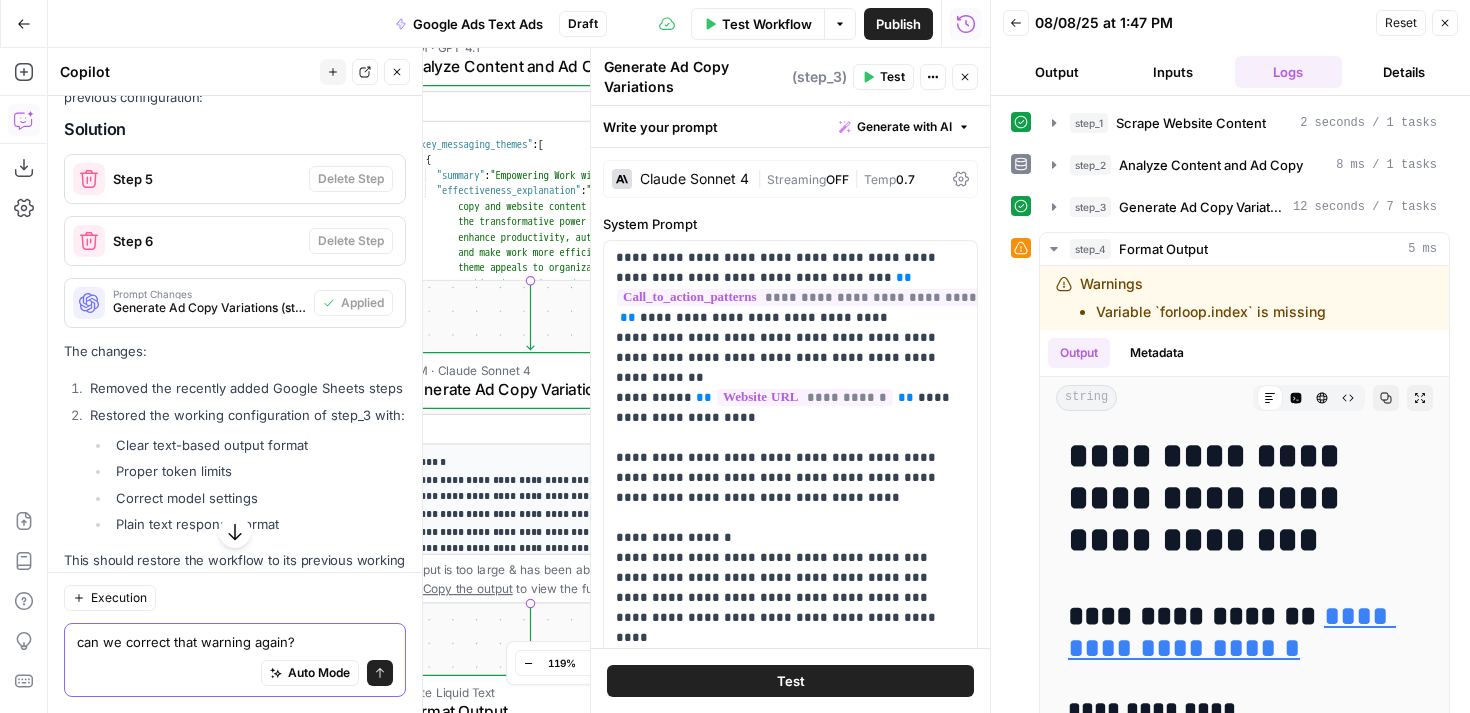 scroll, scrollTop: 9878, scrollLeft: 0, axis: vertical 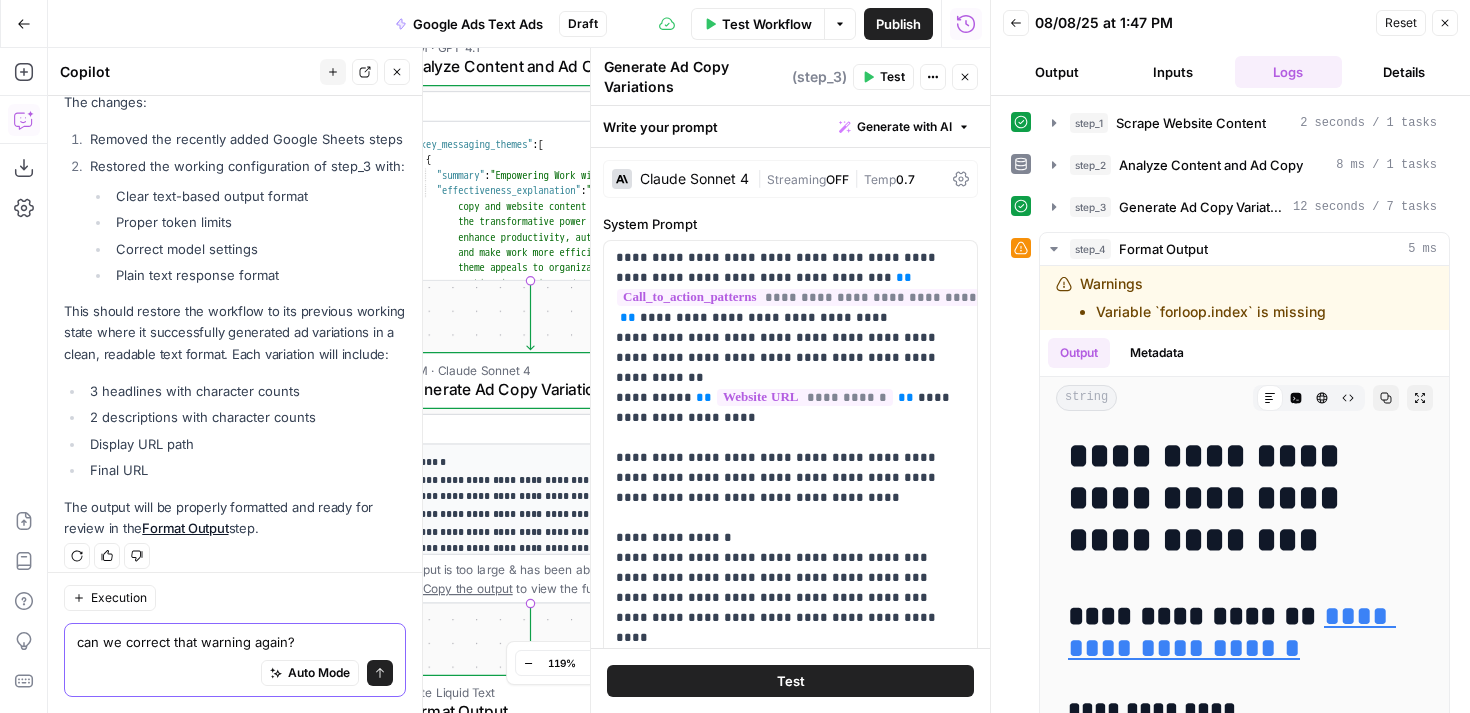 type on "can we correct that warning again?" 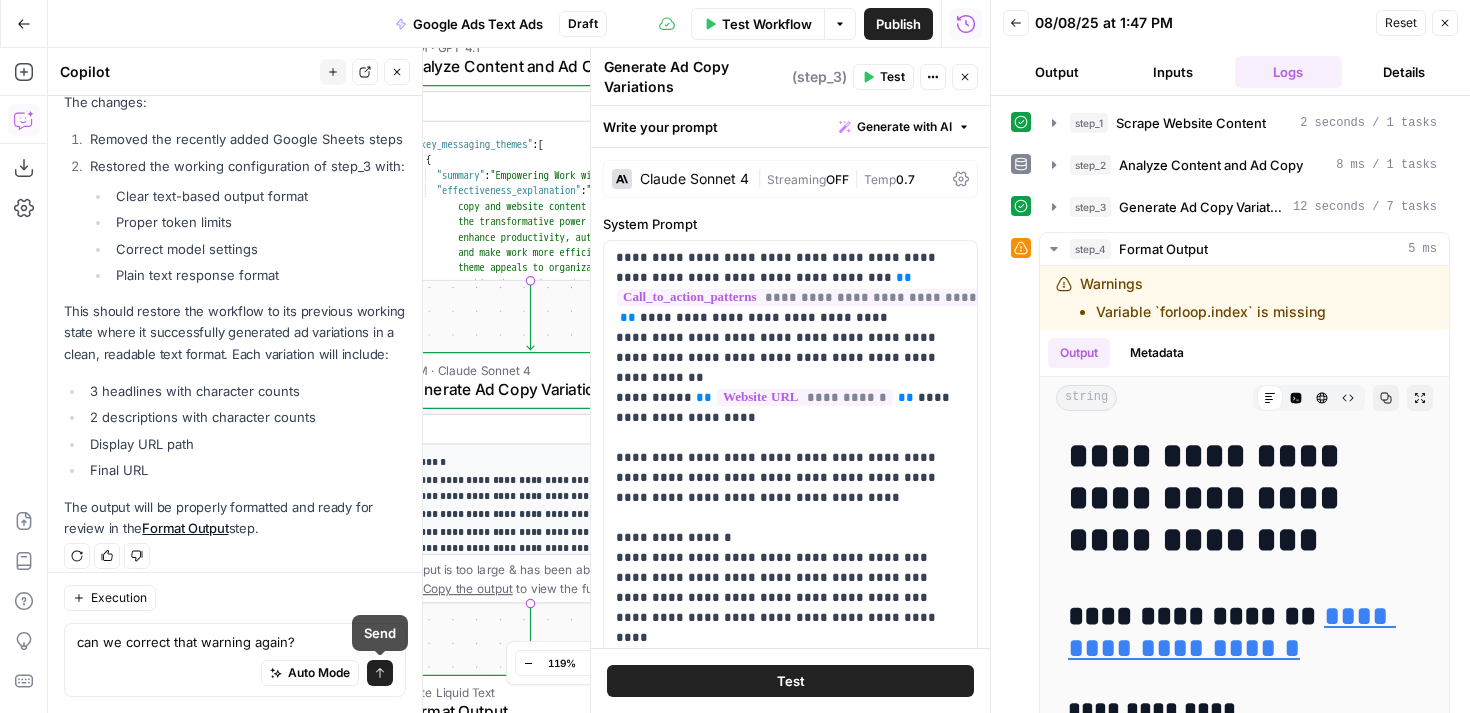 click 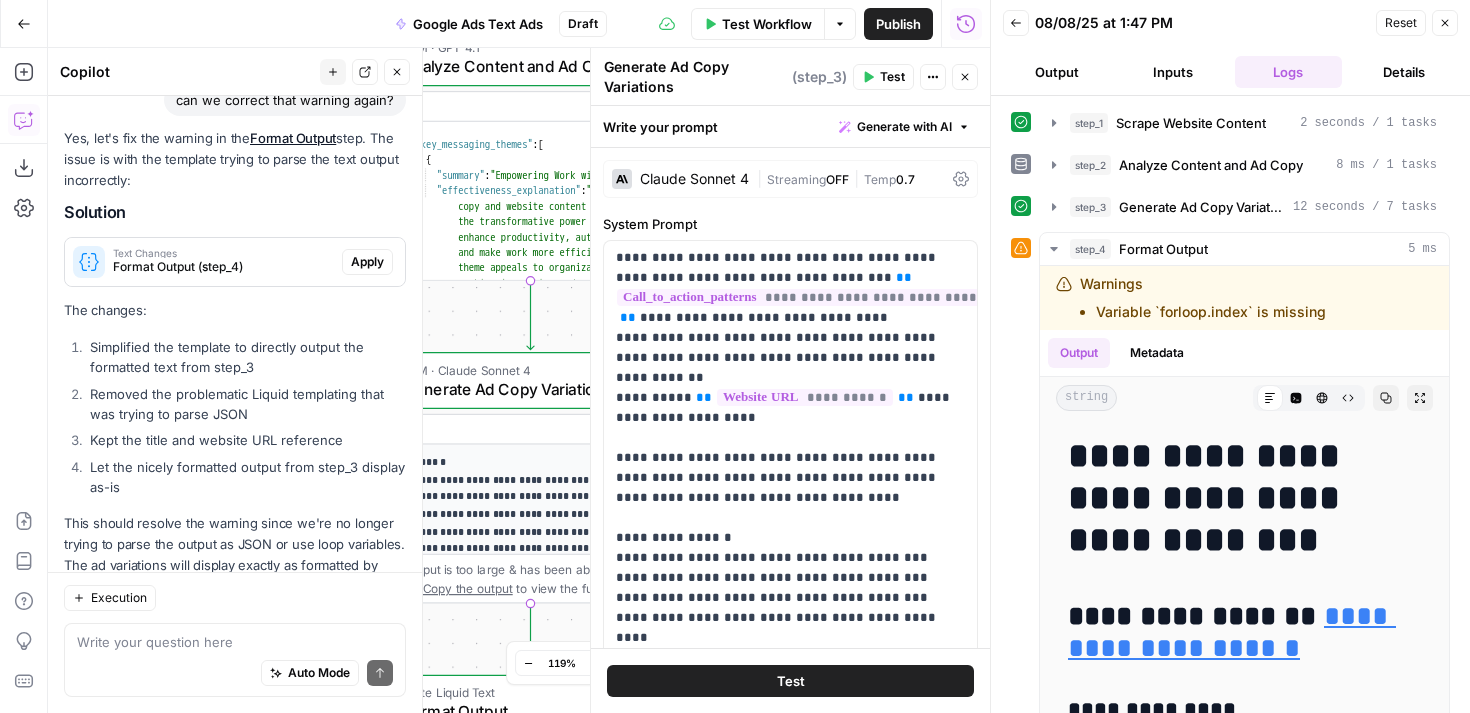 scroll, scrollTop: 10344, scrollLeft: 0, axis: vertical 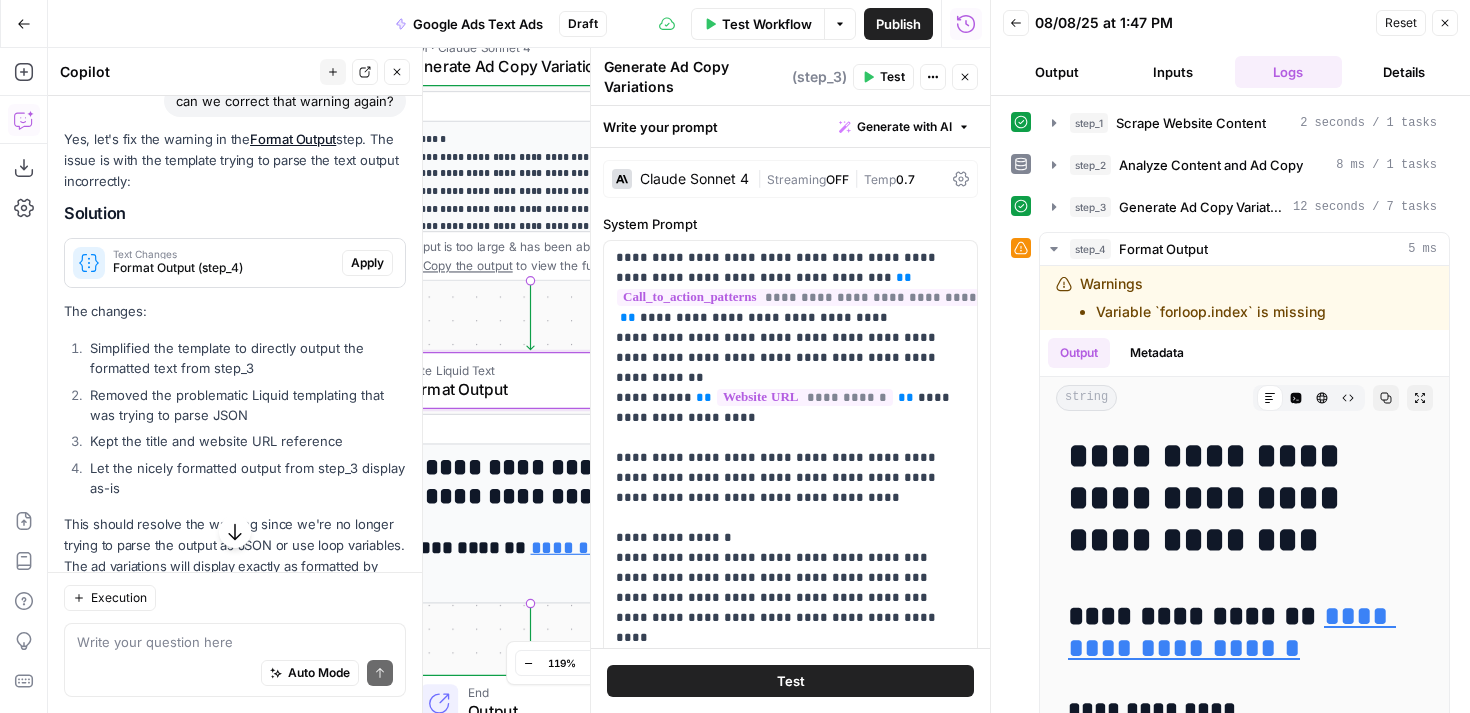 click on "Apply" at bounding box center [367, 263] 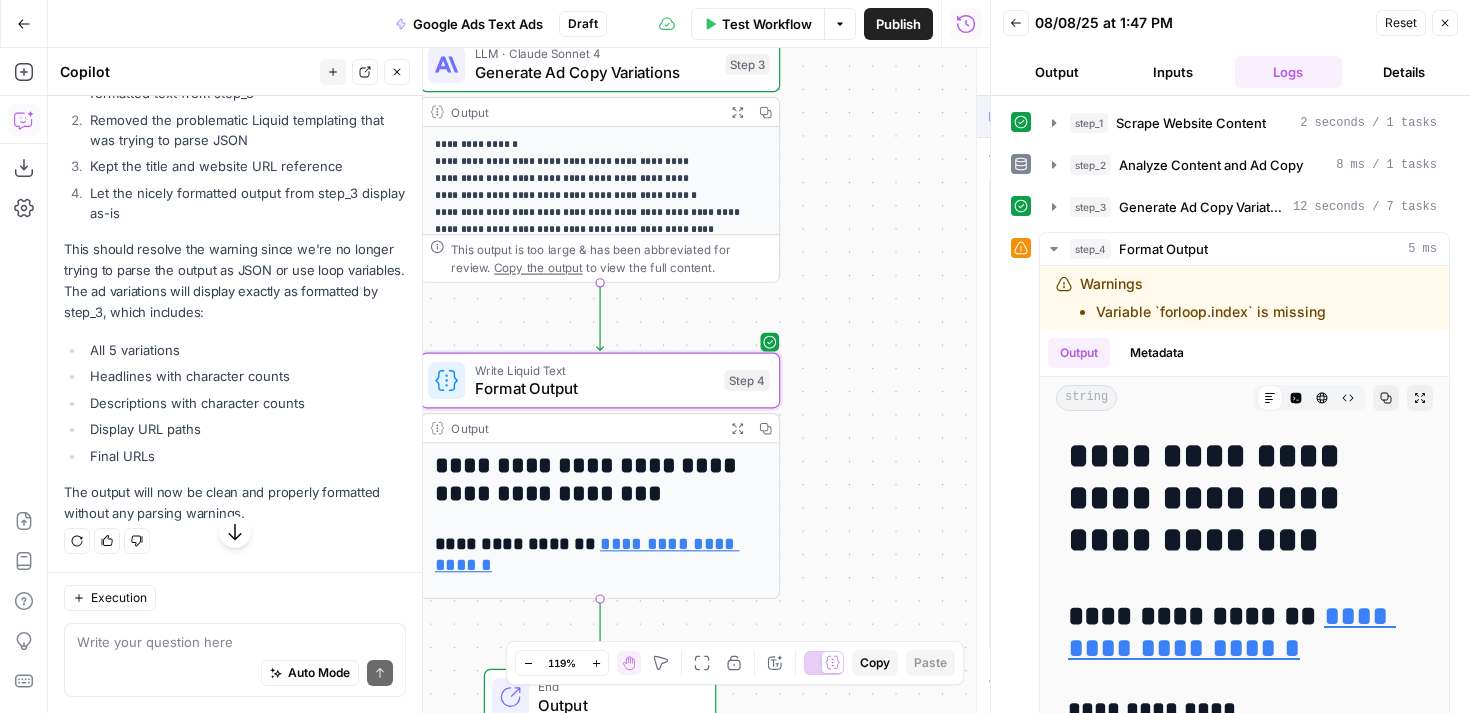 scroll, scrollTop: 9992, scrollLeft: 0, axis: vertical 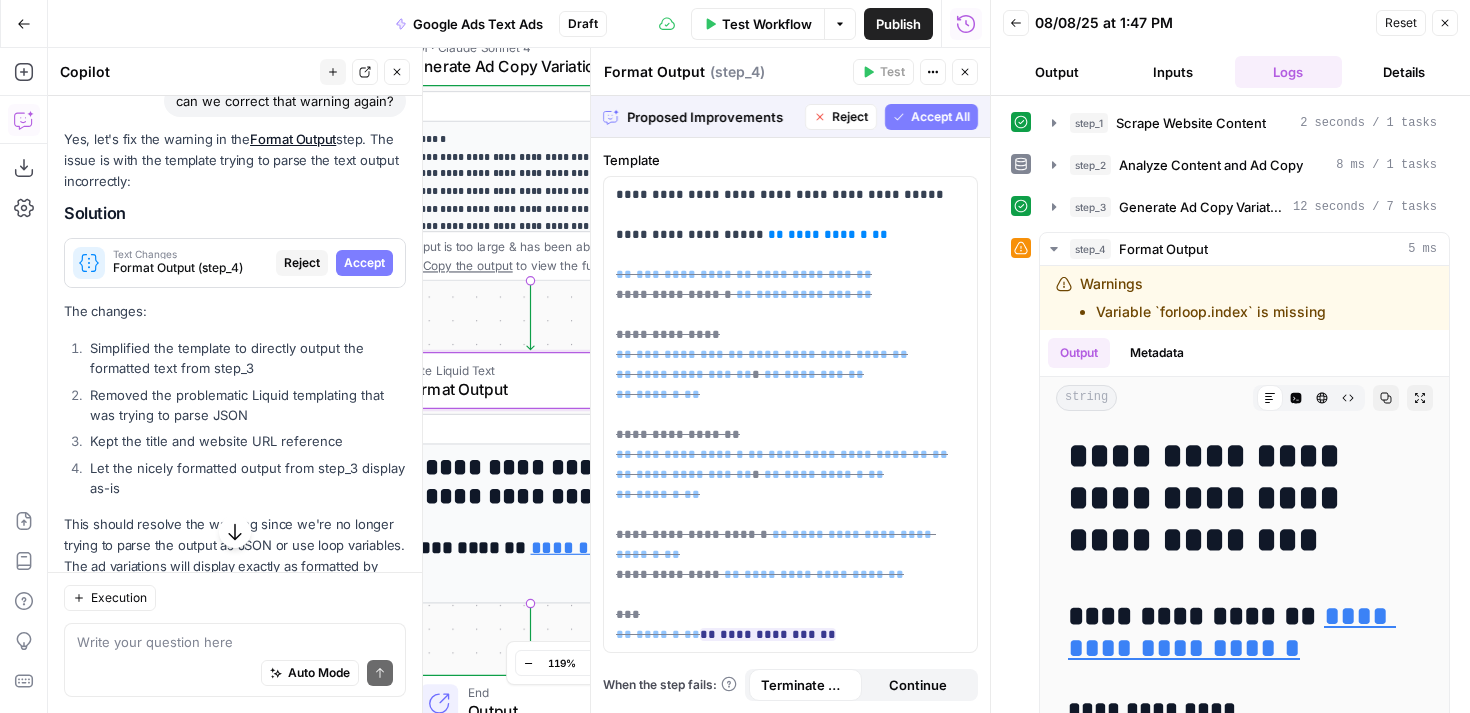 click on "Accept" at bounding box center (364, 263) 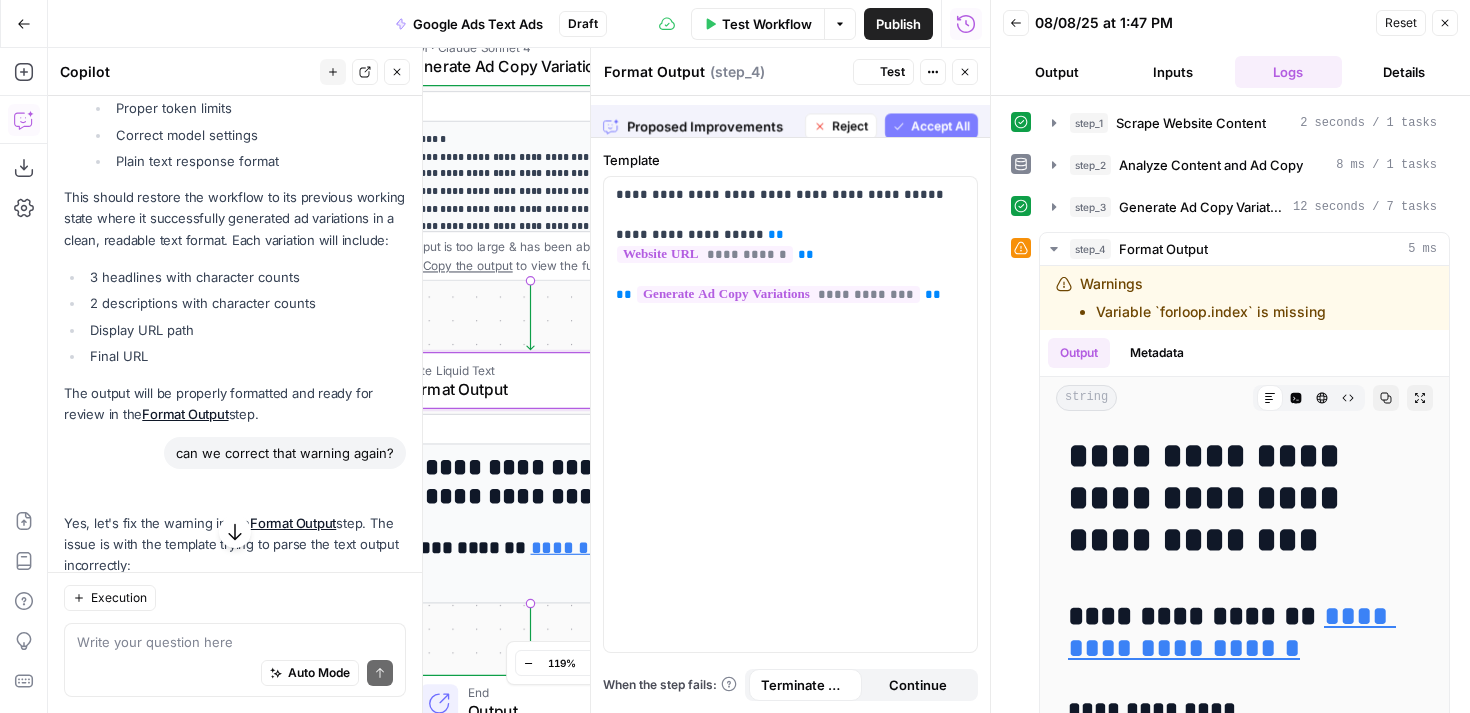 scroll, scrollTop: 10344, scrollLeft: 0, axis: vertical 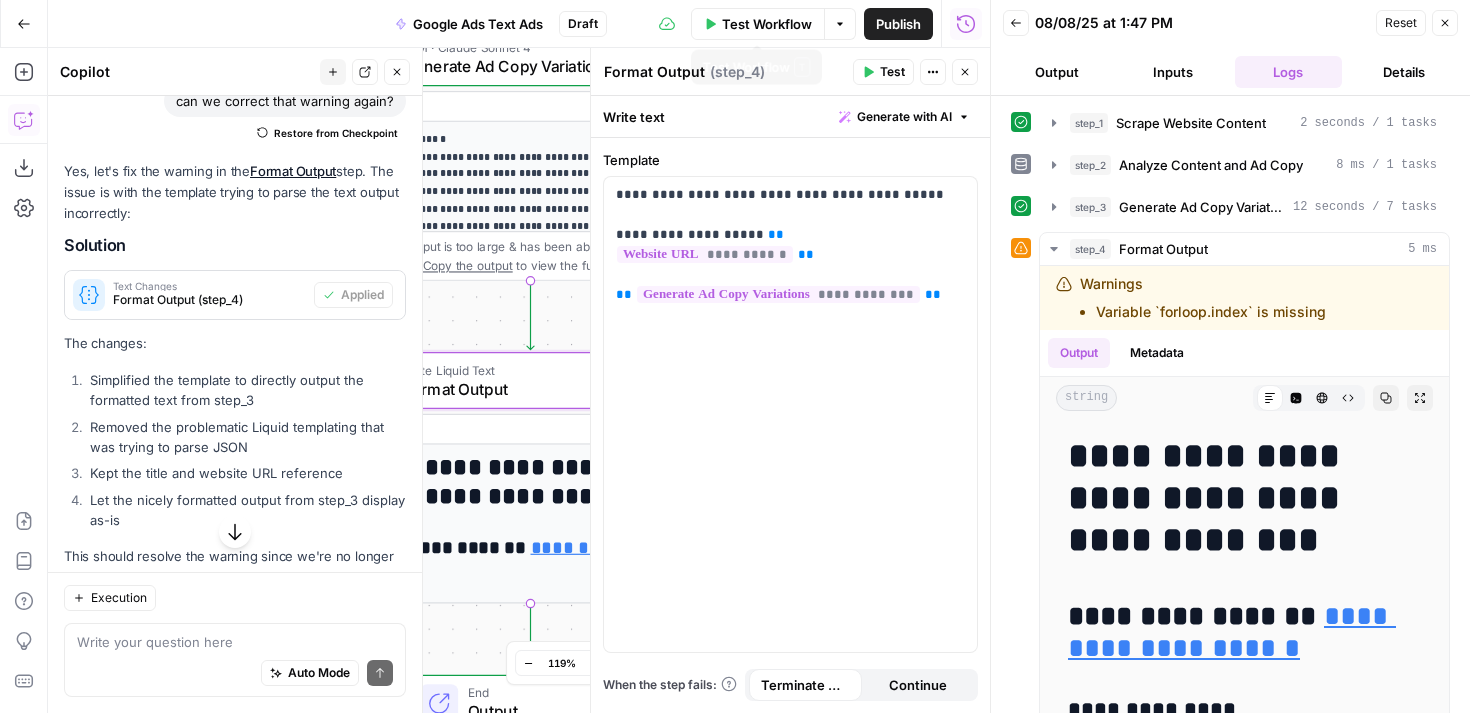 click on "Test Workflow" at bounding box center (767, 24) 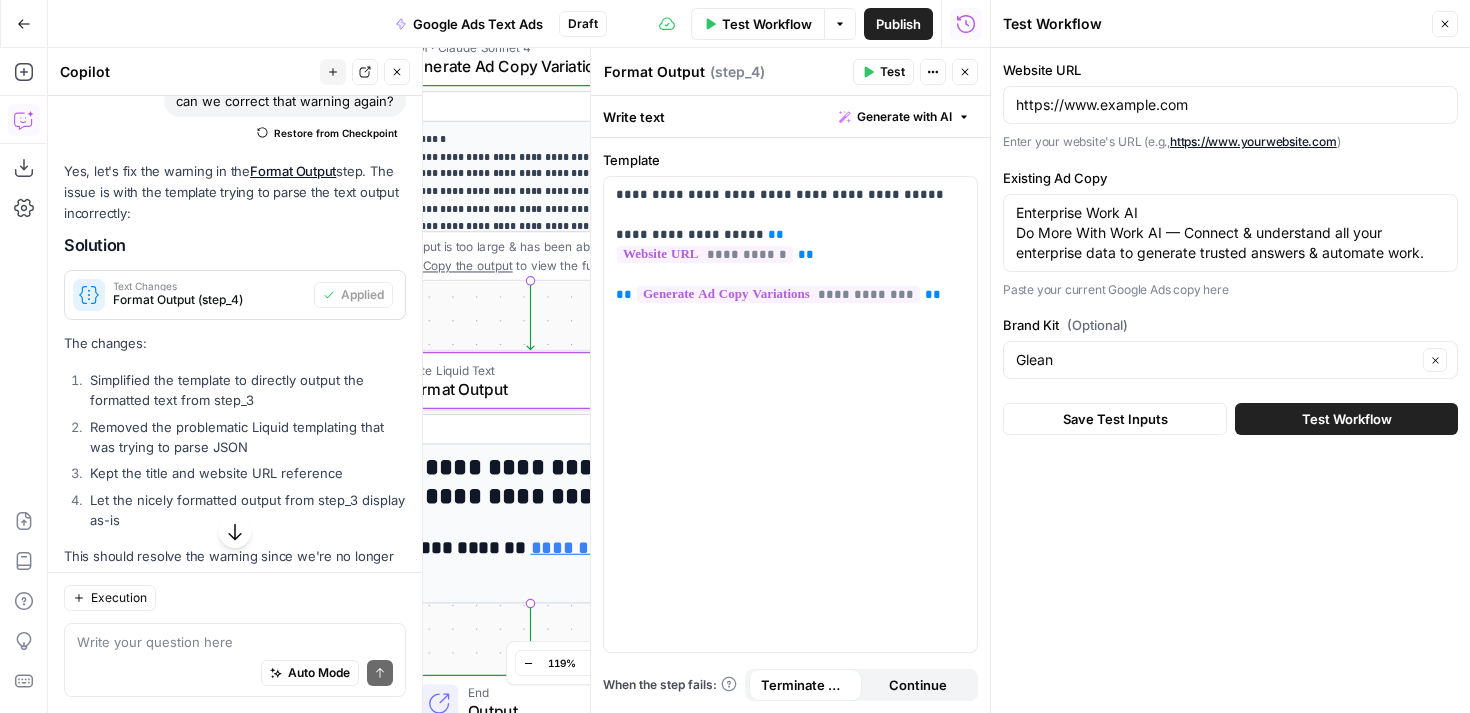 click on "Test Workflow" at bounding box center (1346, 419) 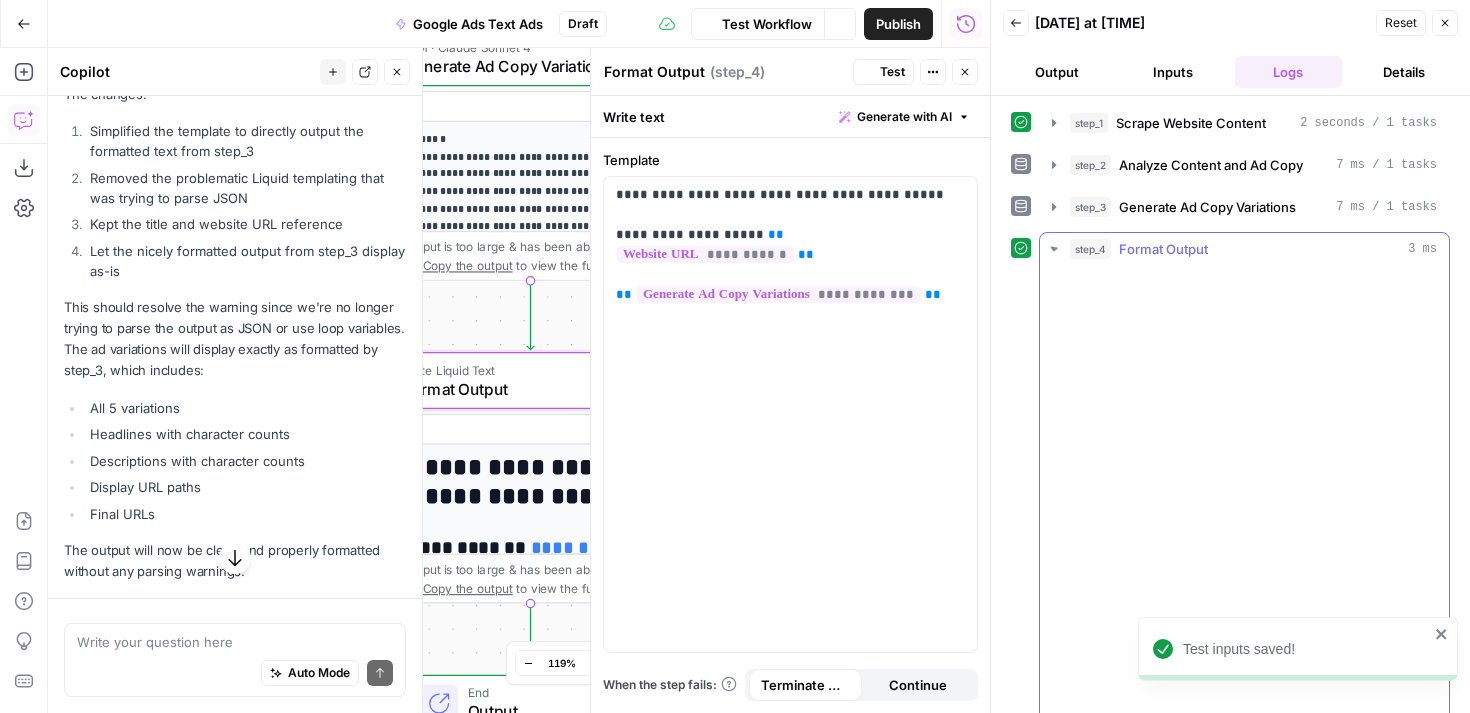 scroll, scrollTop: 10344, scrollLeft: 0, axis: vertical 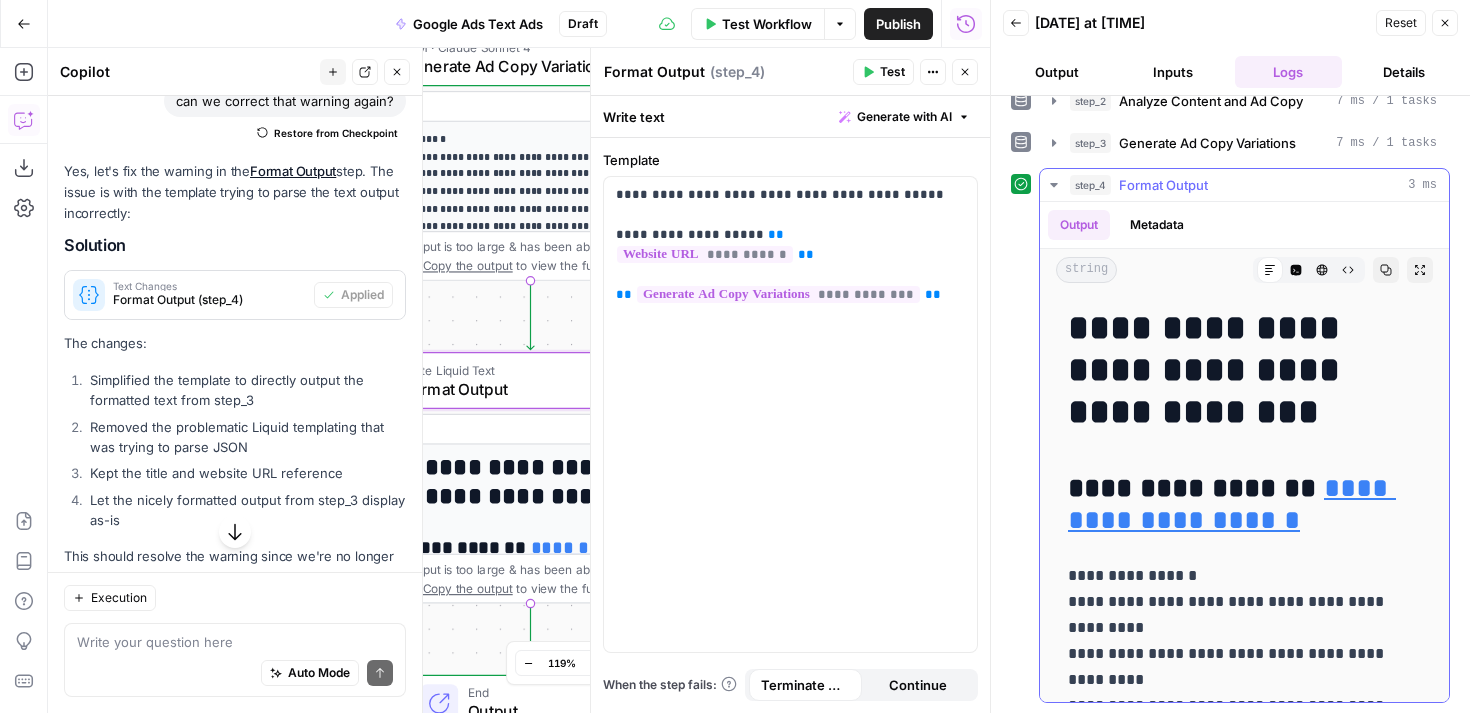 drag, startPoint x: 1337, startPoint y: 675, endPoint x: 1065, endPoint y: 579, distance: 288.4441 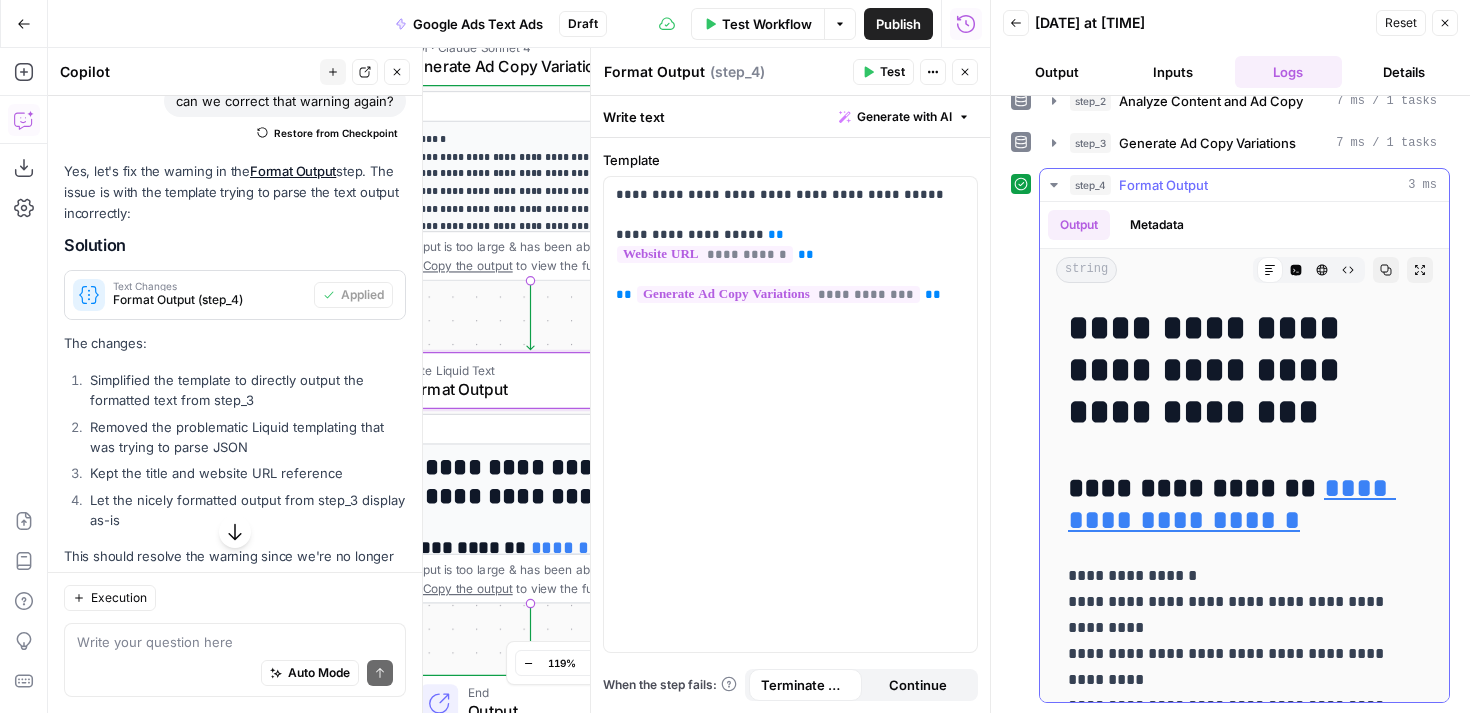 click on "**********" at bounding box center (1244, 1403) 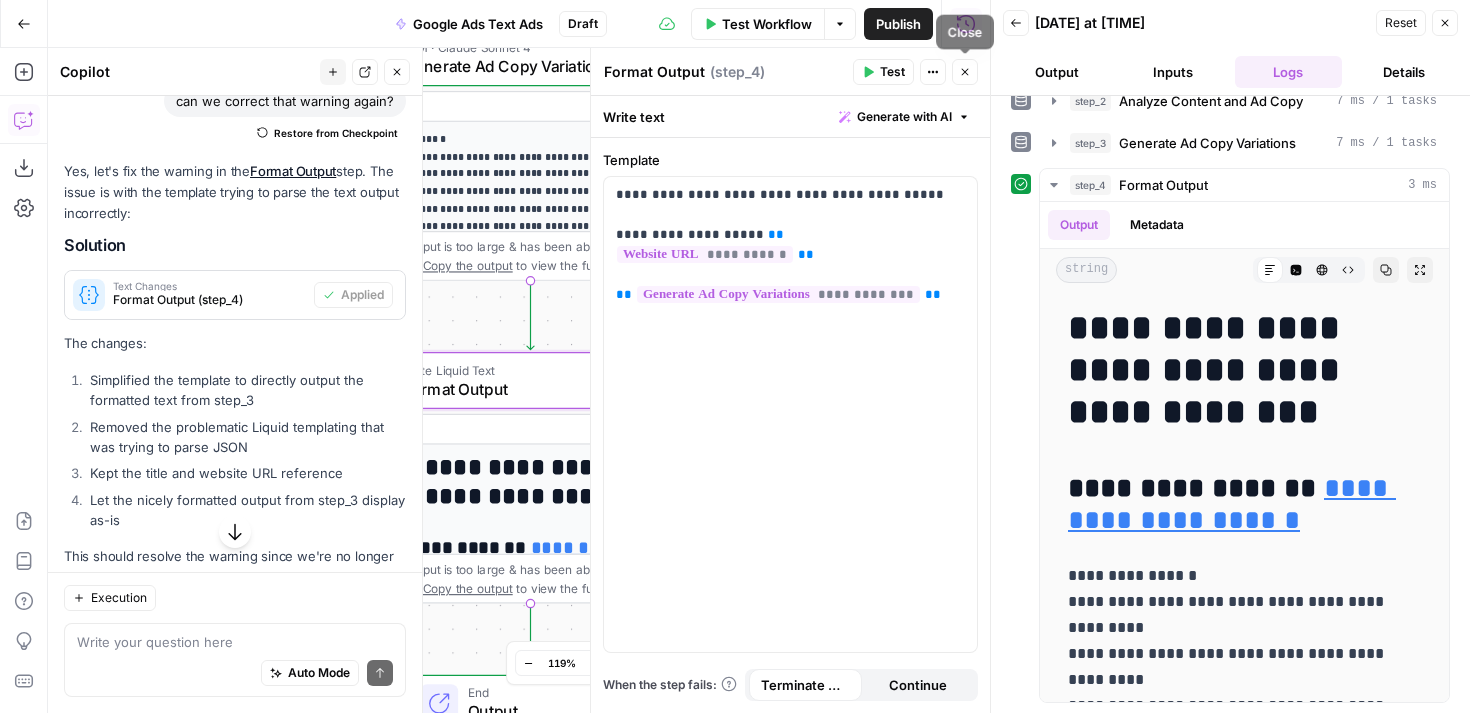 click 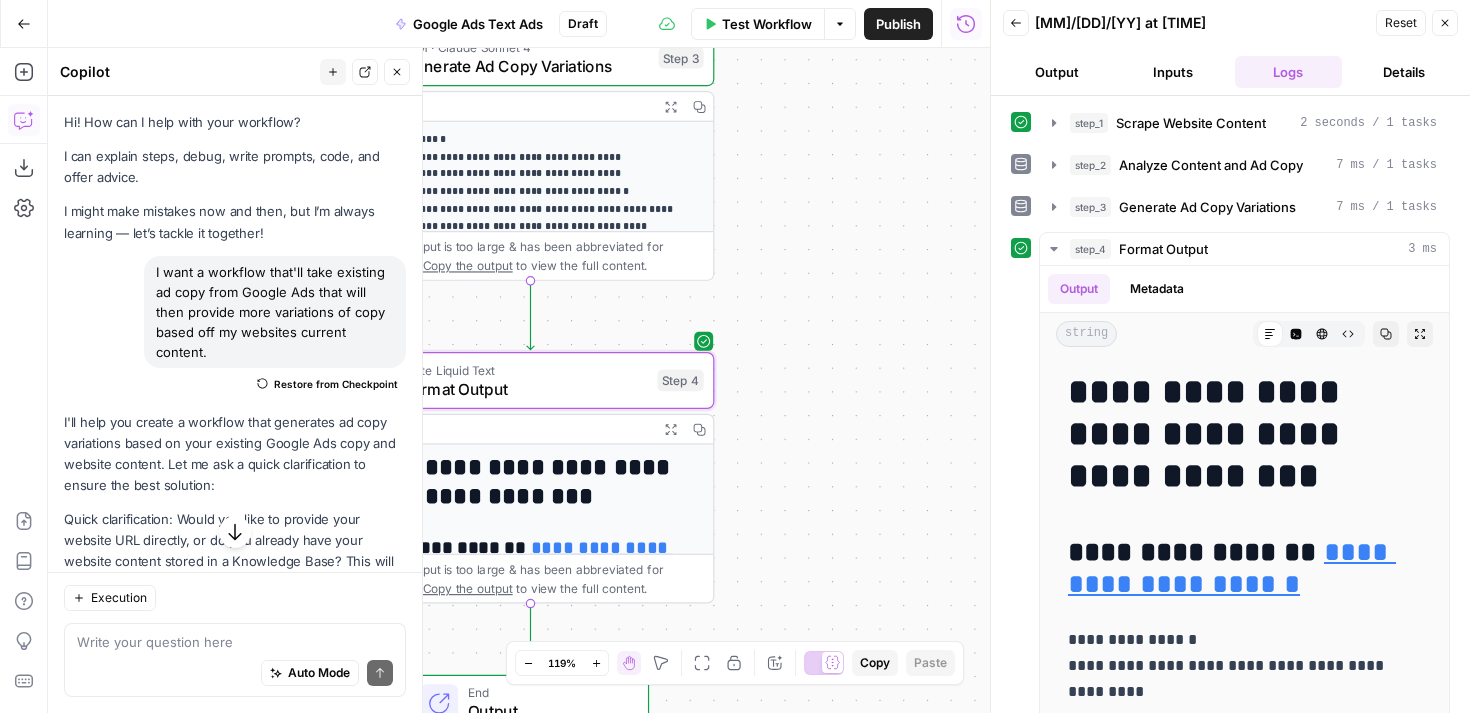 scroll, scrollTop: 0, scrollLeft: 0, axis: both 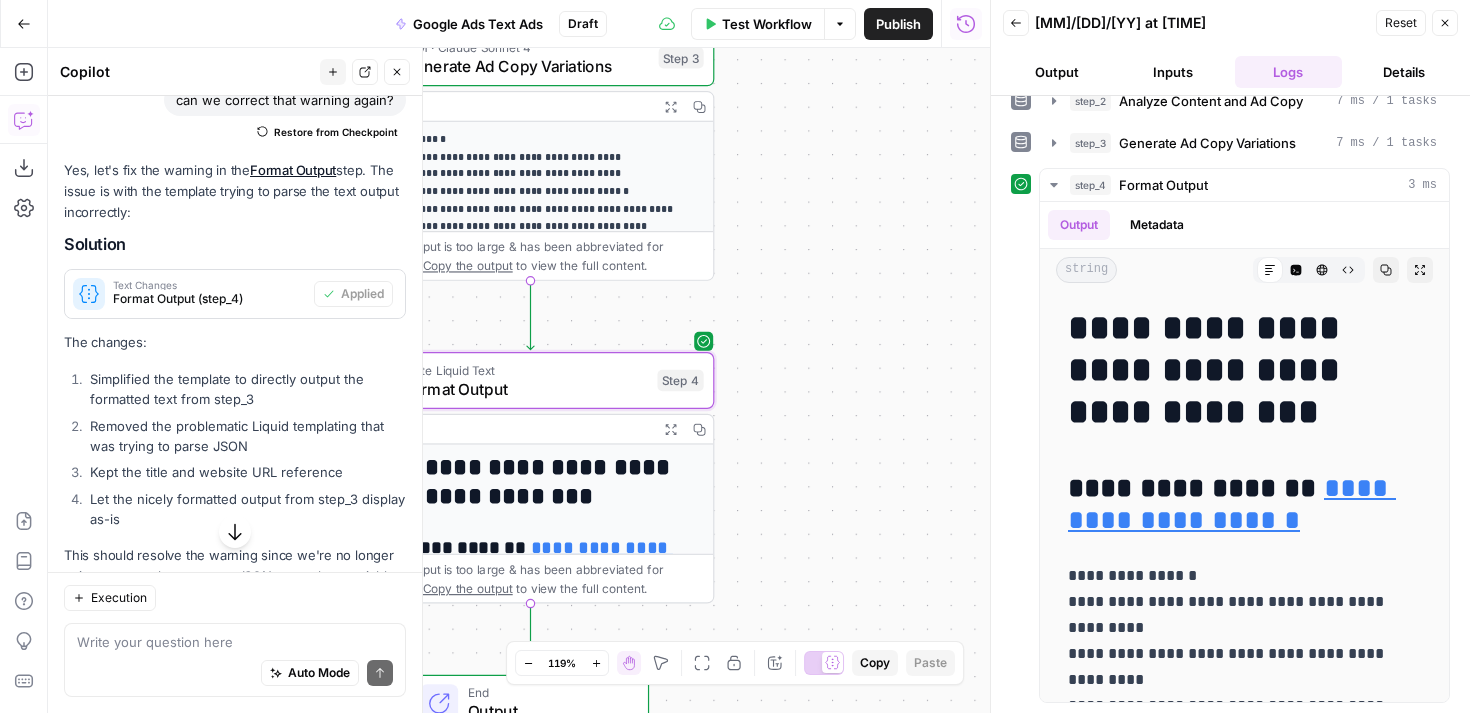 click 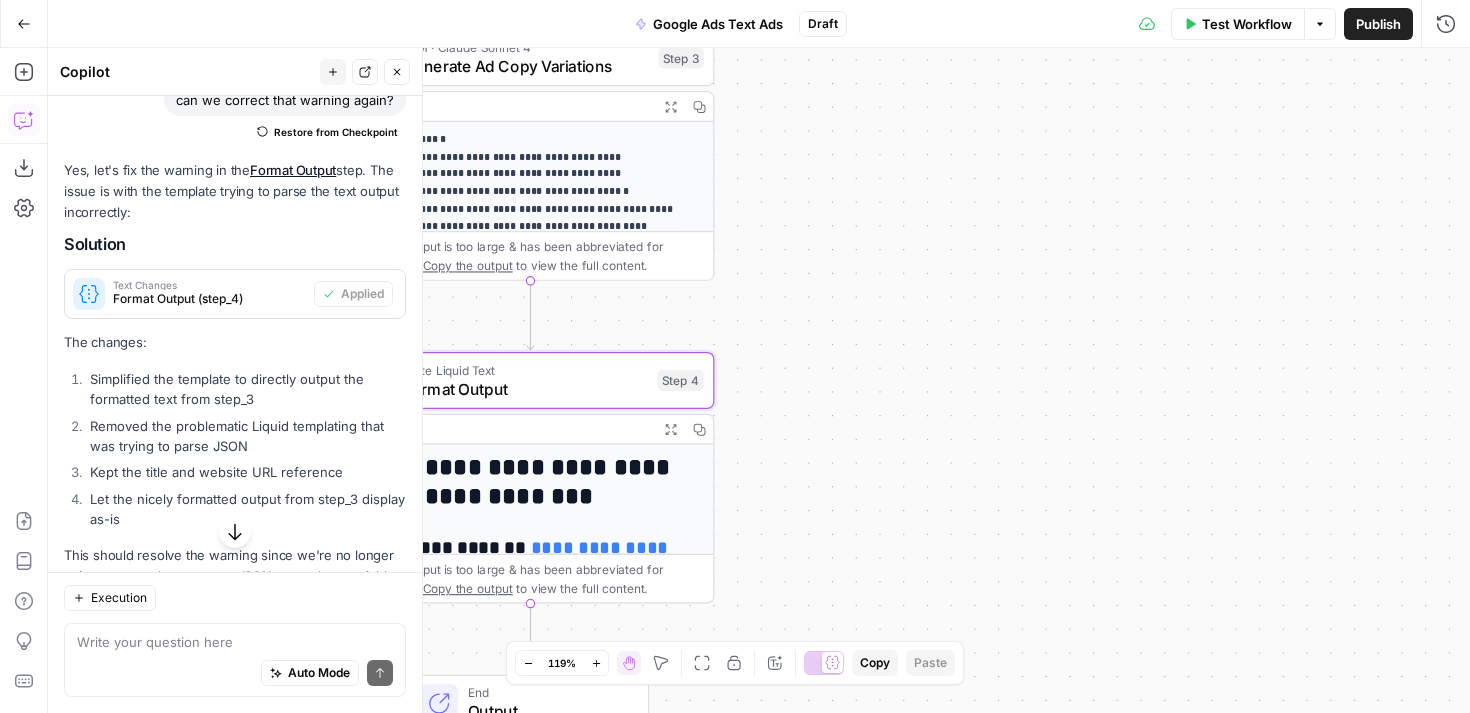 click on "Publish" at bounding box center [1378, 24] 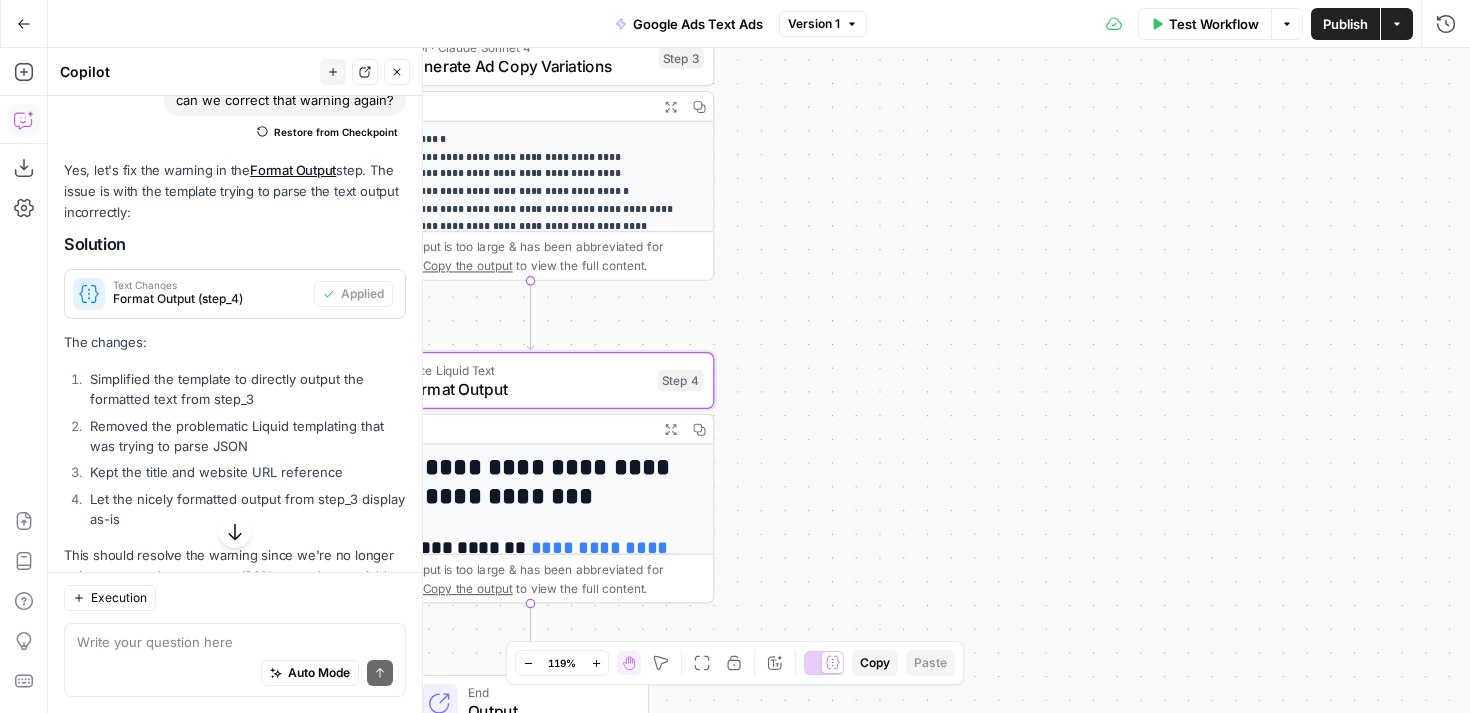 click on "**********" at bounding box center [759, 380] 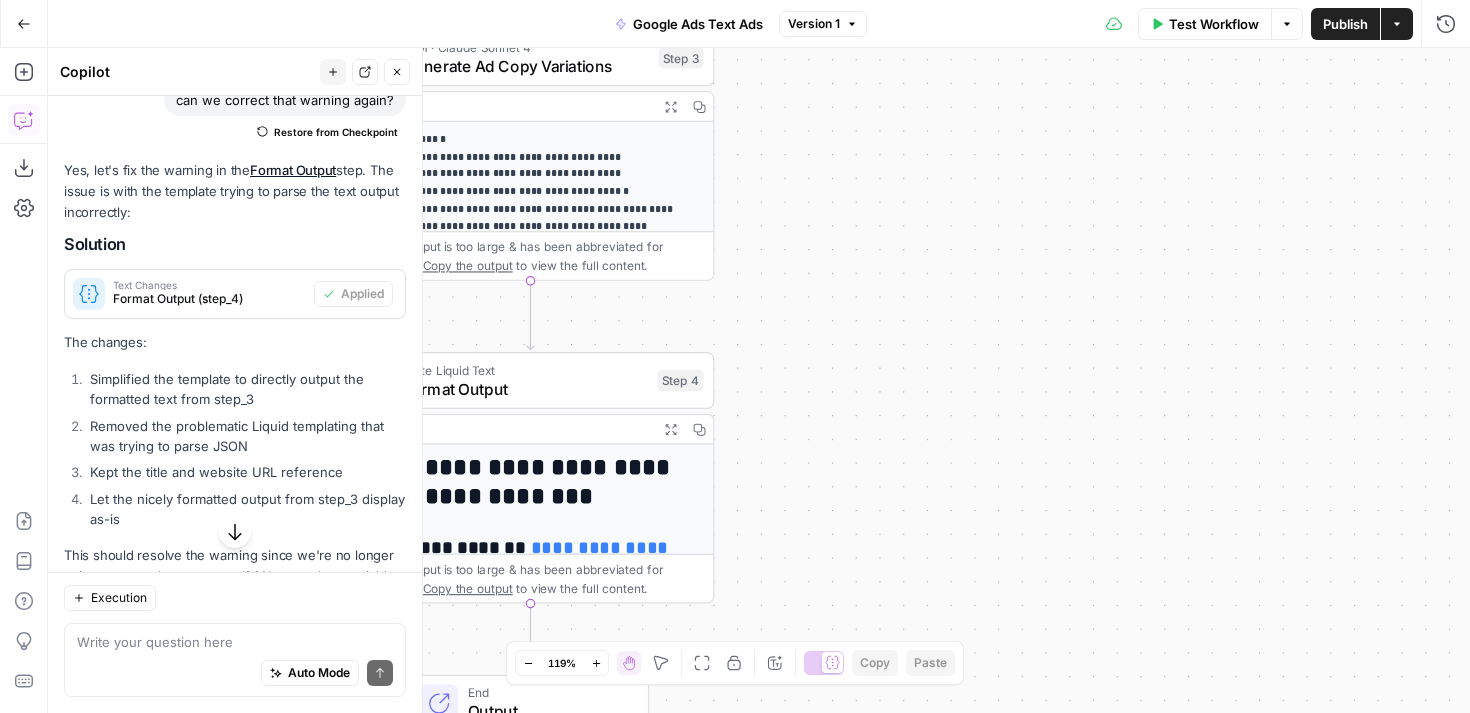 click 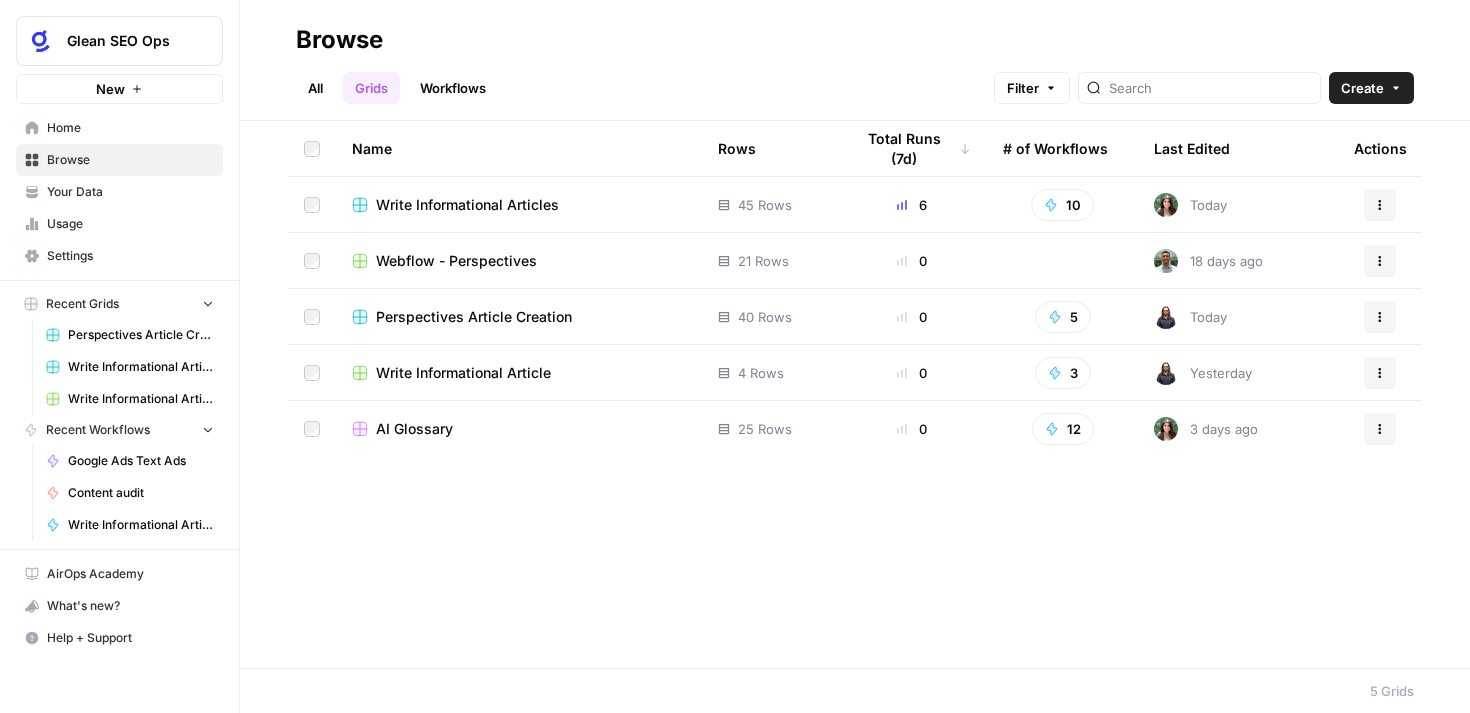 click on "Workflows" at bounding box center (453, 88) 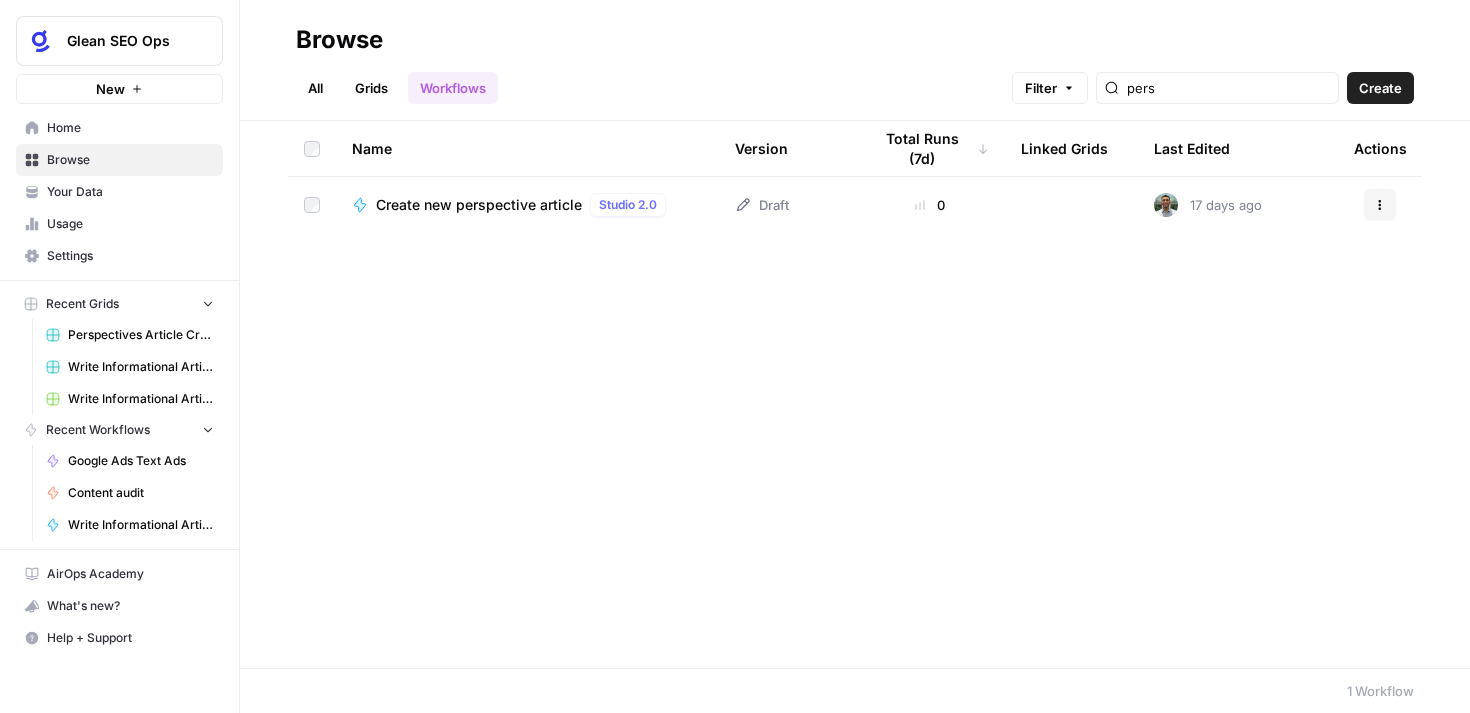 click on "All" at bounding box center (315, 88) 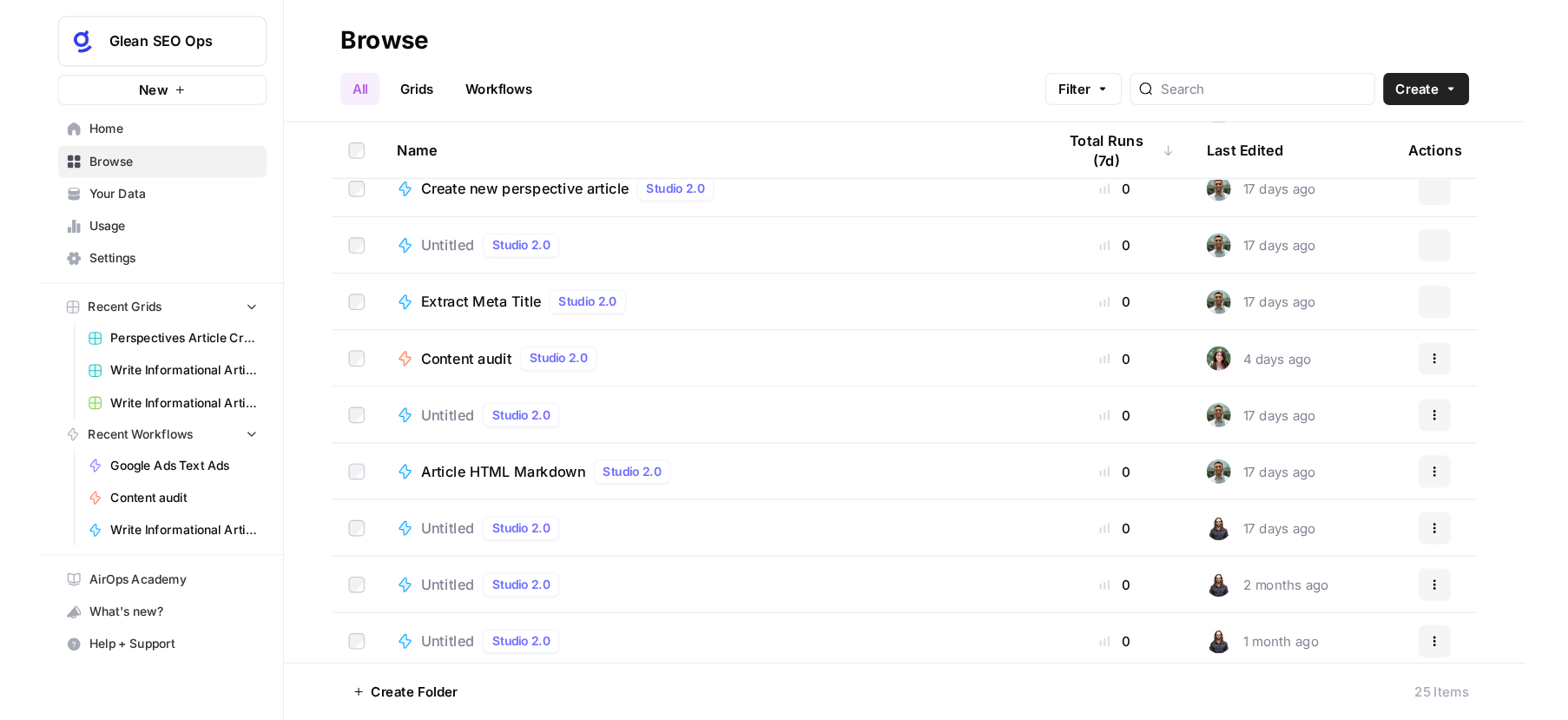 scroll, scrollTop: 0, scrollLeft: 0, axis: both 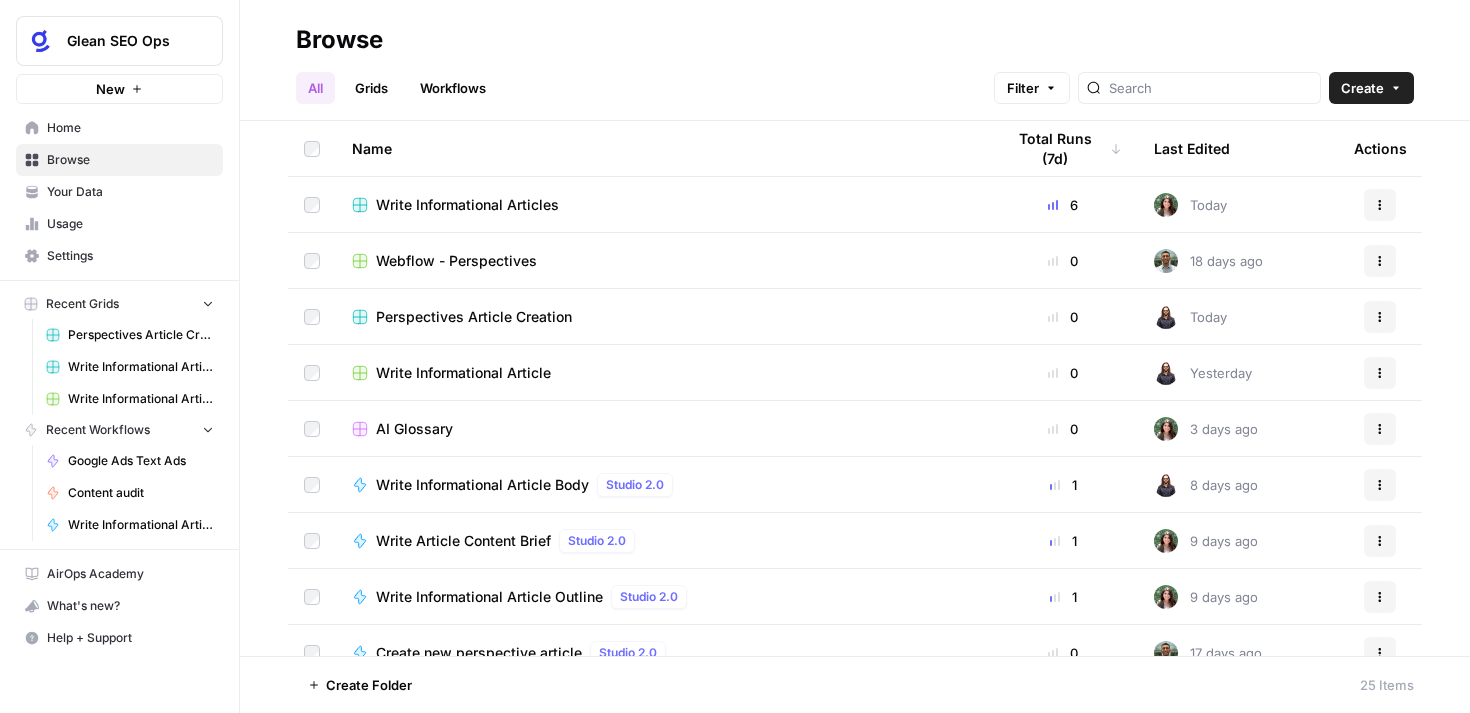 click on "Browse" at bounding box center [855, 40] 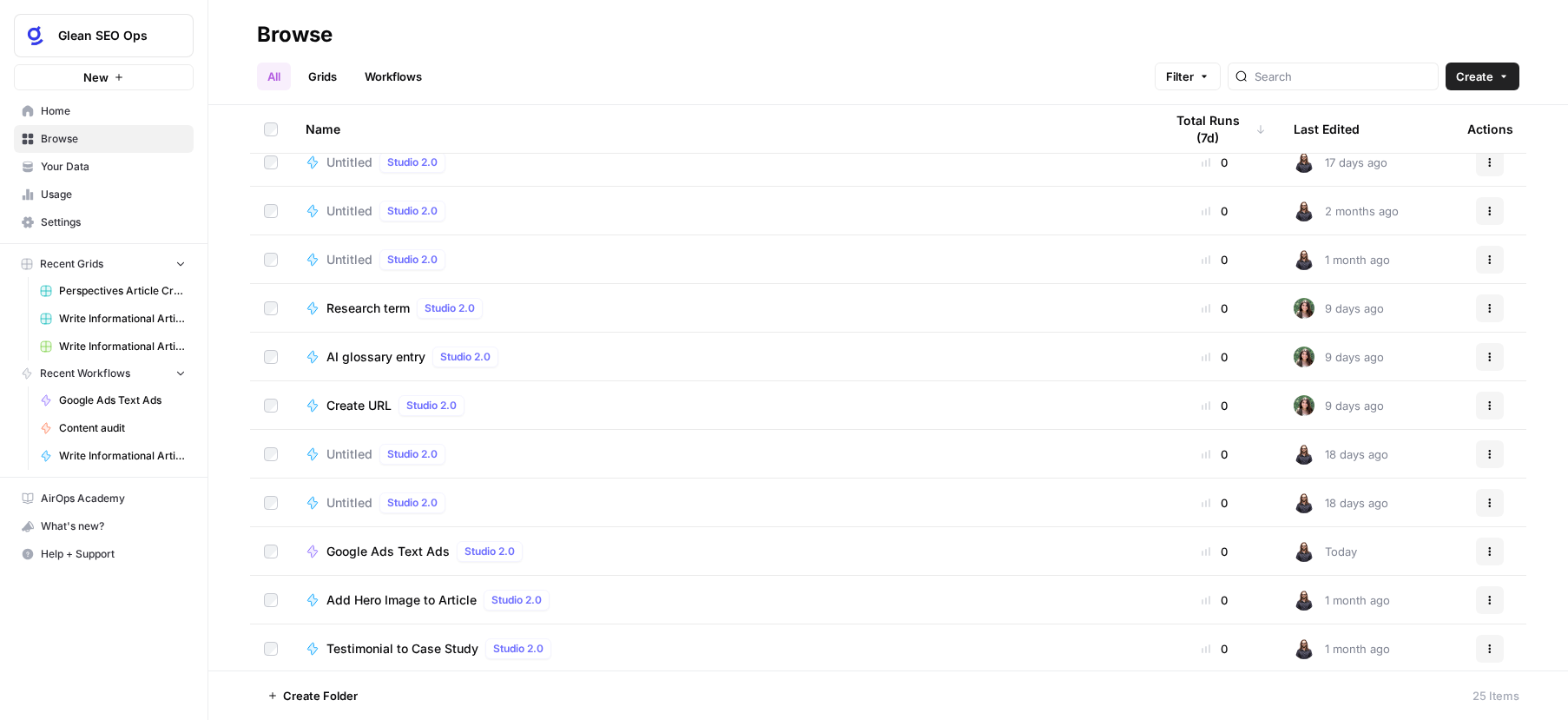 scroll, scrollTop: 0, scrollLeft: 0, axis: both 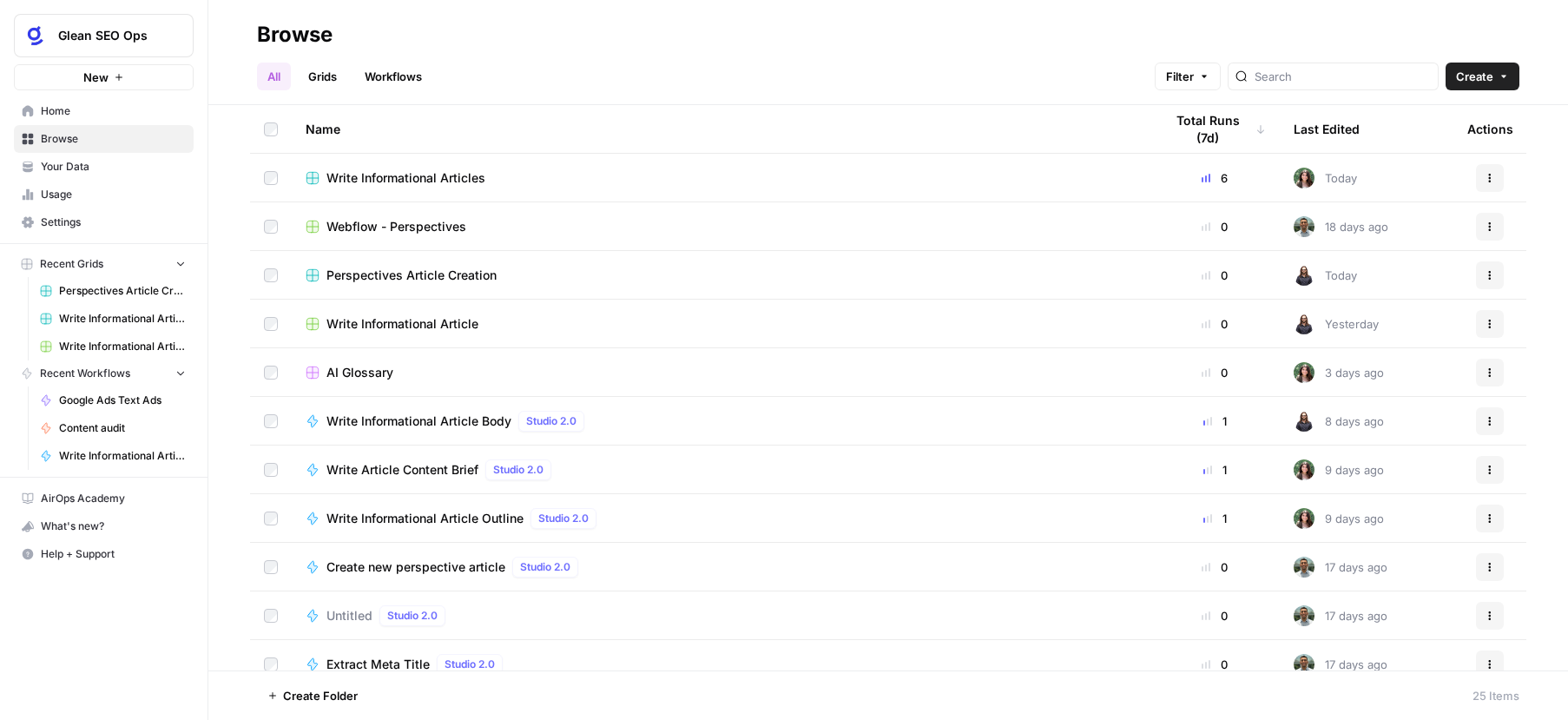 click on "All Grids Workflows Filter Create" at bounding box center (888, 69) 